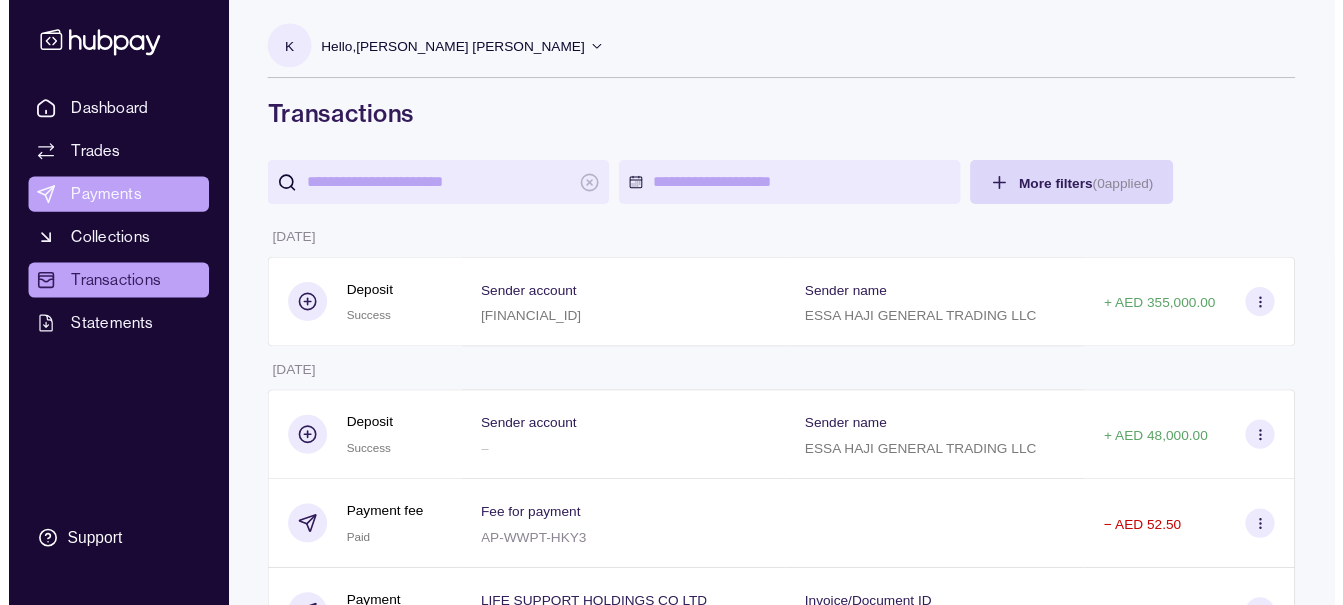 scroll, scrollTop: 0, scrollLeft: 0, axis: both 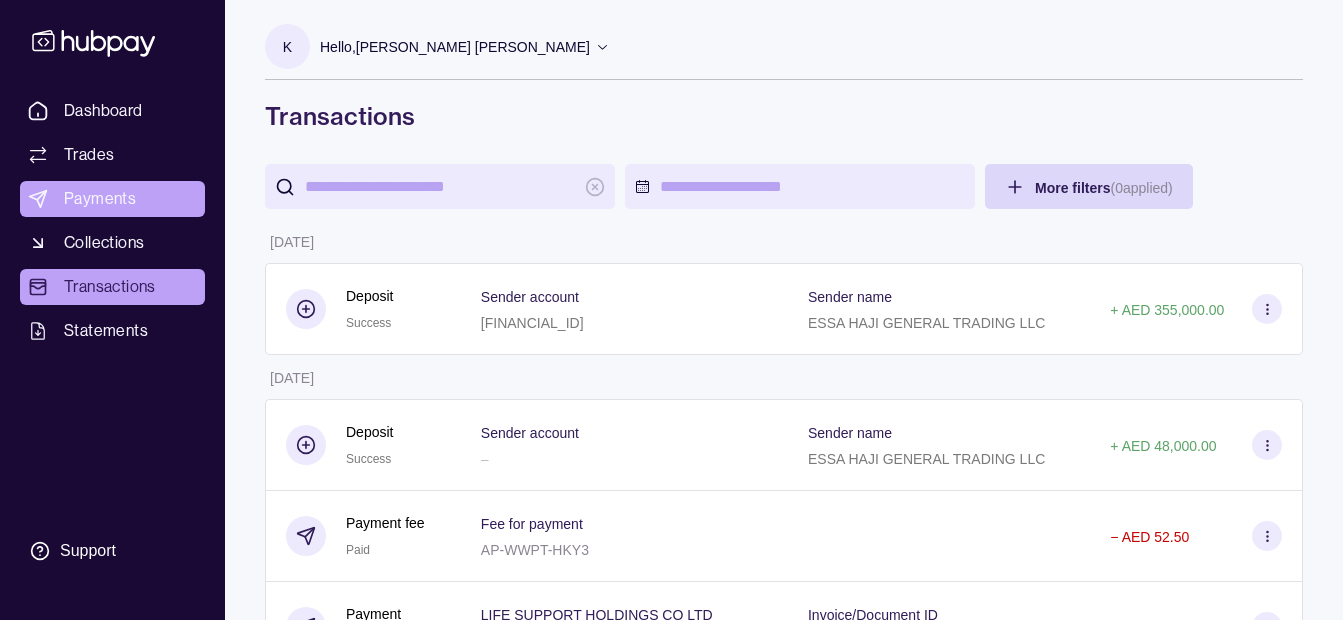 click on "Payments" at bounding box center [100, 199] 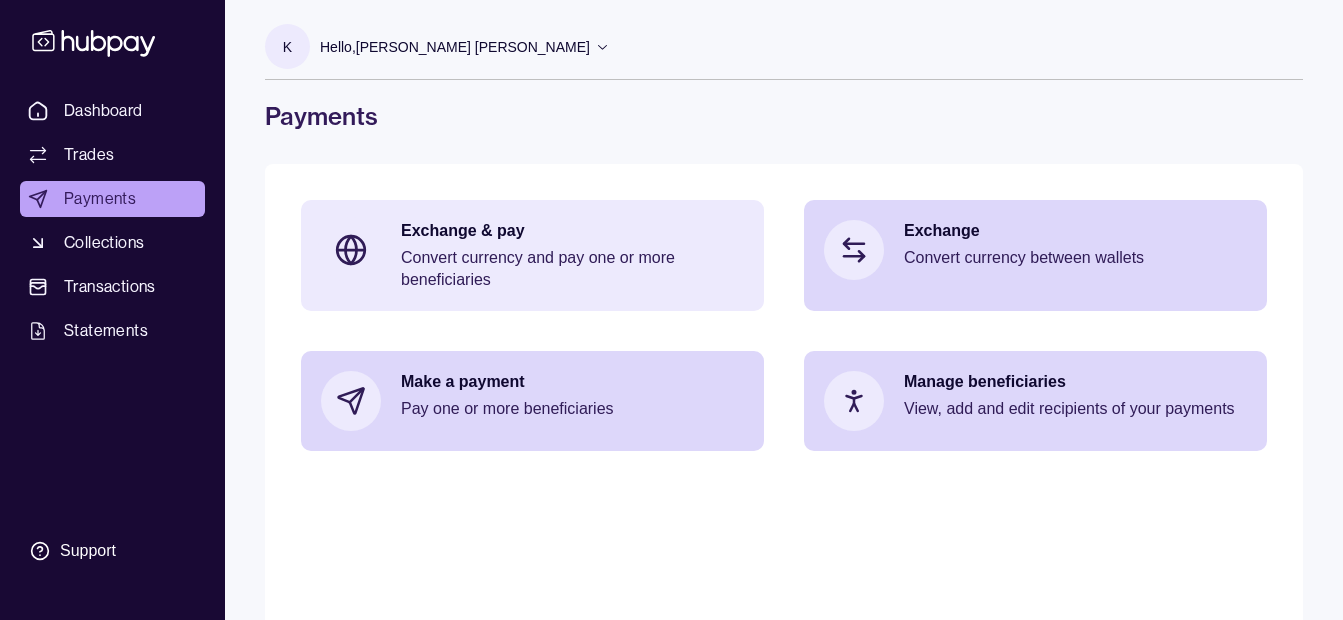 click on "Convert currency and pay one or more beneficiaries" at bounding box center (572, 269) 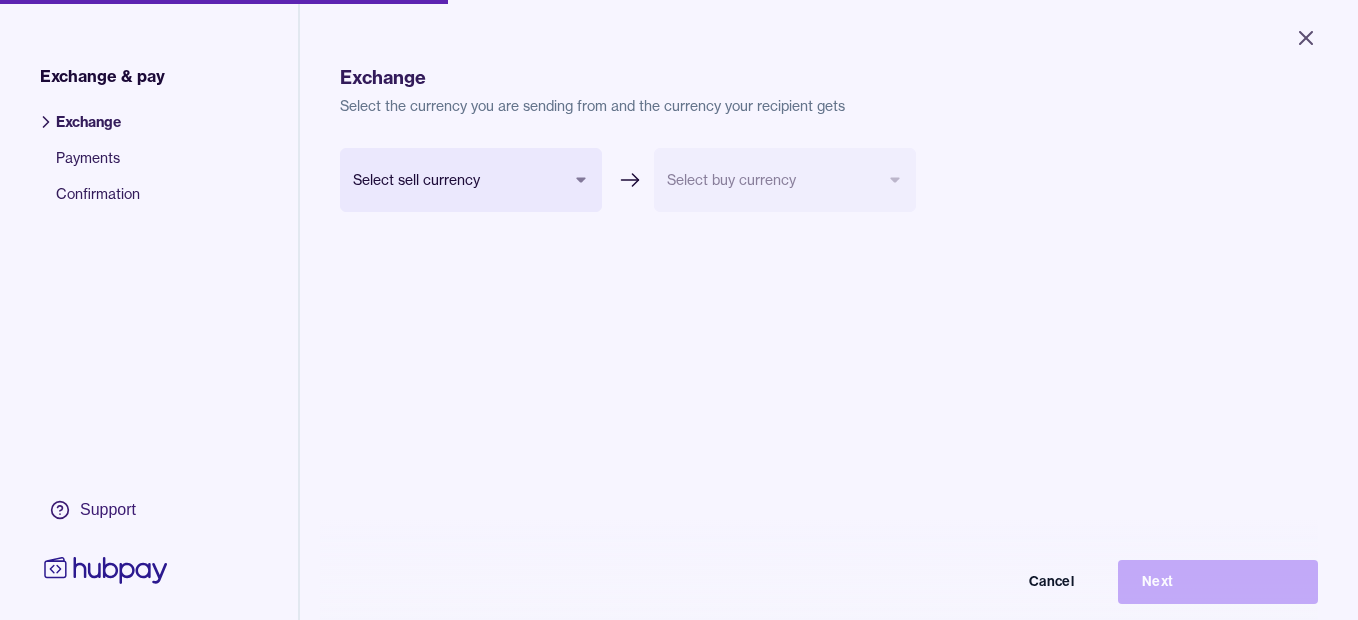click on "Close Exchange & pay Exchange Payments Confirmation Support Exchange Select the currency you are sending from and the currency your recipient gets Select sell currency *** *** *** *** *** *** *** Select buy currency Cancel Next Exchange & pay | Hubpay" at bounding box center [679, 310] 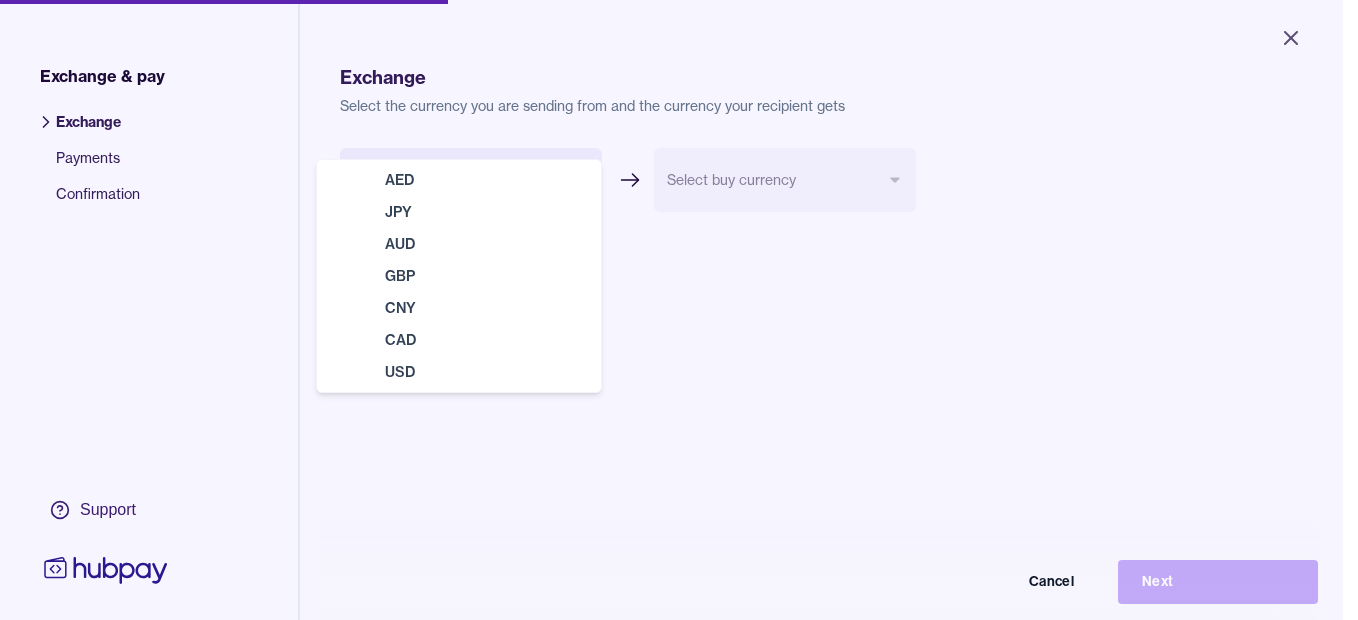 select on "***" 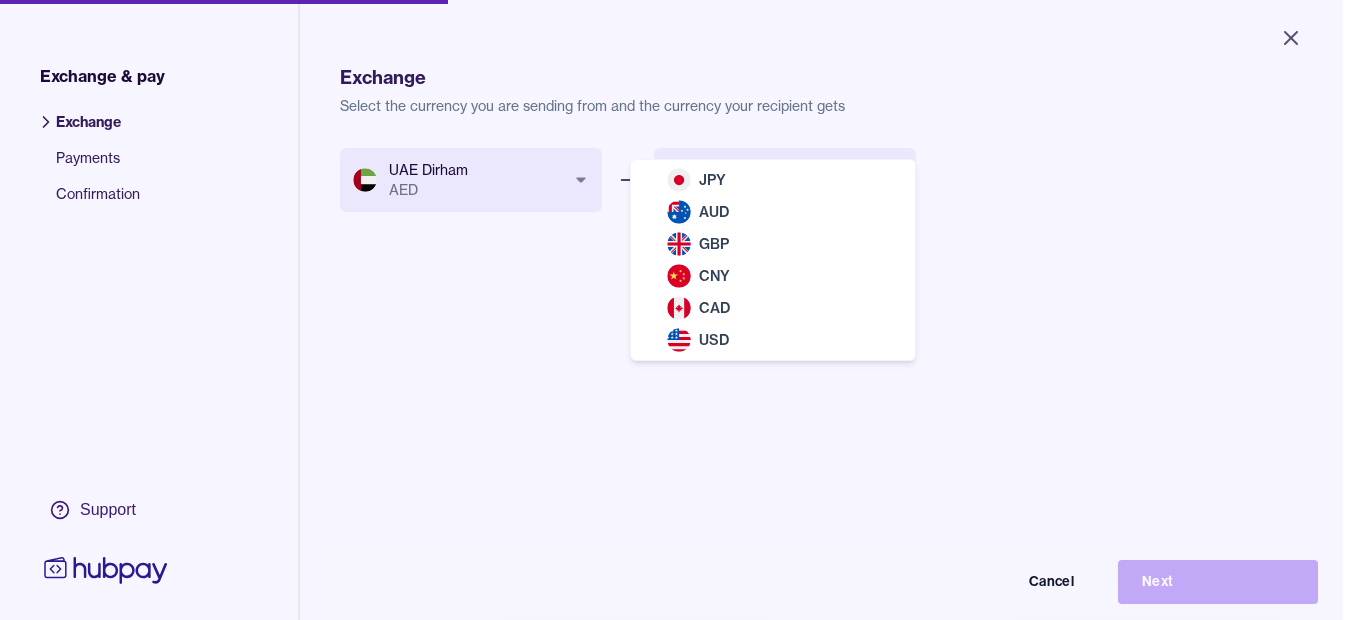 click on "Close Exchange & pay Exchange Payments Confirmation Support Exchange Select the currency you are sending from and the currency your recipient gets UAE Dirham AED *** *** *** *** *** *** *** Select buy currency *** *** *** *** *** *** Cancel Next Exchange & pay | Hubpay JPY AUD GBP CNY CAD USD" at bounding box center (671, 310) 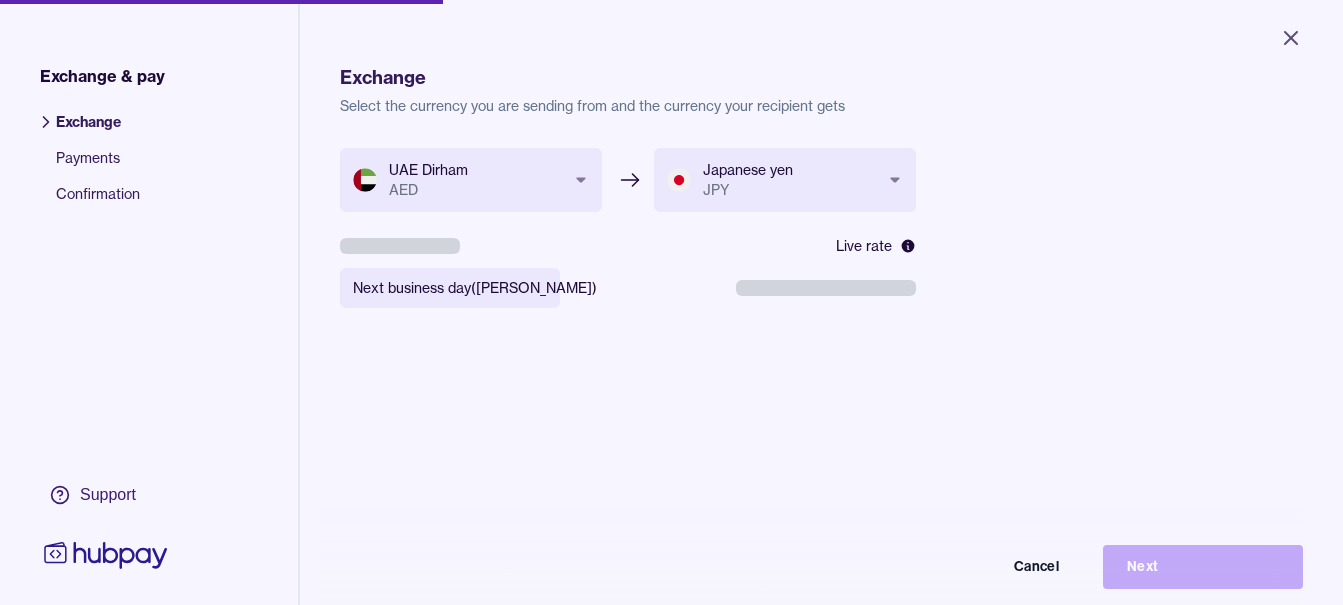 click on "**********" at bounding box center [671, 302] 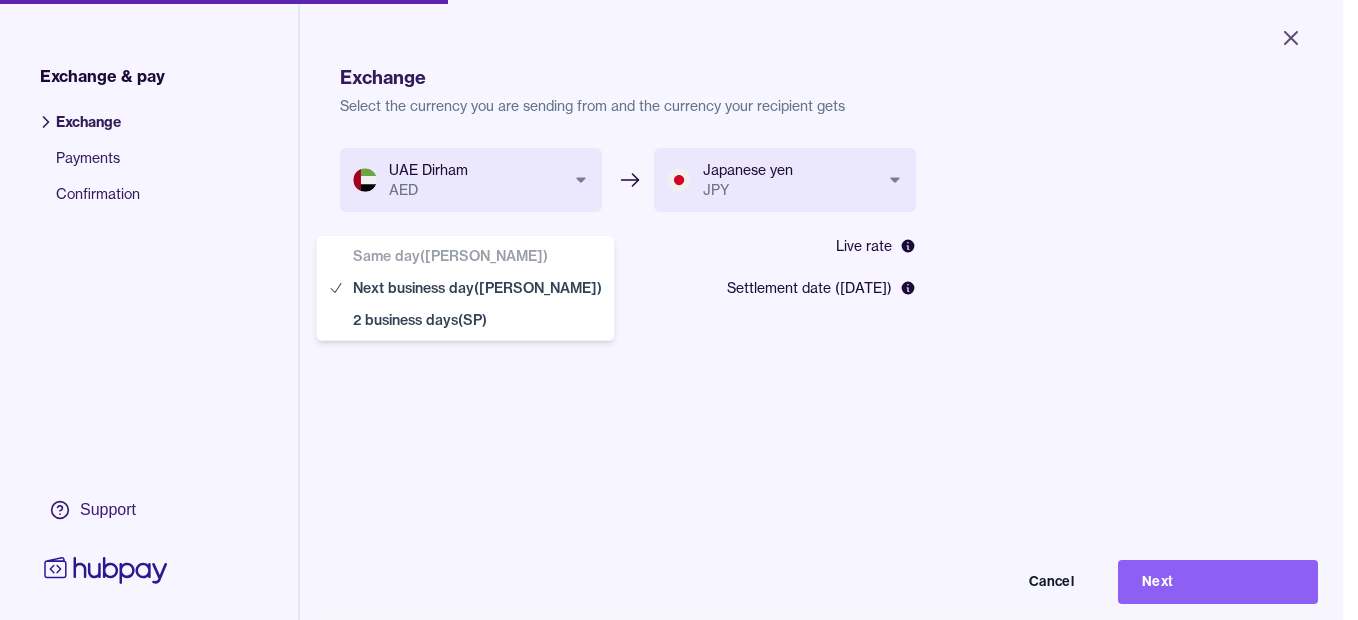 select on "**" 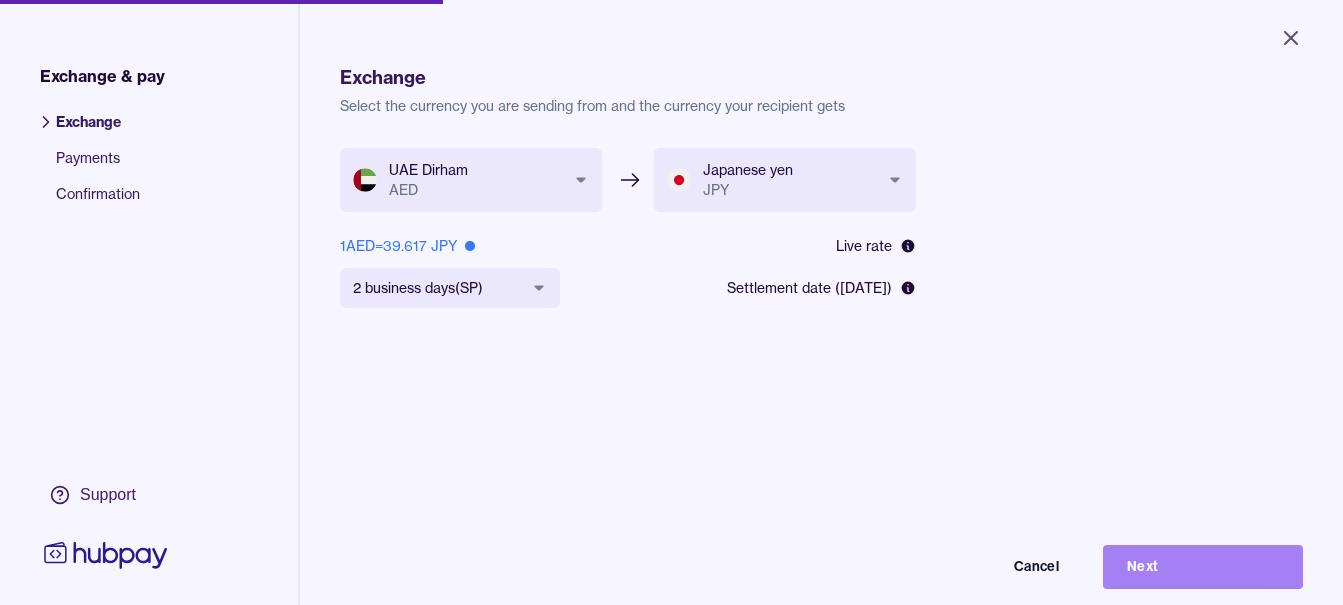 click on "Next" at bounding box center [1203, 567] 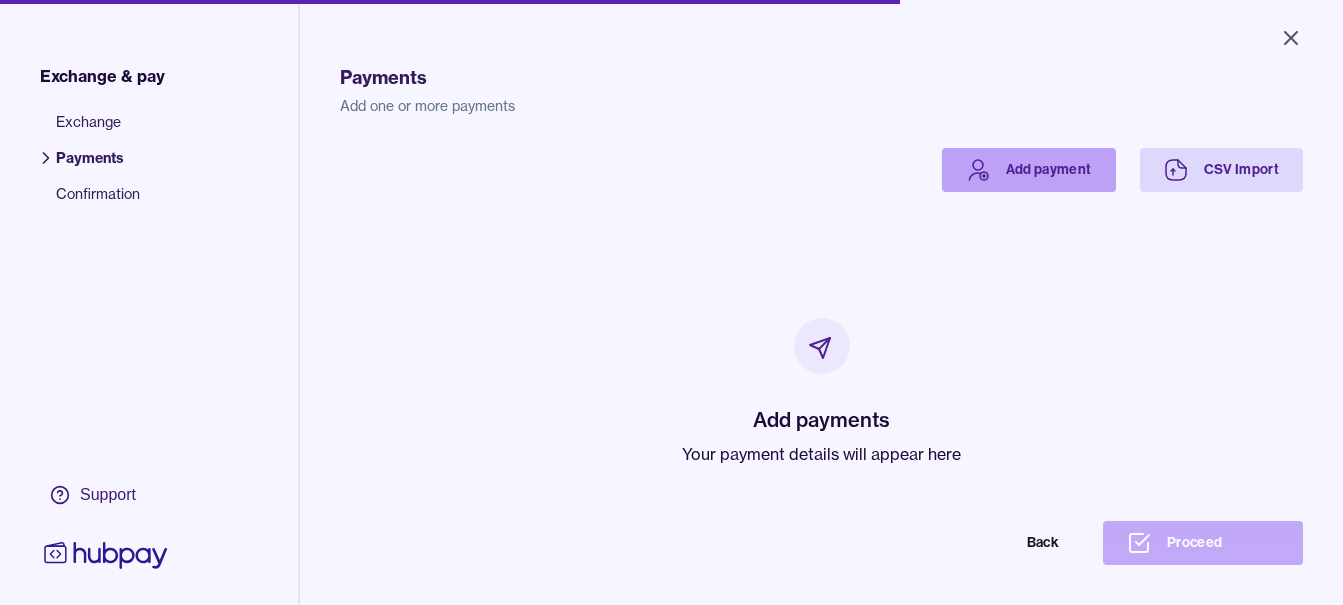 click on "Add payment" at bounding box center [1029, 170] 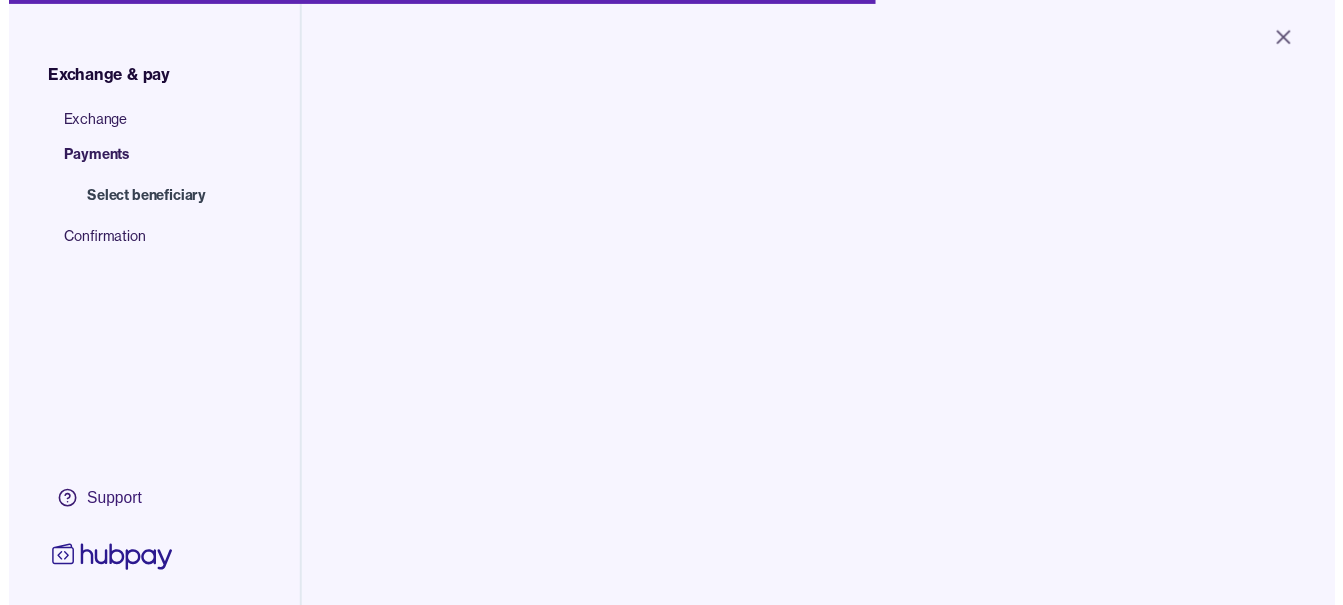 scroll, scrollTop: 0, scrollLeft: 0, axis: both 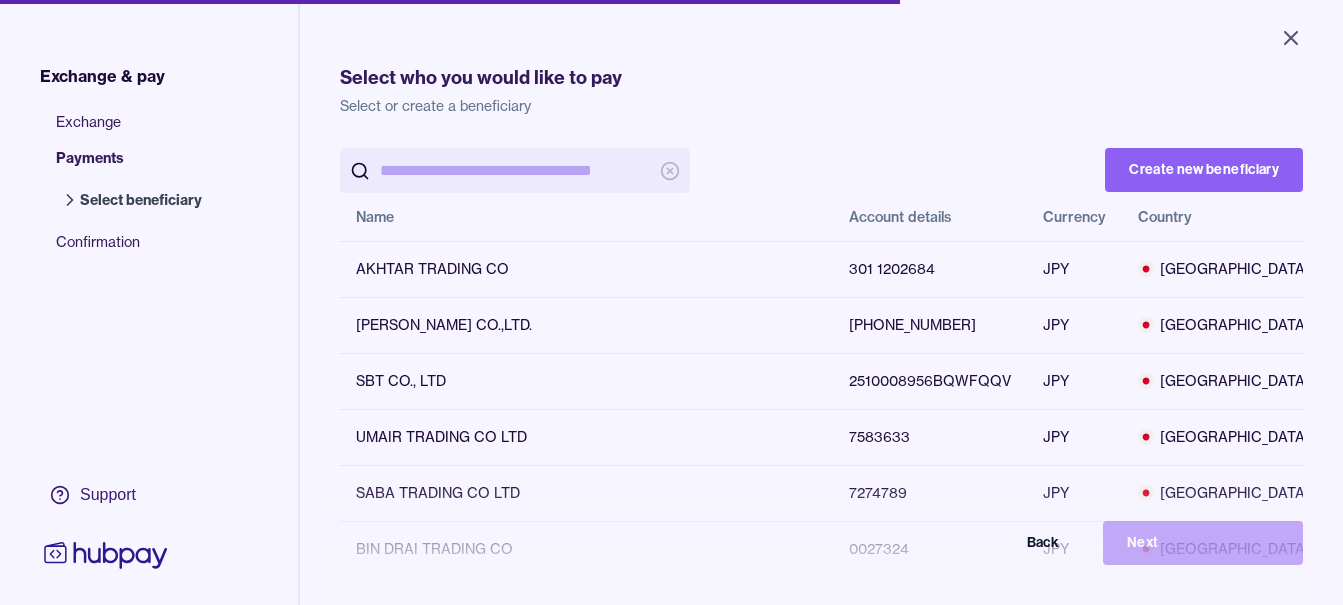 click at bounding box center [515, 170] 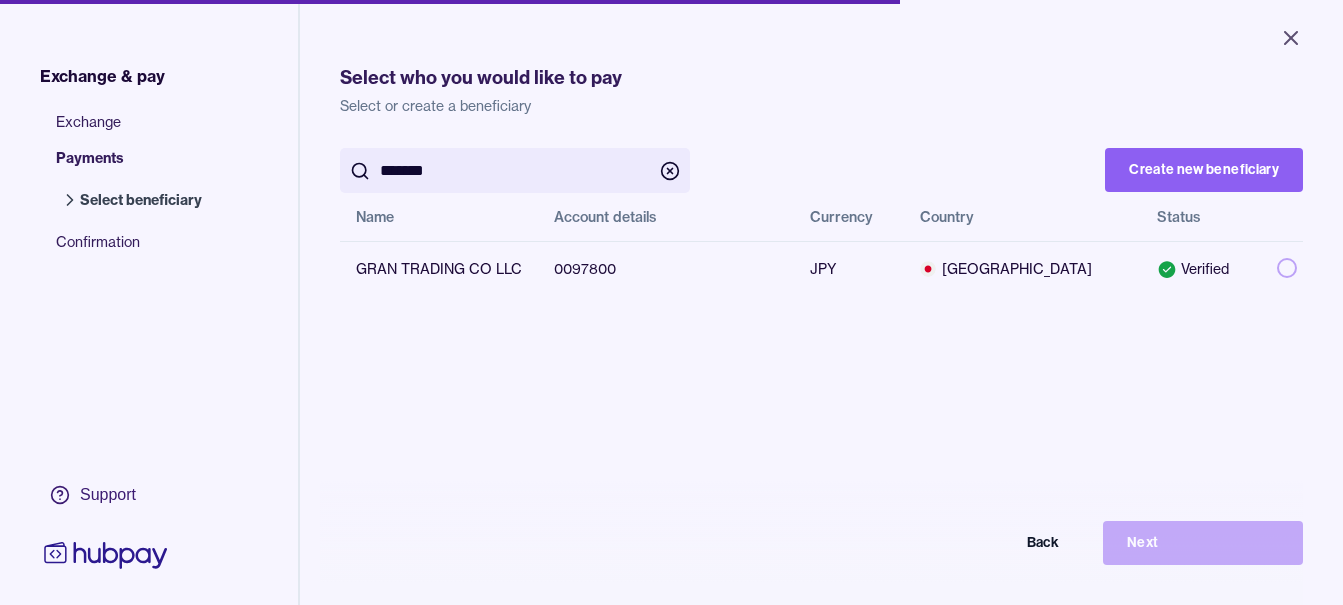 type on "*******" 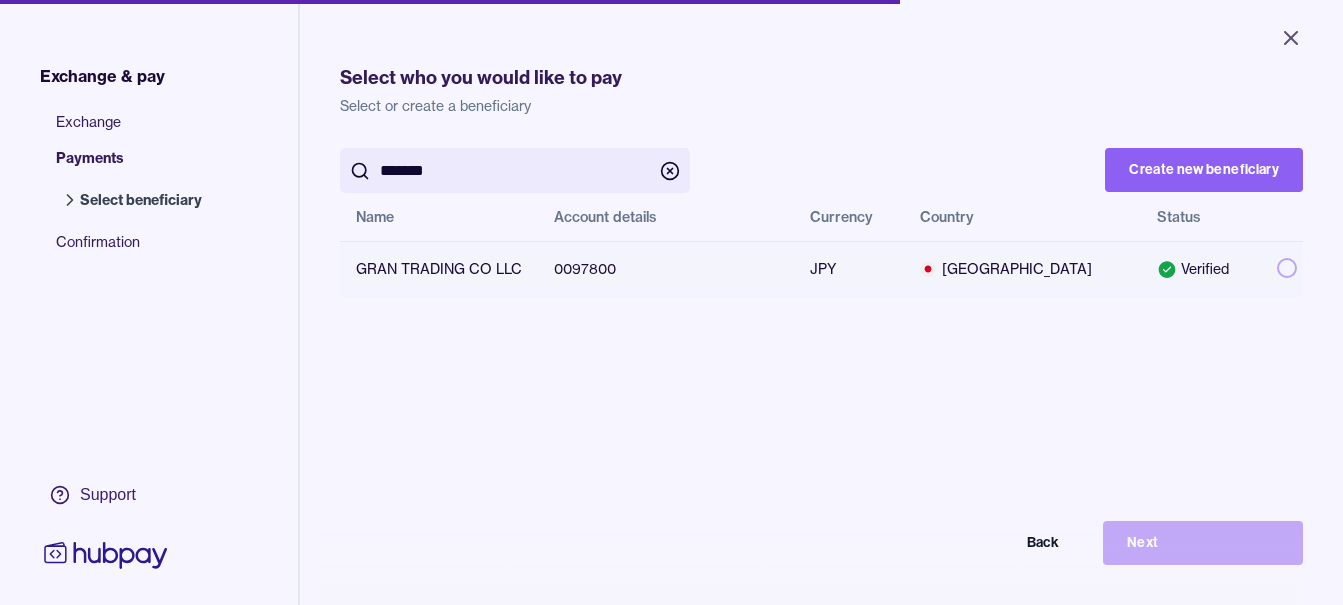 click at bounding box center [1287, 268] 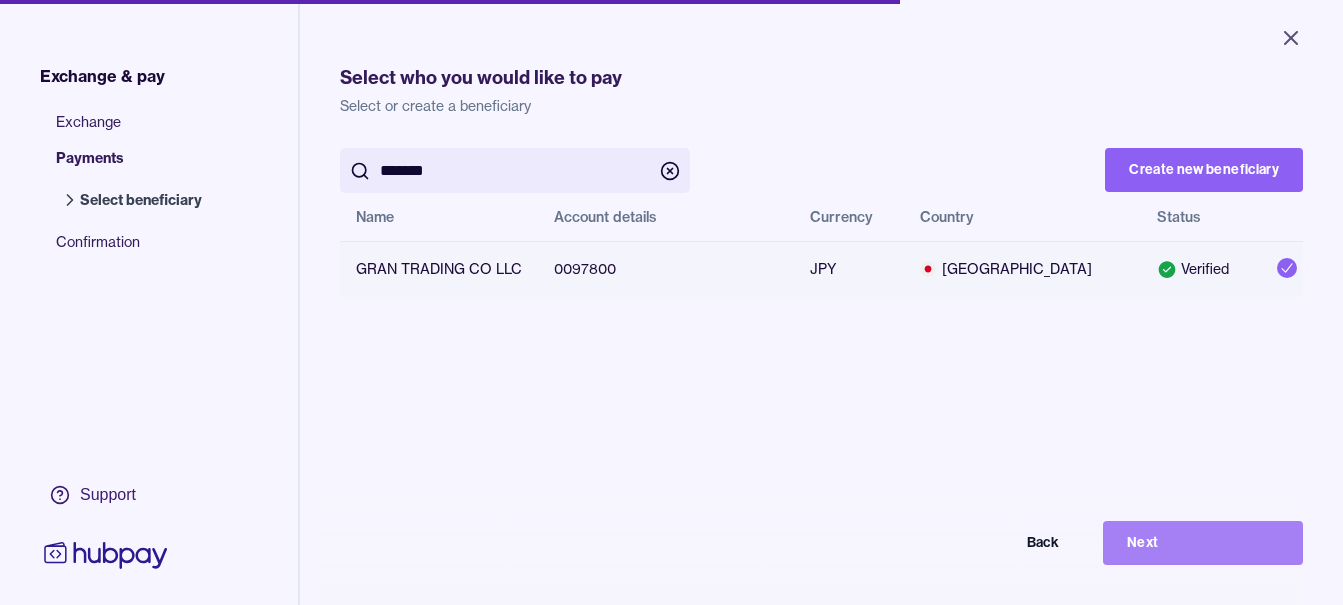 click on "Next" at bounding box center (1203, 543) 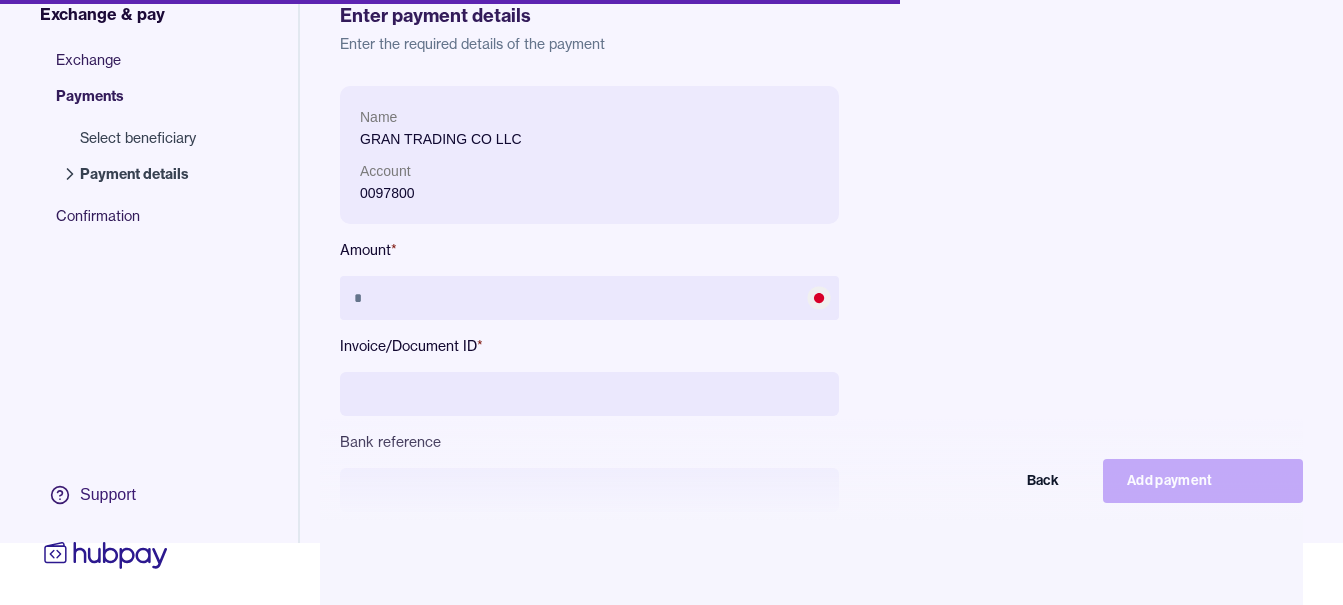 scroll, scrollTop: 95, scrollLeft: 0, axis: vertical 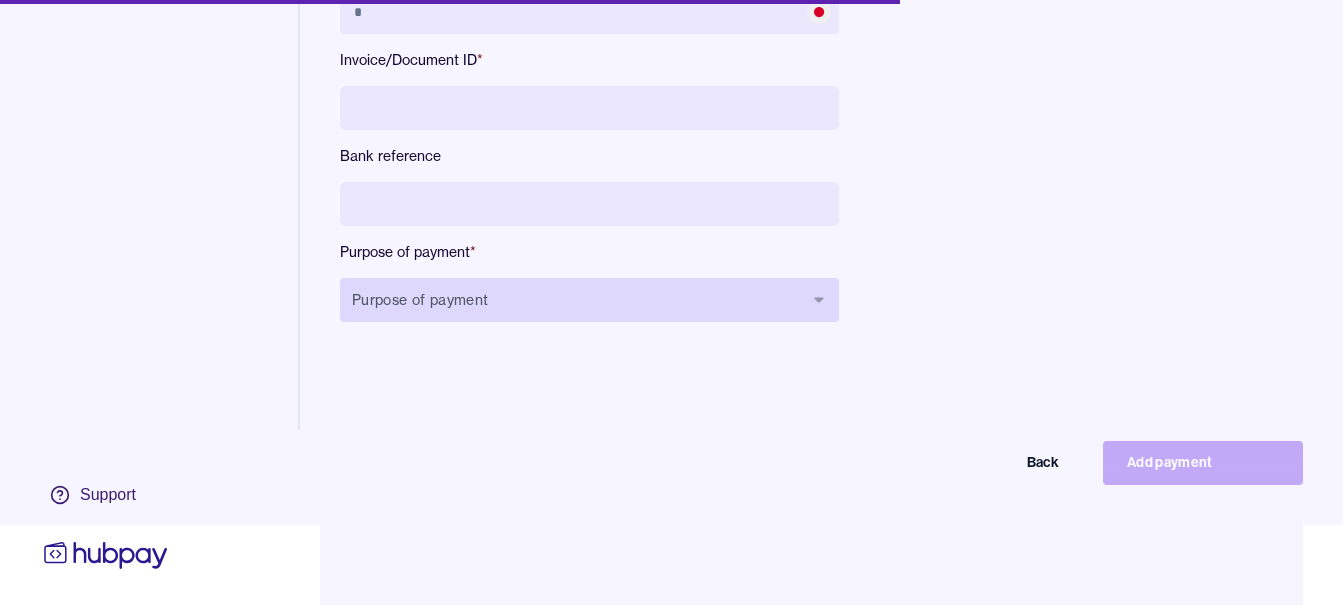 click on "Purpose of payment" at bounding box center [589, 300] 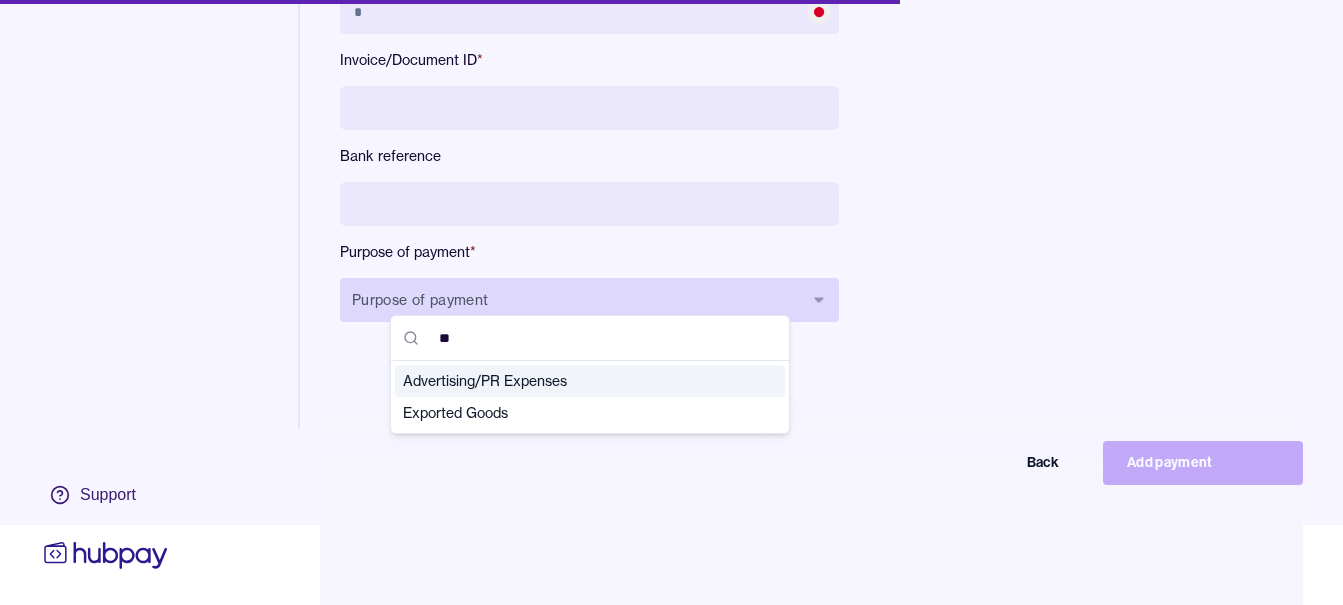 type on "***" 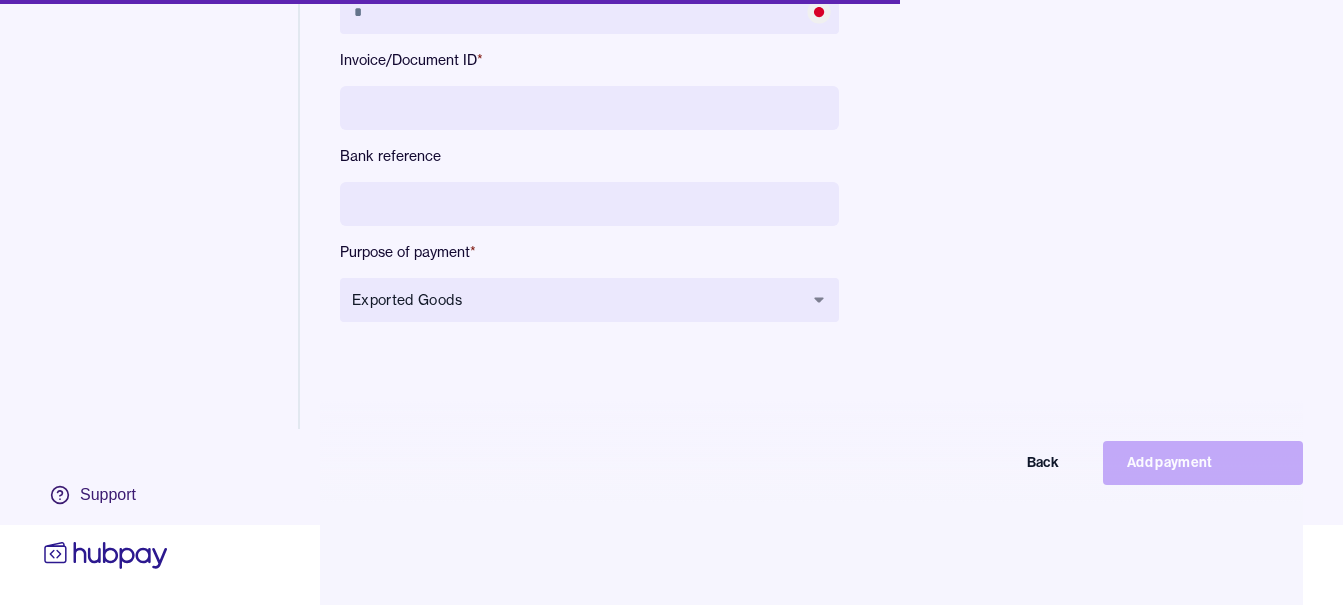 click at bounding box center [589, 204] 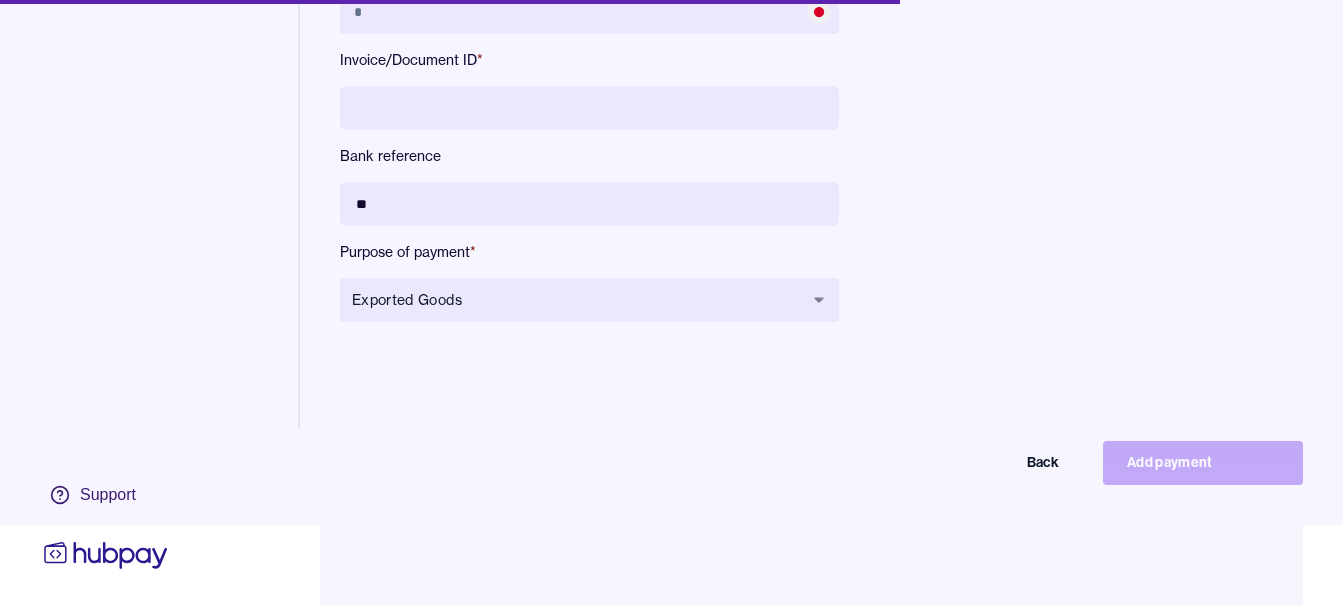 type on "*" 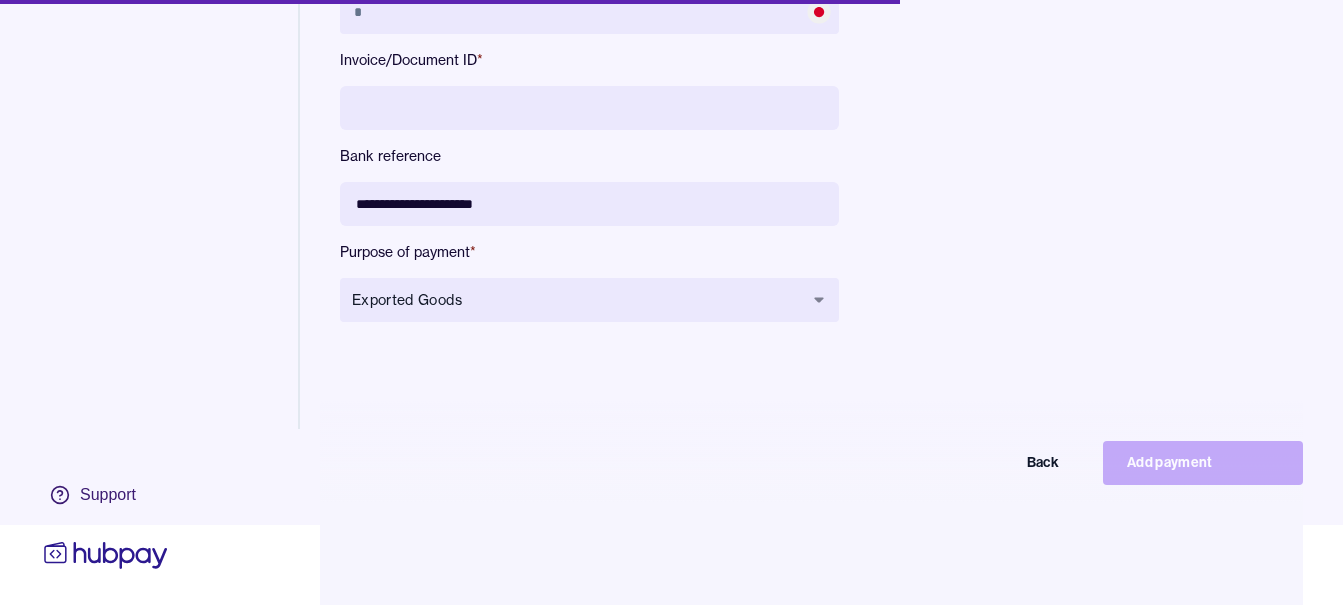 type on "**********" 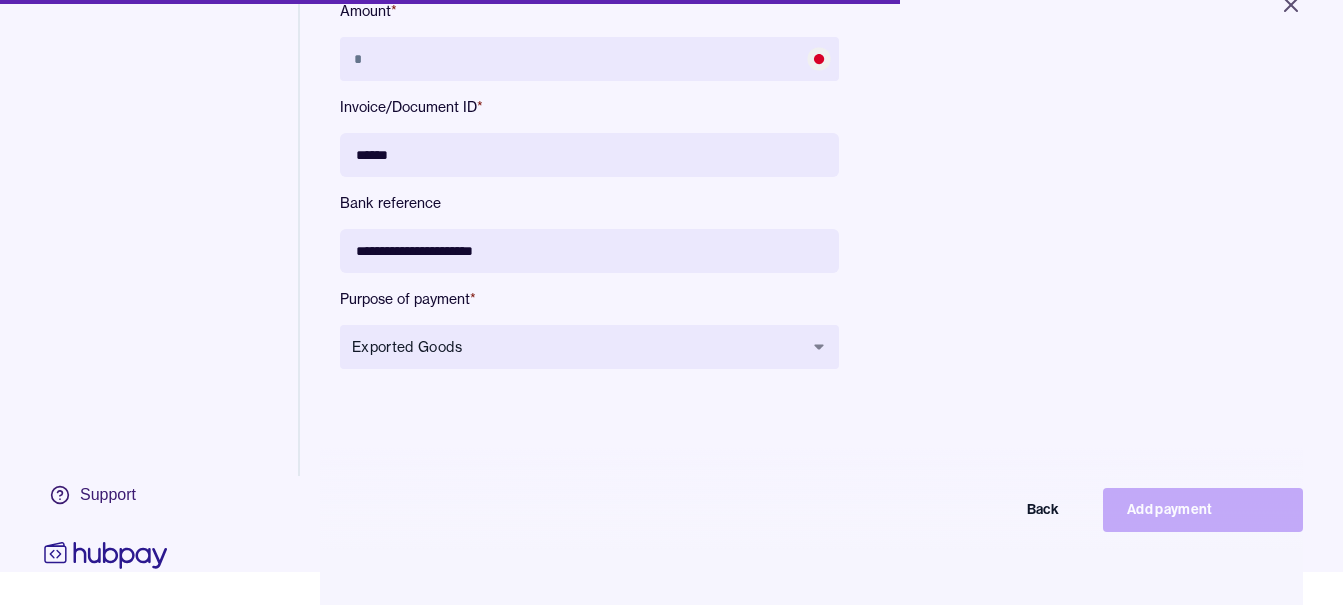 scroll, scrollTop: 0, scrollLeft: 0, axis: both 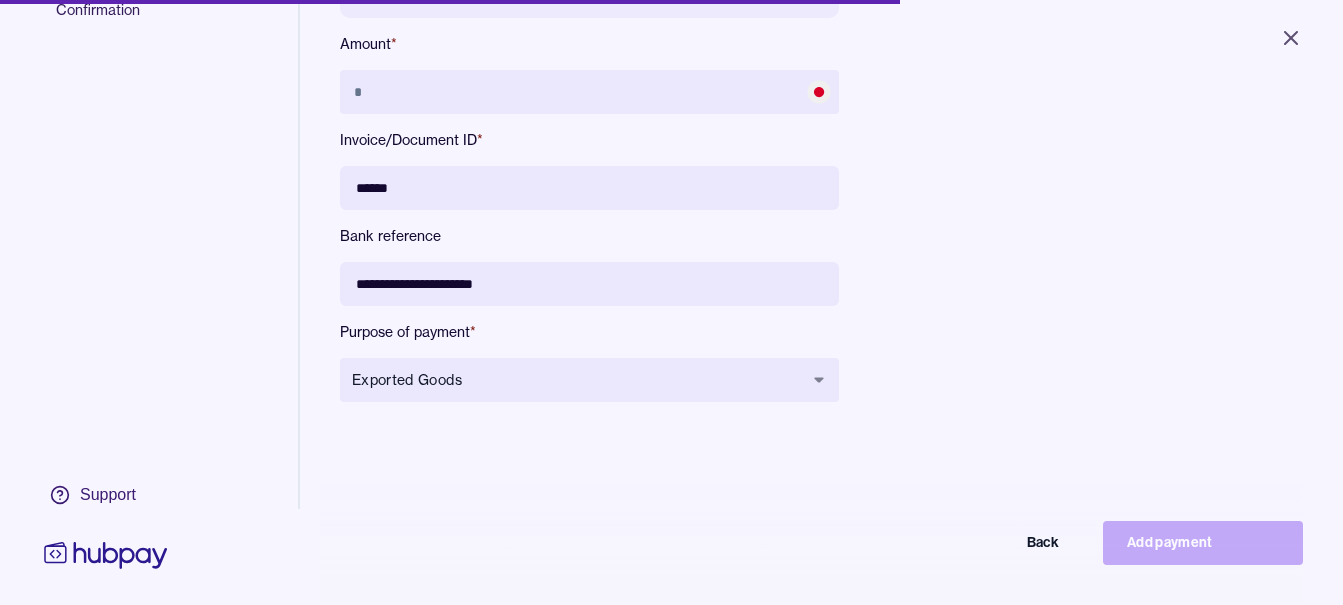 type on "******" 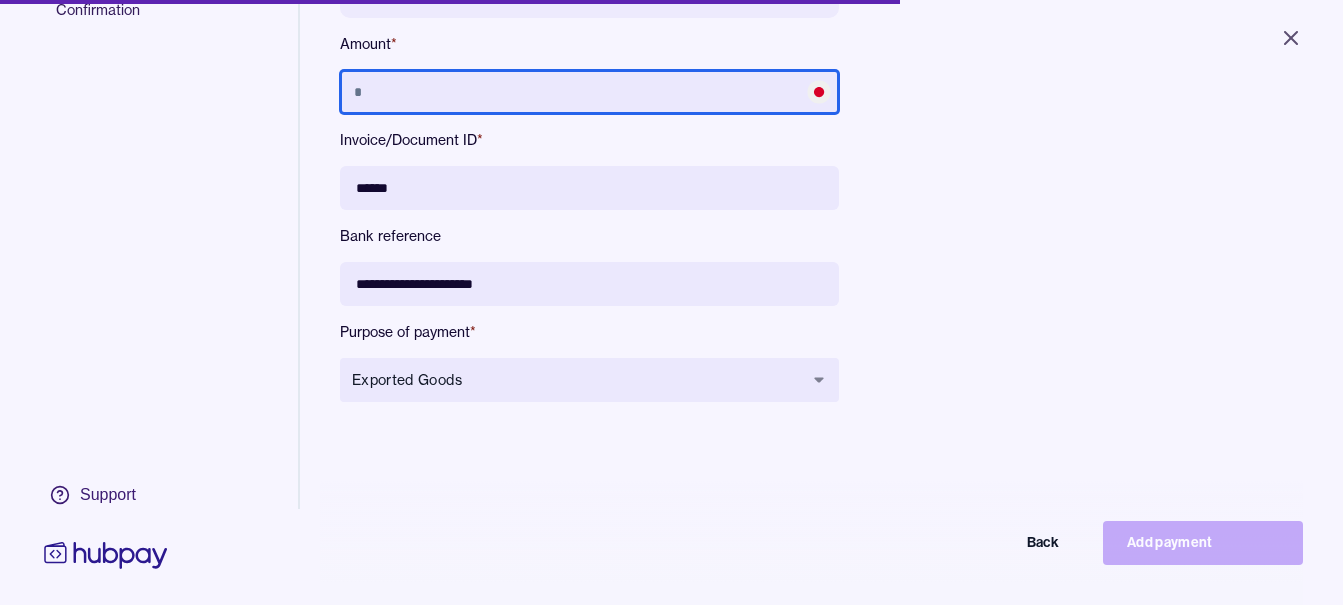 click at bounding box center [589, 92] 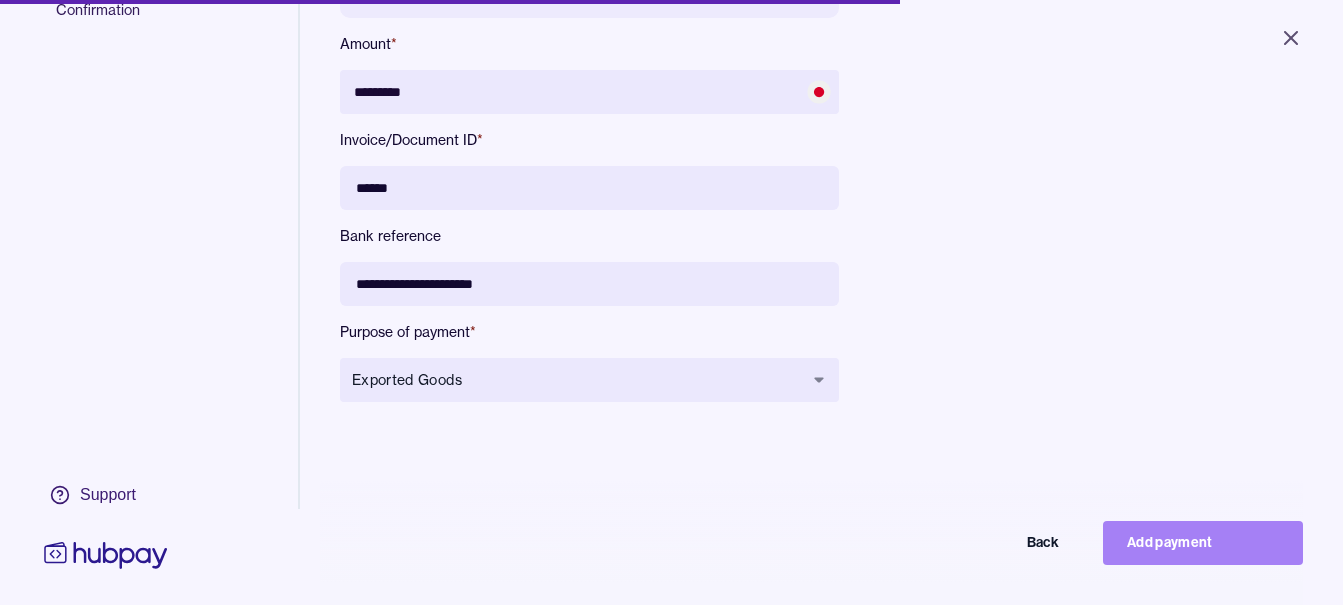 click on "Add payment" at bounding box center (1203, 543) 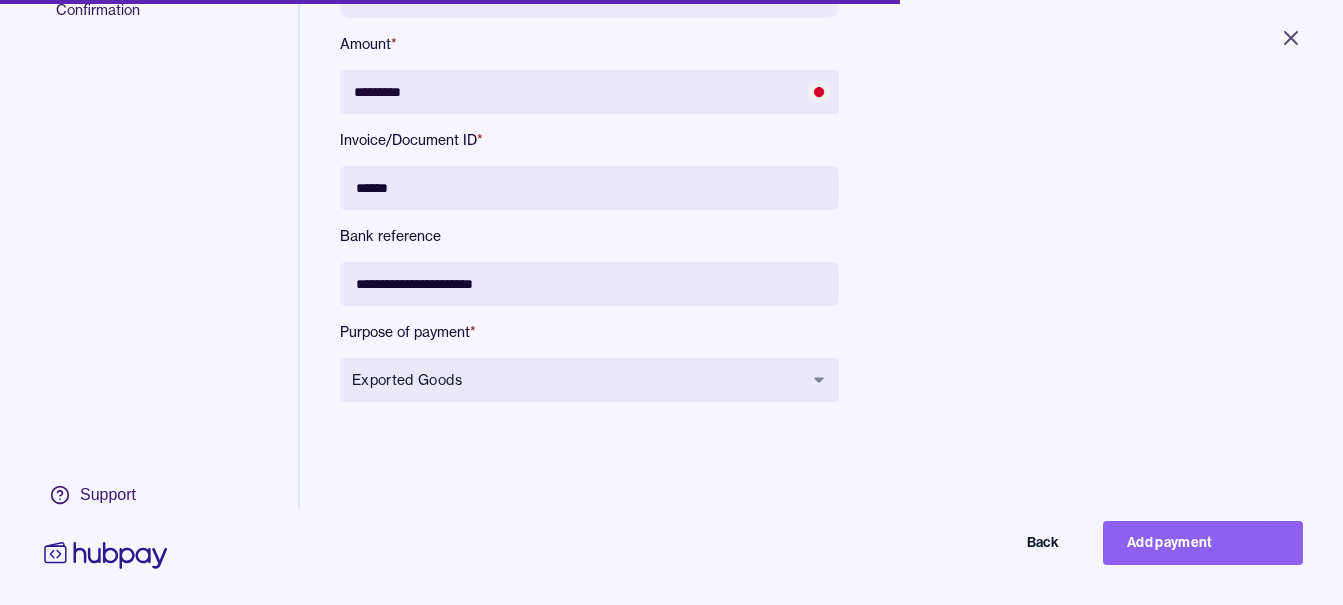 type on "*******" 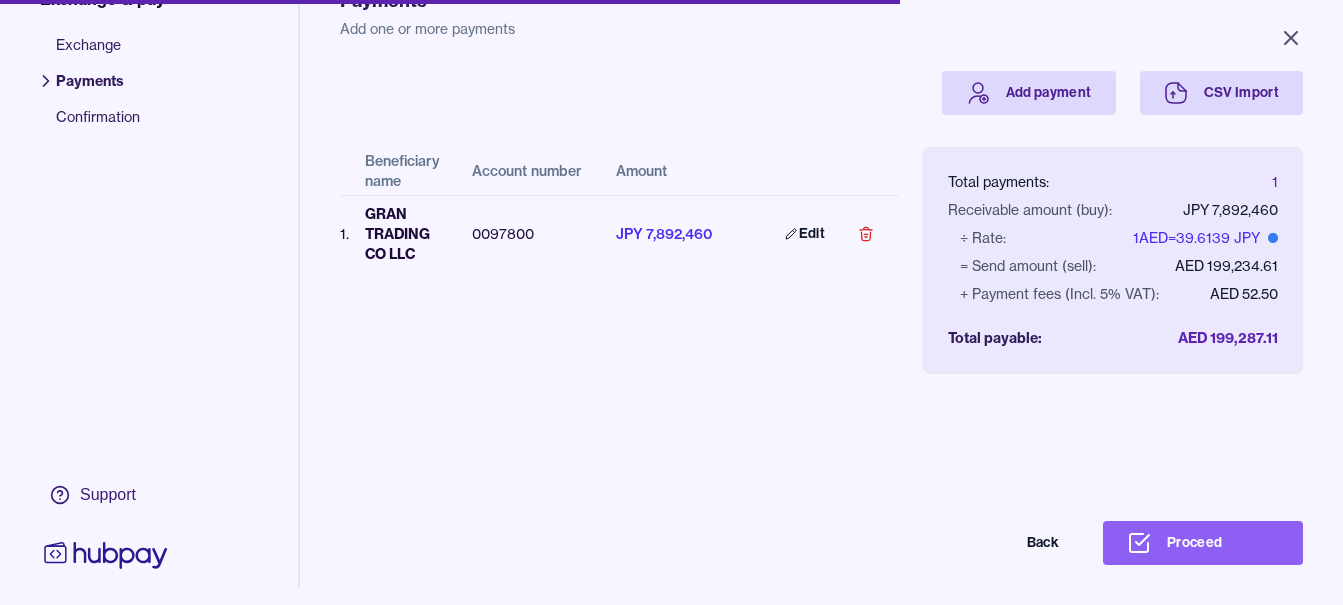 scroll, scrollTop: 156, scrollLeft: 0, axis: vertical 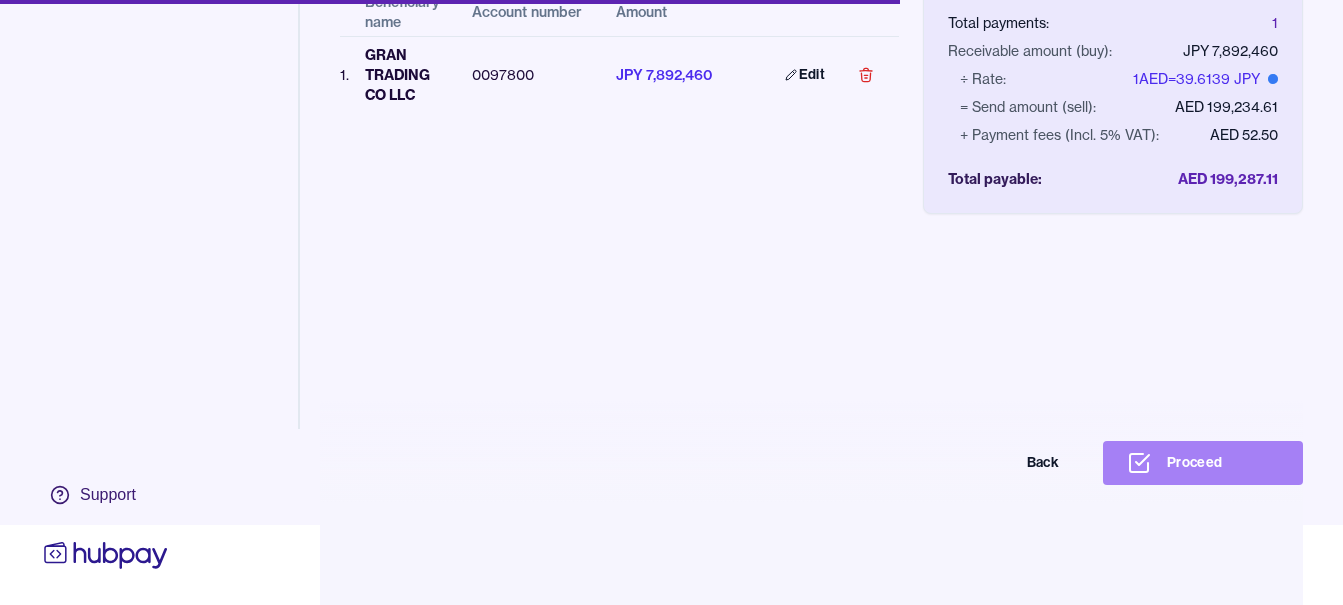 click on "Proceed" at bounding box center [1203, 463] 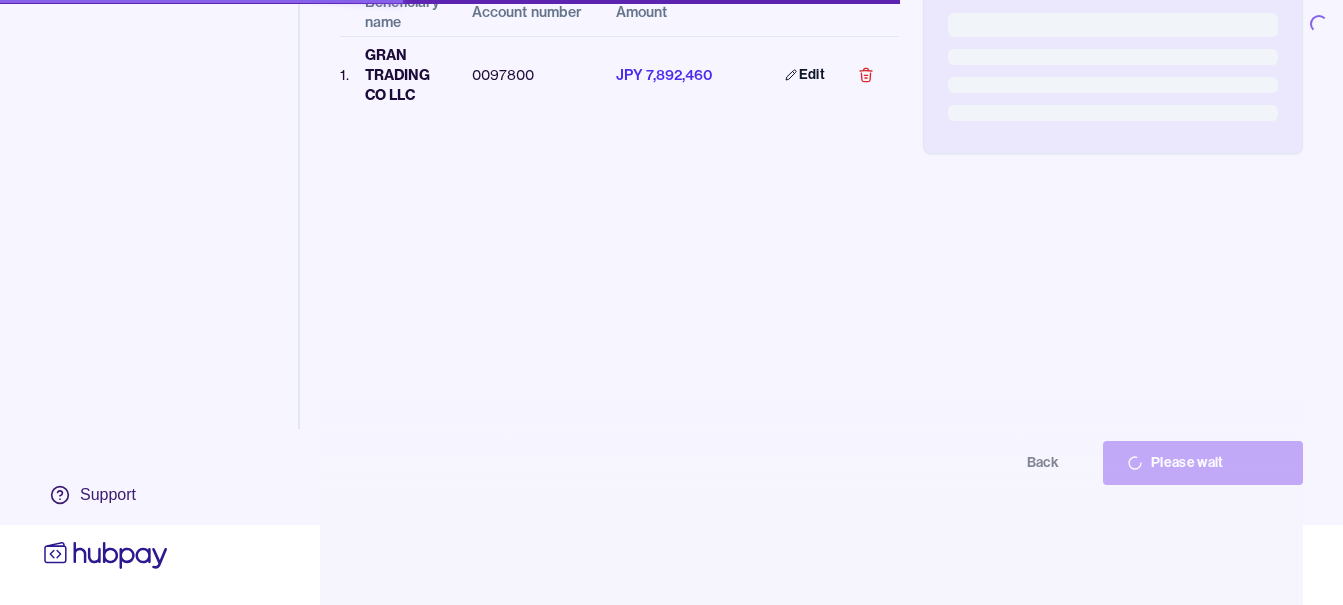 scroll, scrollTop: 0, scrollLeft: 0, axis: both 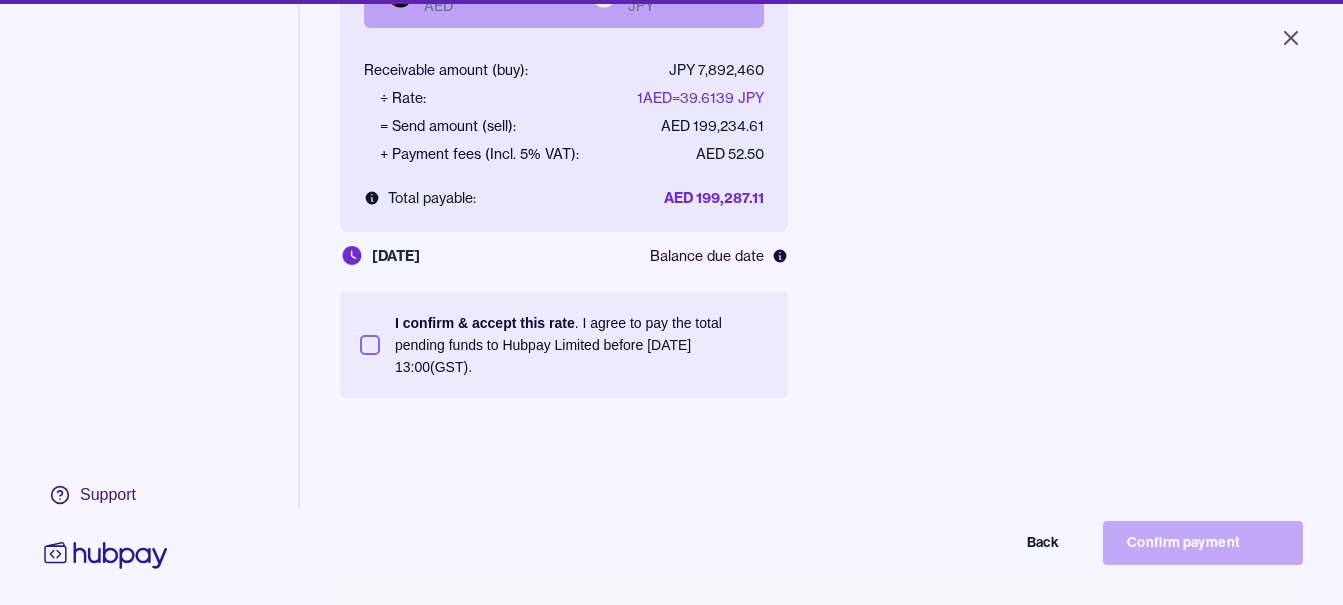 click on "I confirm & accept this rate" at bounding box center (485, 323) 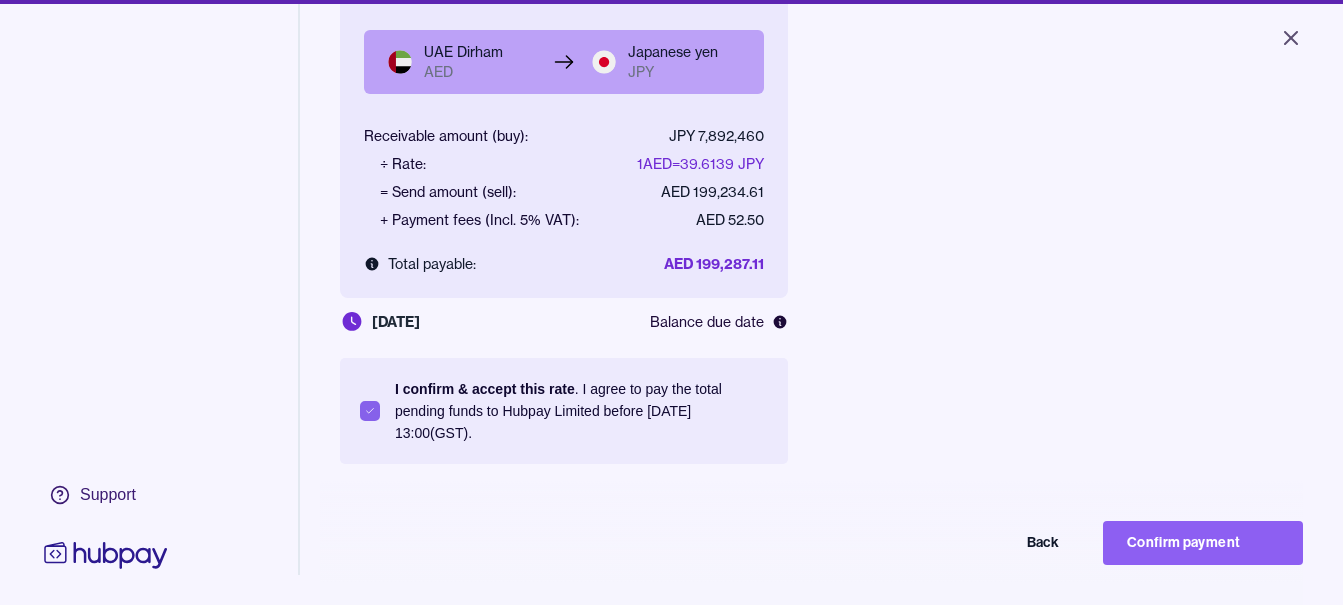 scroll, scrollTop: 268, scrollLeft: 0, axis: vertical 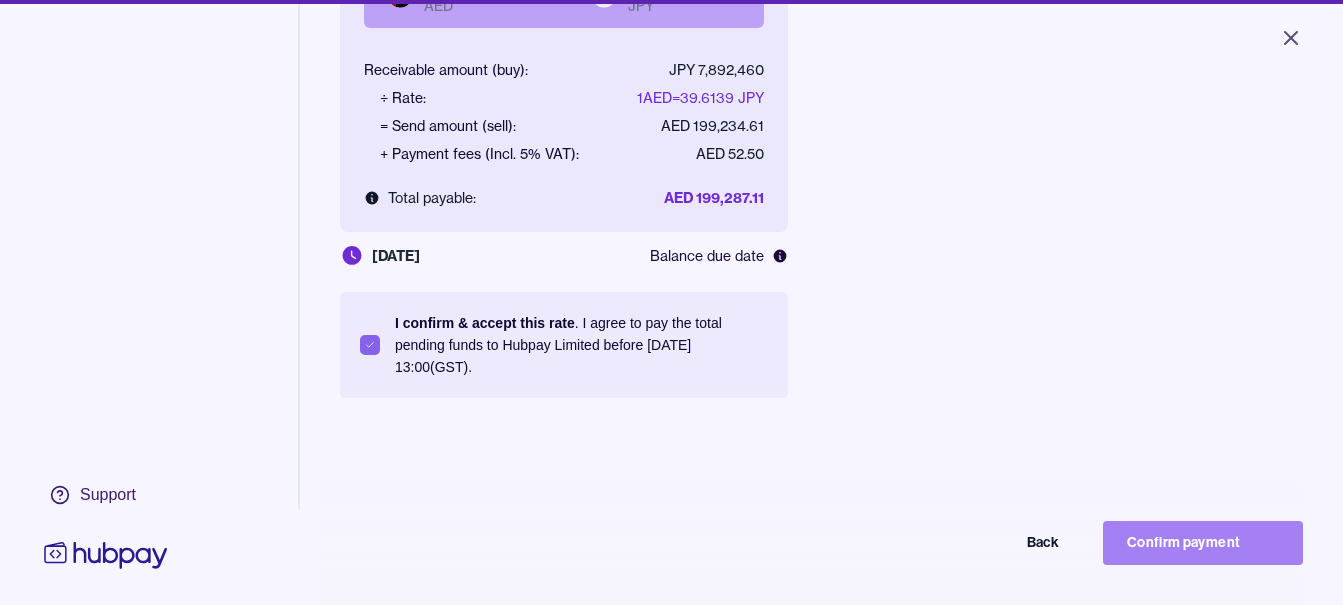 click on "Confirm payment" at bounding box center [1203, 543] 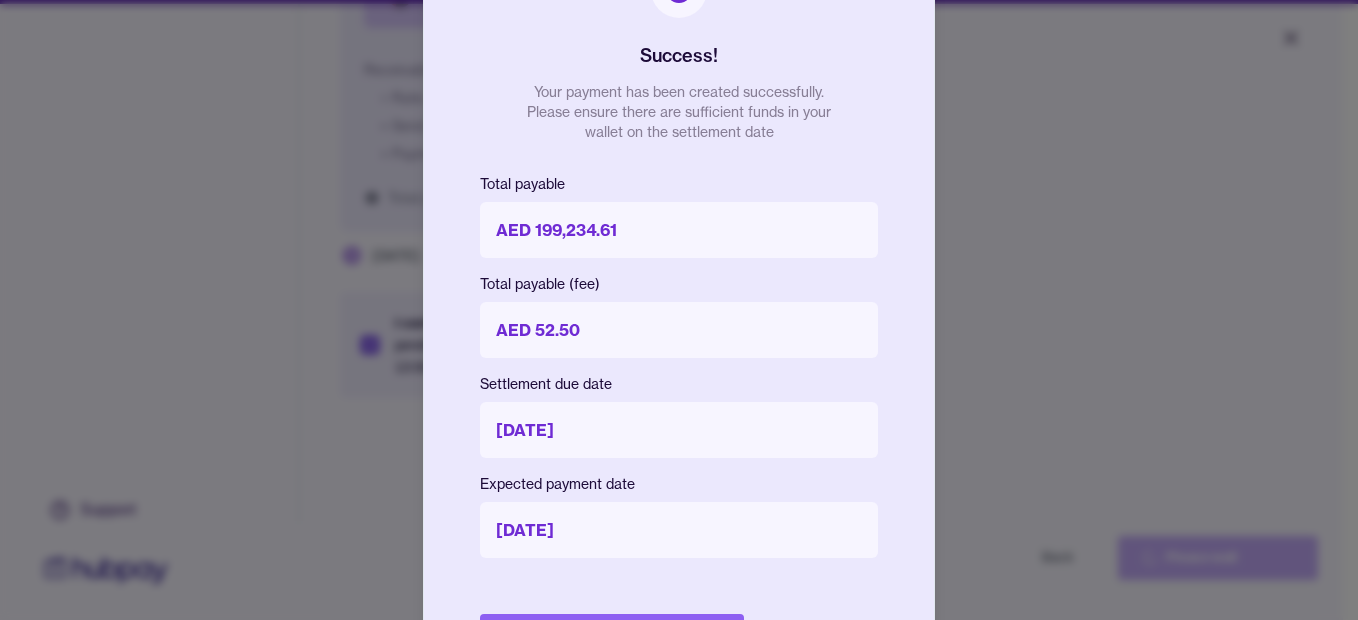 click on "Success! Your payment has been created successfully. Please ensure there are sufficient funds in your wallet on the settlement date Total payable AED 199,234.61 Total payable (fee) AED 52.50 Settlement due date 10 Jul 2025 Expected payment date 10 Jul 2025 Done" at bounding box center (679, 310) 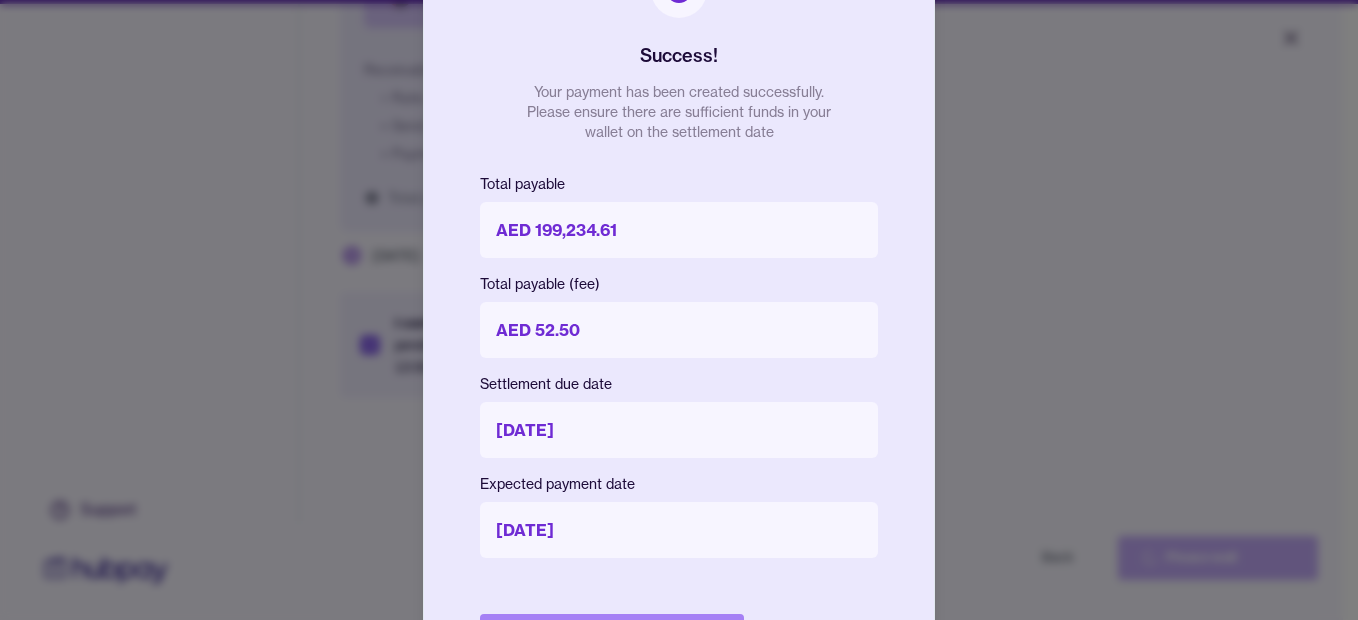 click on "Done" at bounding box center (612, 636) 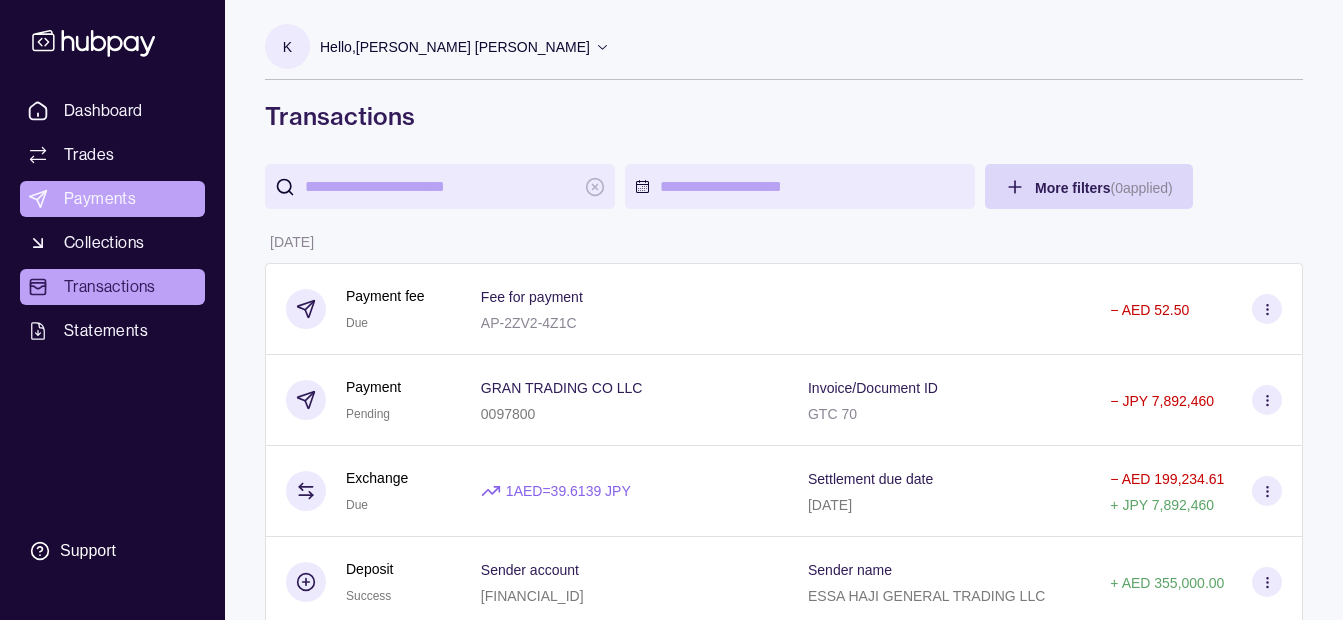 click on "Payments" at bounding box center [100, 199] 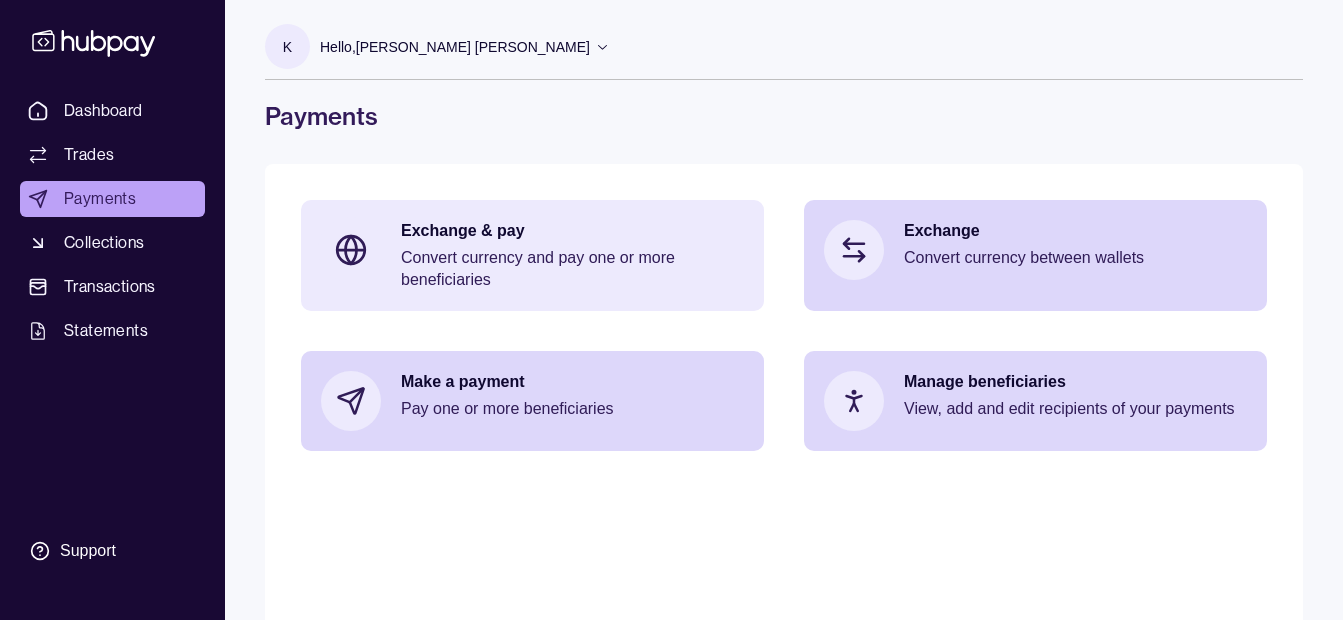 click on "Exchange & pay" at bounding box center [572, 231] 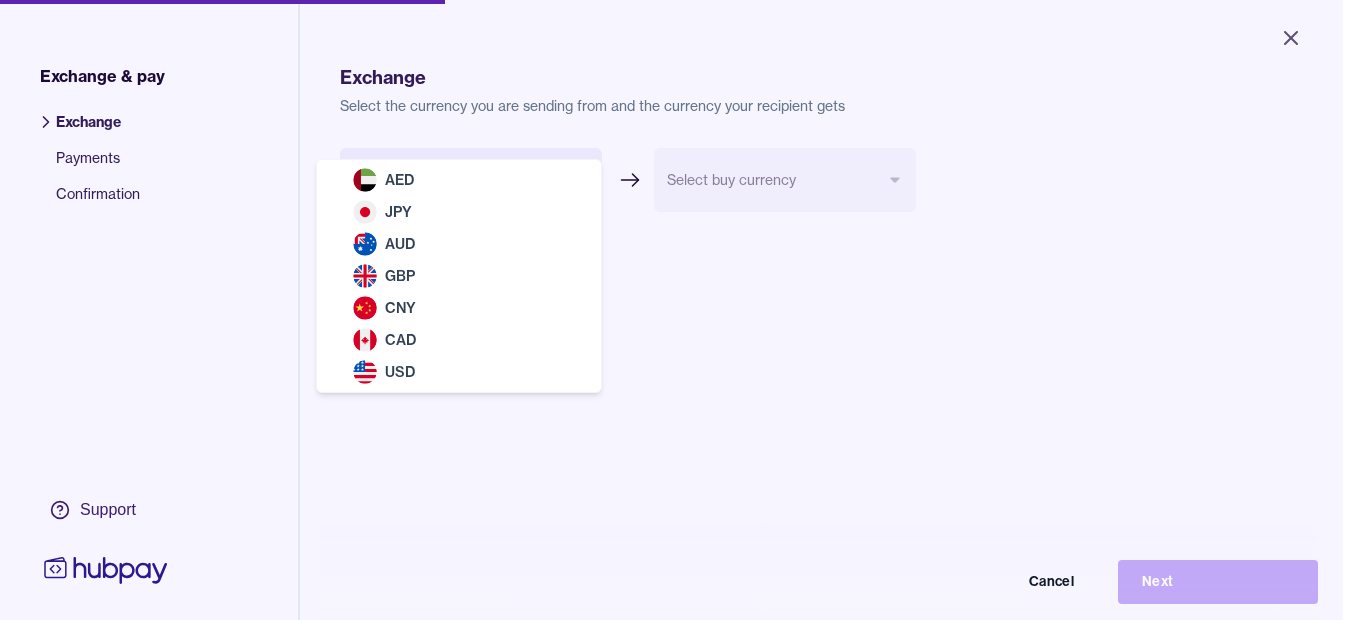 click on "Close Exchange & pay Exchange Payments Confirmation Support Exchange Select the currency you are sending from and the currency your recipient gets Select sell currency *** *** *** *** *** *** *** Select buy currency Cancel Next Exchange & pay | Hubpay AED JPY AUD GBP CNY CAD USD" at bounding box center [671, 310] 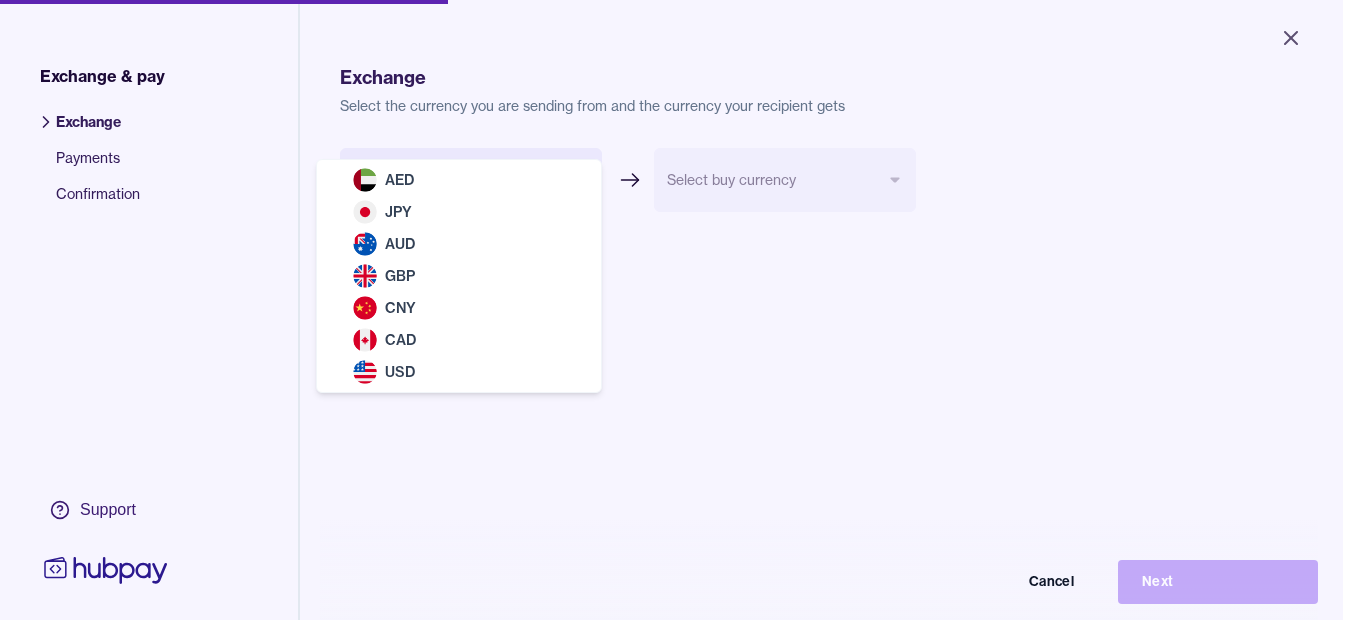 select on "***" 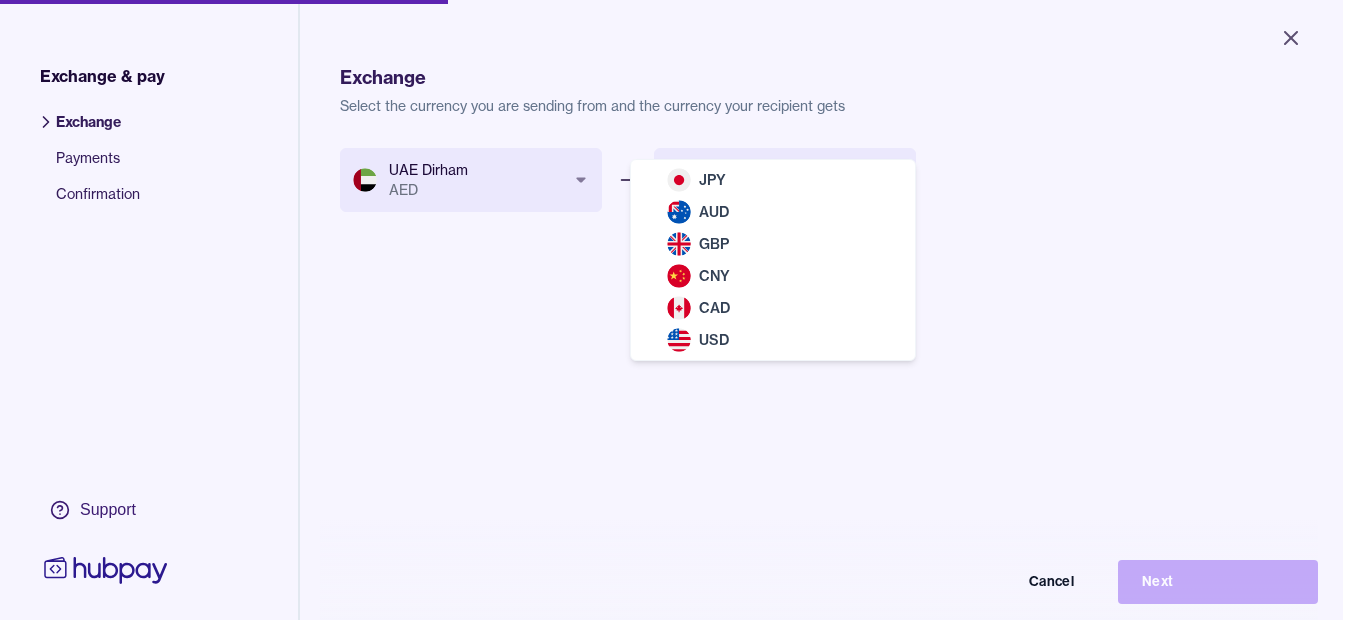 click on "Close Exchange & pay Exchange Payments Confirmation Support Exchange Select the currency you are sending from and the currency your recipient gets UAE Dirham AED *** *** *** *** *** *** *** Select buy currency *** *** *** *** *** *** Cancel Next Exchange & pay | Hubpay JPY AUD GBP CNY CAD USD" at bounding box center [671, 310] 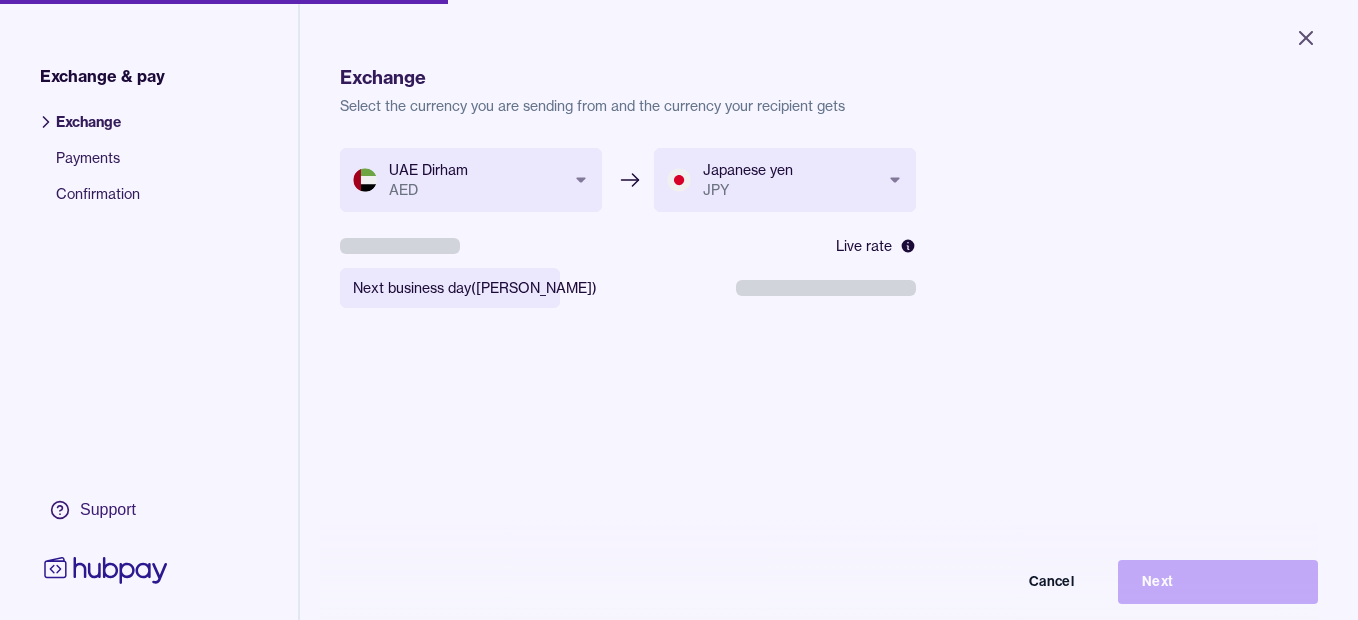 click on "**********" at bounding box center [679, 310] 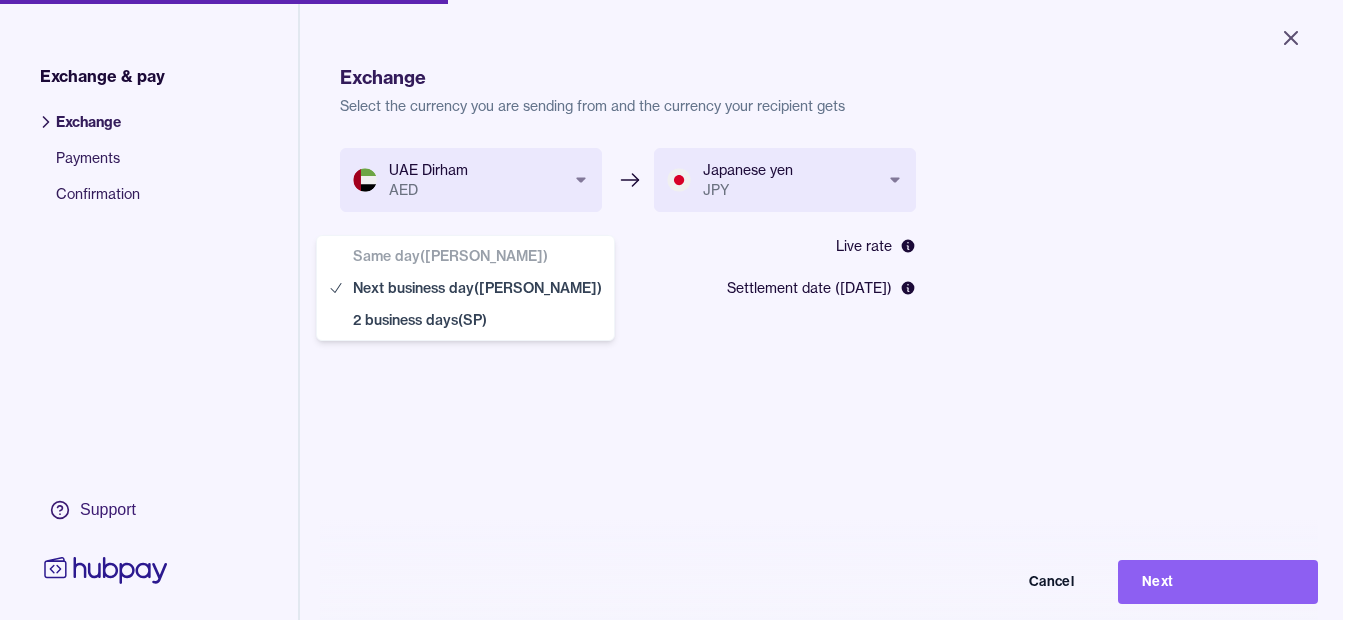 select on "**" 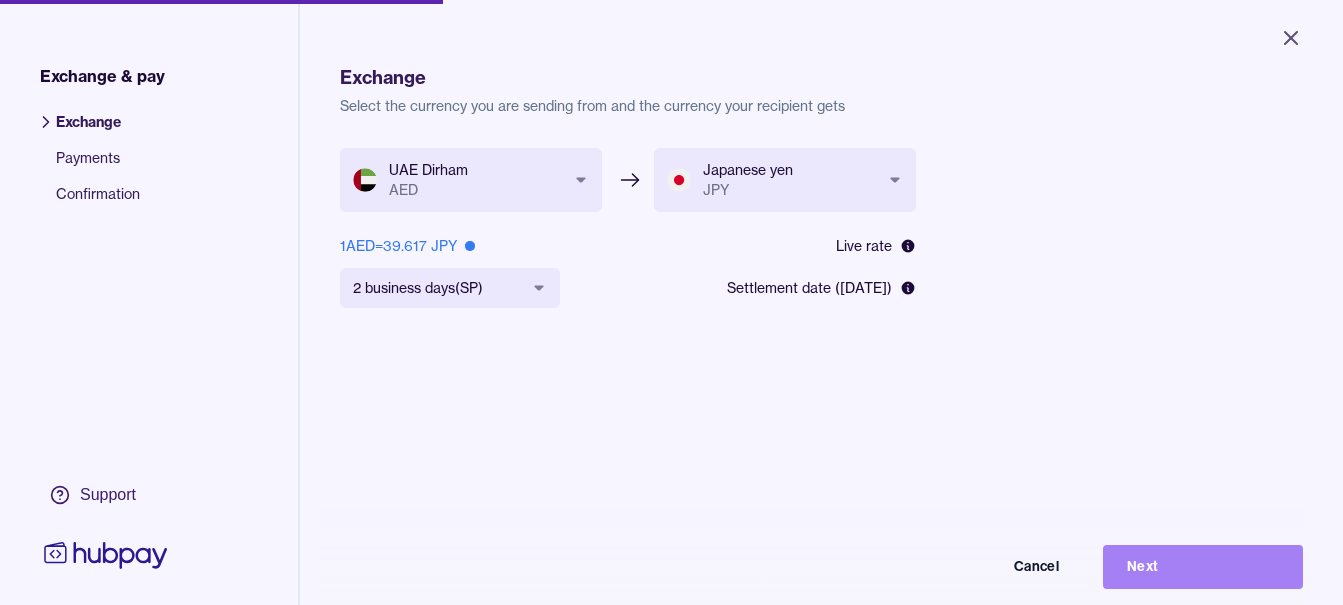 click on "Next" at bounding box center (1203, 567) 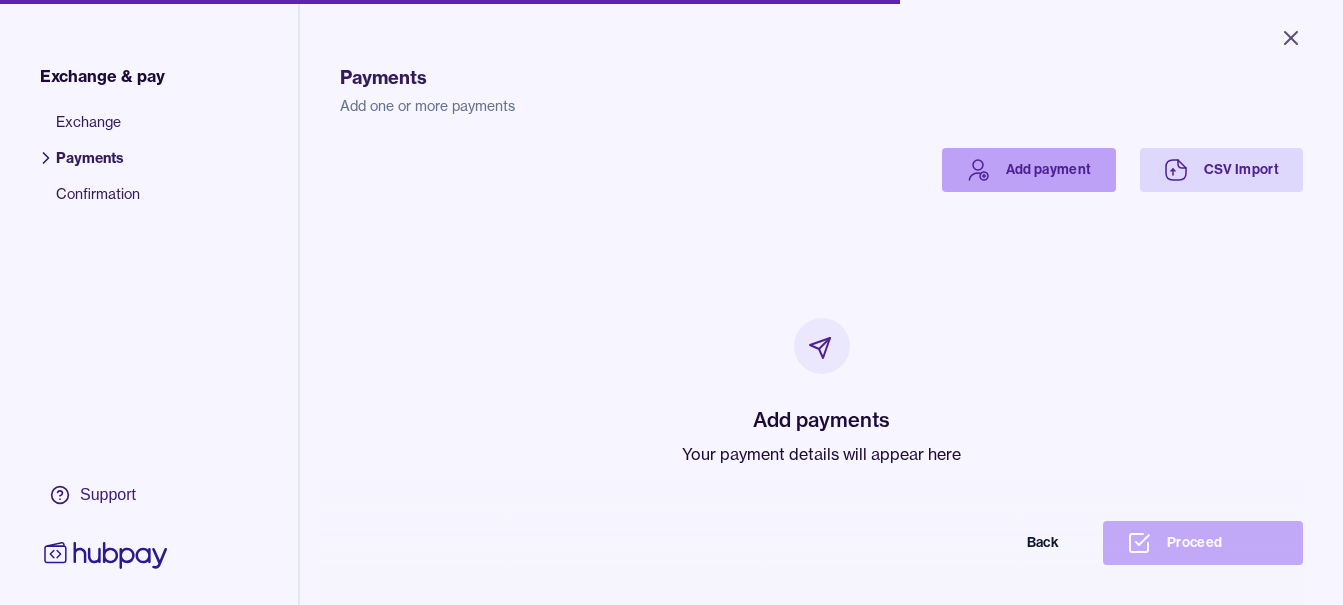 click on "Add payment" at bounding box center [1029, 170] 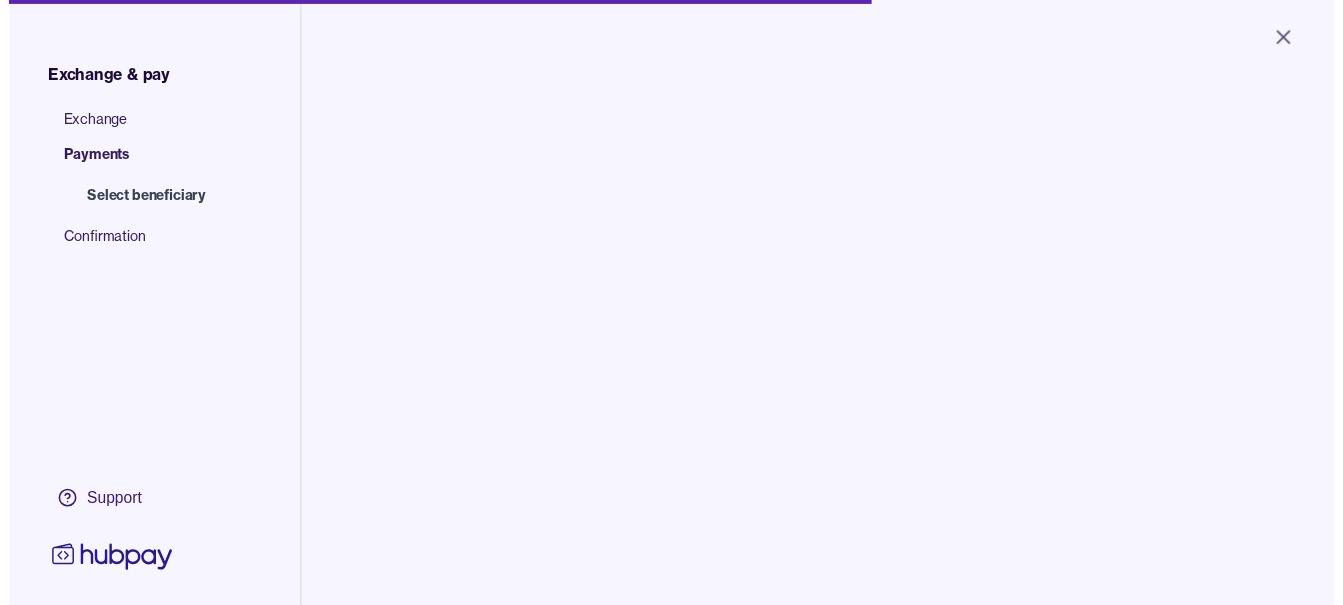 scroll, scrollTop: 0, scrollLeft: 0, axis: both 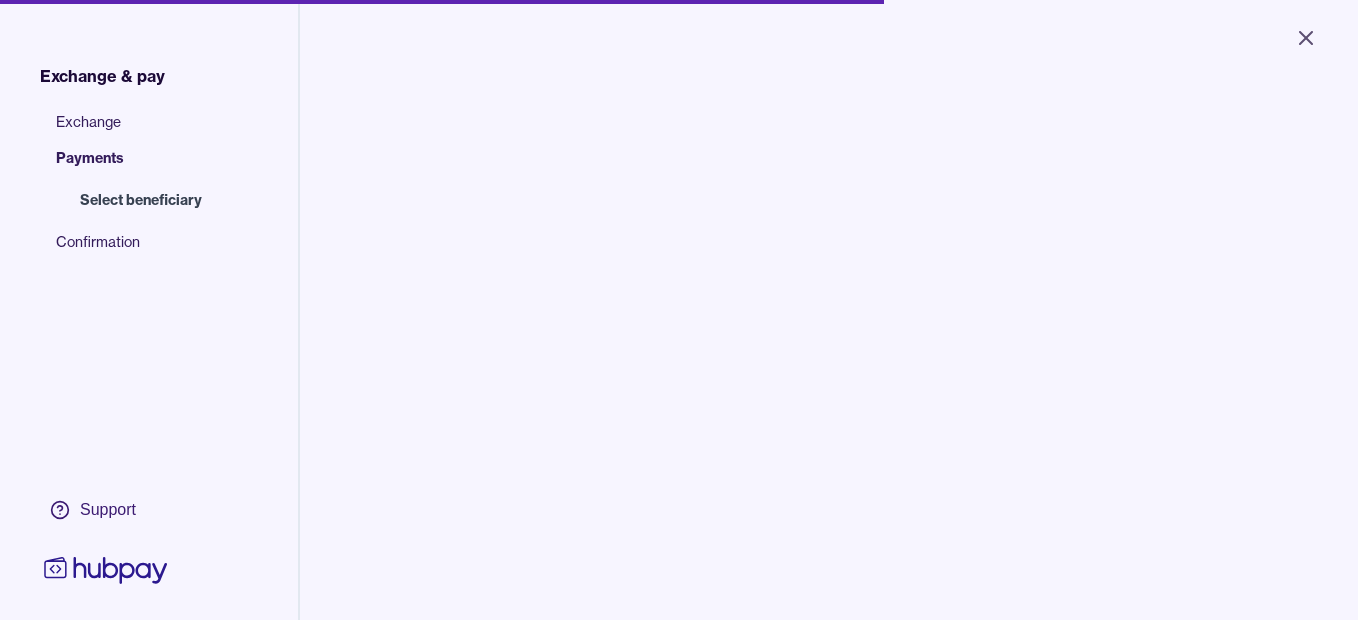 click at bounding box center (515, 170) 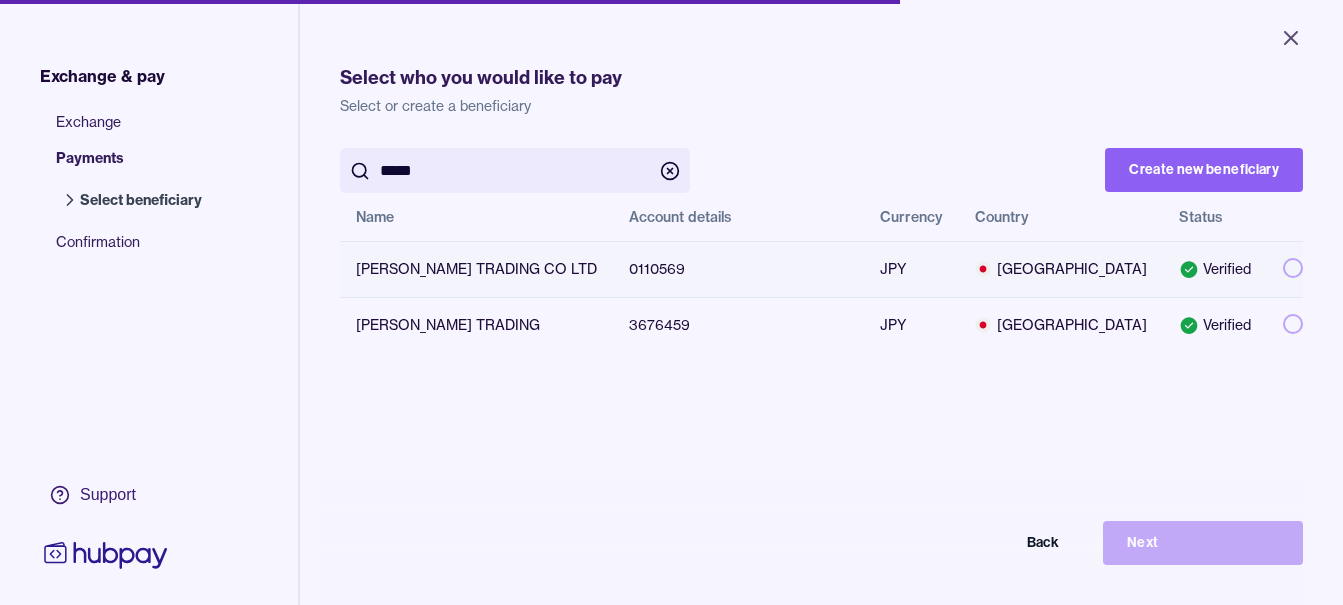type on "*****" 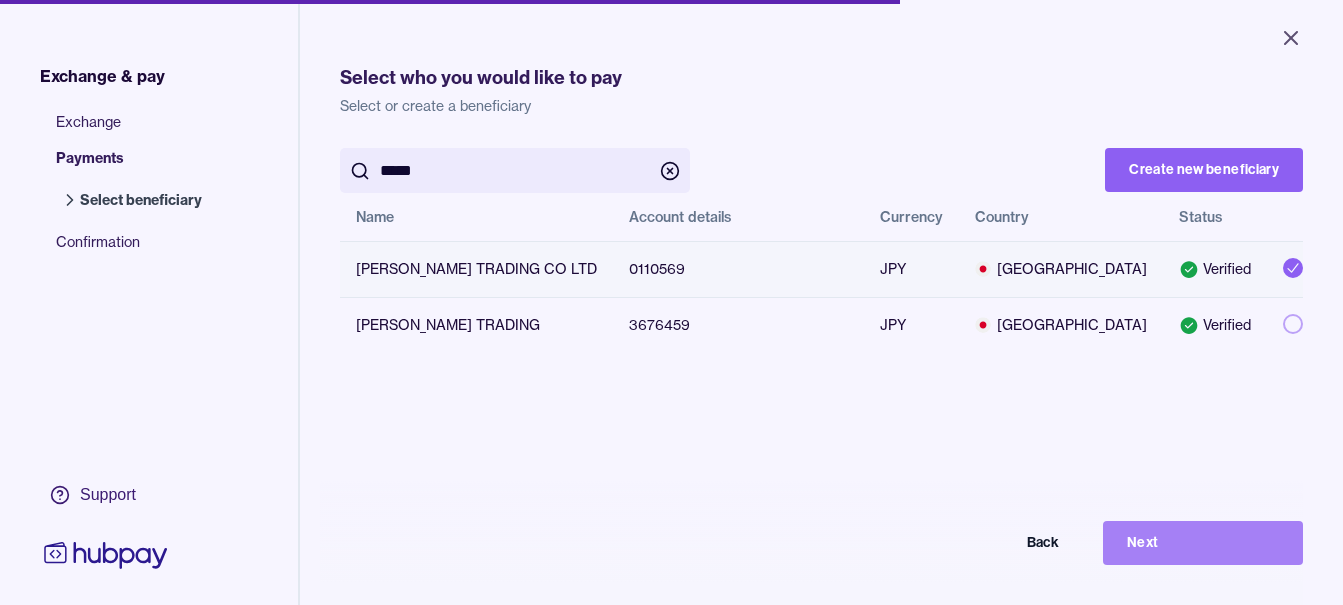 click on "Next" at bounding box center [1203, 543] 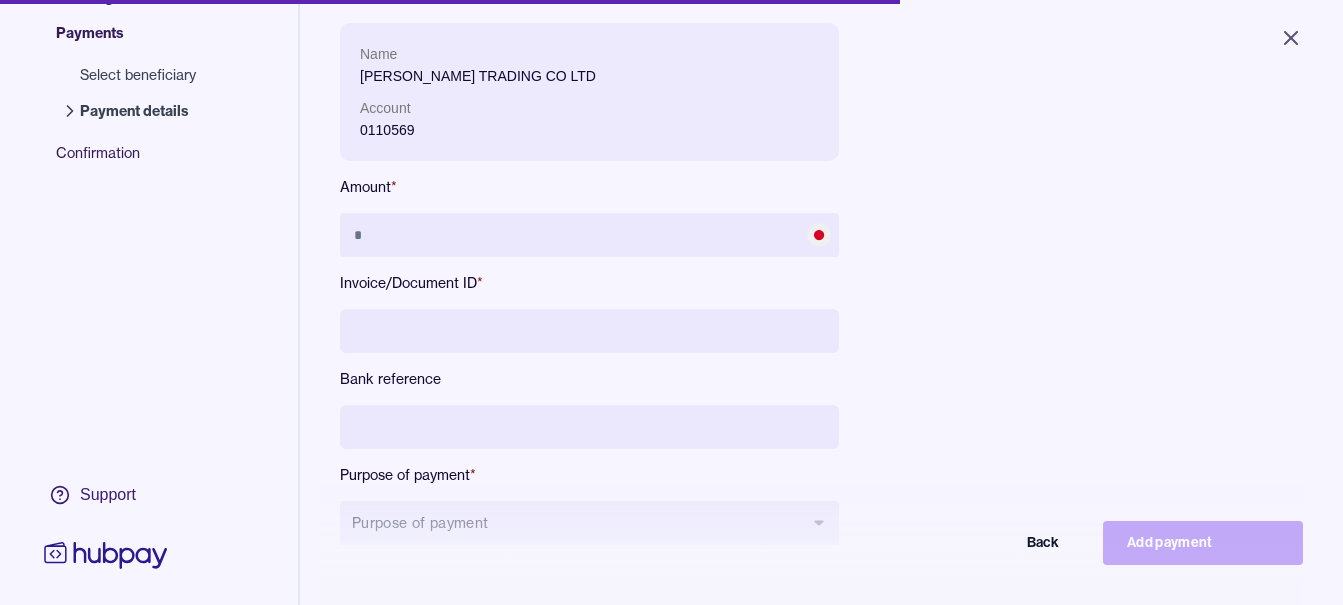scroll, scrollTop: 268, scrollLeft: 0, axis: vertical 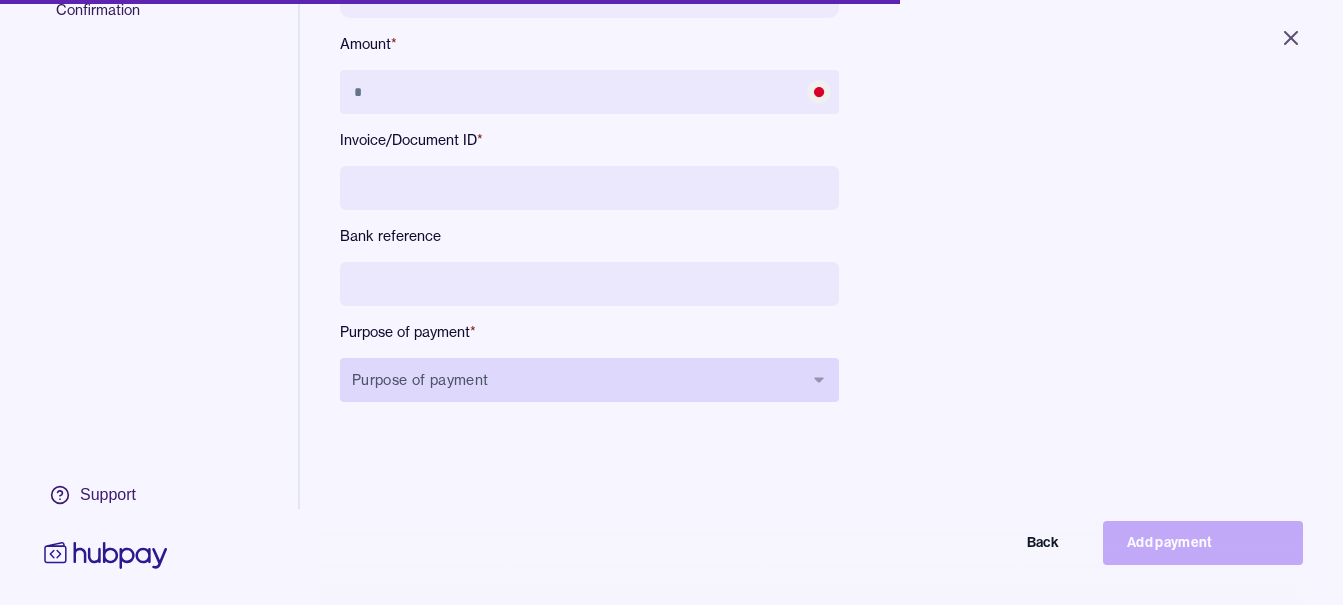 click on "Purpose of payment" at bounding box center [589, 380] 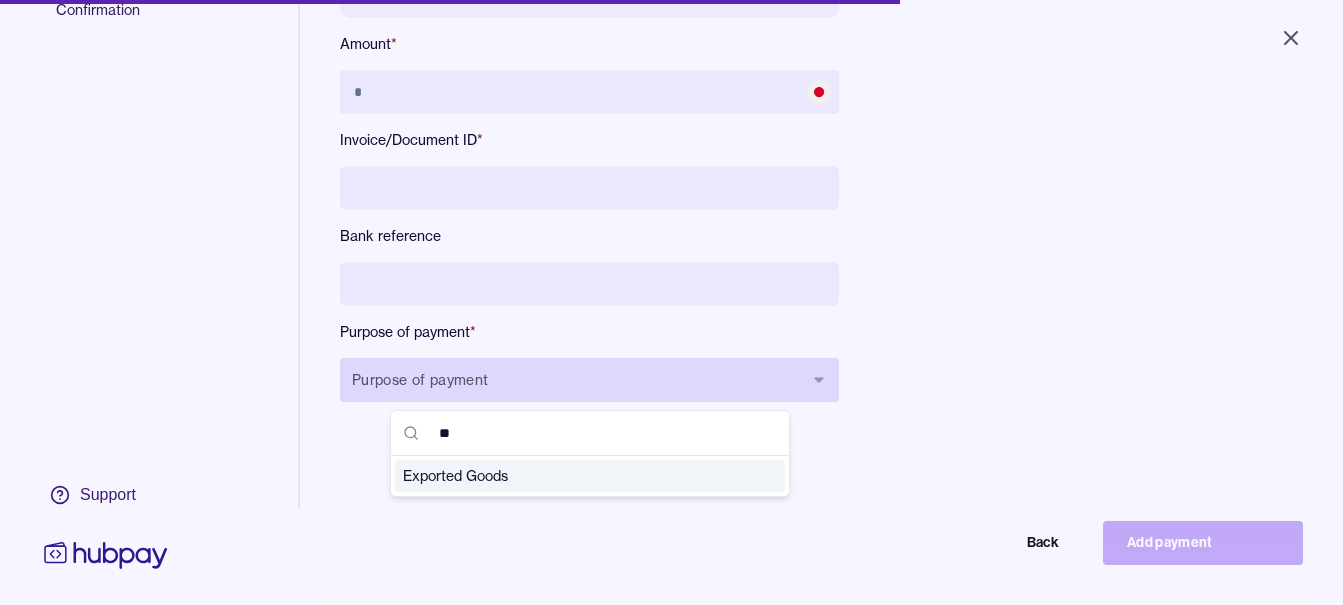 type on "***" 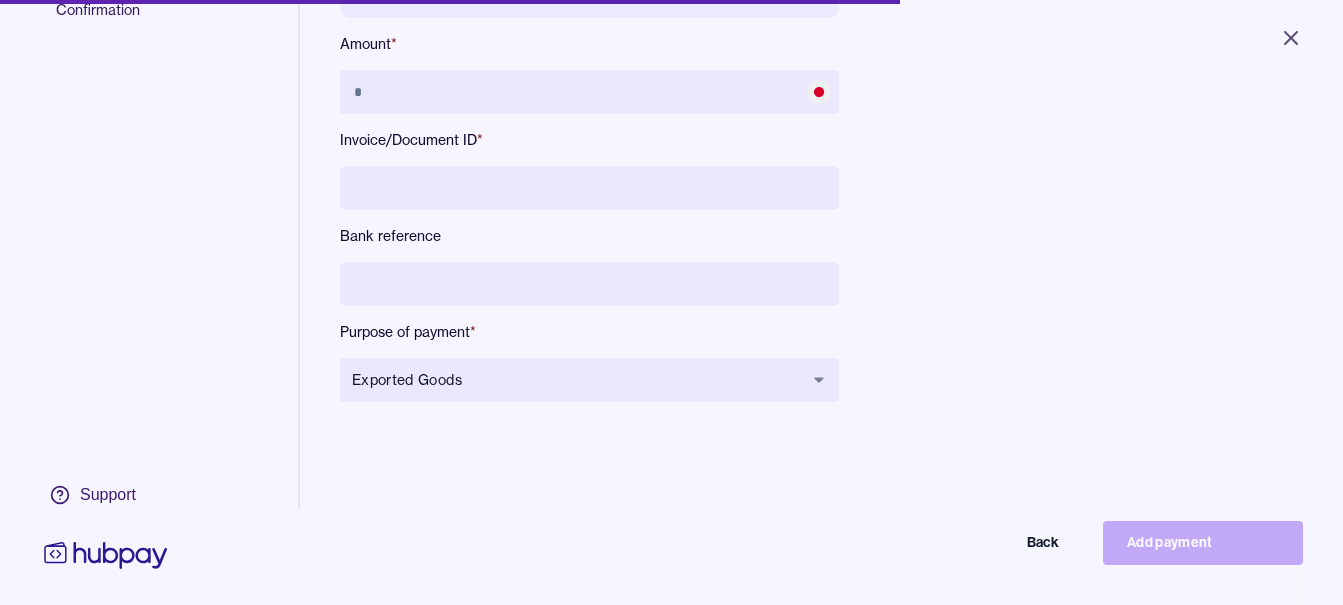 click at bounding box center (589, 284) 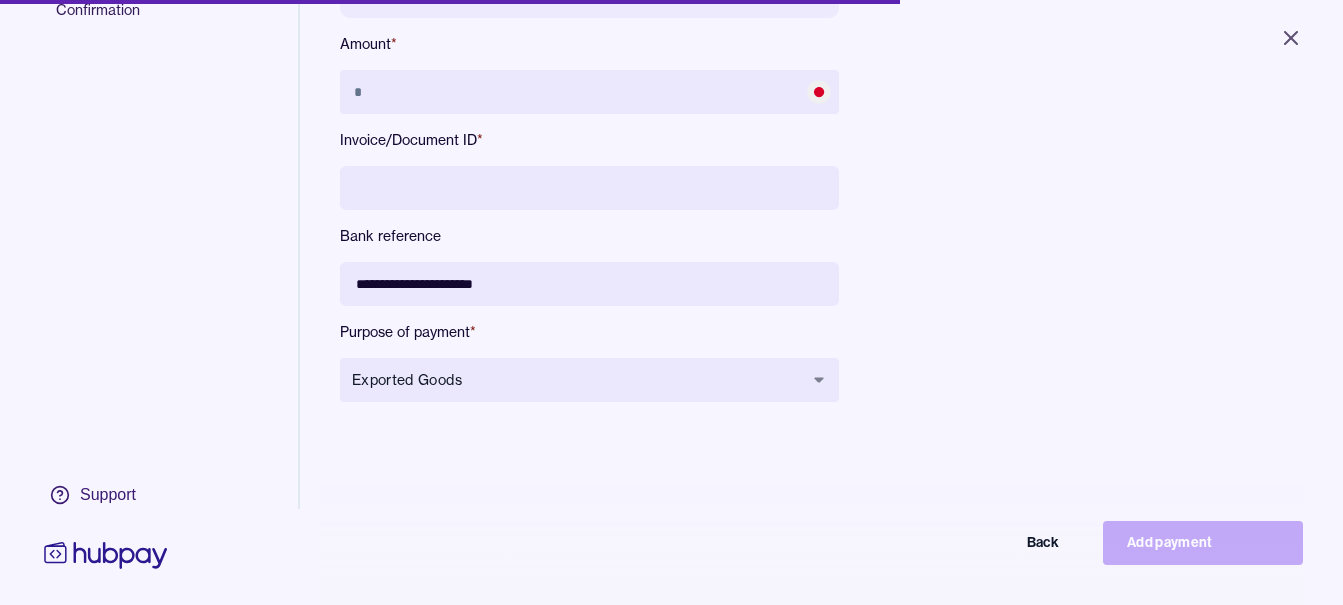 type on "**********" 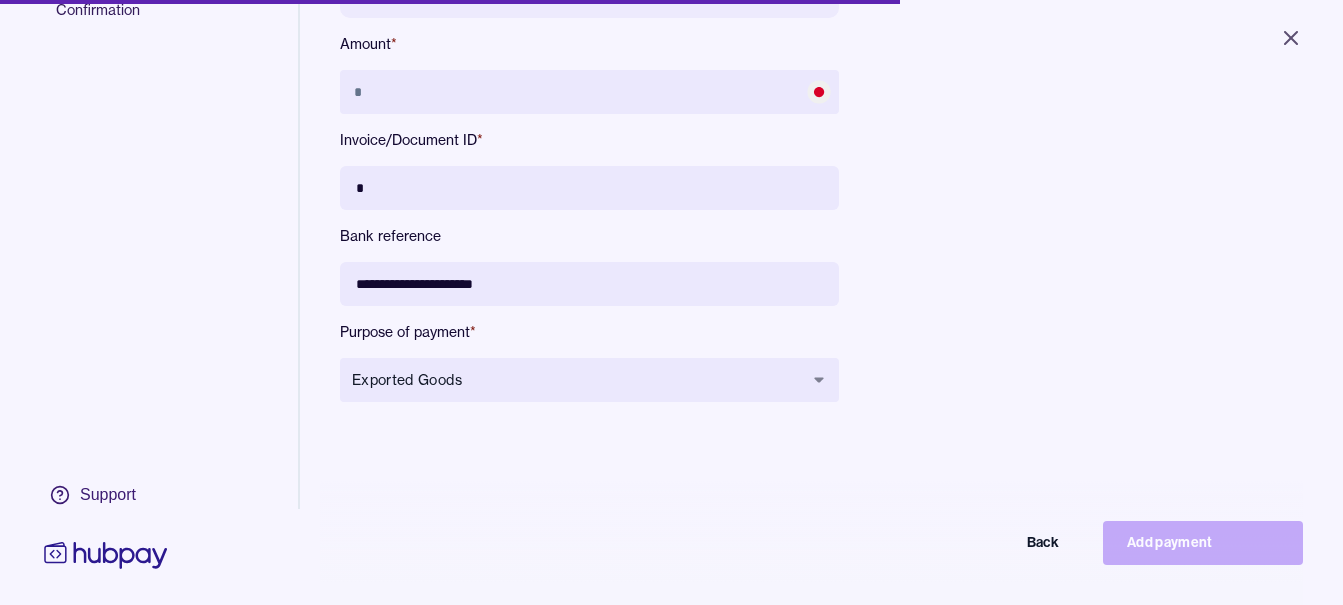 click on "*" at bounding box center [589, 188] 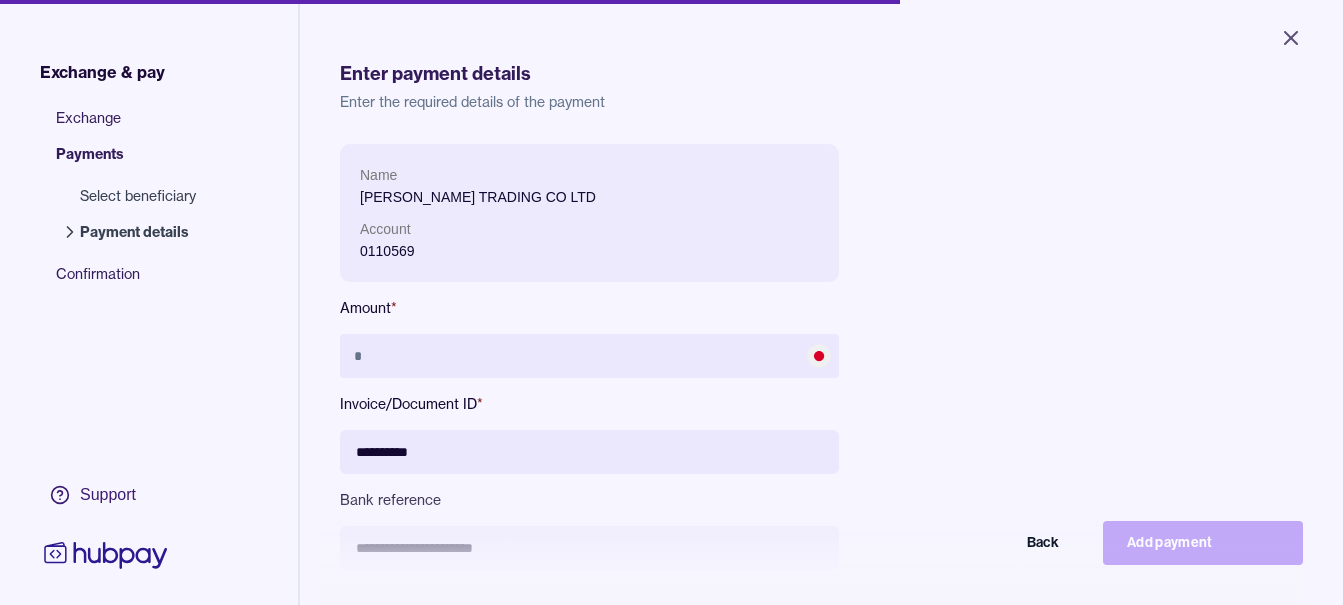 scroll, scrollTop: 0, scrollLeft: 0, axis: both 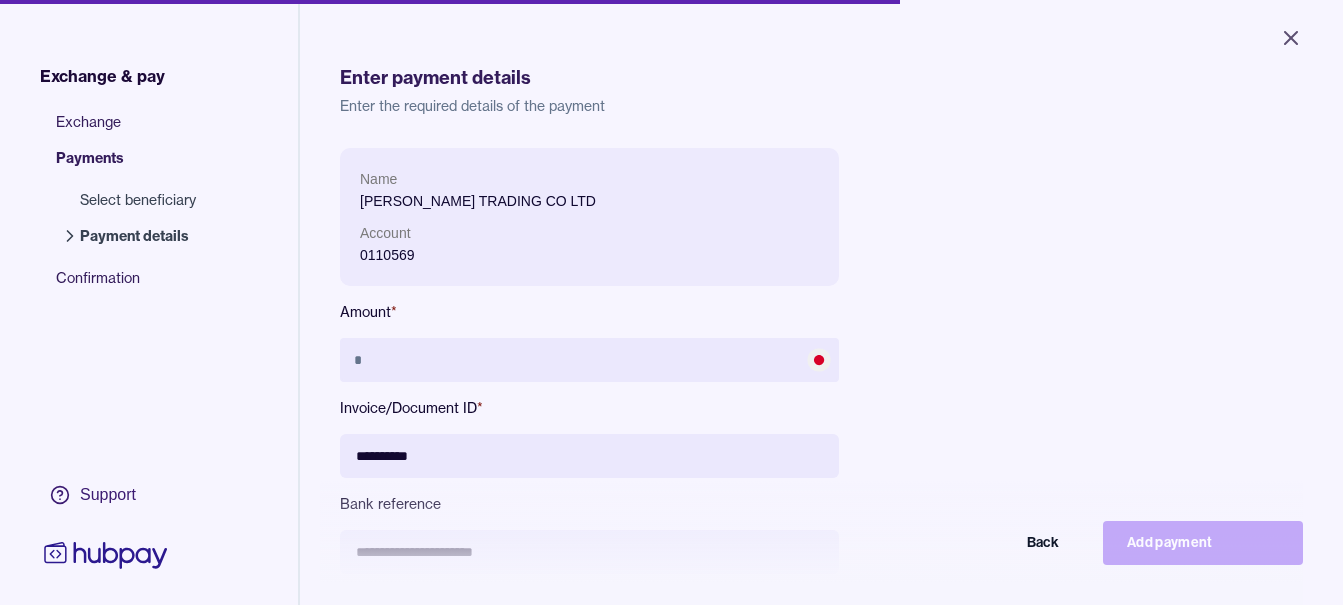 type on "**********" 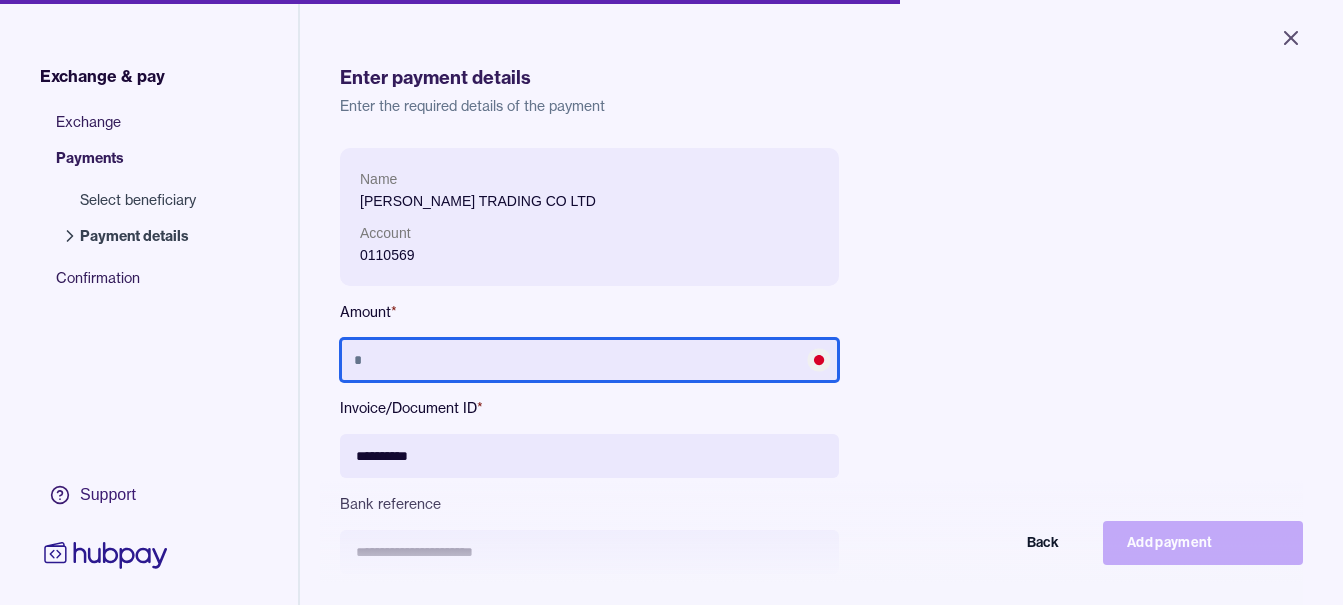 click at bounding box center (589, 360) 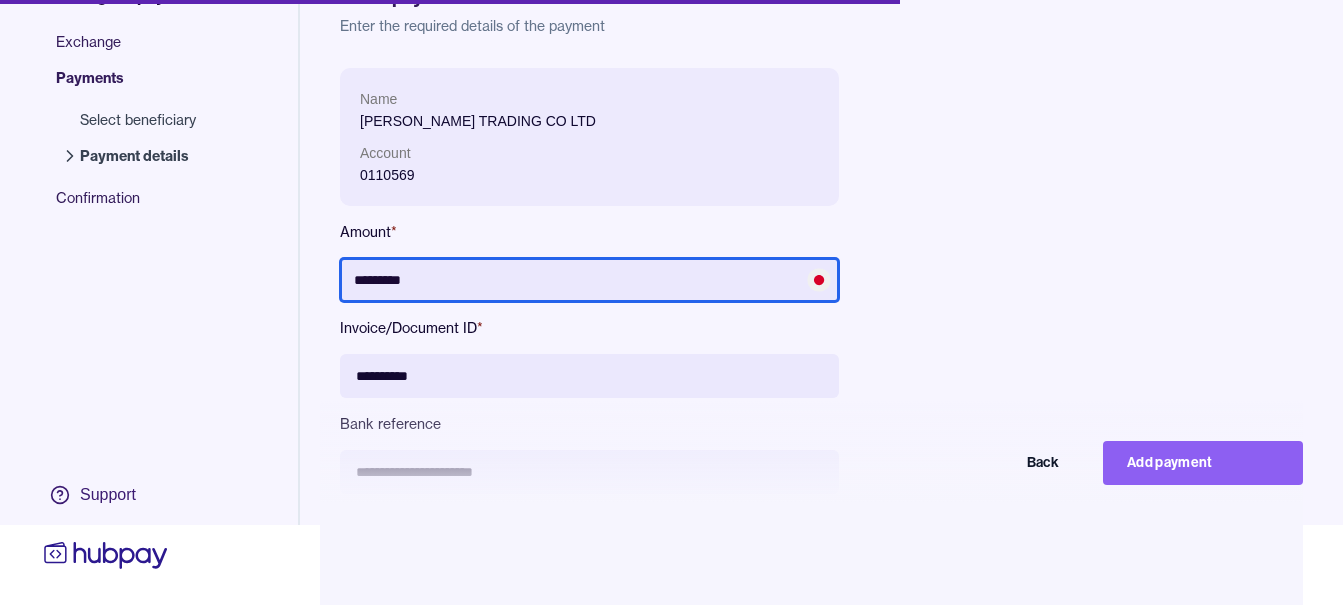 scroll, scrollTop: 95, scrollLeft: 0, axis: vertical 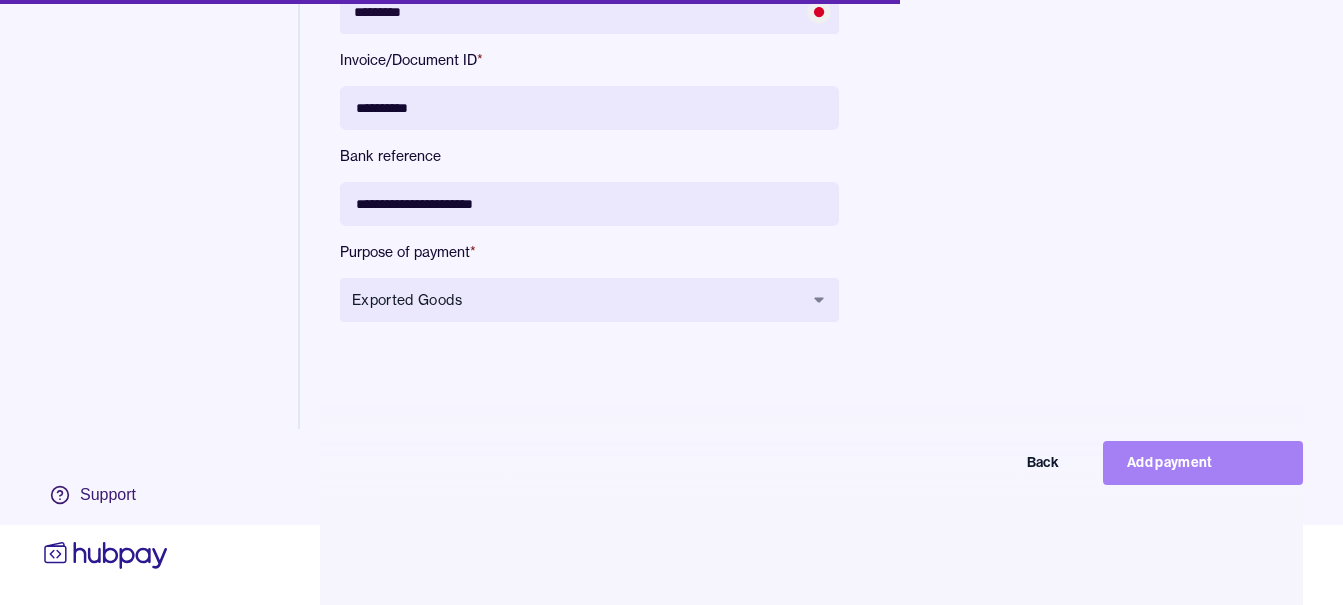 click on "Add payment" at bounding box center (1203, 463) 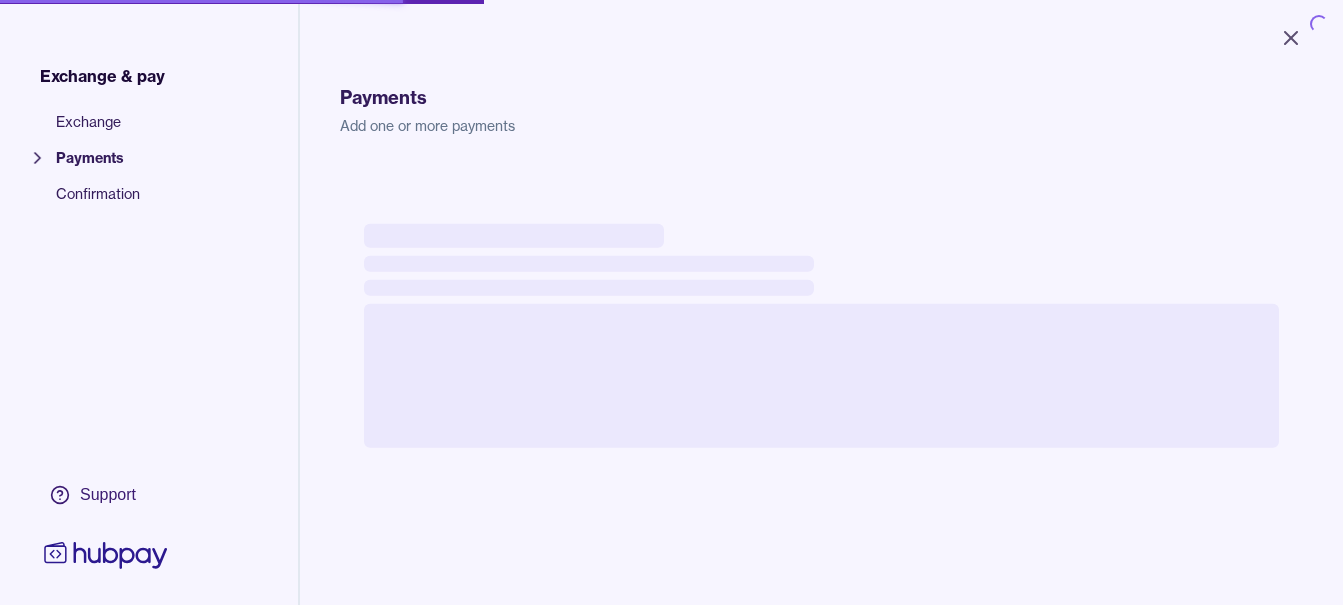 scroll, scrollTop: 0, scrollLeft: 0, axis: both 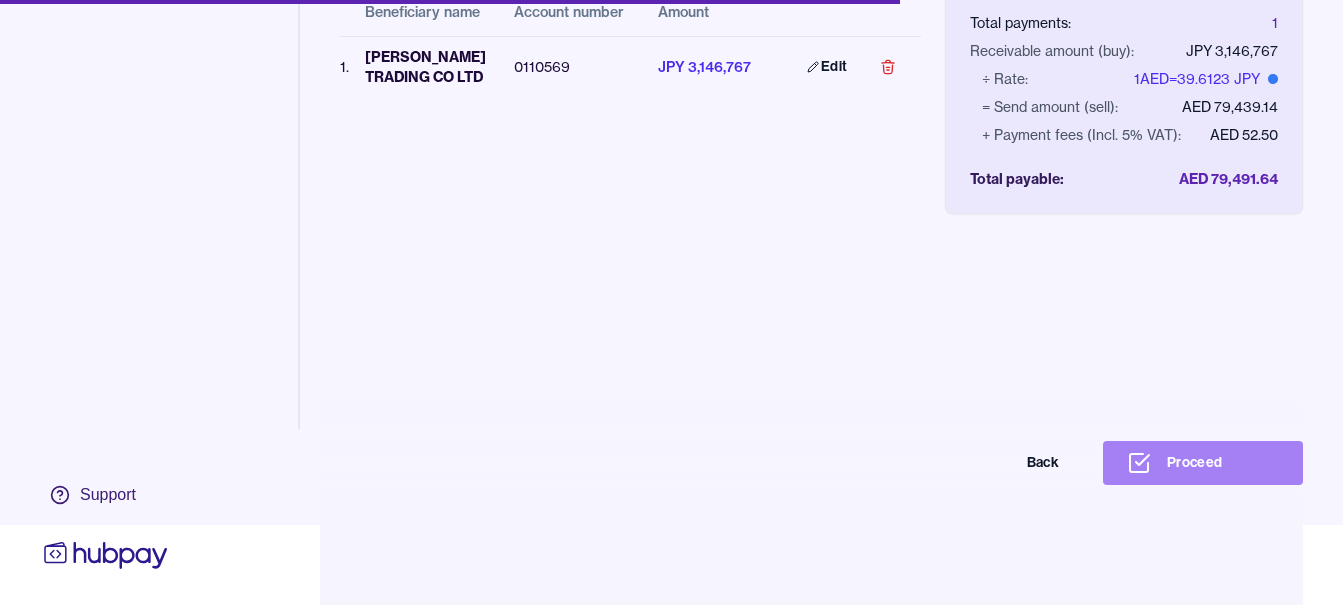 click on "Proceed" at bounding box center (1203, 463) 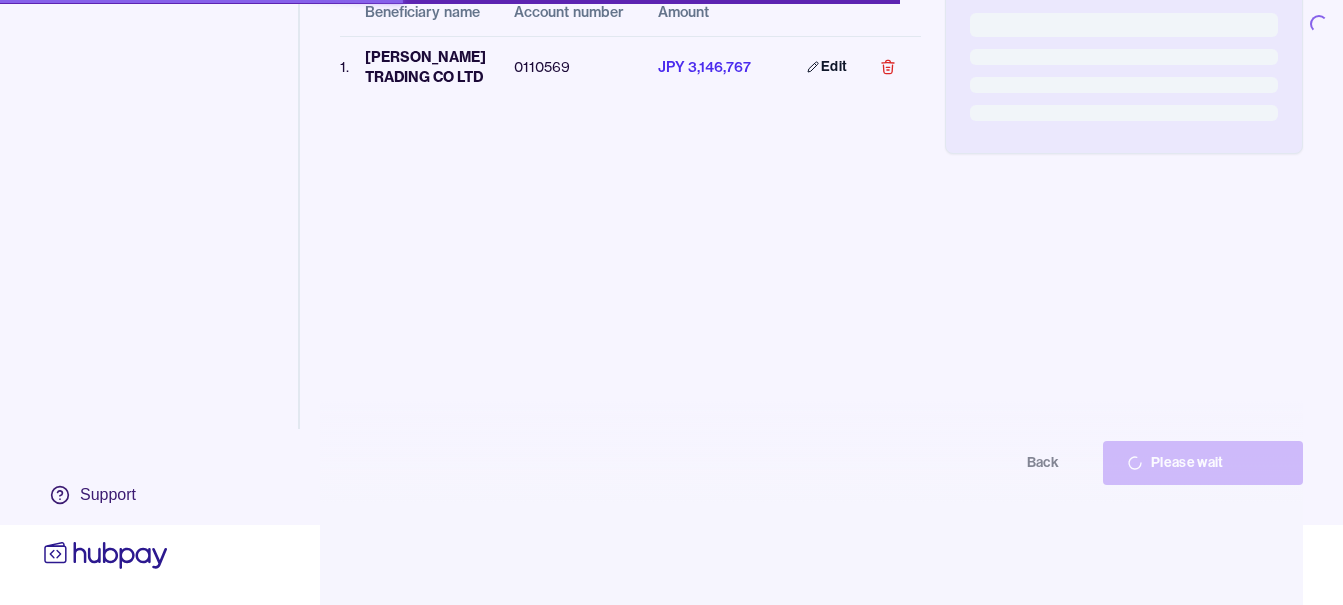 scroll, scrollTop: 0, scrollLeft: 0, axis: both 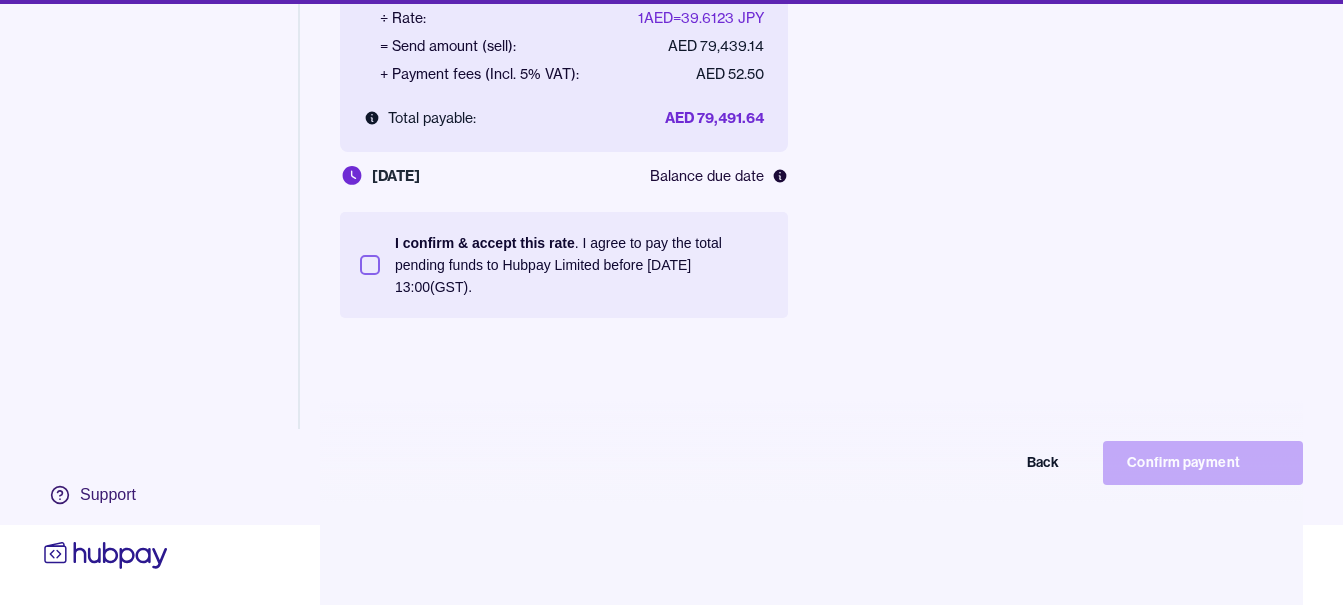 drag, startPoint x: 585, startPoint y: 265, endPoint x: 600, endPoint y: 273, distance: 17 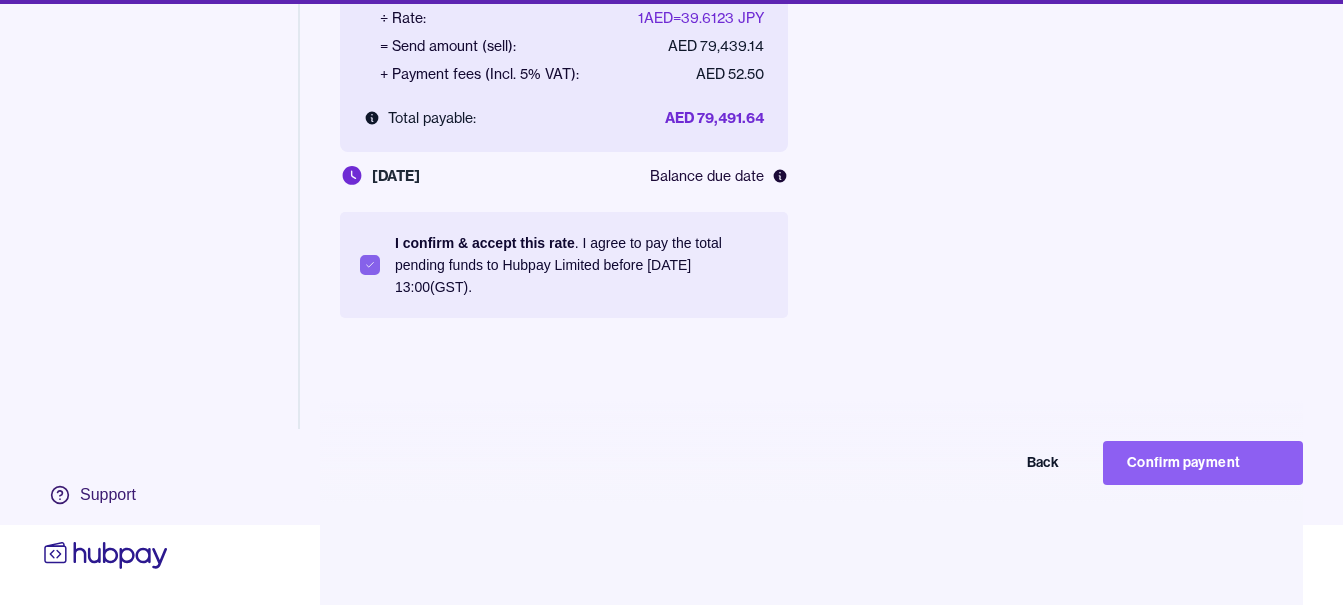 click on "Confirm payment" at bounding box center [1203, 463] 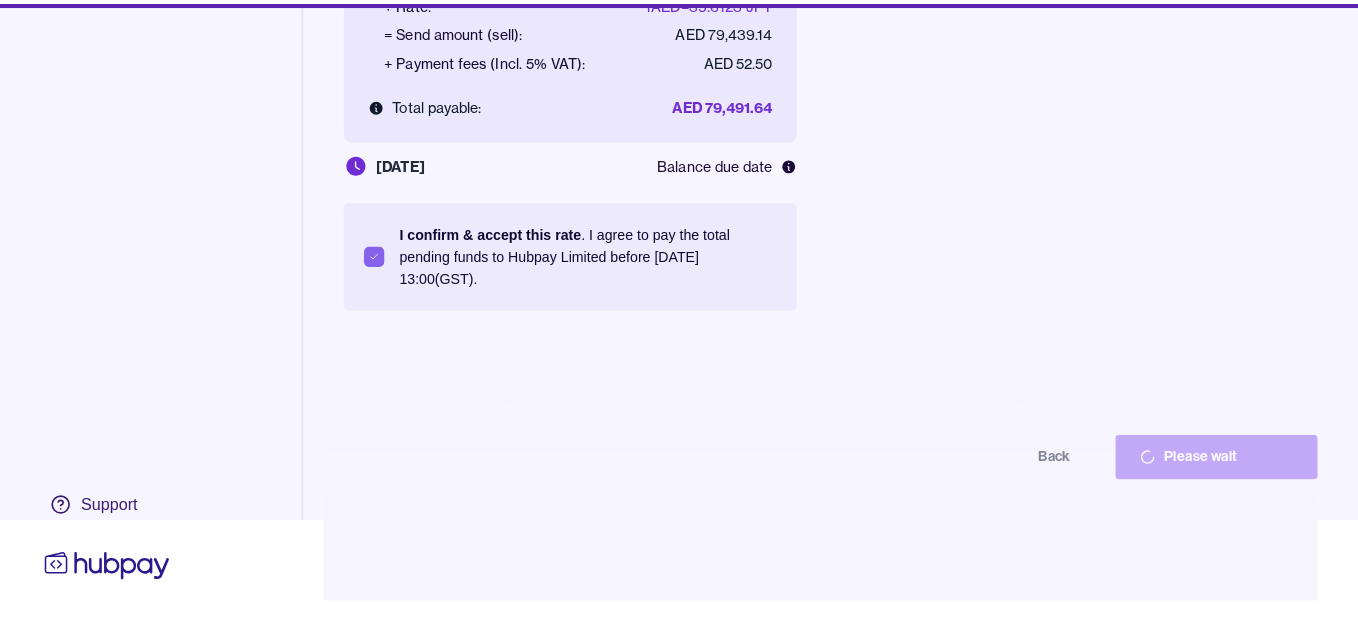 scroll, scrollTop: 80, scrollLeft: 0, axis: vertical 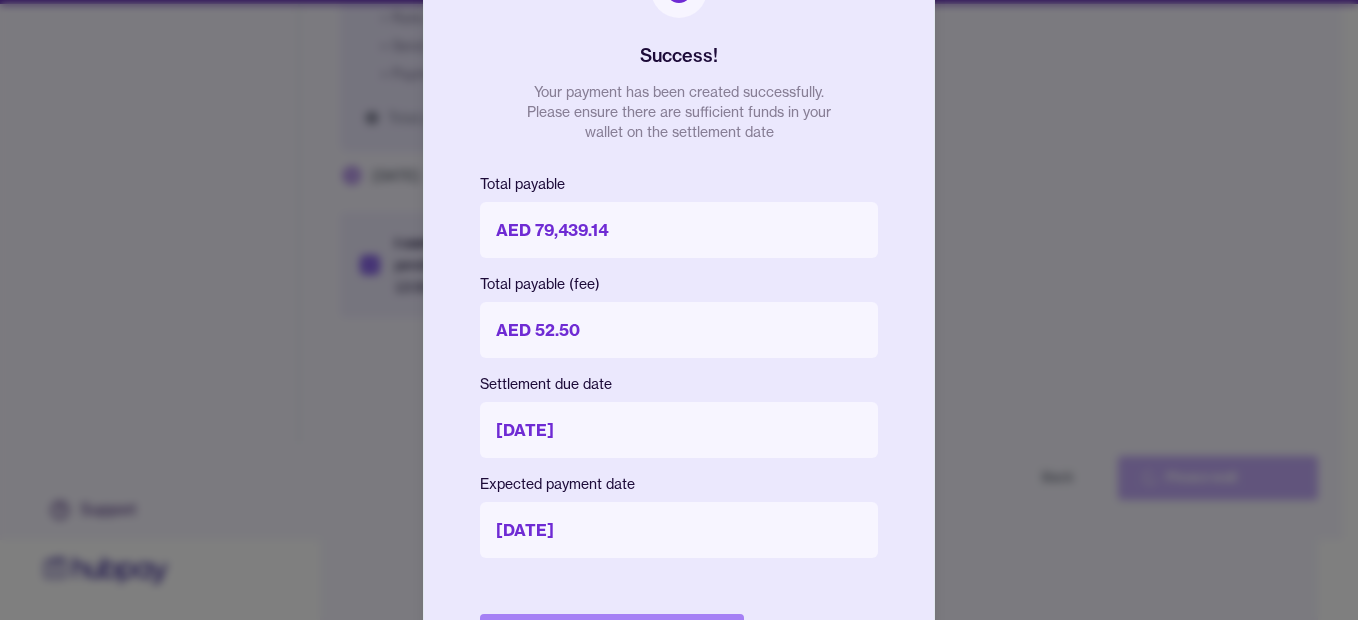 click on "Done" at bounding box center [612, 636] 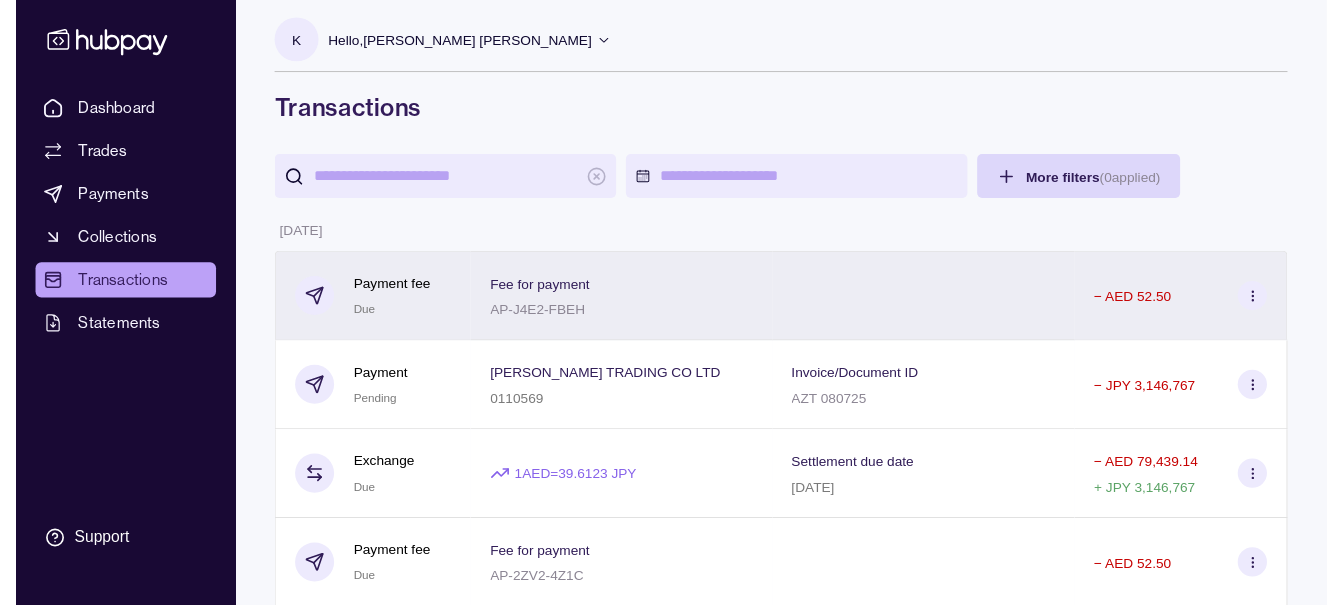 scroll, scrollTop: 0, scrollLeft: 0, axis: both 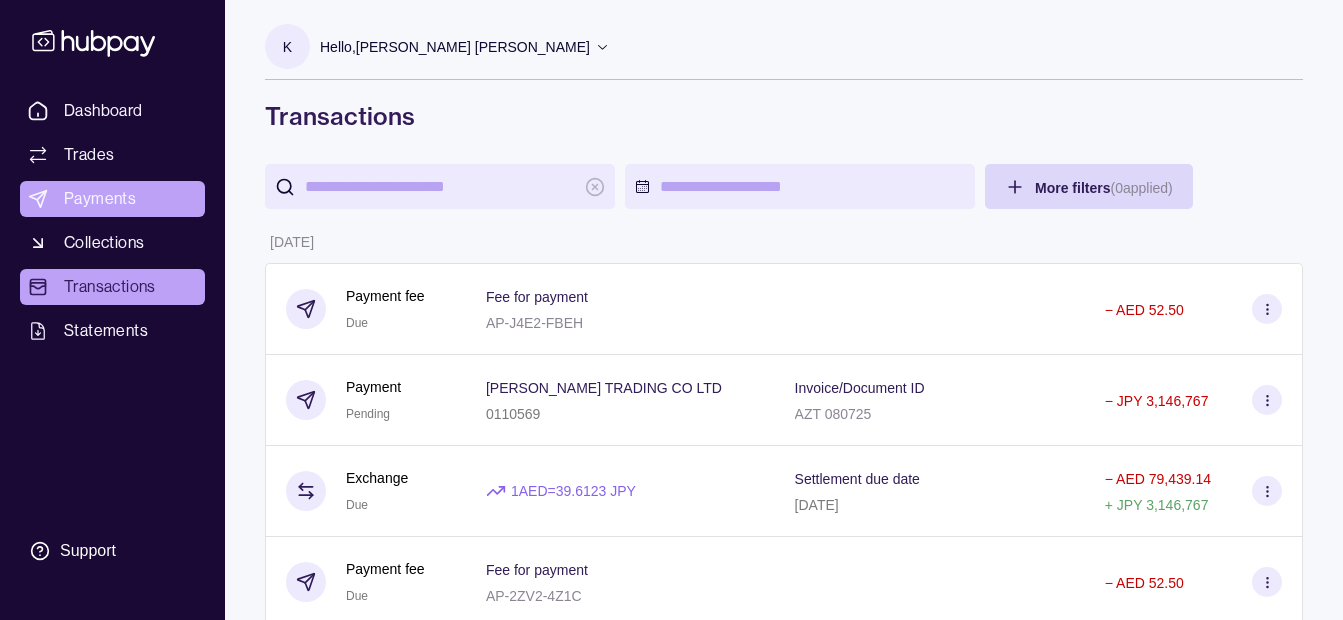 click on "Payments" at bounding box center (100, 199) 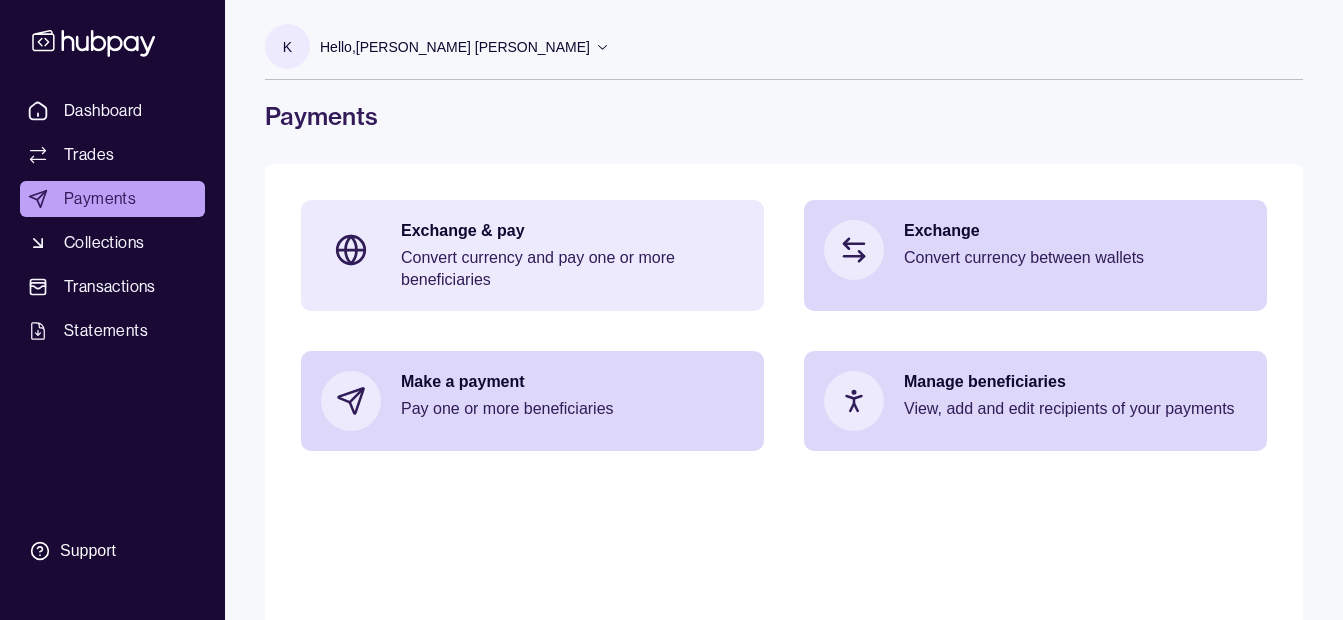 click on "Exchange & pay Convert currency and pay one or more beneficiaries" at bounding box center [532, 255] 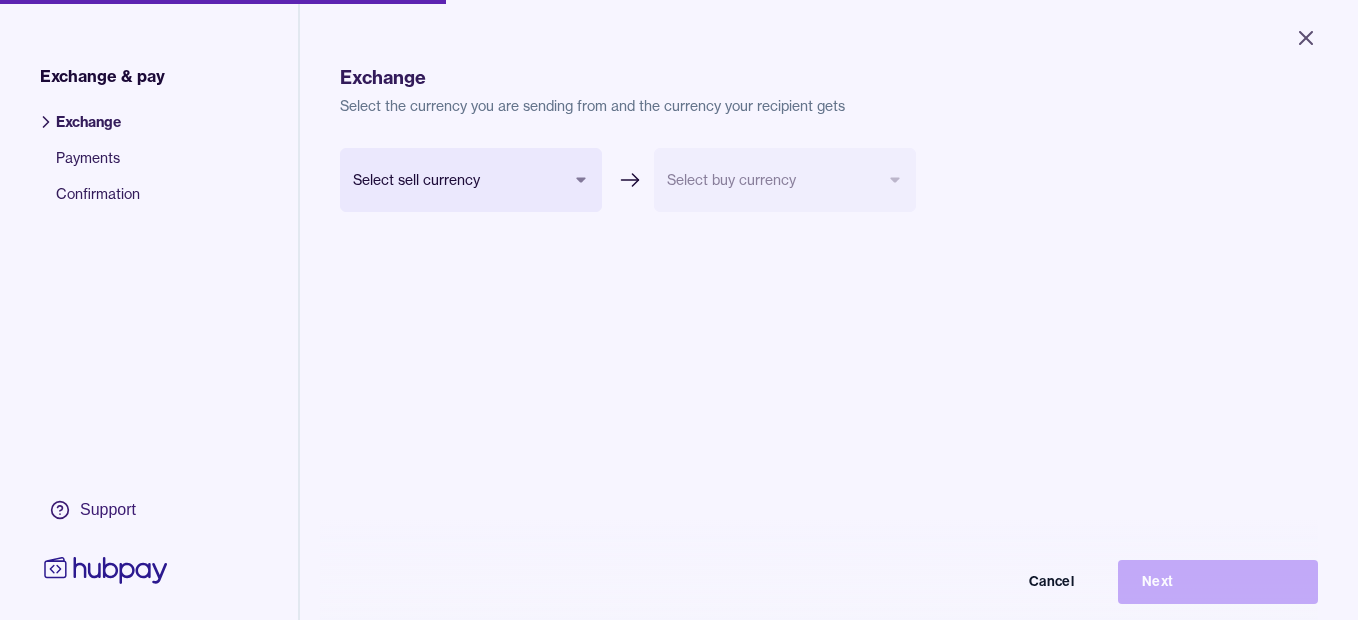 click on "Close Exchange & pay Exchange Payments Confirmation Support Exchange Select the currency you are sending from and the currency your recipient gets Select sell currency *** *** *** *** *** *** *** Select buy currency Cancel Next Exchange & pay | Hubpay" at bounding box center [679, 310] 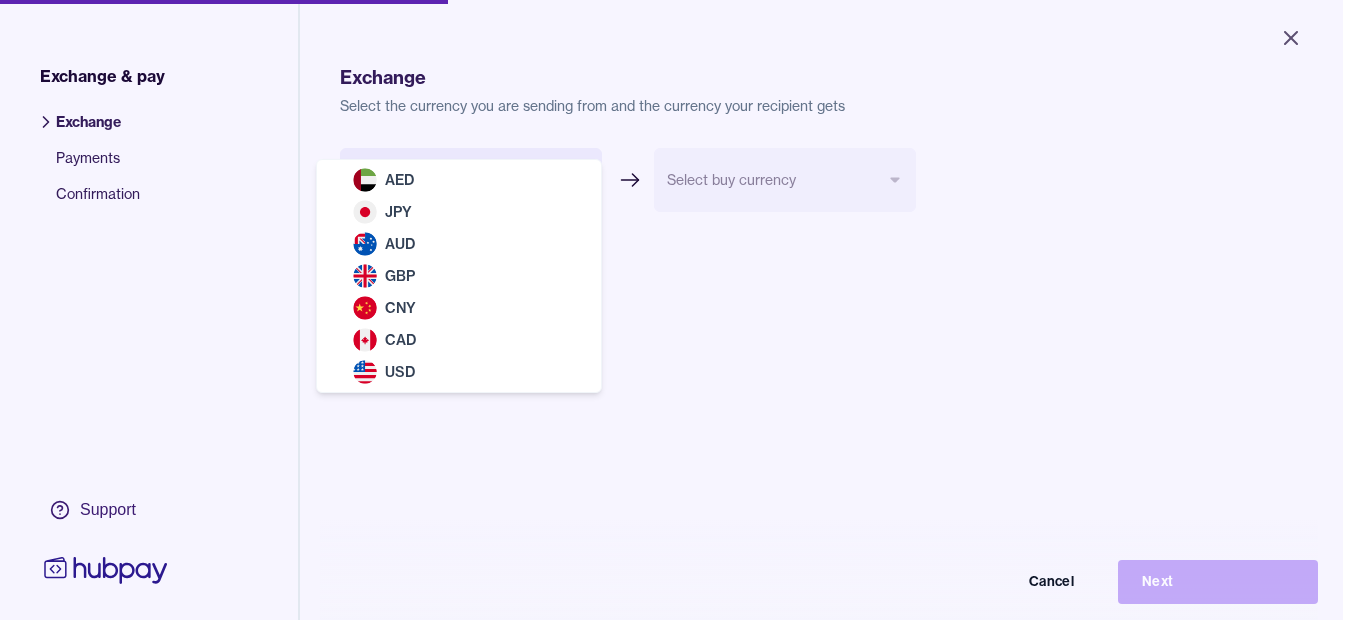 select on "***" 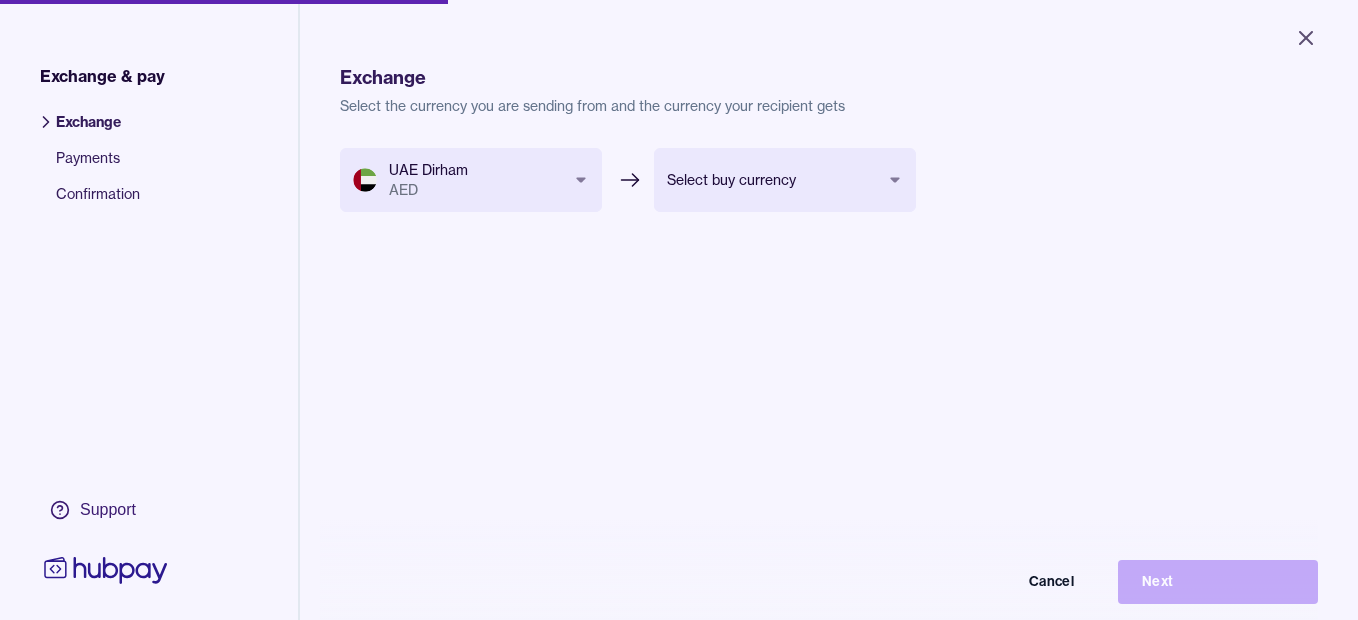 click on "Close Exchange & pay Exchange Payments Confirmation Support Exchange Select the currency you are sending from and the currency your recipient gets UAE Dirham AED *** *** *** *** *** *** *** Select buy currency *** *** *** *** *** *** Cancel Next Exchange & pay | Hubpay" at bounding box center [679, 310] 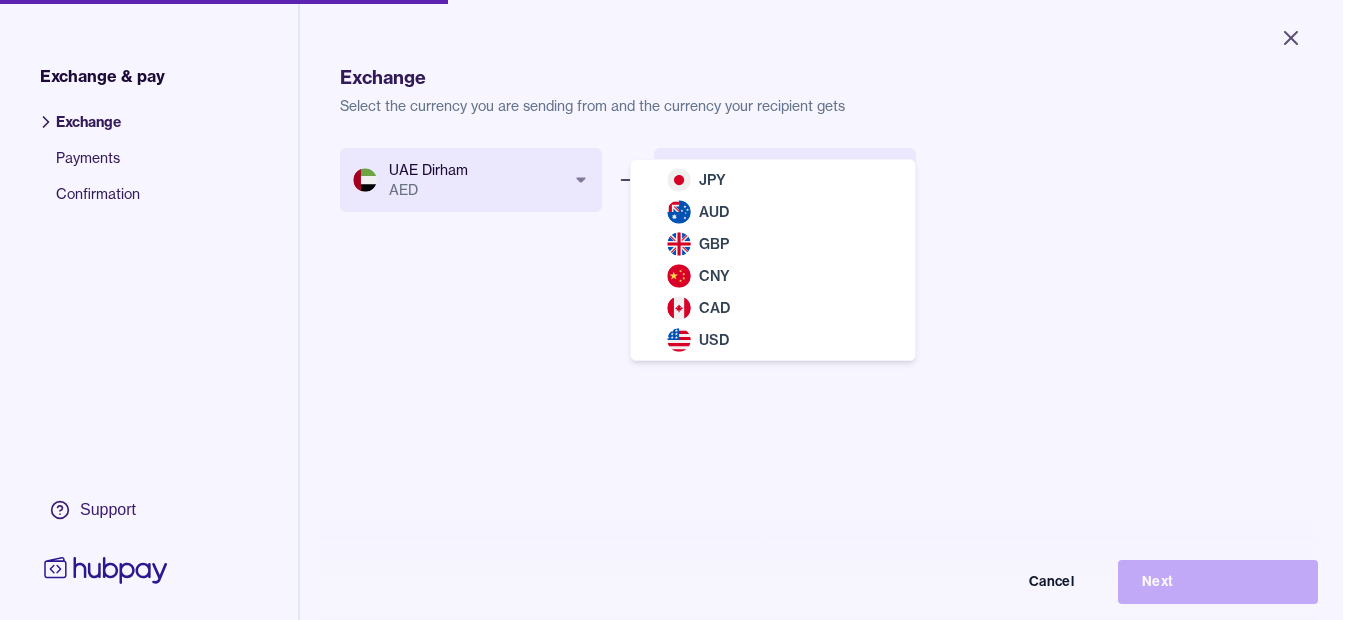 select on "***" 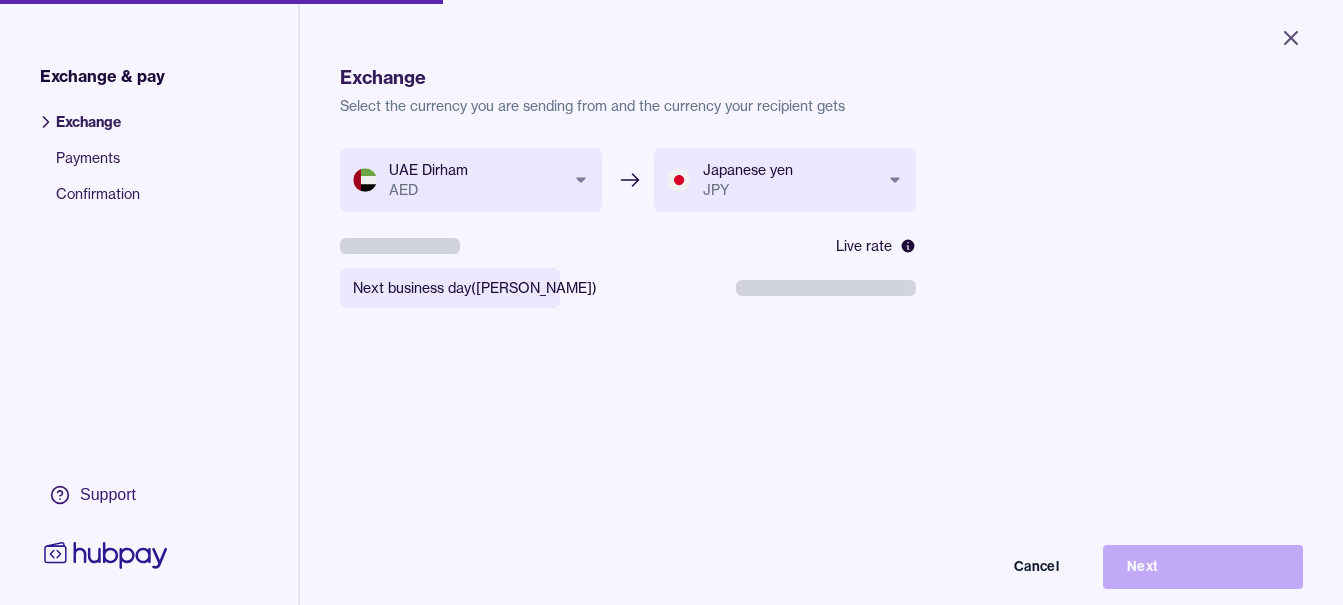 click on "**********" at bounding box center (671, 302) 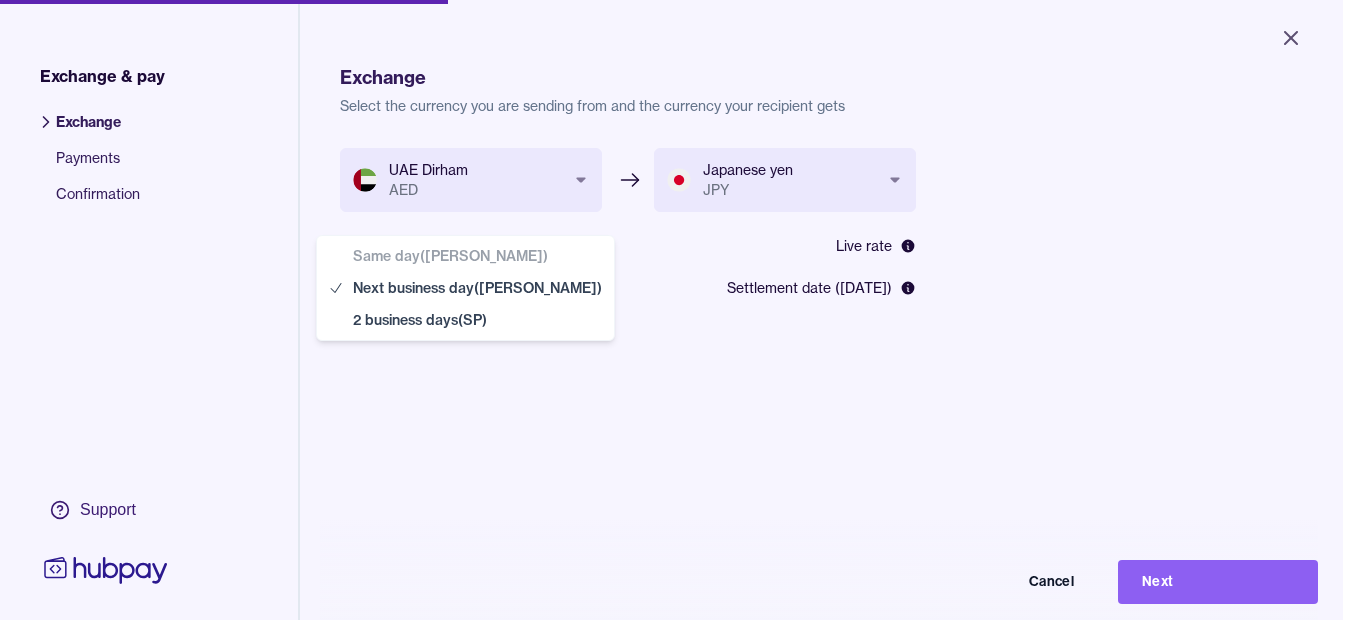 select on "**" 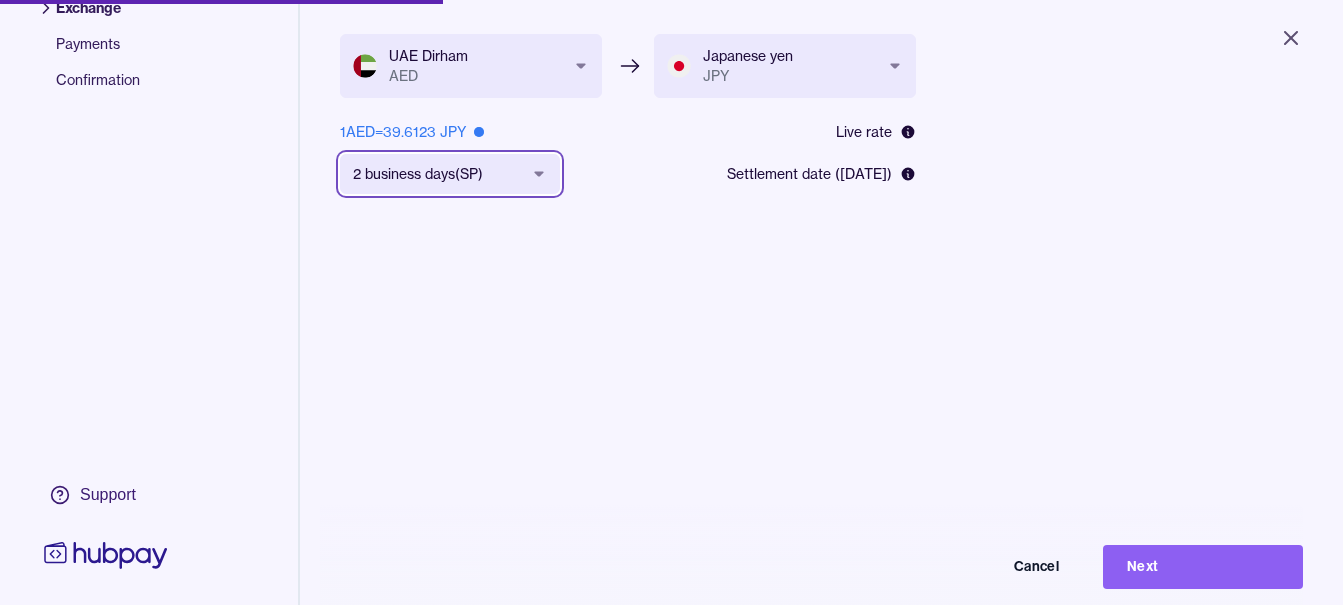 scroll, scrollTop: 268, scrollLeft: 0, axis: vertical 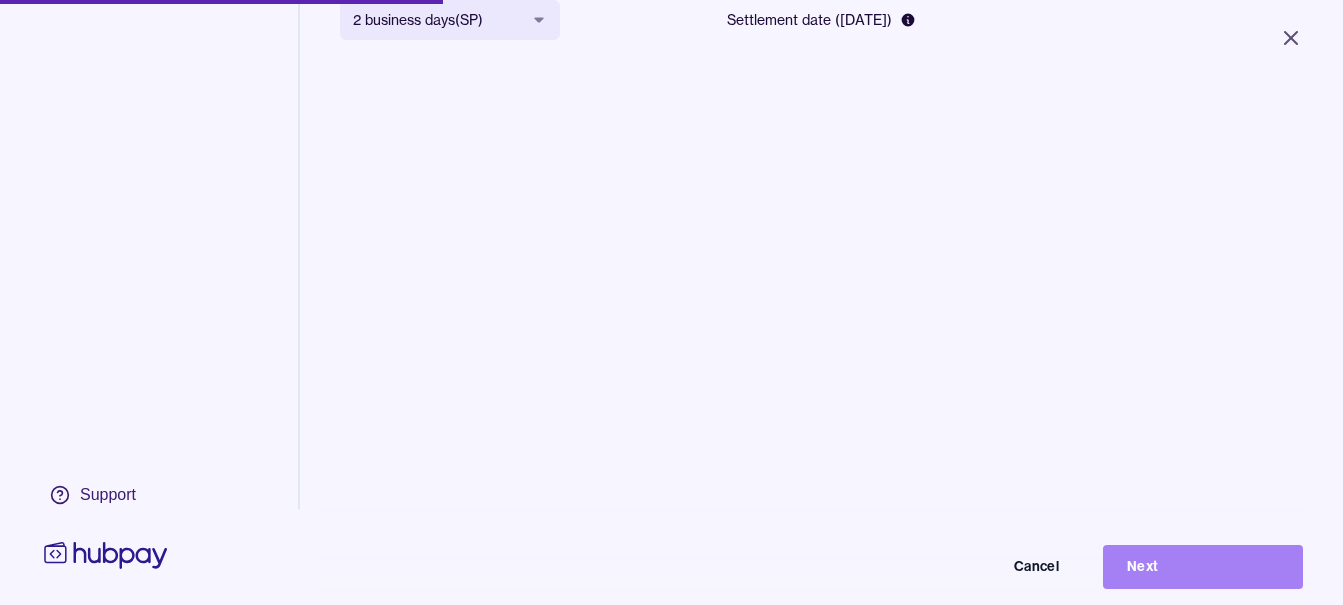 click on "Next" at bounding box center (1203, 567) 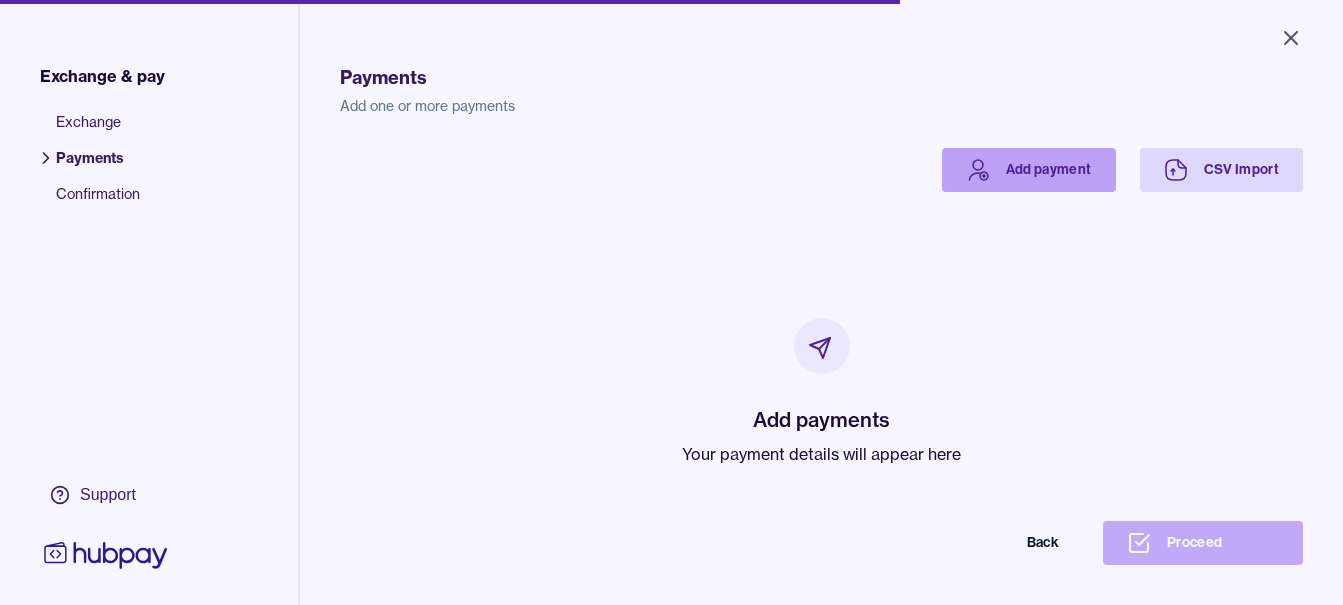 click 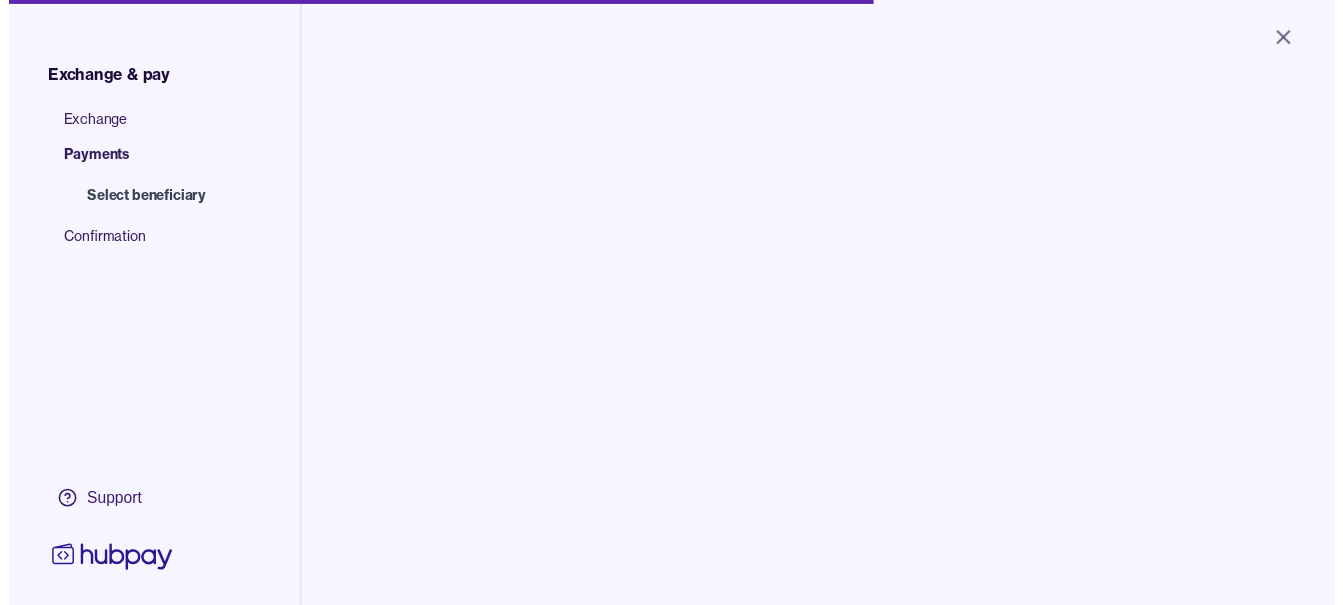 scroll, scrollTop: 0, scrollLeft: 0, axis: both 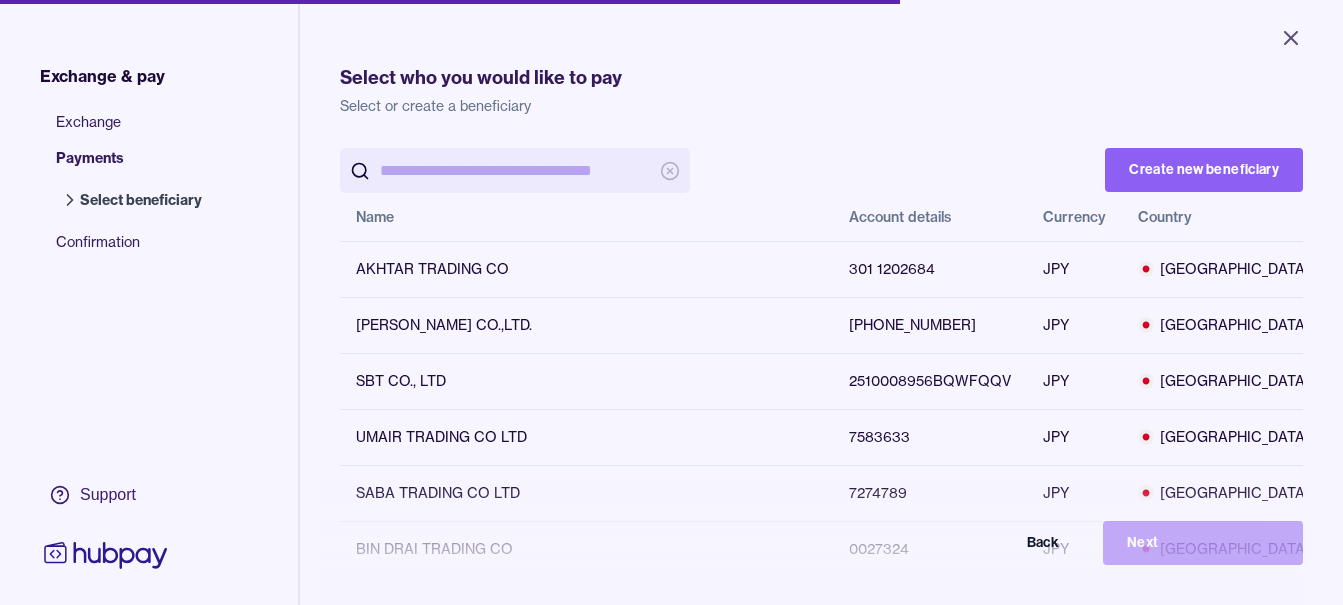 click at bounding box center (515, 170) 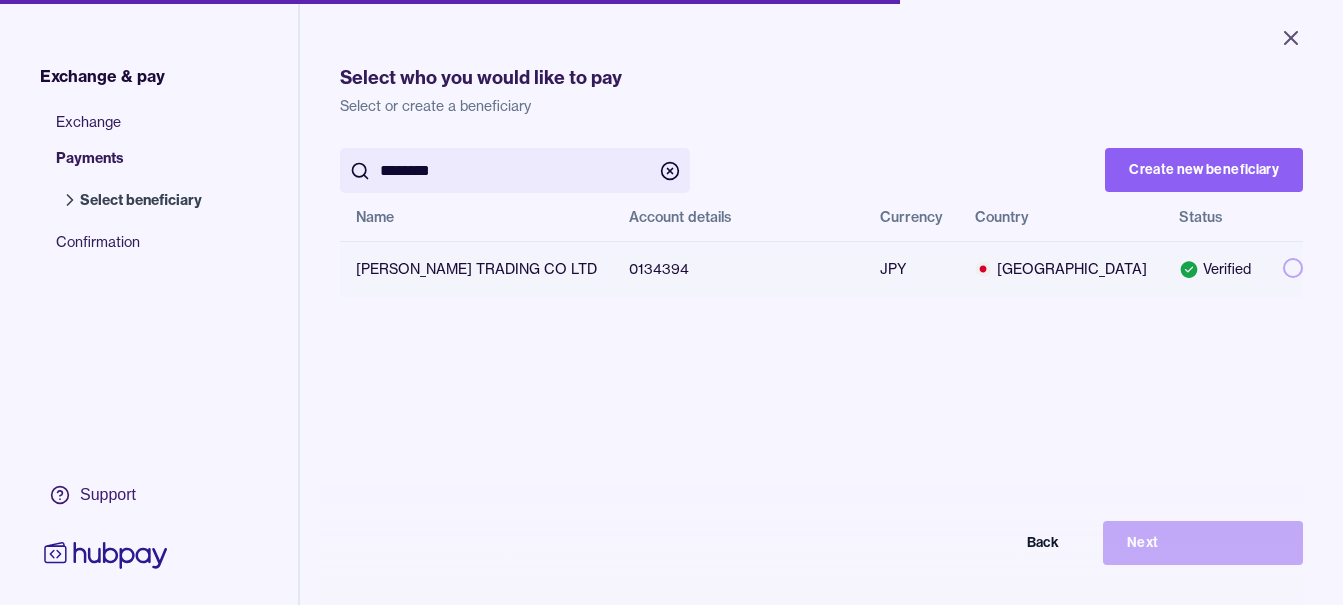 type on "********" 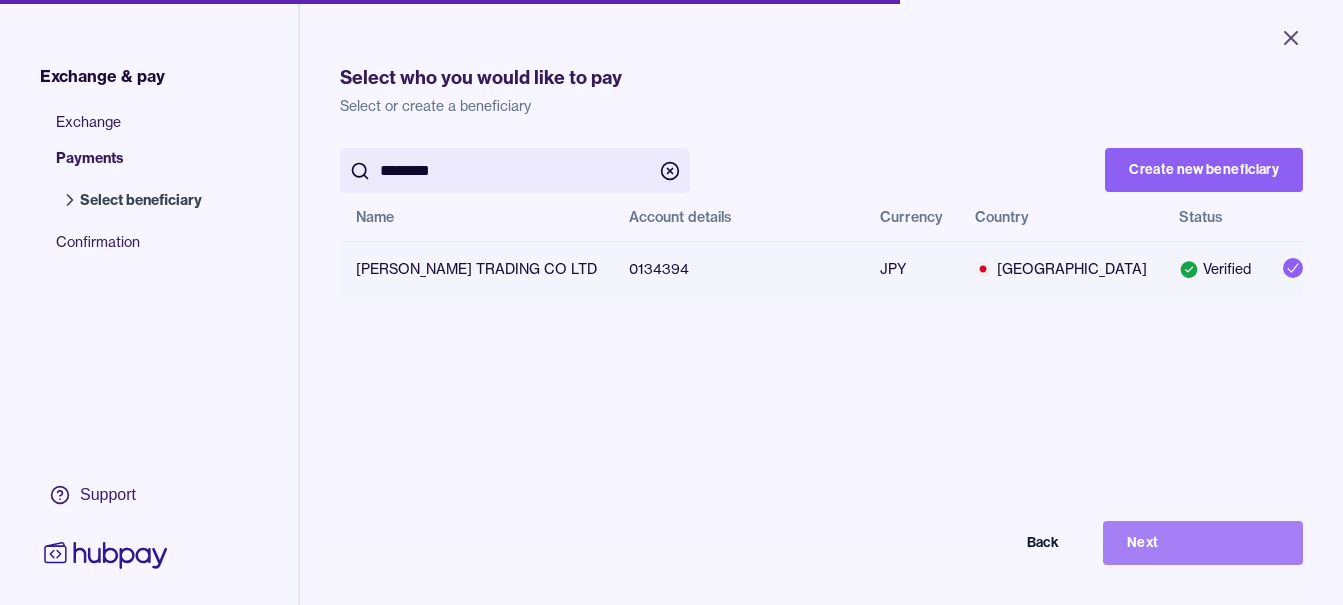 click on "Next" at bounding box center (1203, 543) 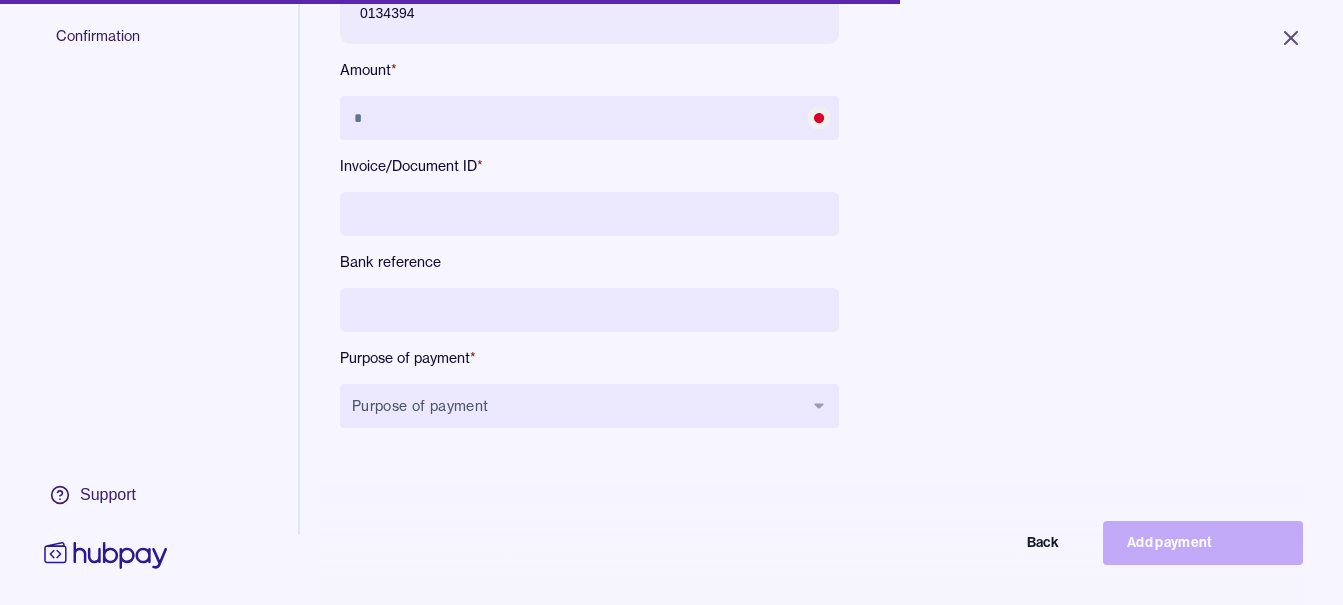 scroll, scrollTop: 268, scrollLeft: 0, axis: vertical 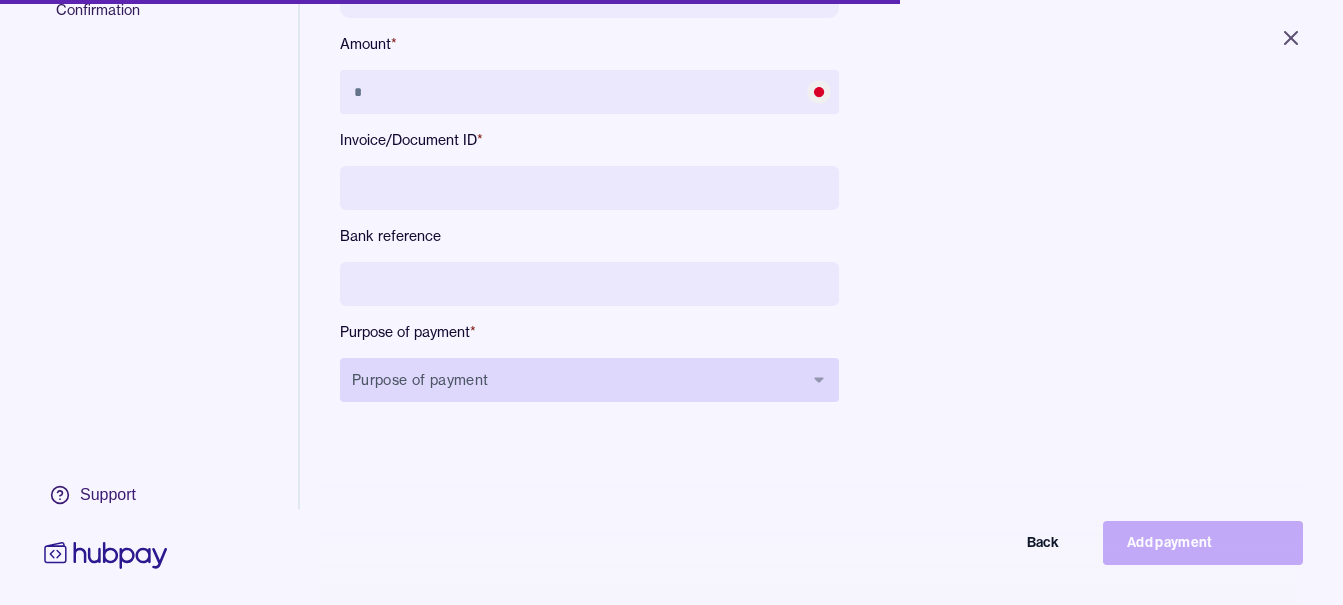 click on "Purpose of payment" at bounding box center (589, 380) 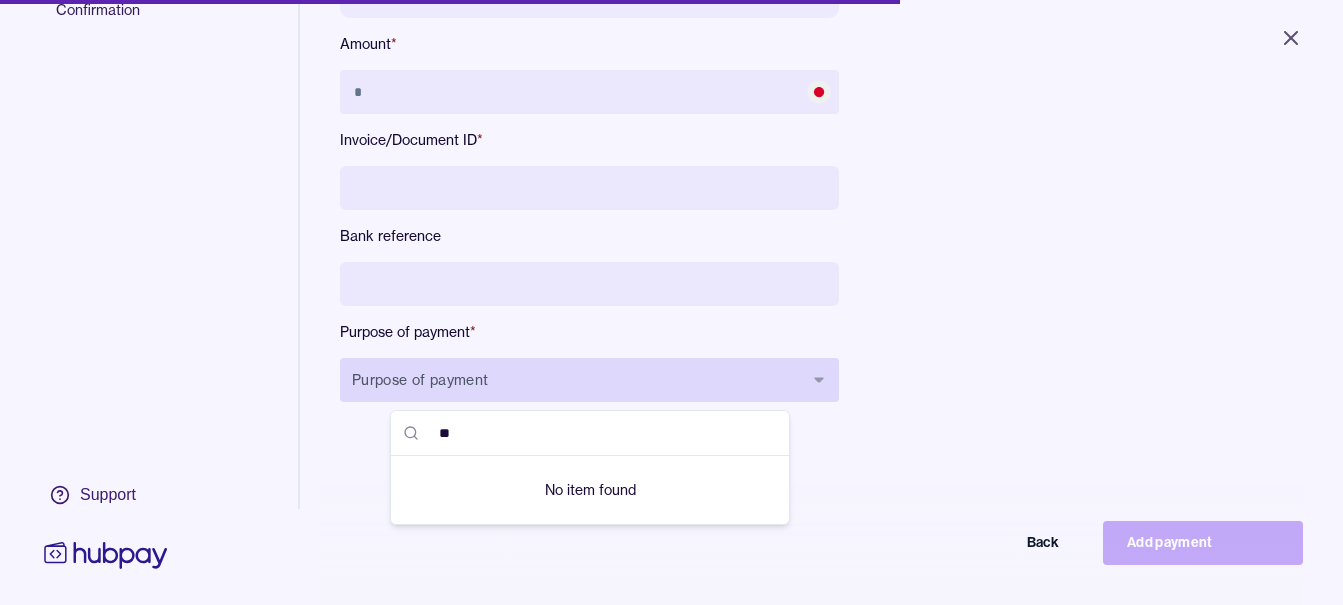 type on "*" 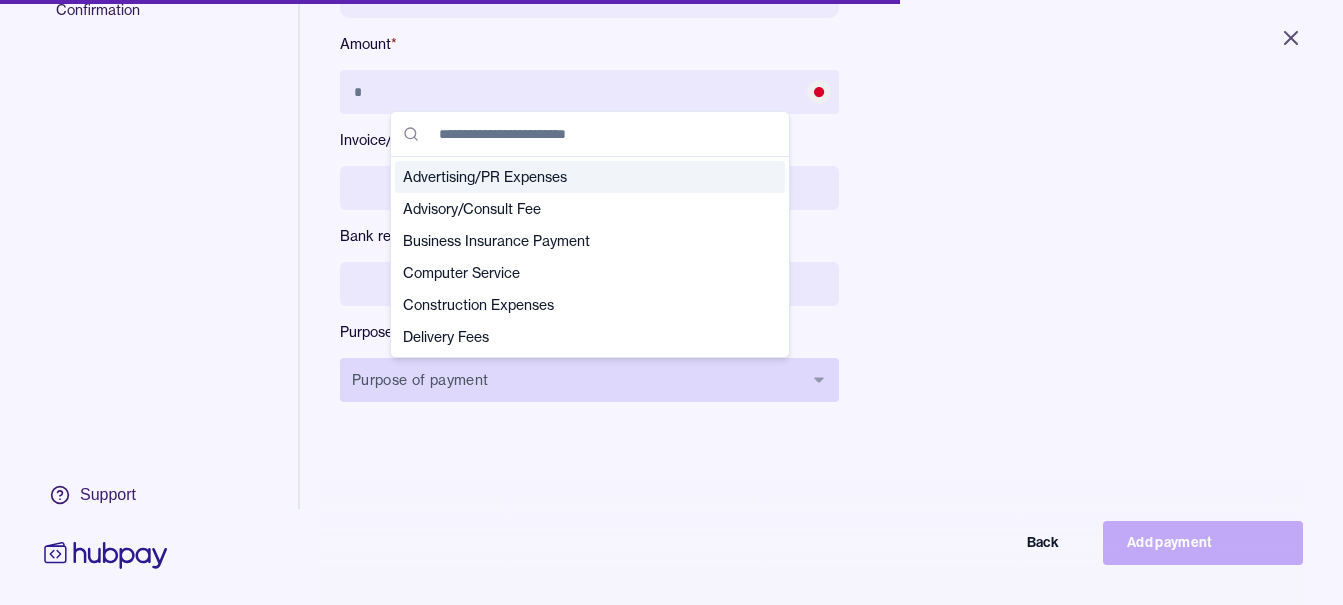 type on "*" 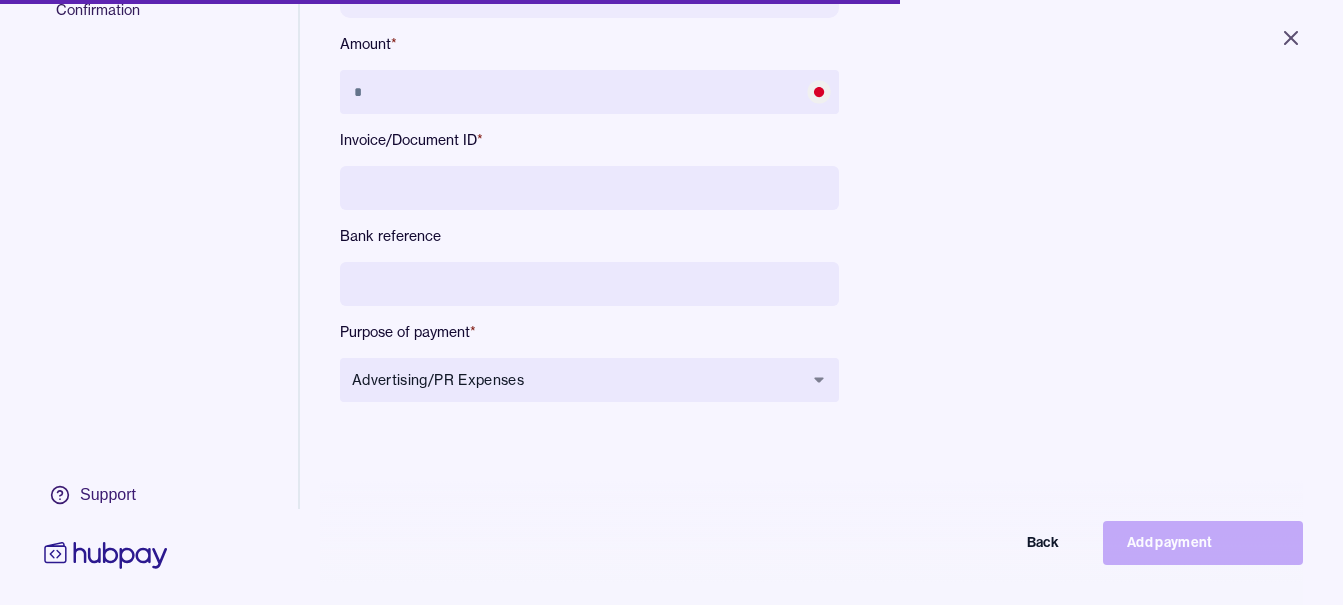 click at bounding box center (589, 284) 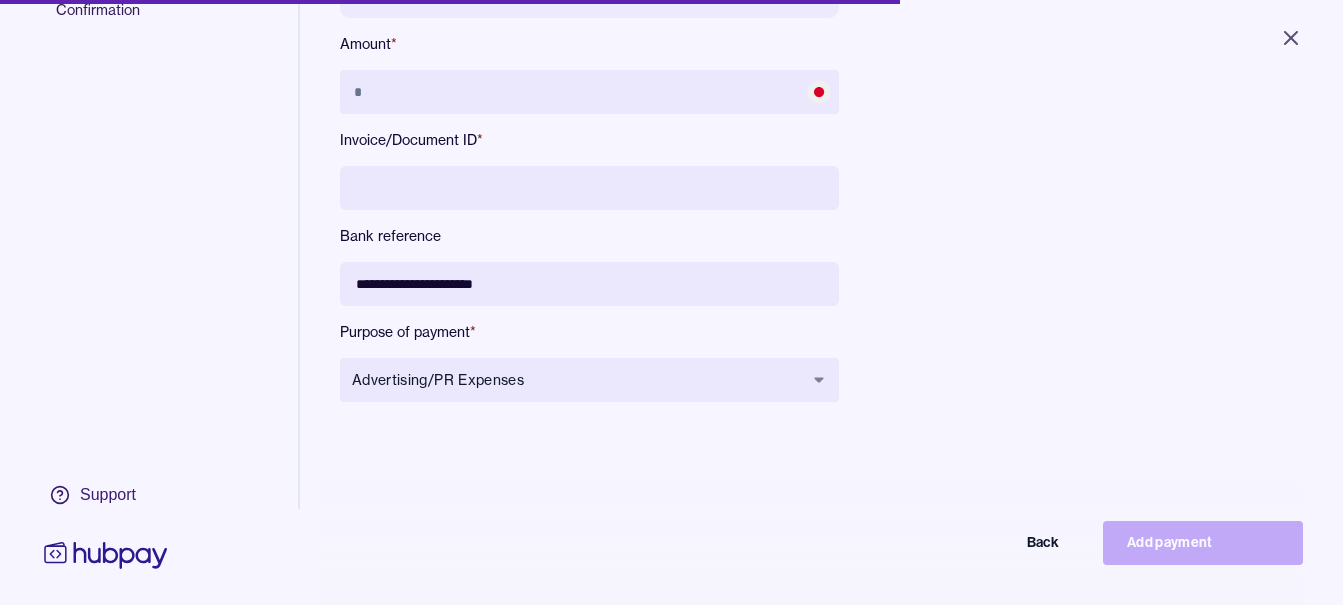 type on "**********" 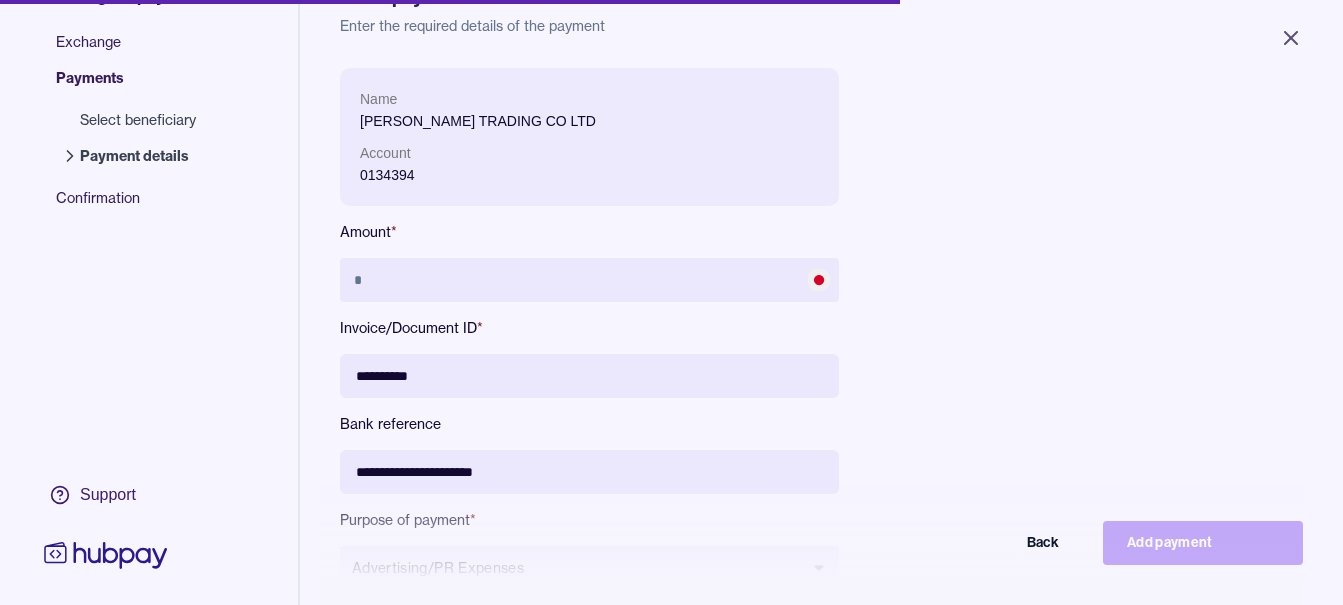 scroll, scrollTop: 68, scrollLeft: 0, axis: vertical 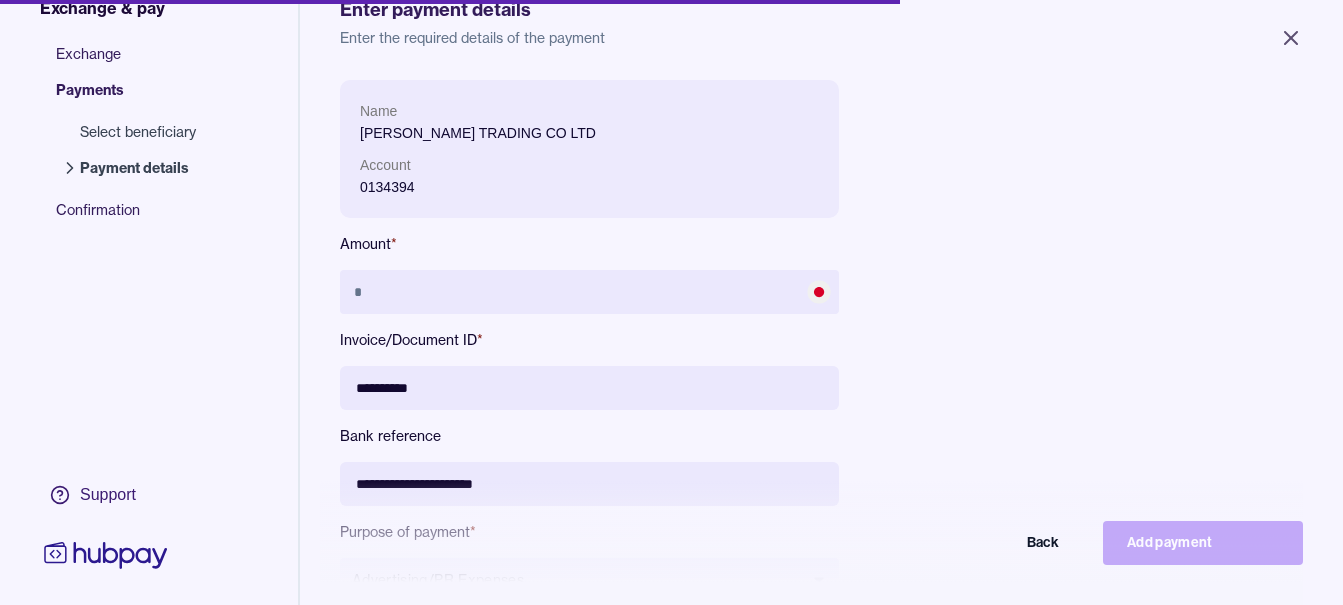drag, startPoint x: 480, startPoint y: 392, endPoint x: 126, endPoint y: 392, distance: 354 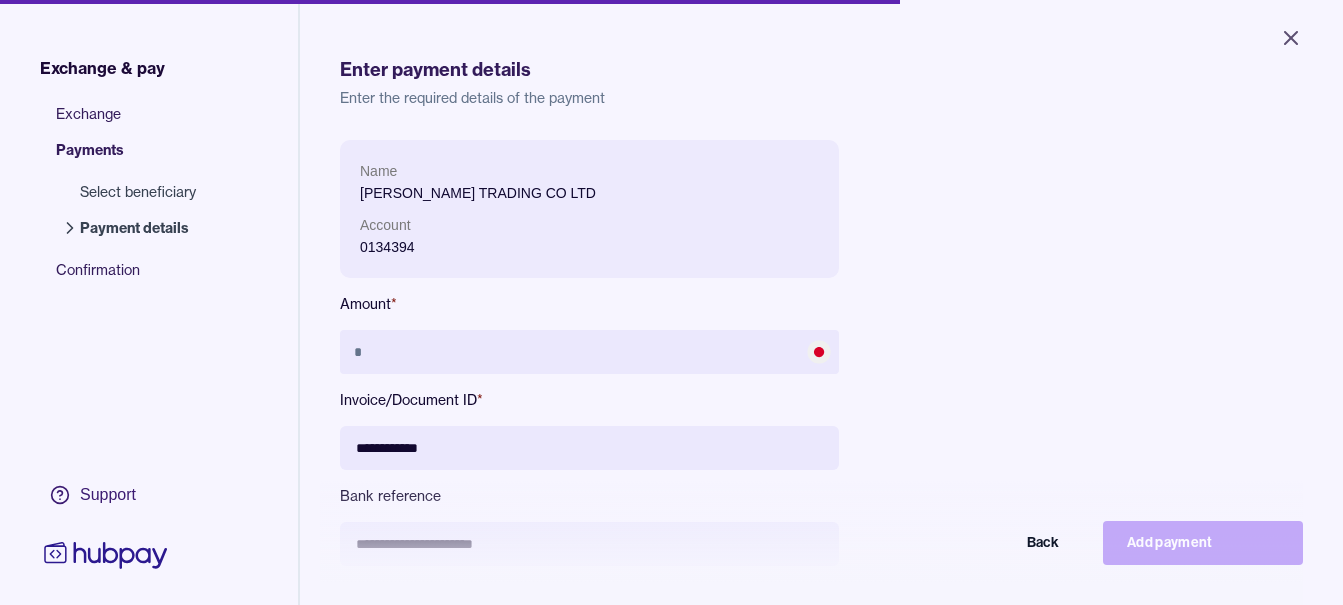 scroll, scrollTop: 268, scrollLeft: 0, axis: vertical 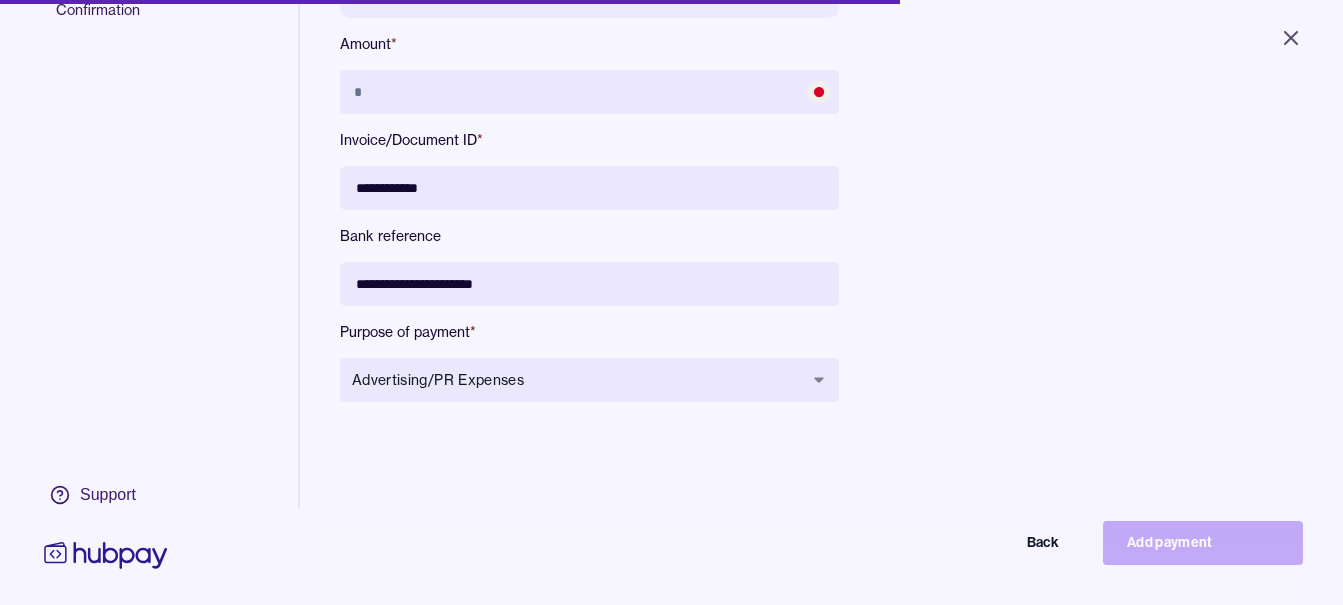 type on "**********" 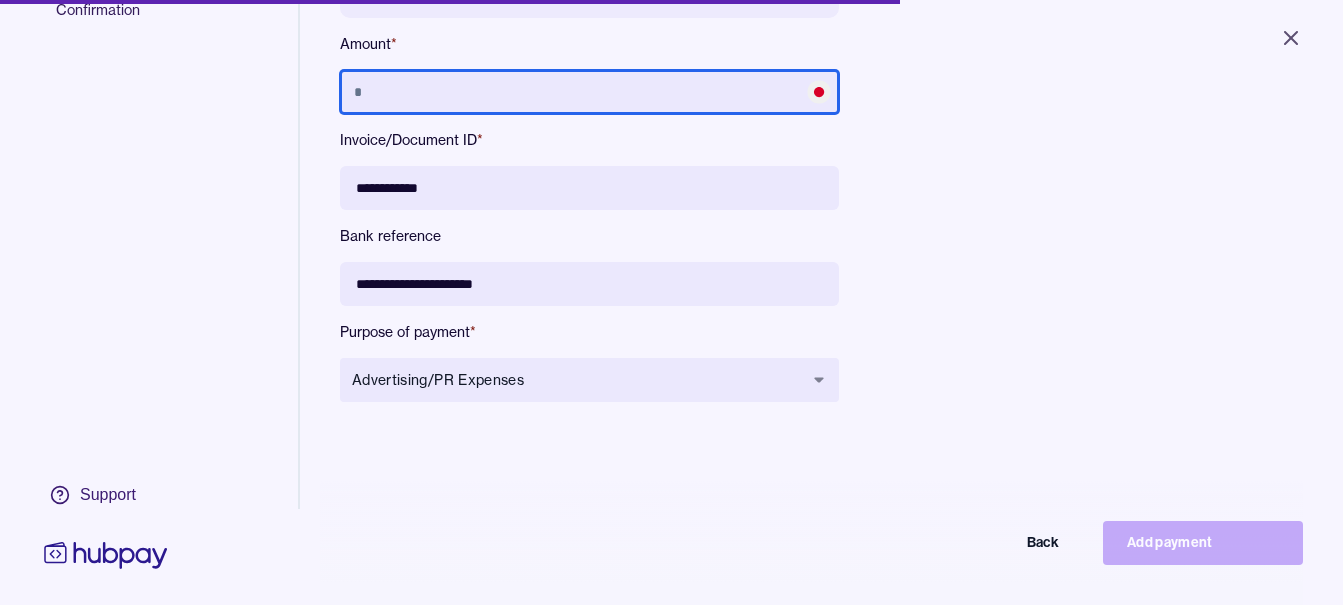click at bounding box center (589, 92) 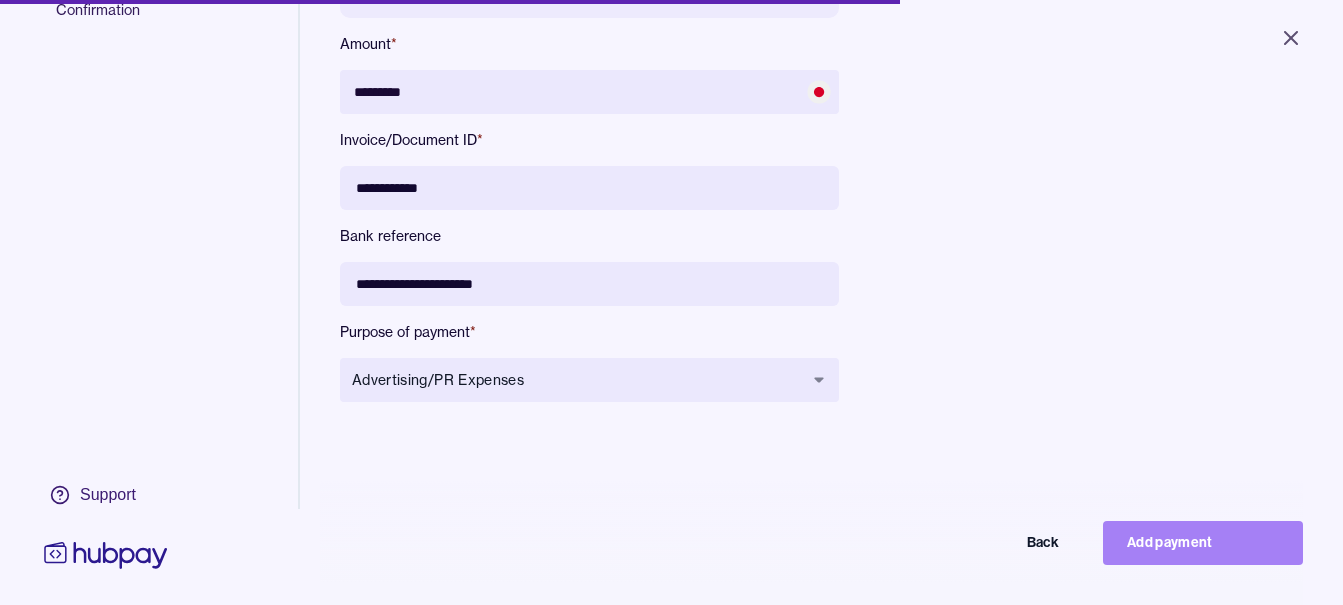 click on "Add payment" at bounding box center (1203, 543) 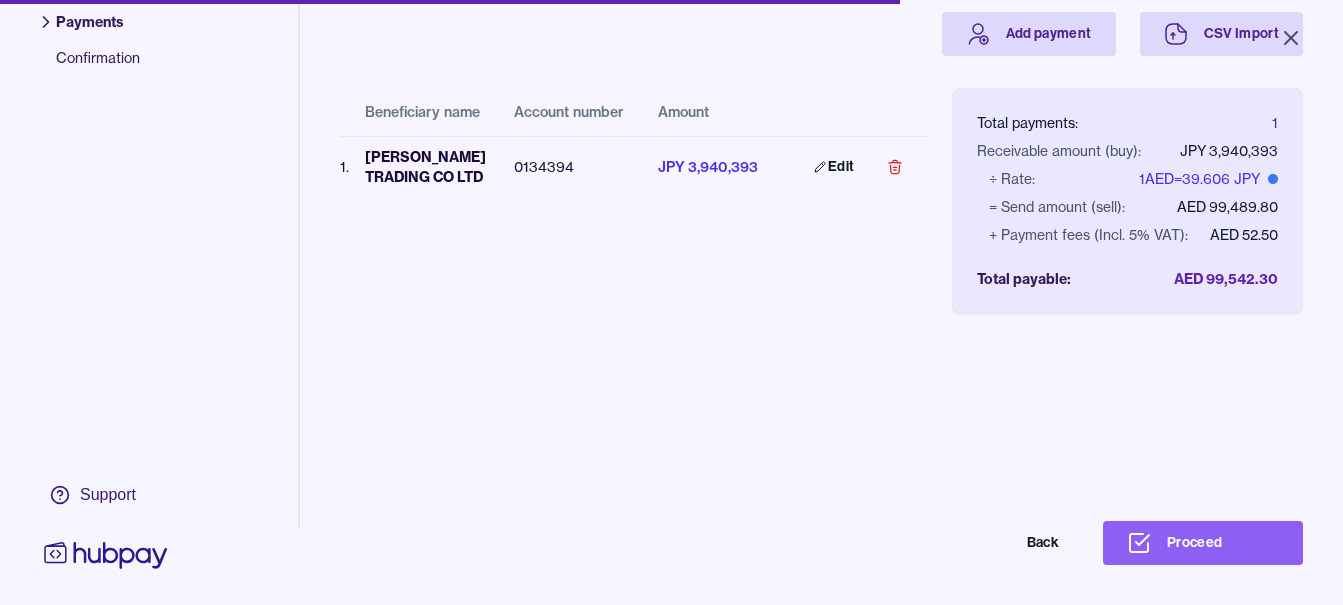 scroll, scrollTop: 156, scrollLeft: 0, axis: vertical 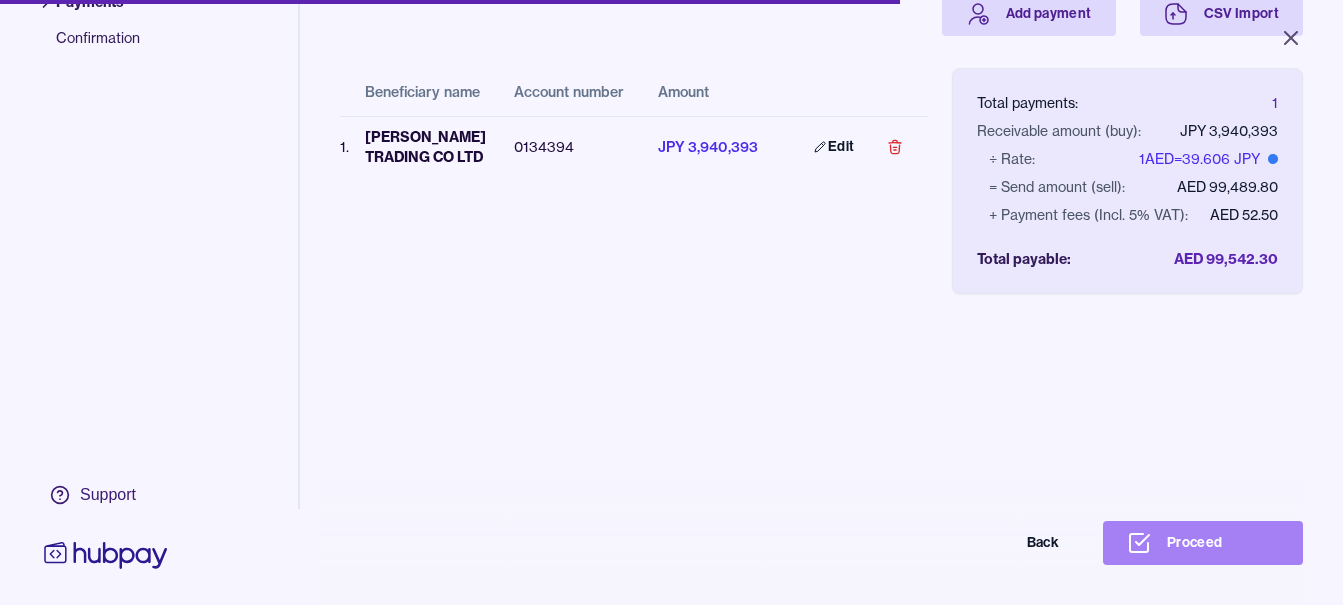 click on "Proceed" at bounding box center [1203, 543] 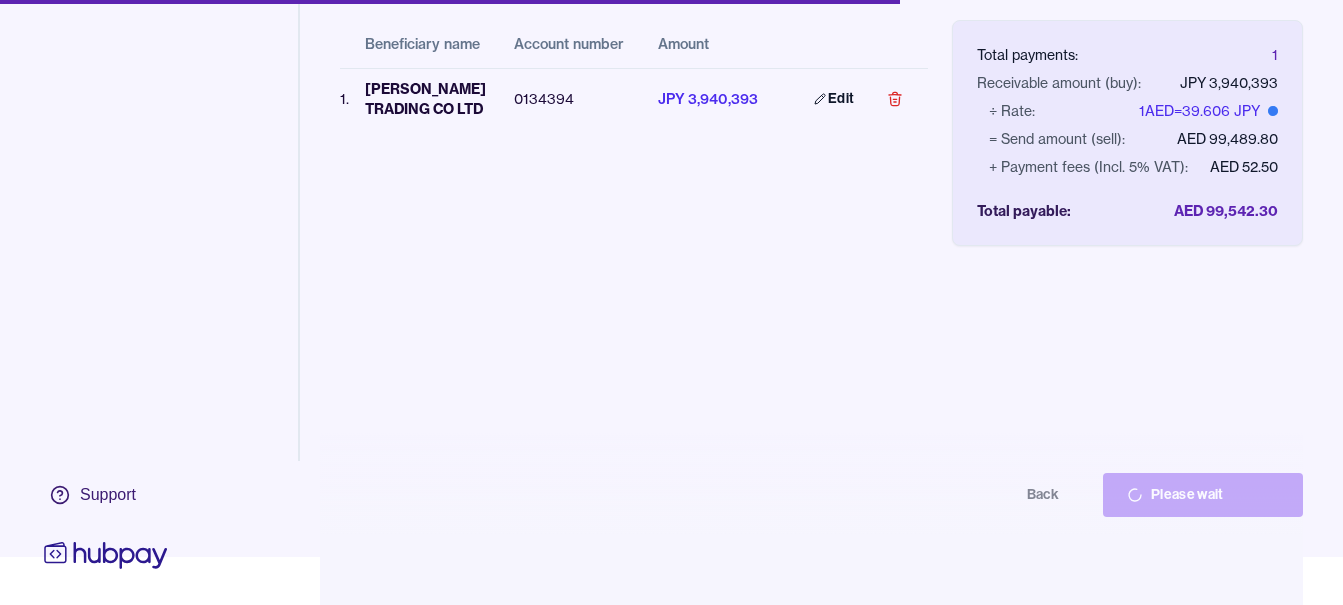 scroll, scrollTop: 95, scrollLeft: 0, axis: vertical 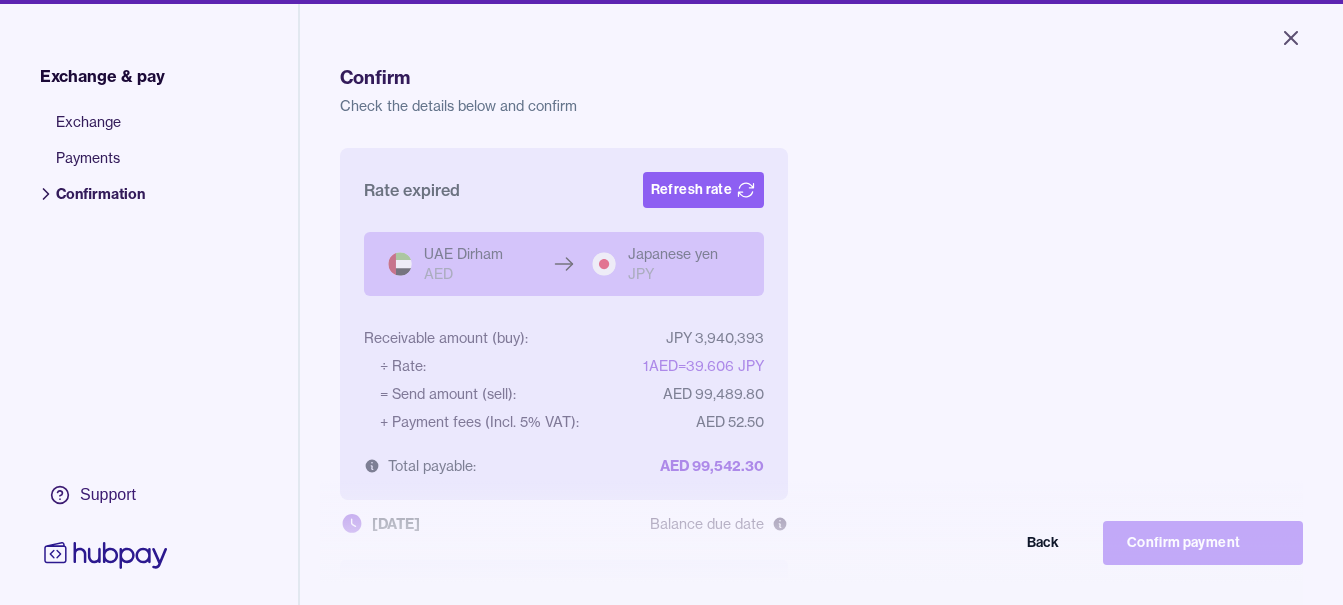 drag, startPoint x: 692, startPoint y: 136, endPoint x: 674, endPoint y: 166, distance: 34.98571 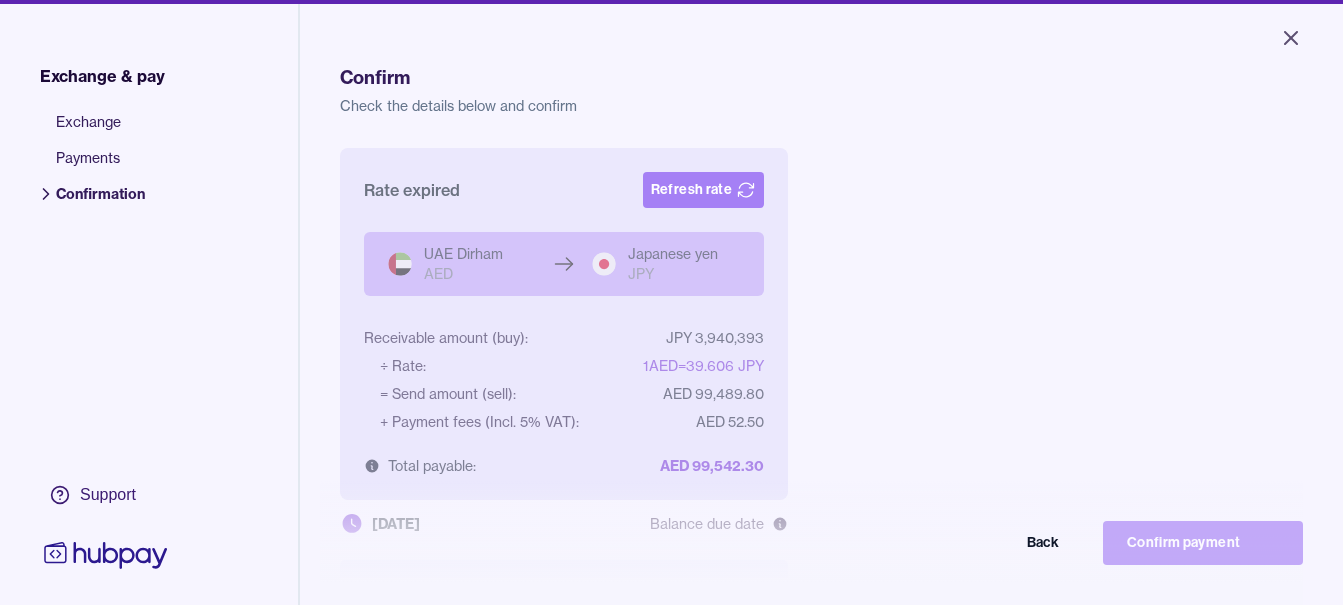 click on "Refresh rate" at bounding box center (703, 190) 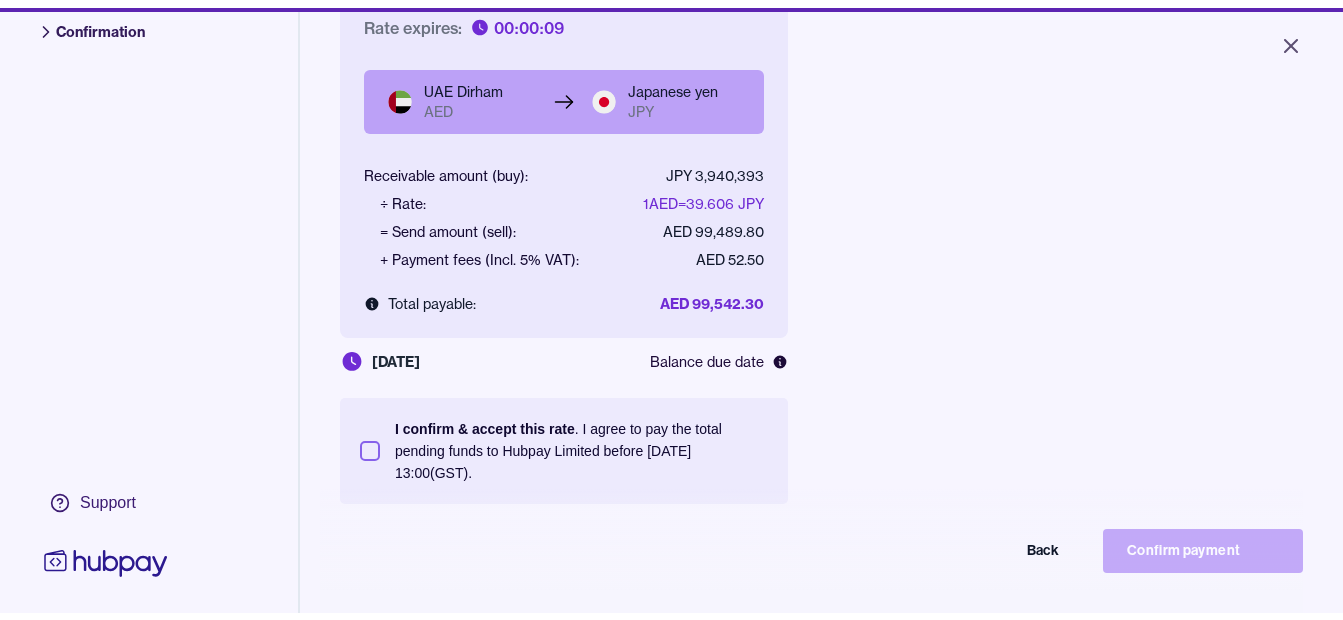scroll, scrollTop: 268, scrollLeft: 0, axis: vertical 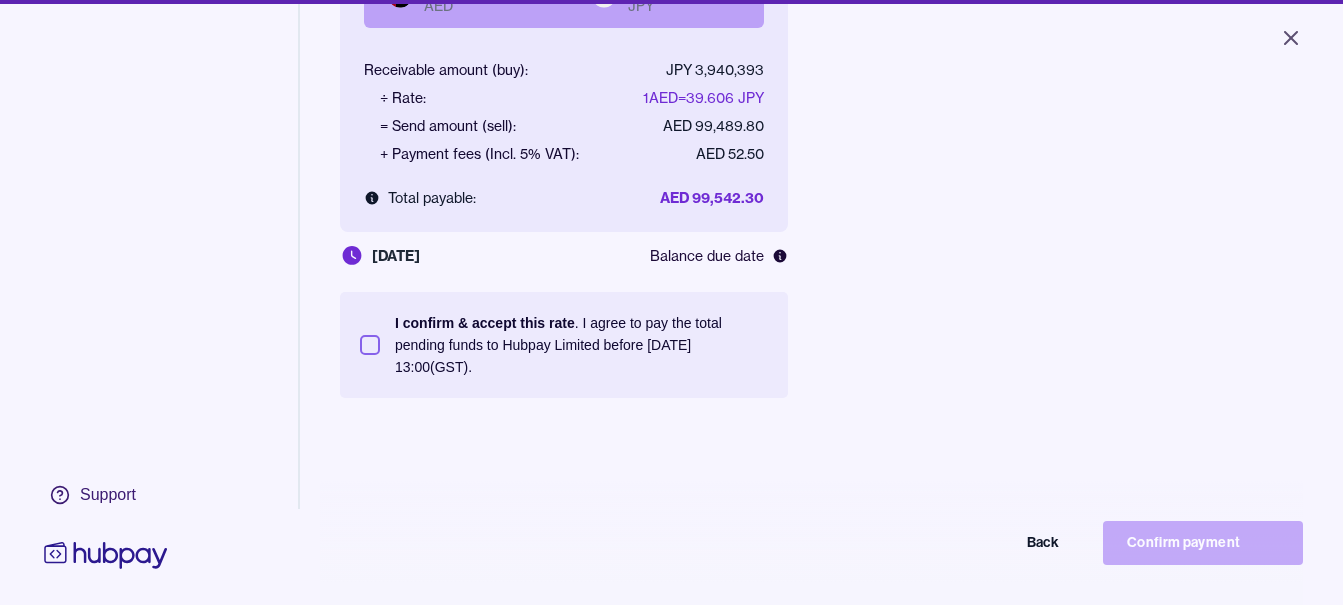 click on "I confirm & accept this rate . I agree to pay the total pending funds to Hubpay Limited before   10 Jul 2025   13:00  (GST)." at bounding box center (581, 345) 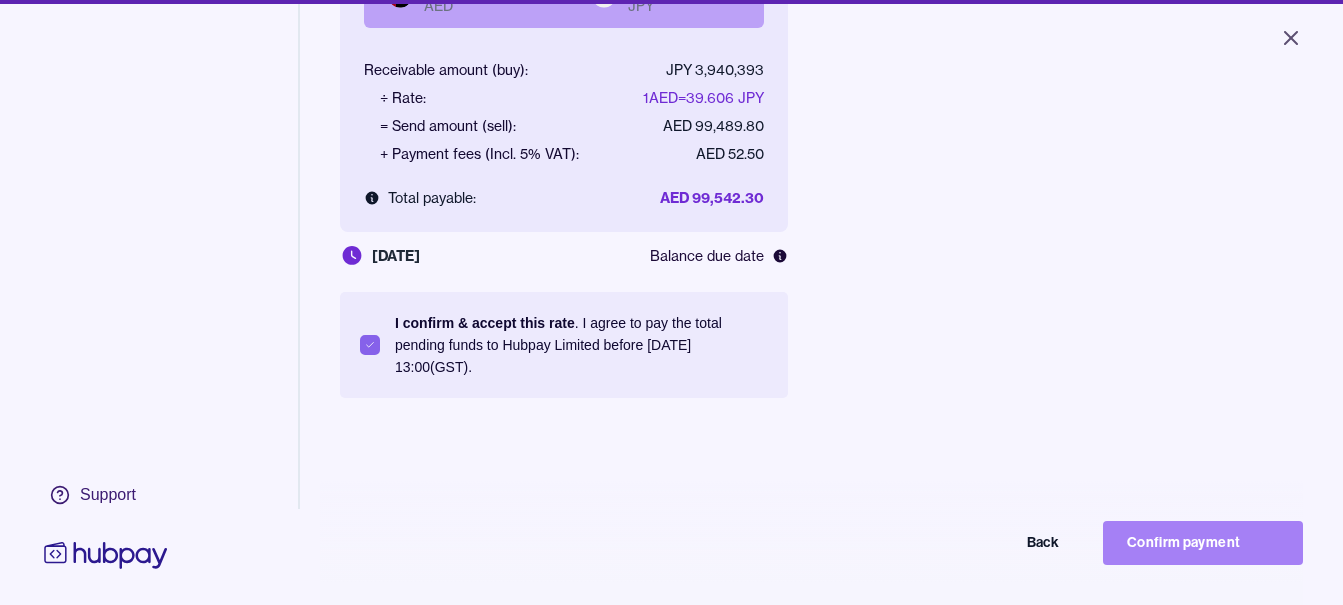 click on "Confirm payment" at bounding box center (1203, 543) 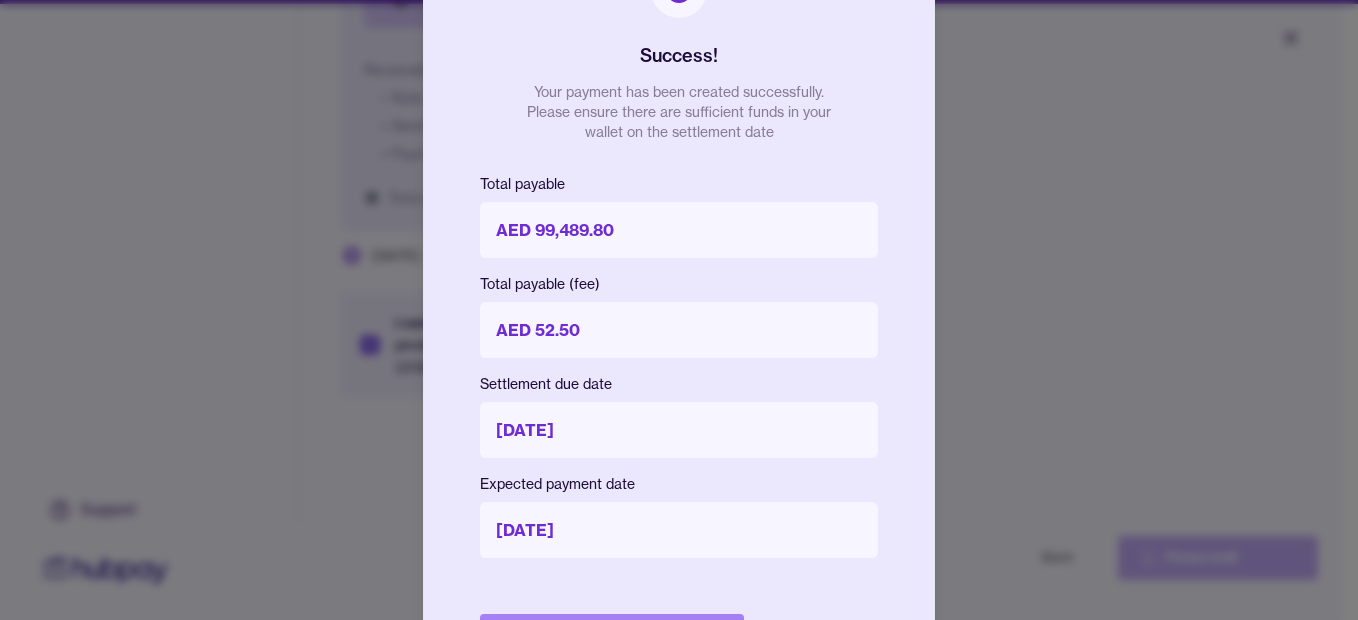 click on "Done" at bounding box center (612, 636) 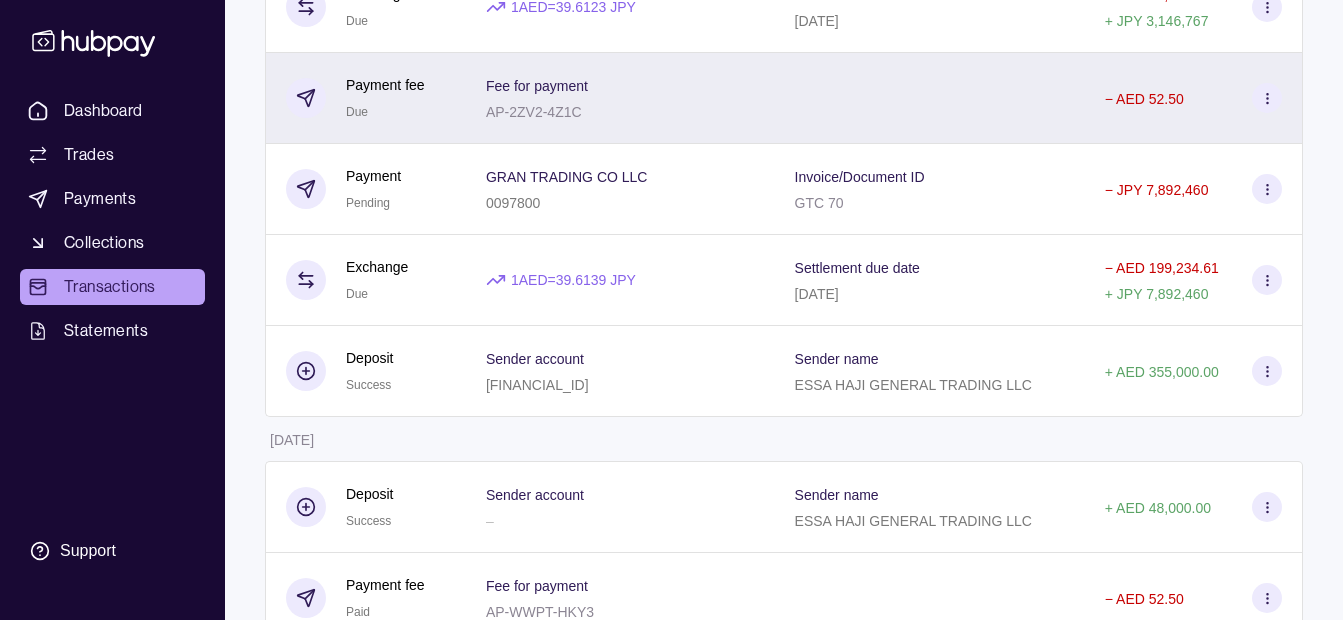 scroll, scrollTop: 900, scrollLeft: 0, axis: vertical 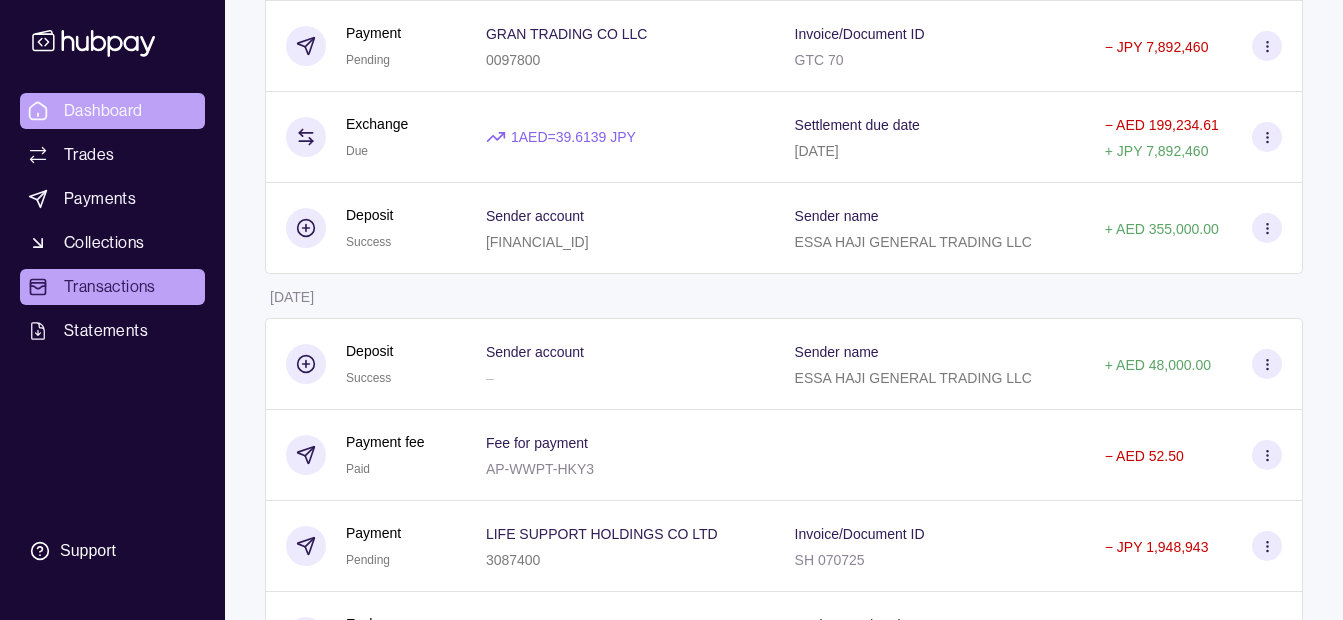 click on "Dashboard" at bounding box center [103, 111] 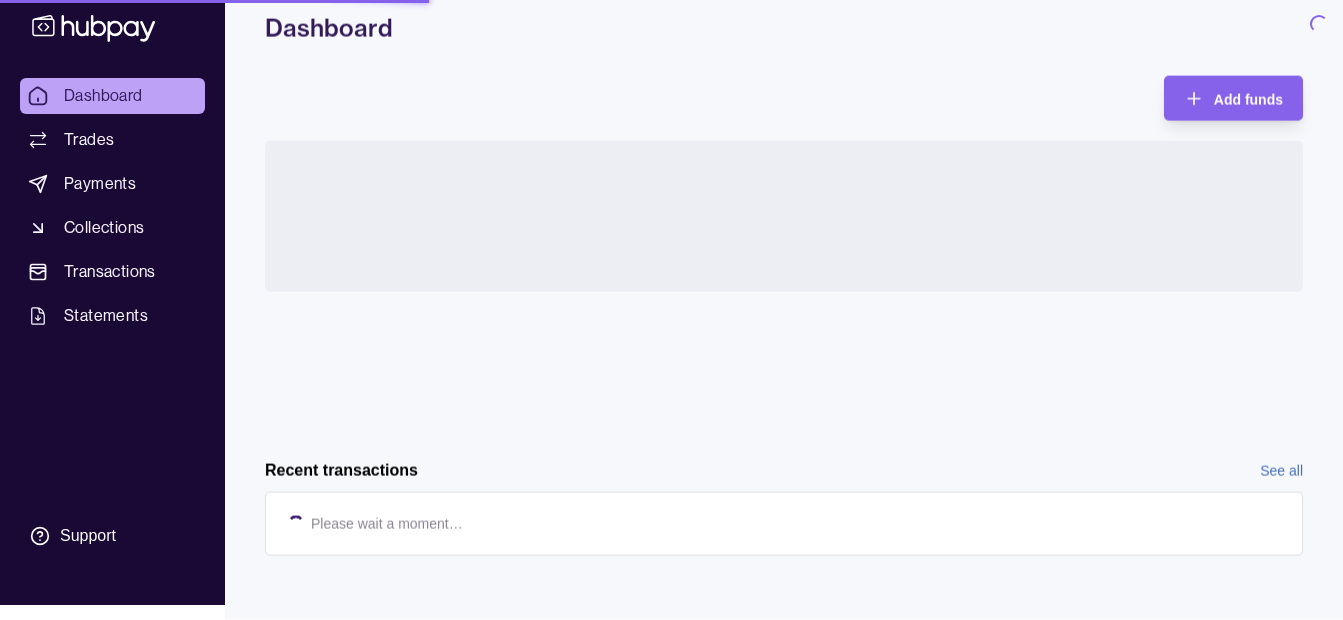 scroll, scrollTop: 0, scrollLeft: 0, axis: both 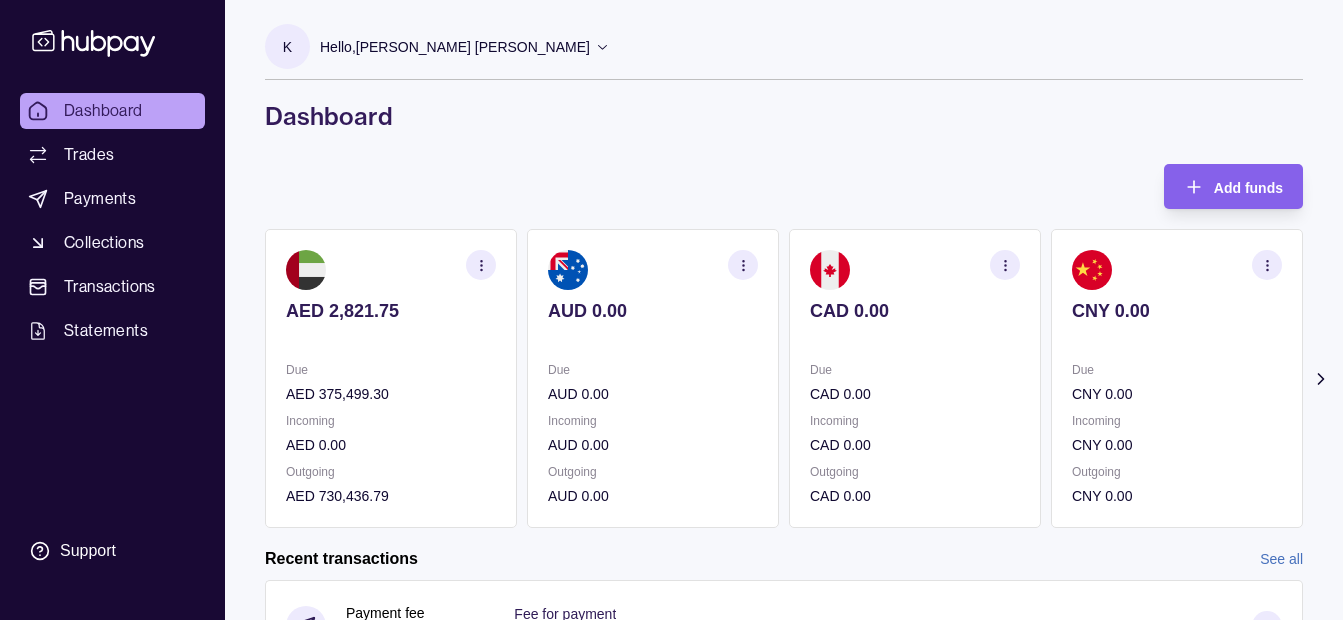click on "Hello,  Khalid Khan Rahmat Gul" at bounding box center [455, 47] 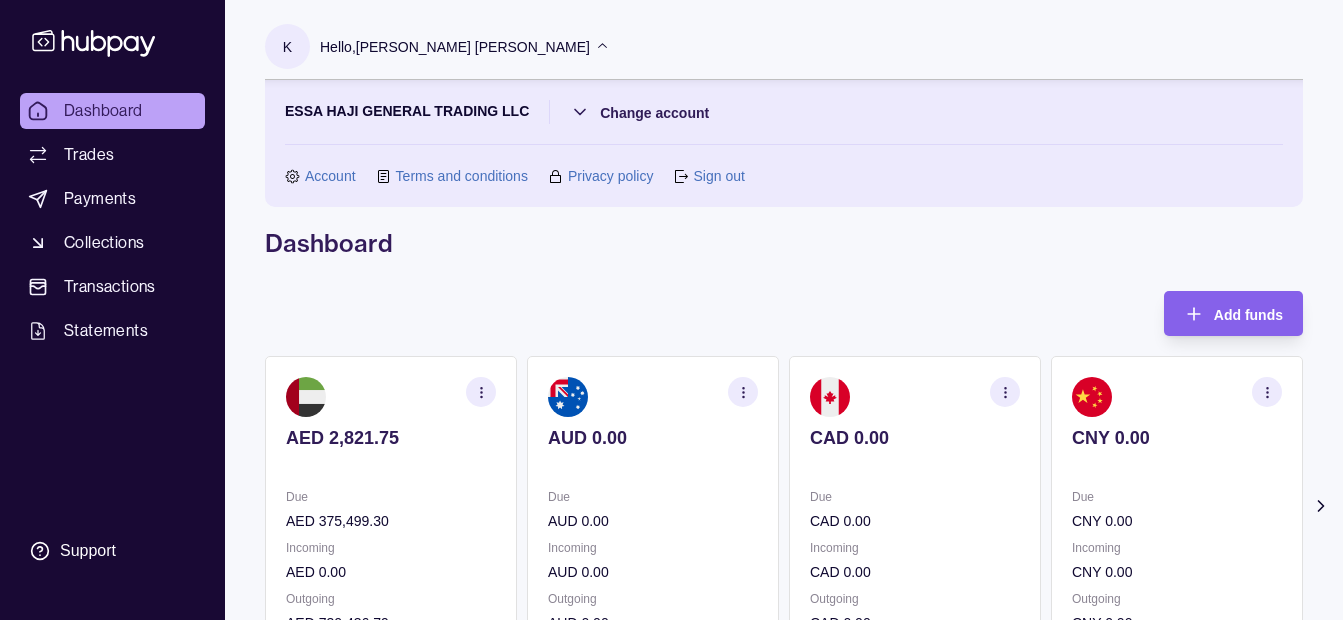 click on "Hello,  Khalid Khan Rahmat Gul" at bounding box center [455, 47] 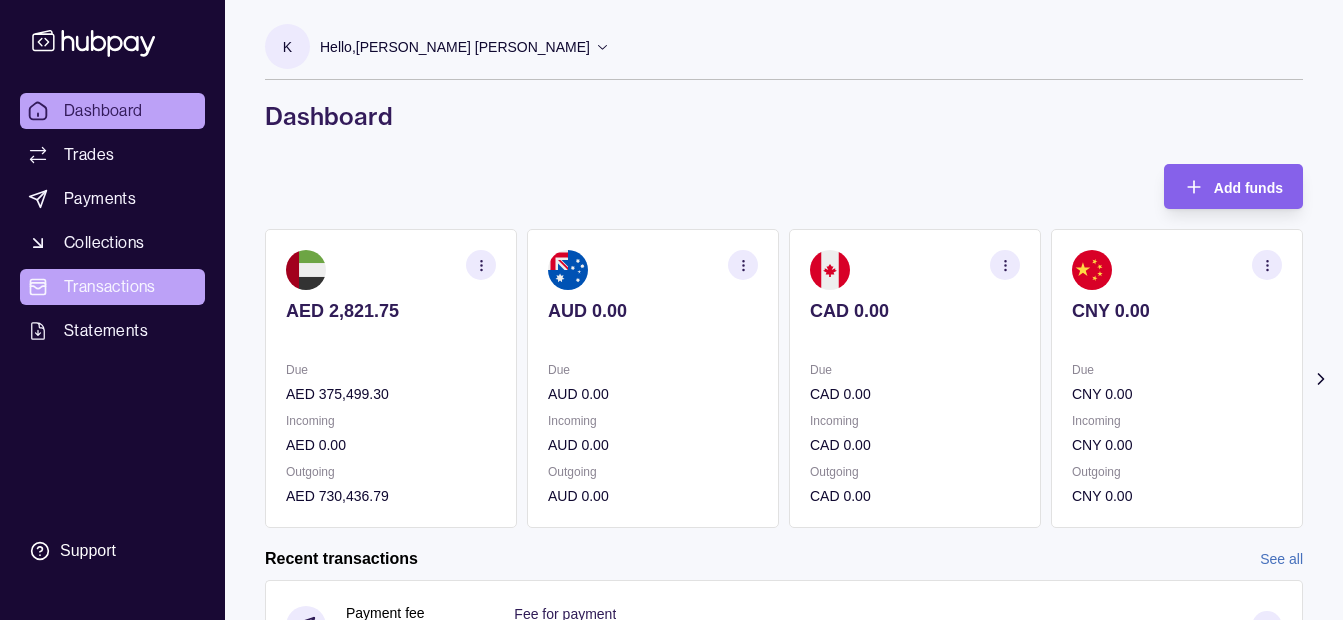 click on "Transactions" at bounding box center [110, 287] 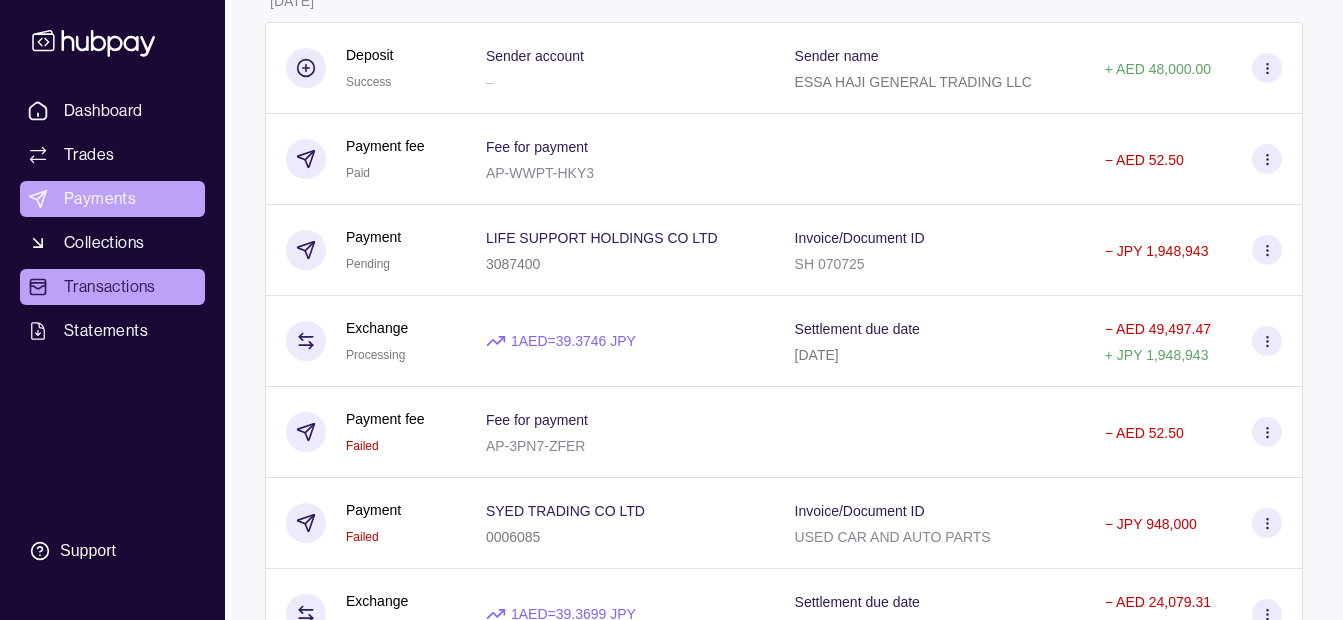 scroll, scrollTop: 1000, scrollLeft: 0, axis: vertical 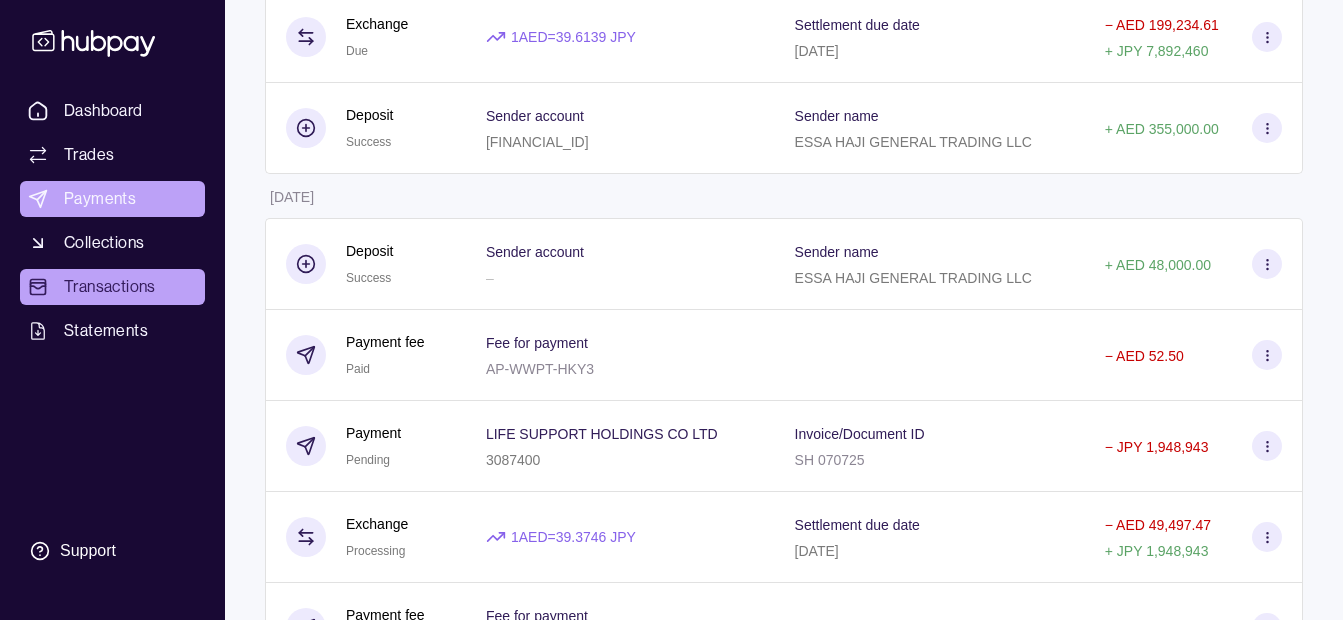 click on "Payments" at bounding box center (112, 199) 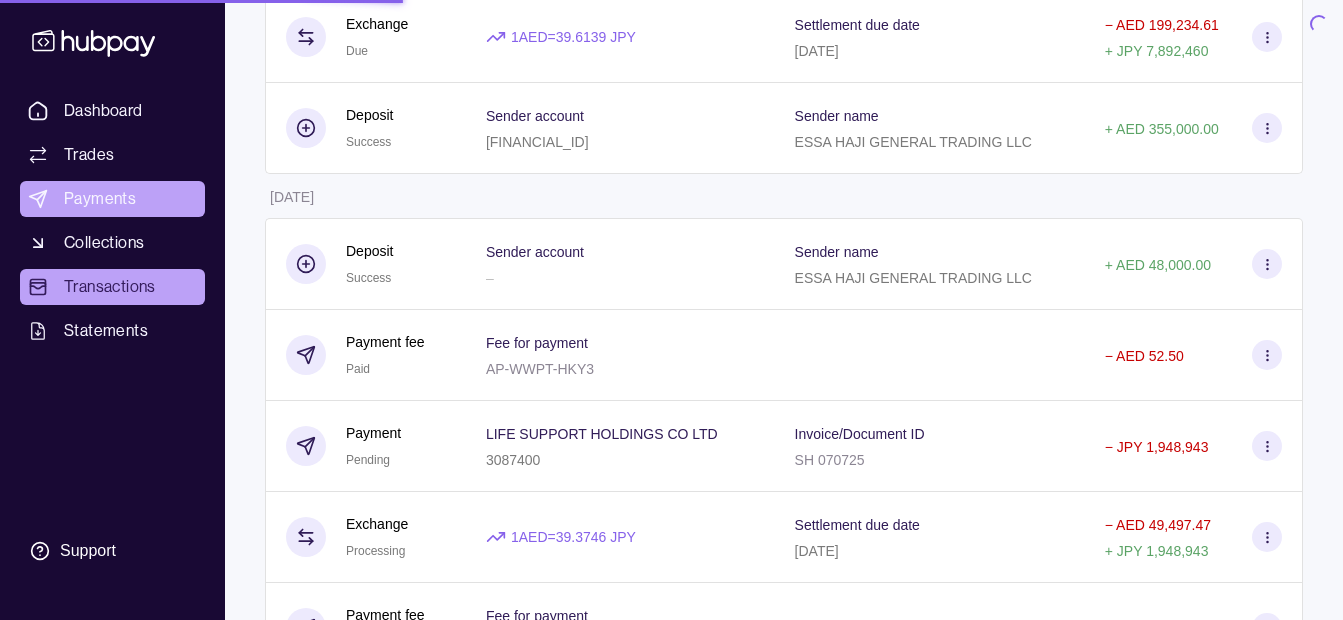 scroll, scrollTop: 0, scrollLeft: 0, axis: both 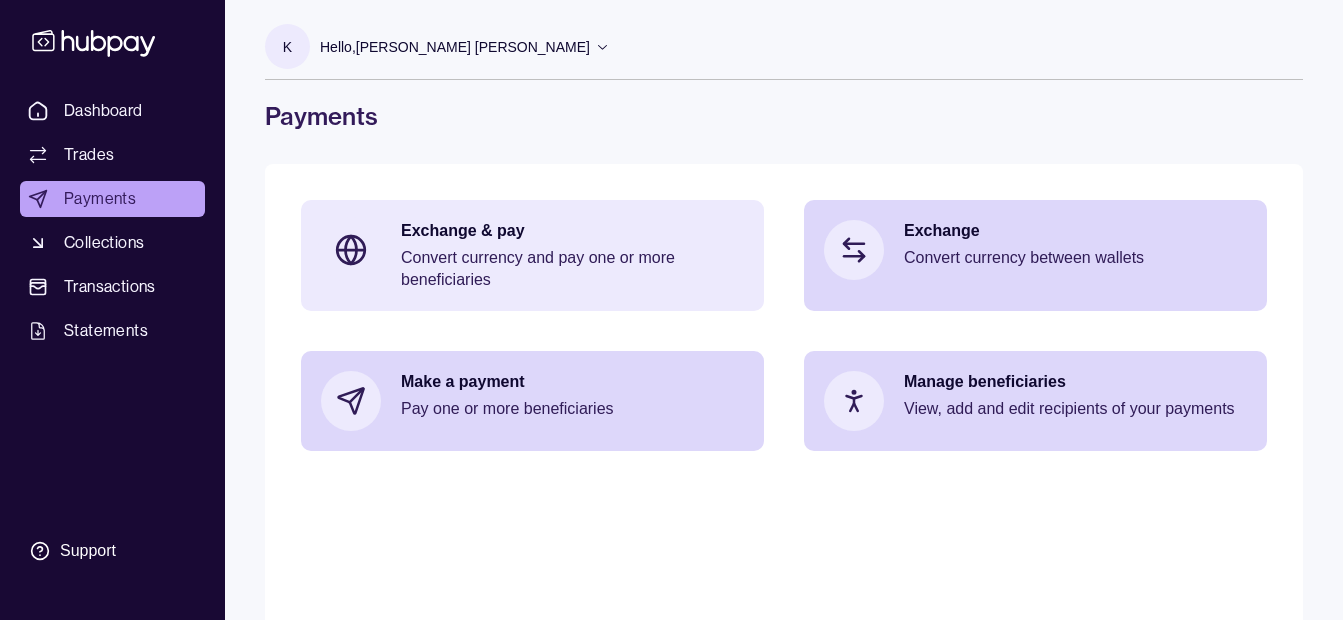 click on "Convert currency and pay one or more beneficiaries" at bounding box center (572, 269) 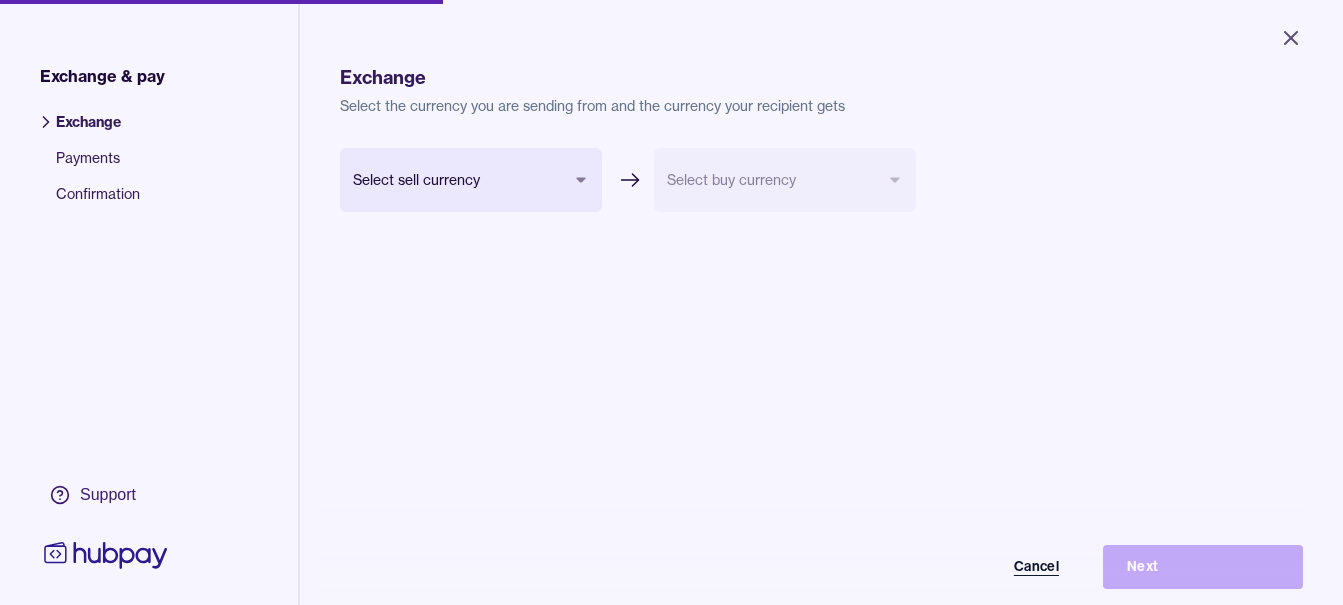 click on "Cancel" at bounding box center (983, 567) 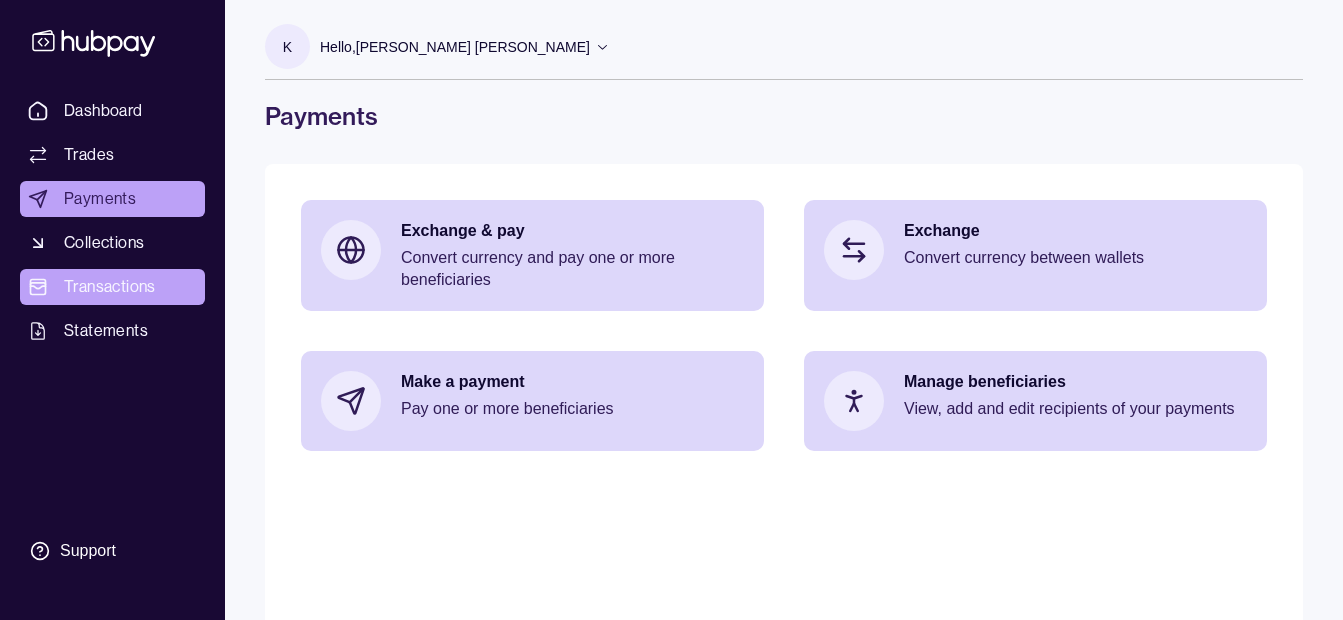 click on "Transactions" at bounding box center (112, 287) 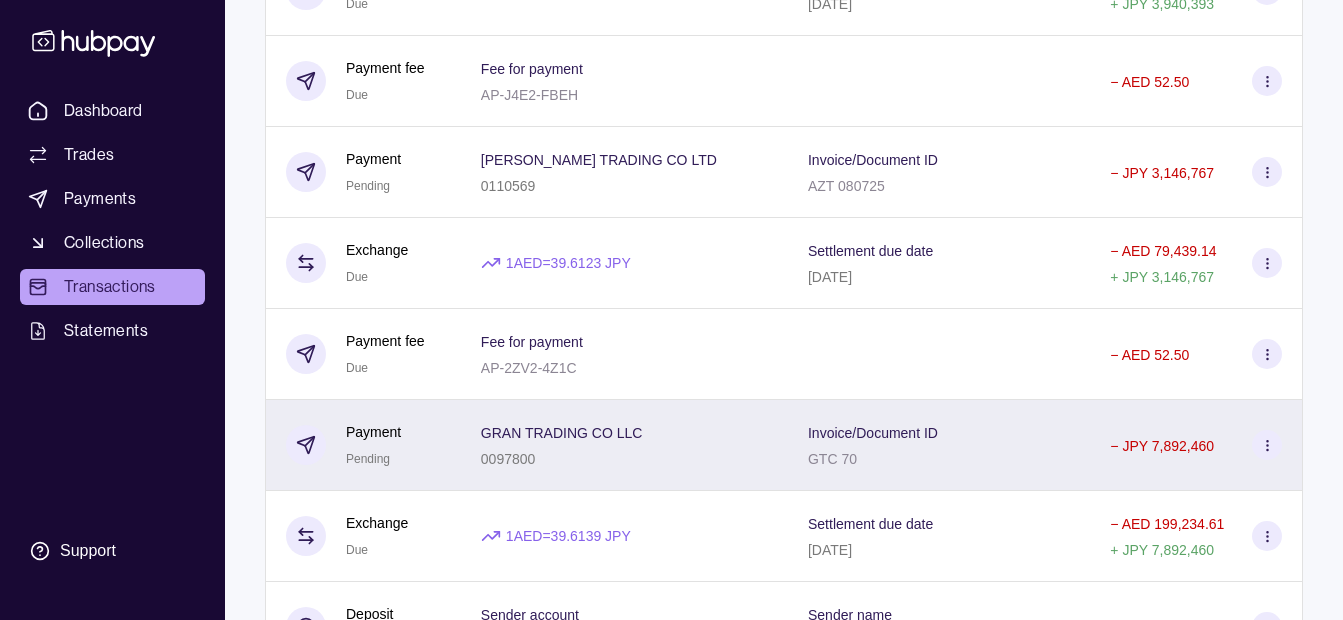scroll, scrollTop: 500, scrollLeft: 0, axis: vertical 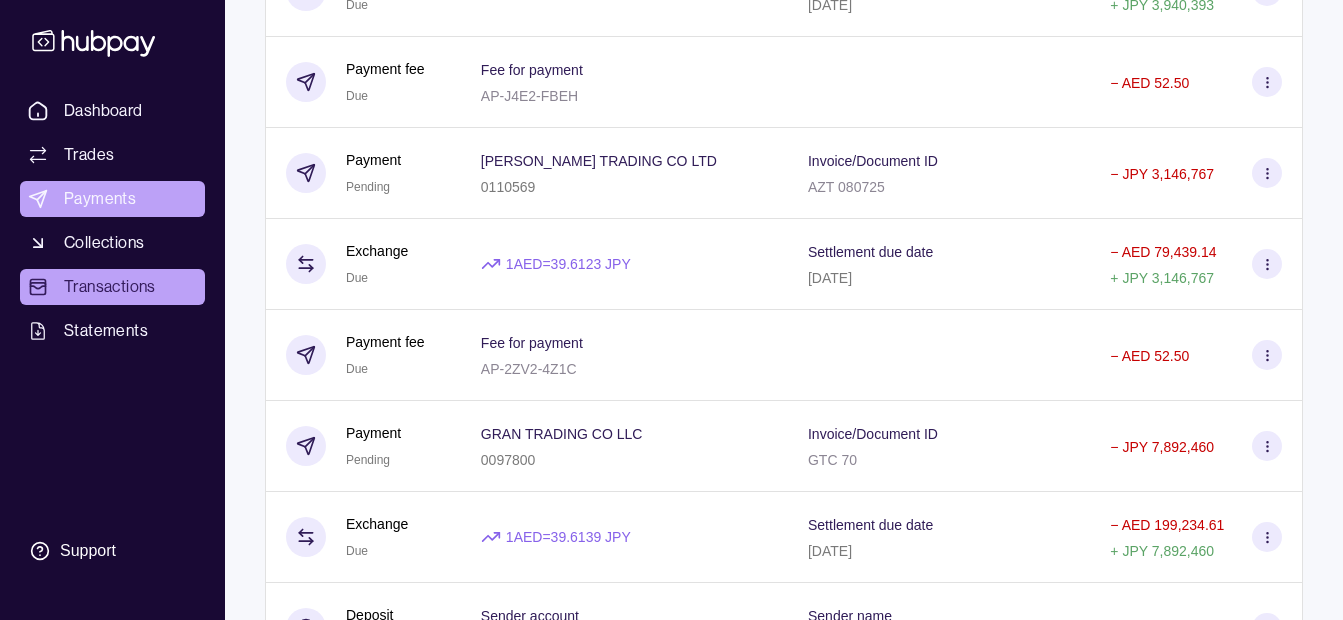 click on "Payments" at bounding box center [112, 199] 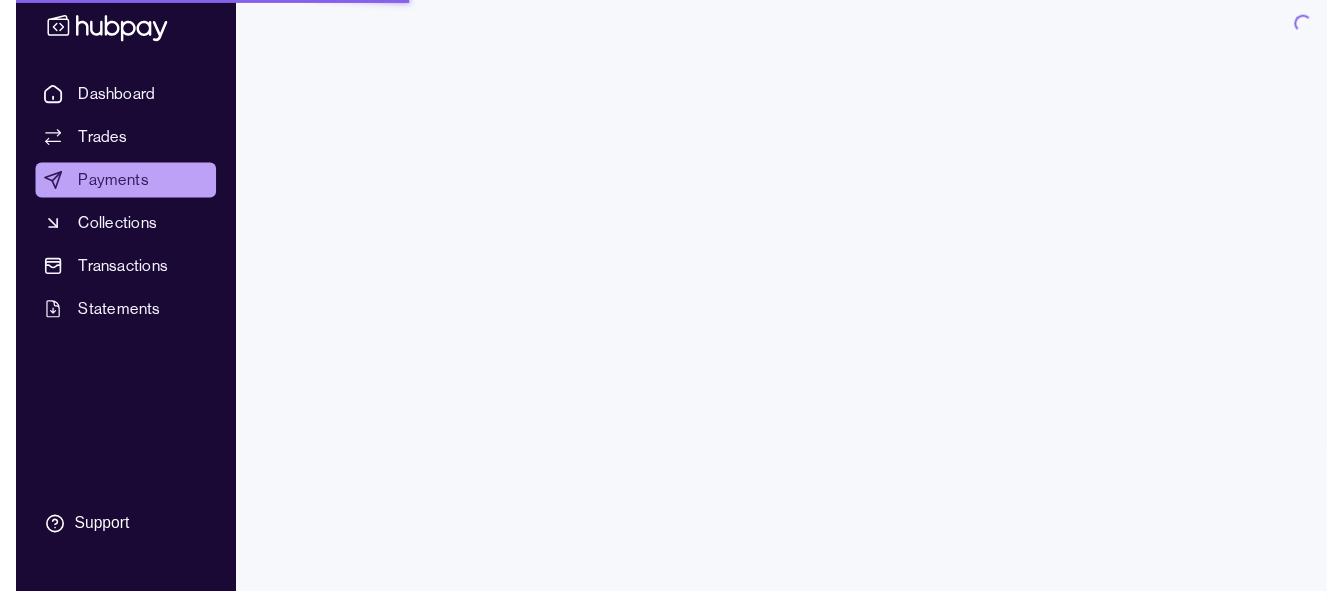 scroll, scrollTop: 0, scrollLeft: 0, axis: both 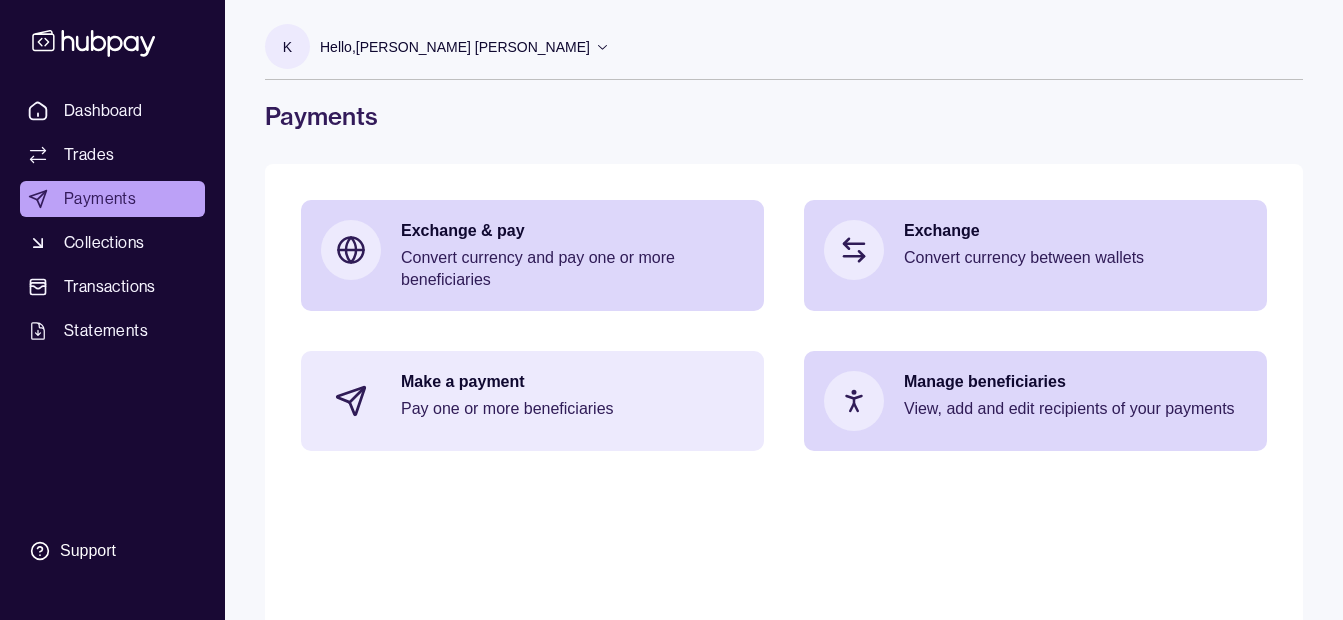 click on "Make a payment Pay one or more beneficiaries" at bounding box center [532, 401] 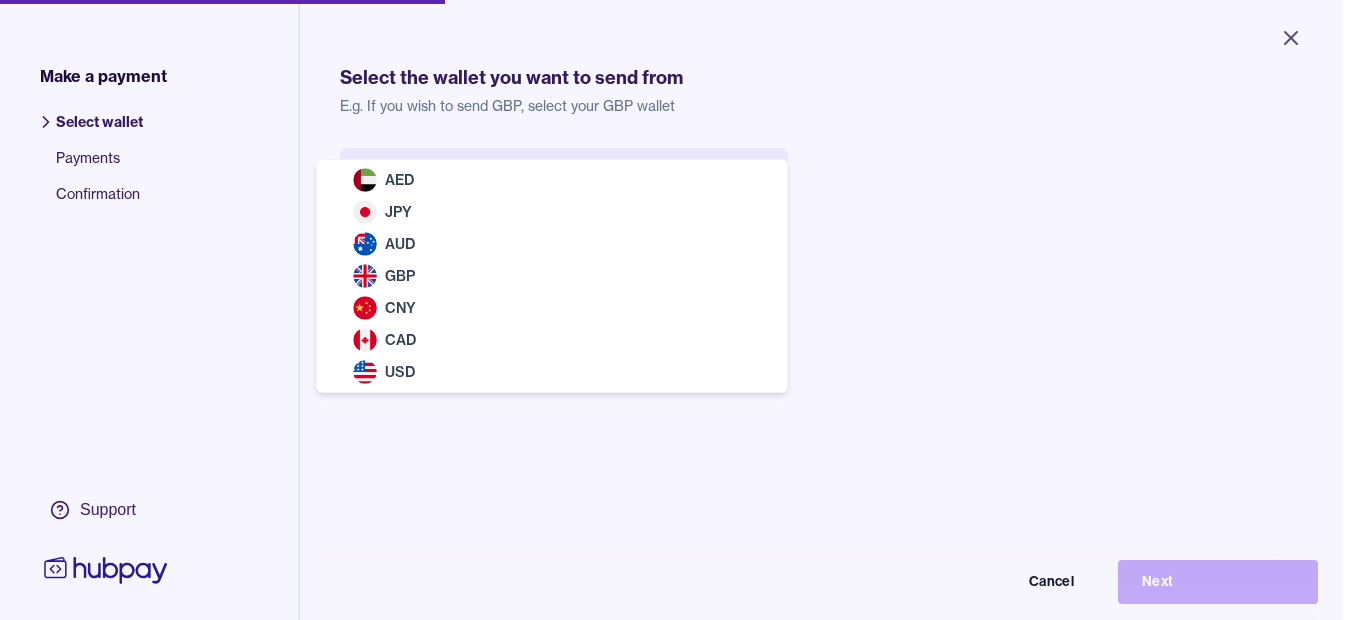 click on "Close Make a payment Select wallet Payments Confirmation Support Select the wallet you want to send from E.g. If you wish to send GBP, select your GBP wallet Select wallet Cancel Next Make a payment | Hubpay AED JPY AUD GBP CNY CAD USD" at bounding box center (671, 310) 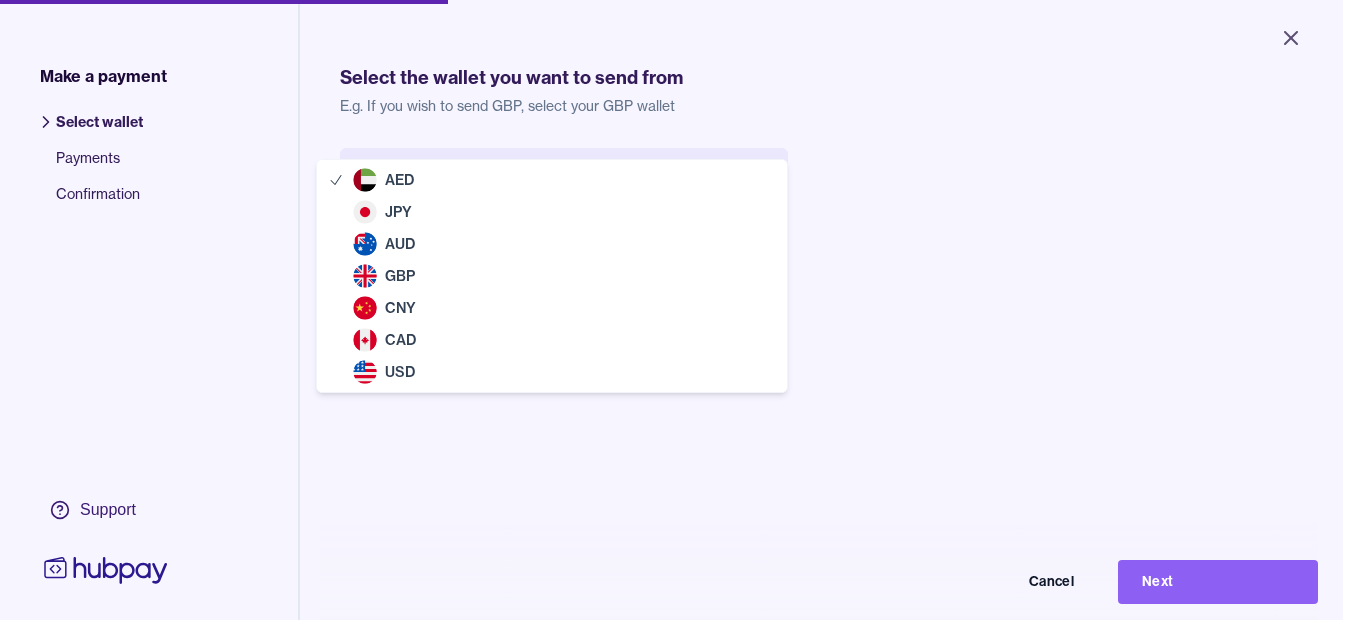 click on "Close Make a payment Select wallet Payments Confirmation Support Select the wallet you want to send from E.g. If you wish to send GBP, select your GBP wallet UAE Dirham AED Balance AED 2,821.75 Cancel Next Make a payment | Hubpay AED JPY AUD GBP CNY CAD USD" at bounding box center [671, 310] 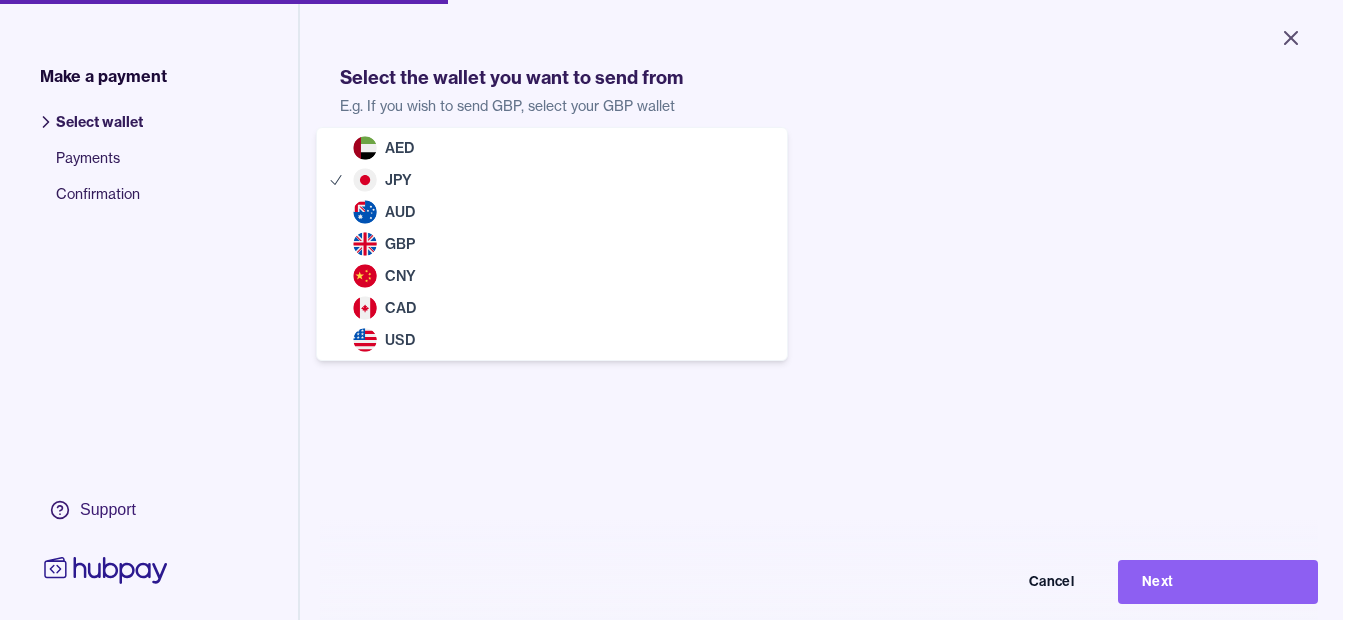 click on "Close Make a payment Select wallet Payments Confirmation Support Select the wallet you want to send from E.g. If you wish to send GBP, select your GBP wallet Japanese yen JPY Balance JPY 2,982 Cancel Next Make a payment | Hubpay AED JPY AUD GBP CNY CAD USD" at bounding box center (671, 310) 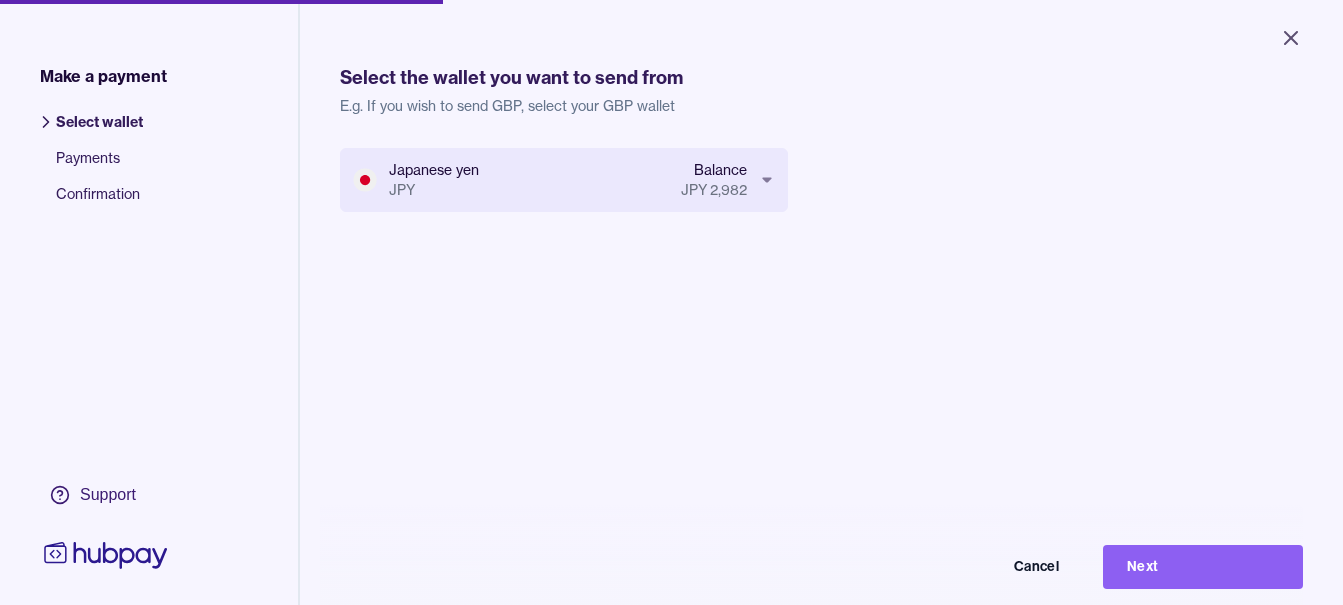 click on "Next" at bounding box center [1203, 567] 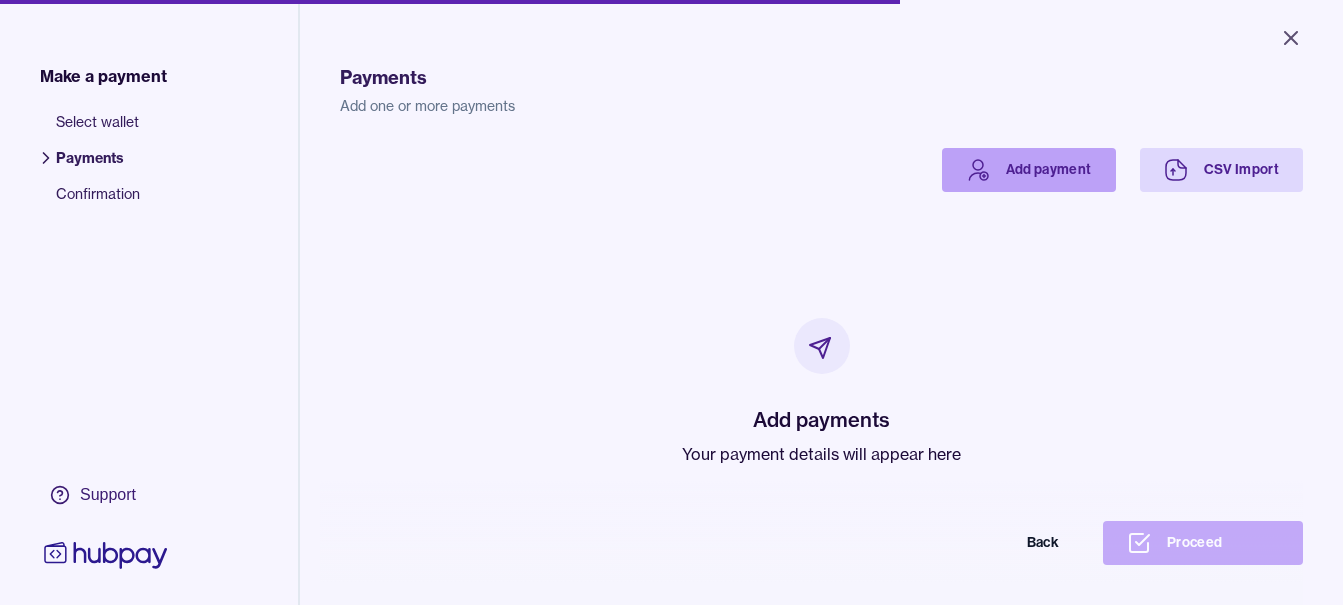 click on "Add payment" at bounding box center [1029, 170] 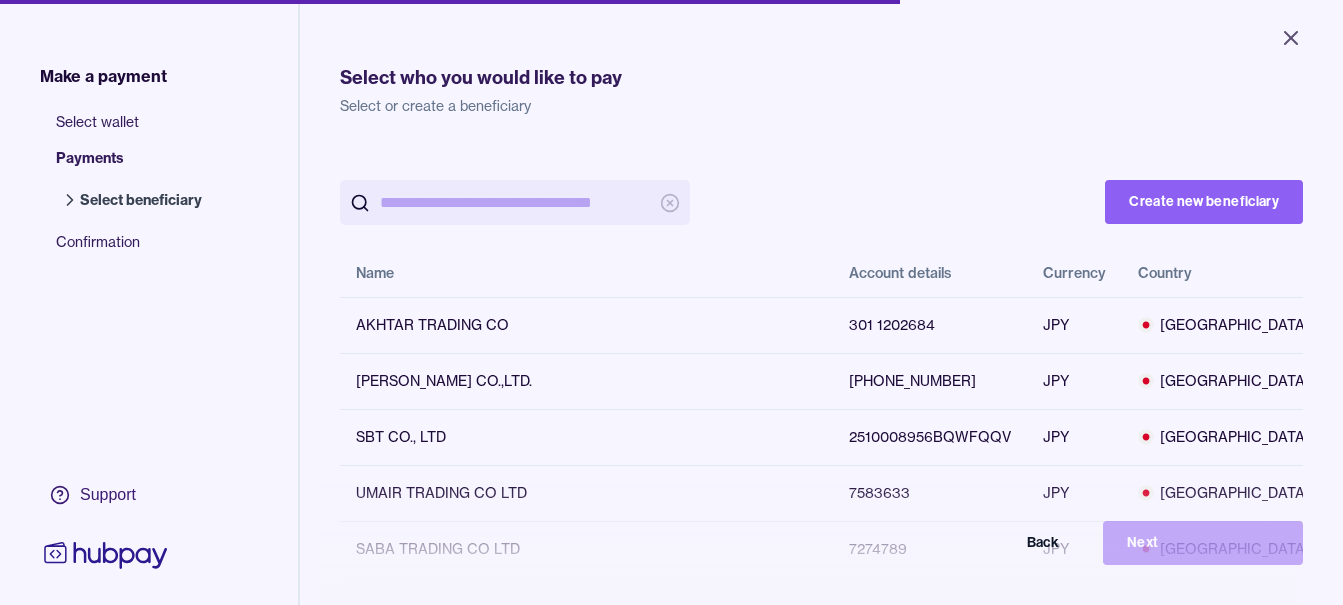 click at bounding box center (515, 202) 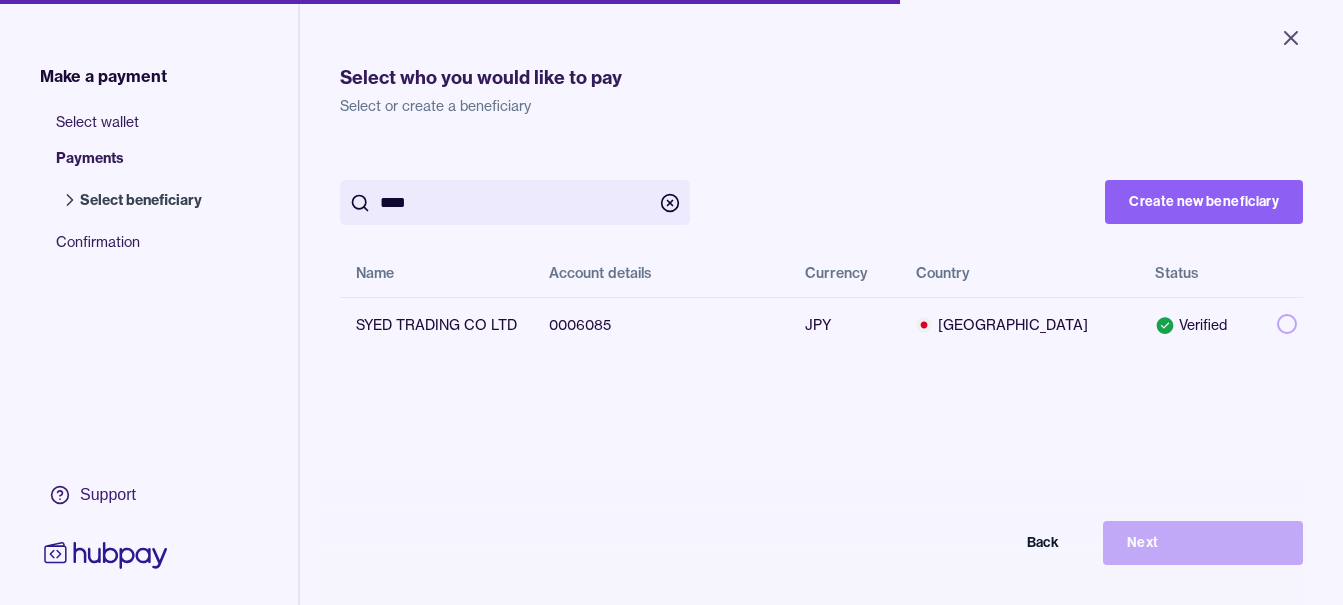 type on "****" 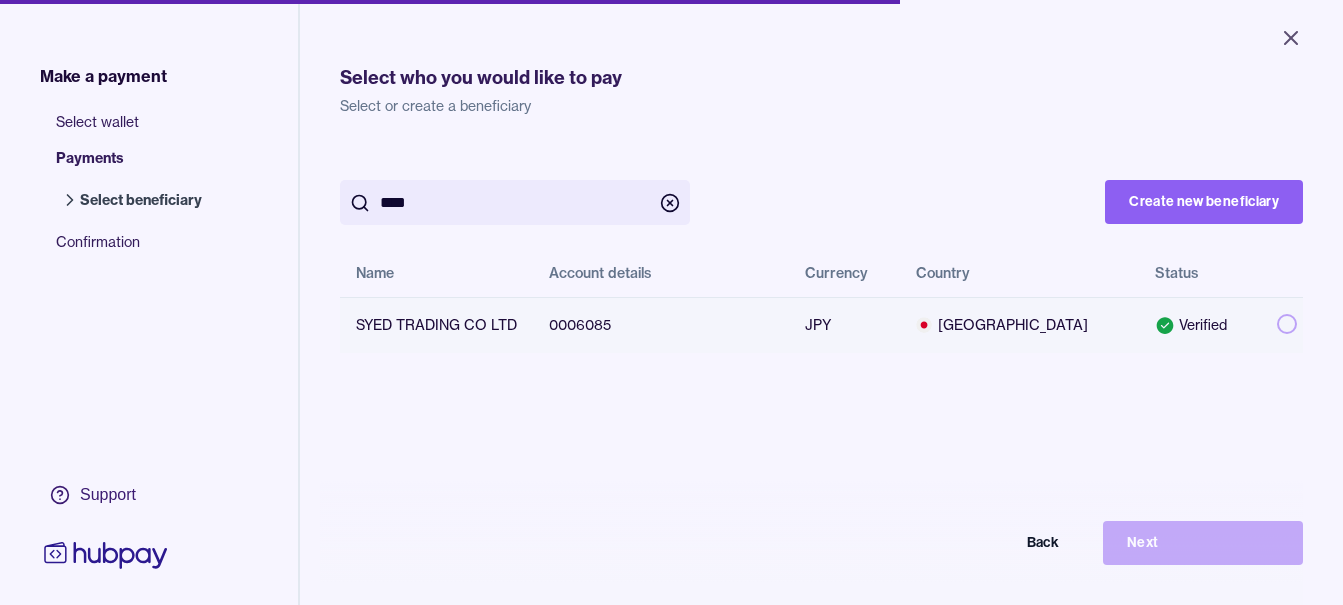 click at bounding box center [1287, 324] 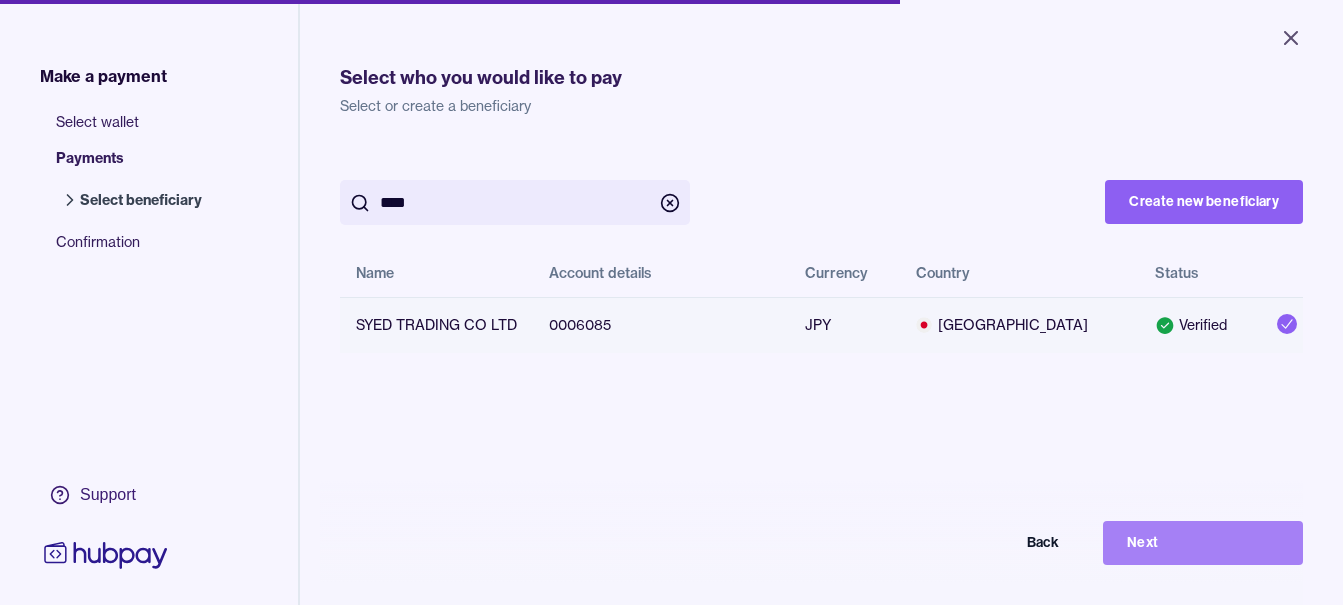 click on "Next" at bounding box center (1203, 543) 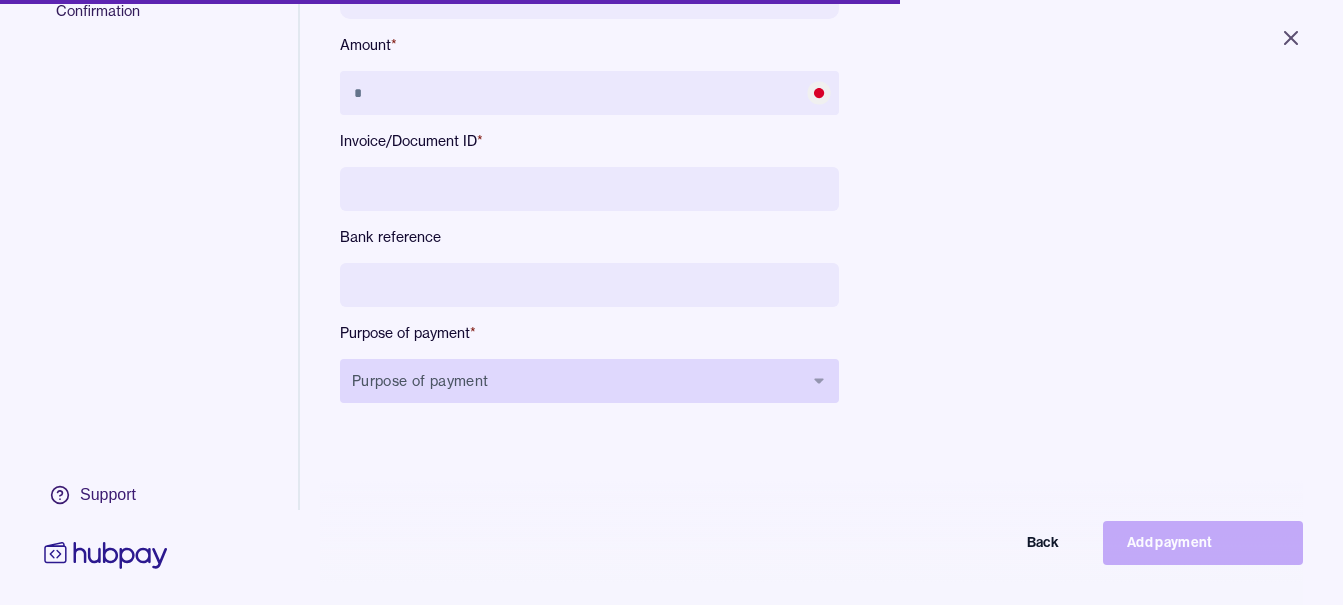 scroll, scrollTop: 268, scrollLeft: 0, axis: vertical 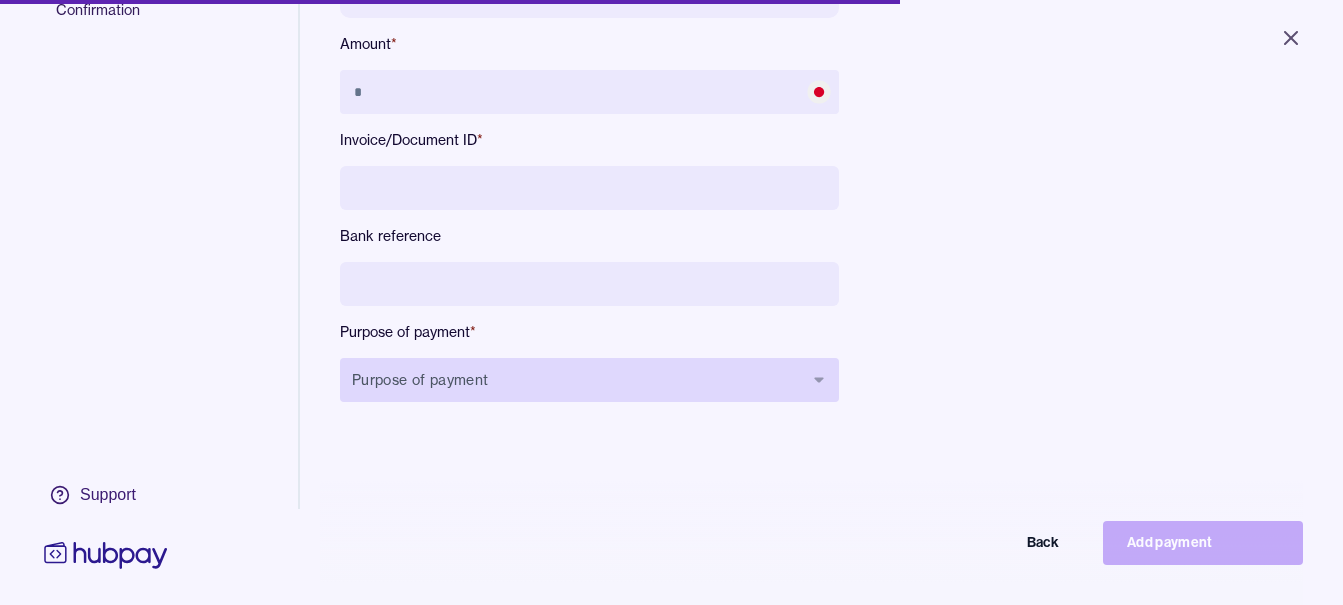 click on "Purpose of payment" at bounding box center (589, 380) 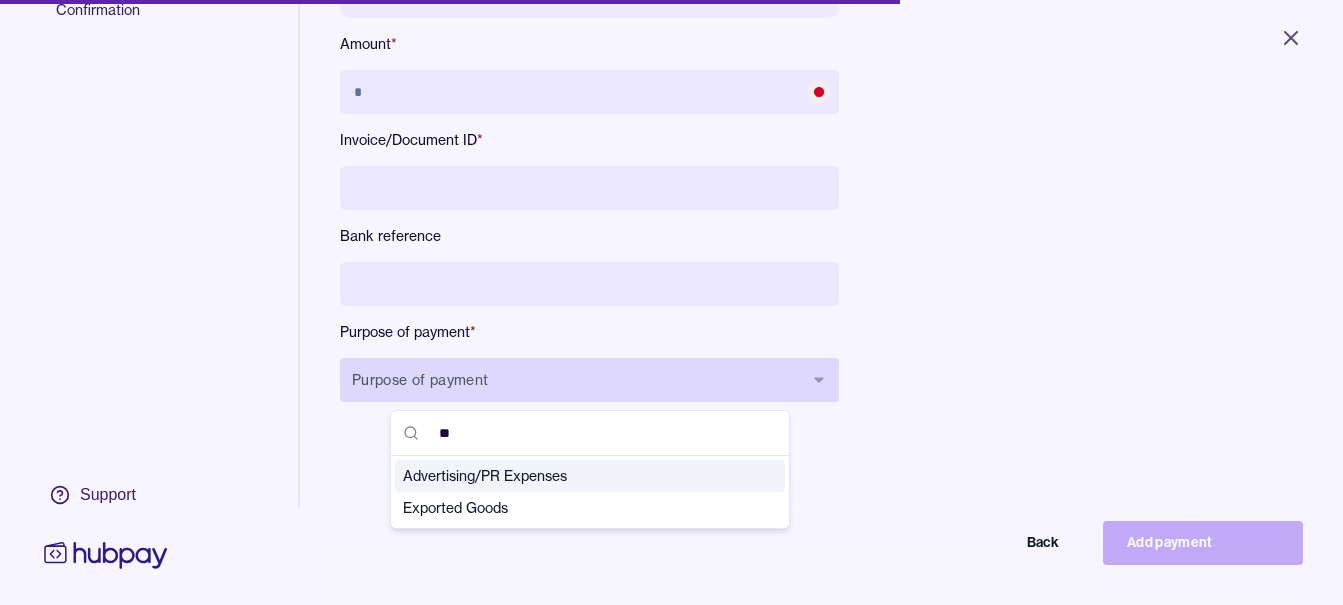type on "***" 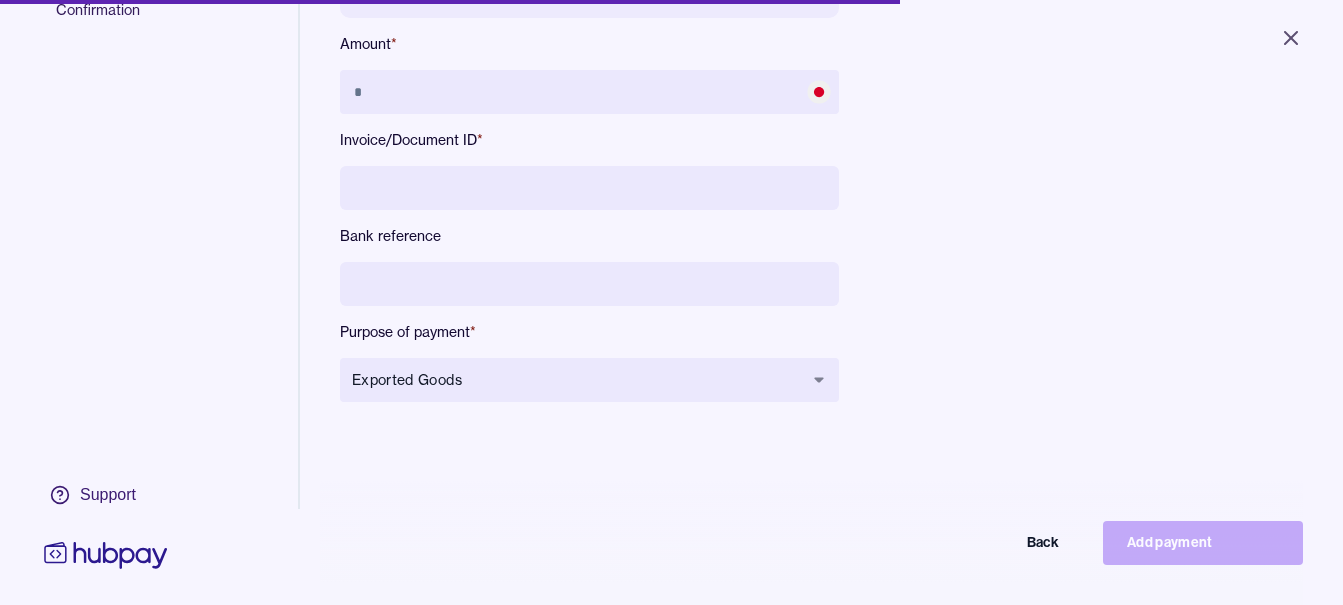 click at bounding box center (589, 284) 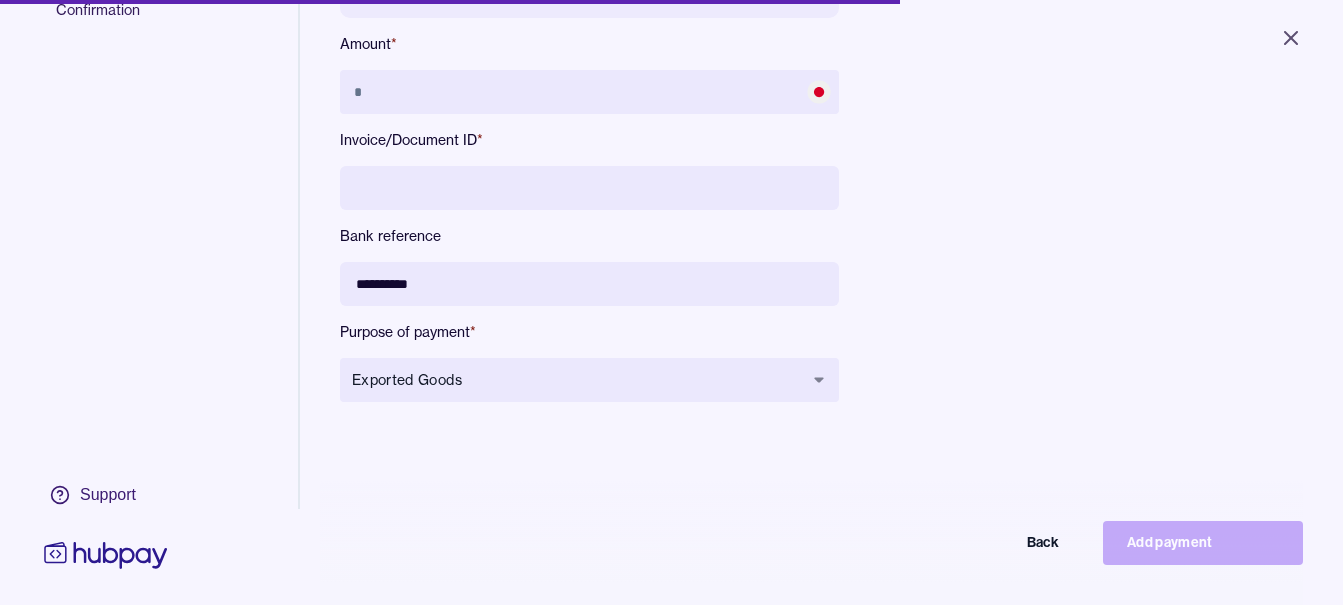 type on "**********" 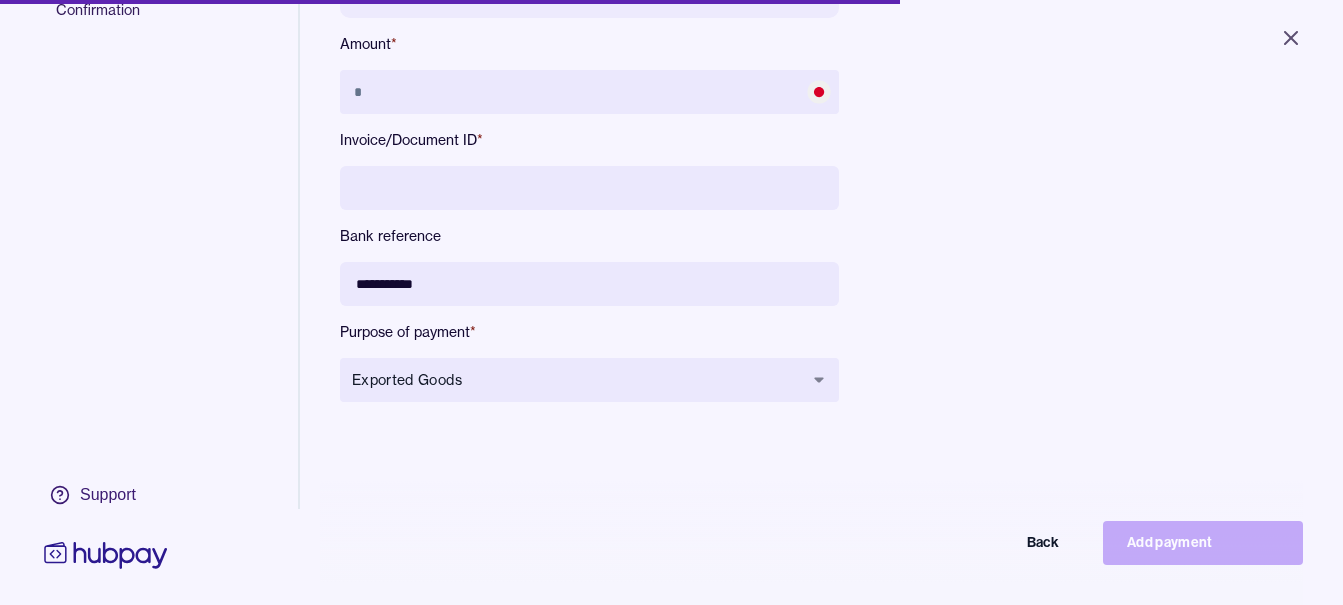 drag, startPoint x: 548, startPoint y: 285, endPoint x: 250, endPoint y: 280, distance: 298.04193 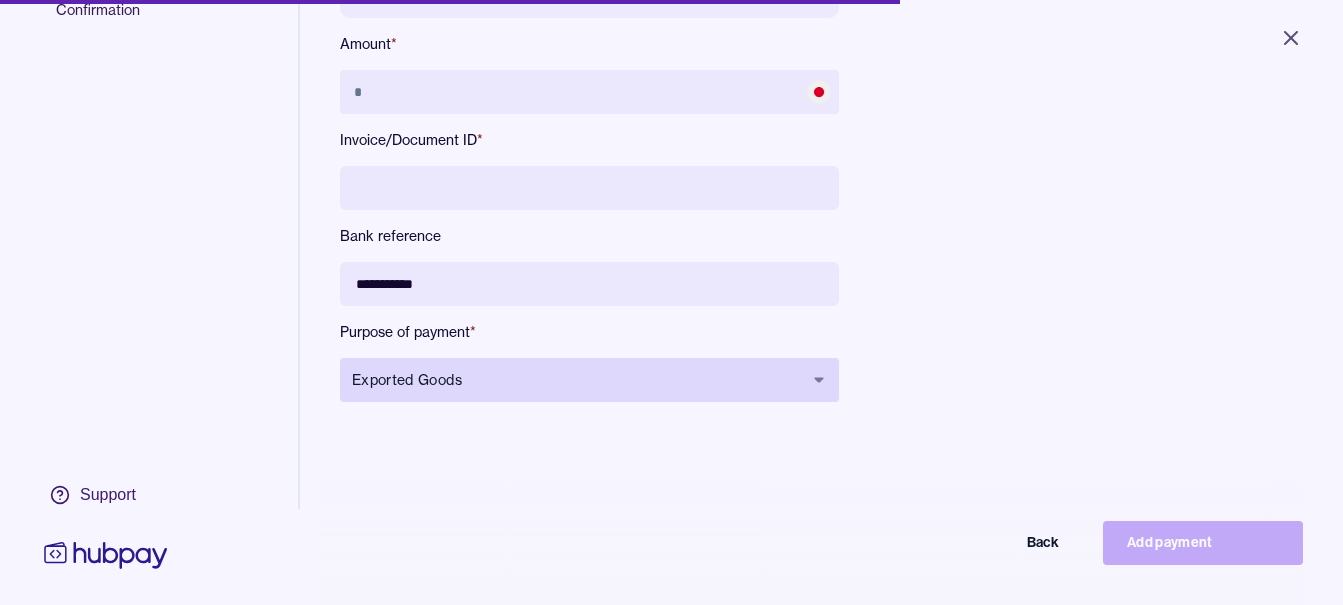 type 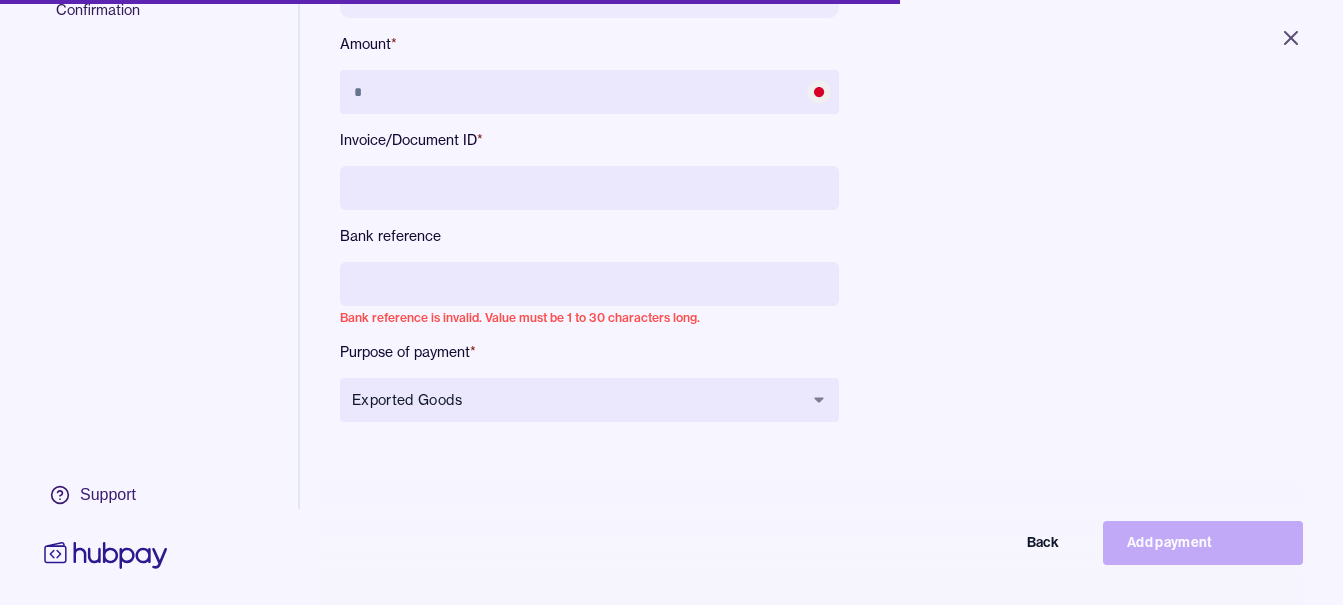 click at bounding box center (589, 188) 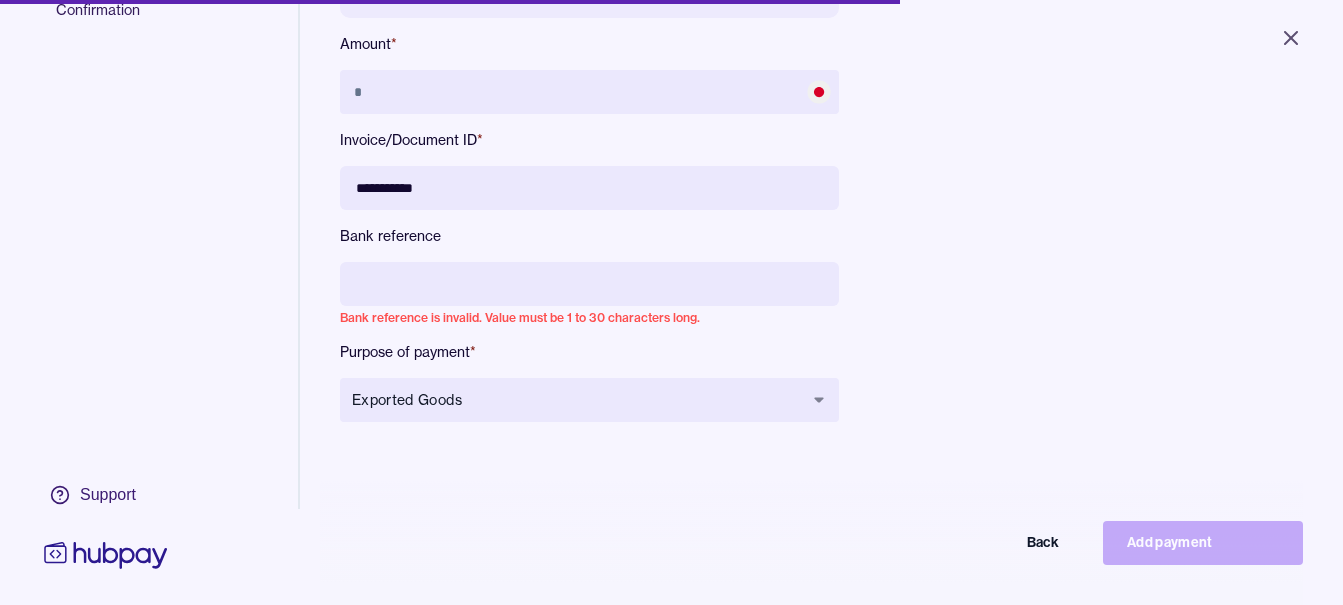 type on "**********" 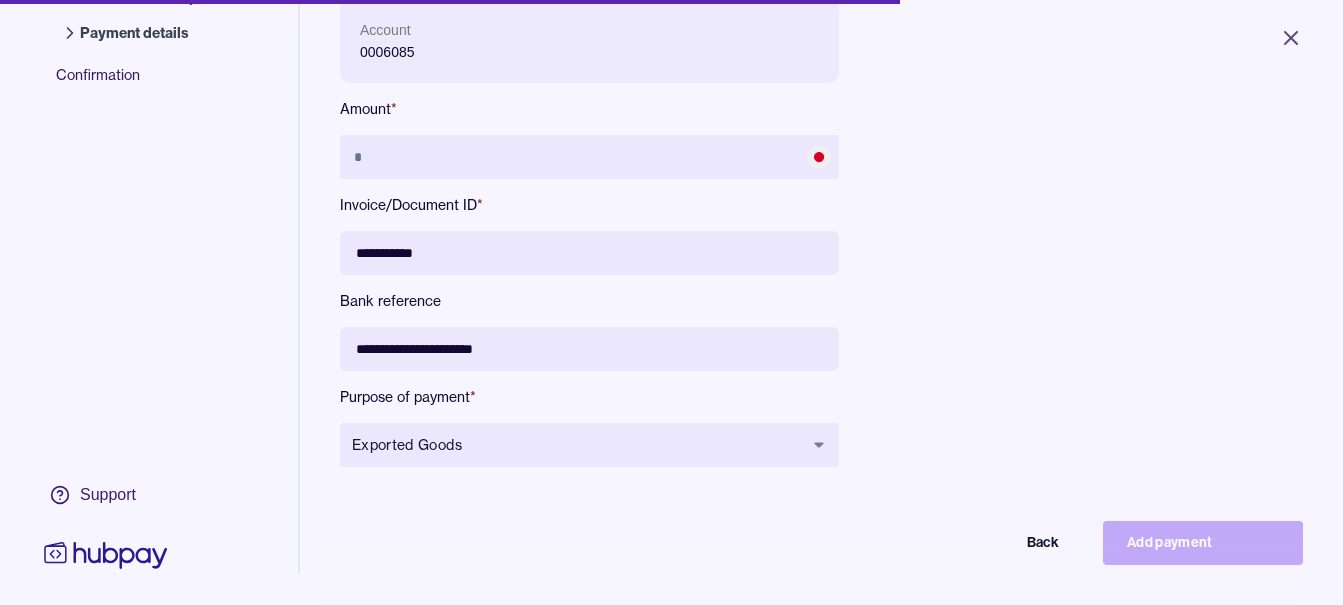 scroll, scrollTop: 168, scrollLeft: 0, axis: vertical 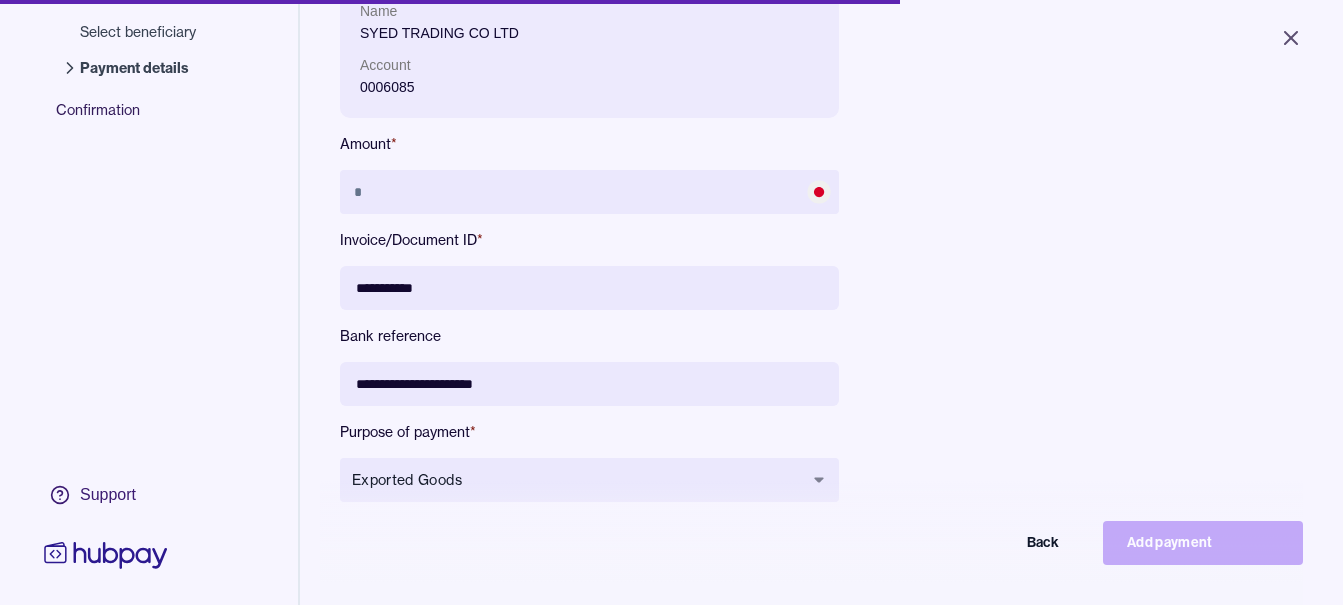 type on "**********" 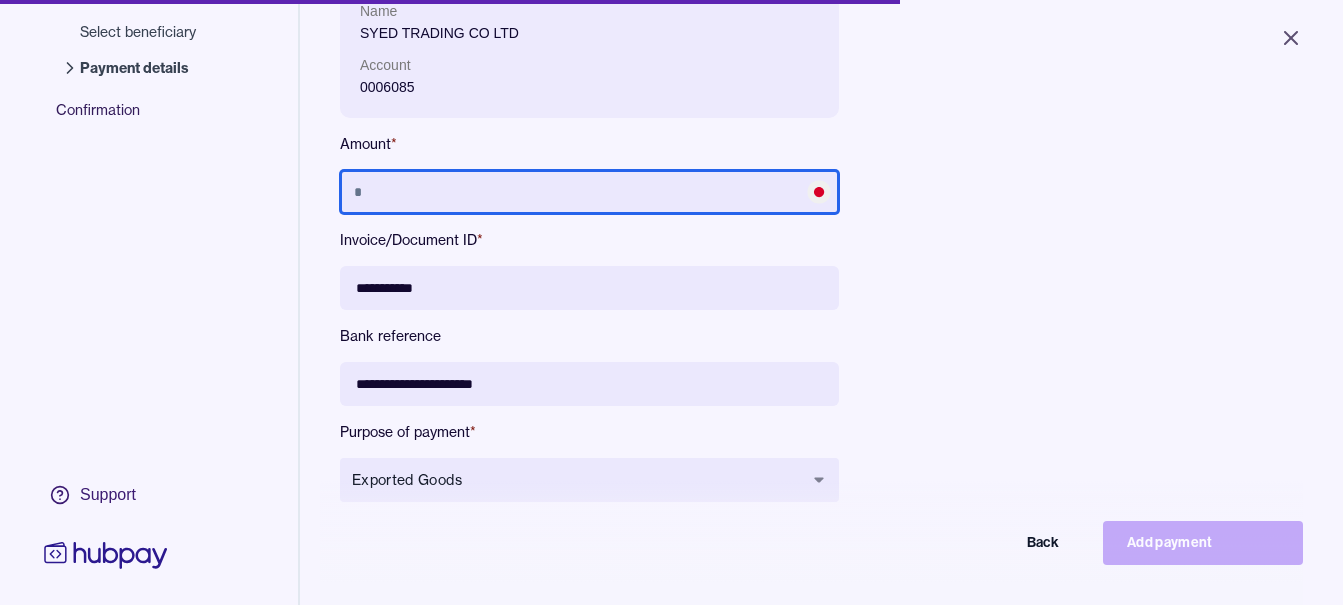 click at bounding box center (589, 192) 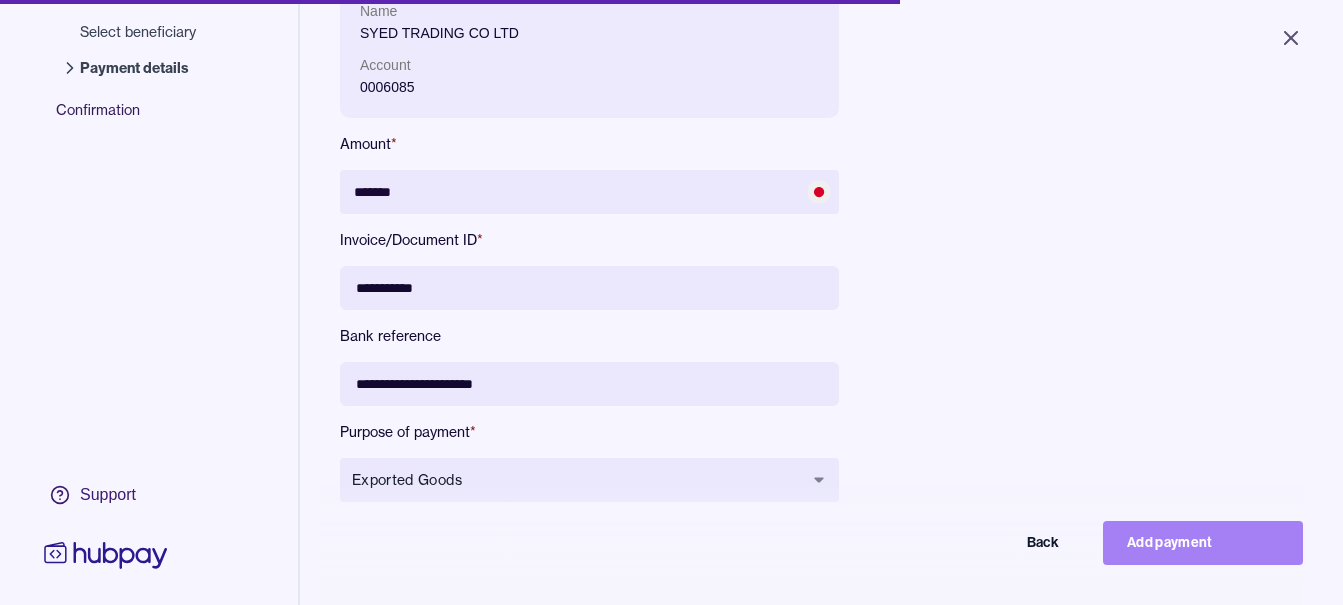 click on "Add payment" at bounding box center [1203, 543] 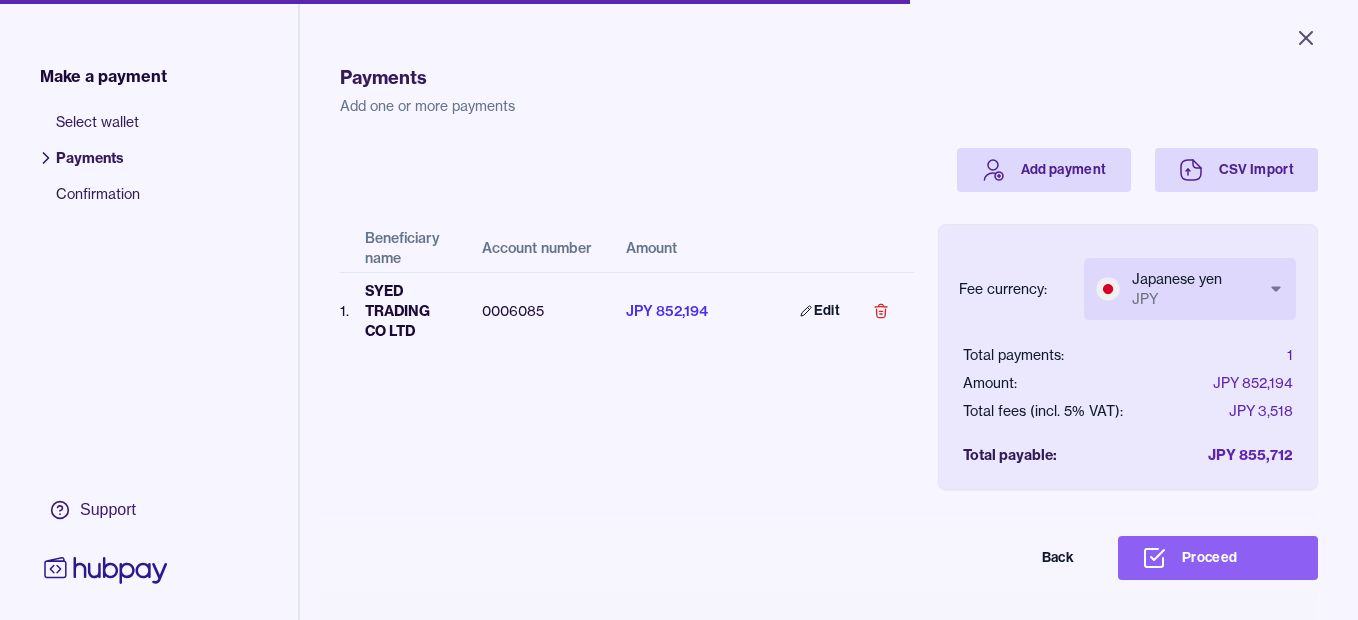 click on "Close Make a payment Select wallet Payments Confirmation Support Payments Add one or more payments Add payment CSV Import Beneficiary name Account number Amount 1 . SYED TRADING CO LTD 0006085 JPY 852,194 Edit Fee currency: Japanese yen JPY *** *** Total payments: 1 Amount: JPY 852,194 Total fees (incl. 5% VAT): JPY 3,518 Total payable: JPY 855,712 Back Proceed Payment | Hubpay" at bounding box center (679, 310) 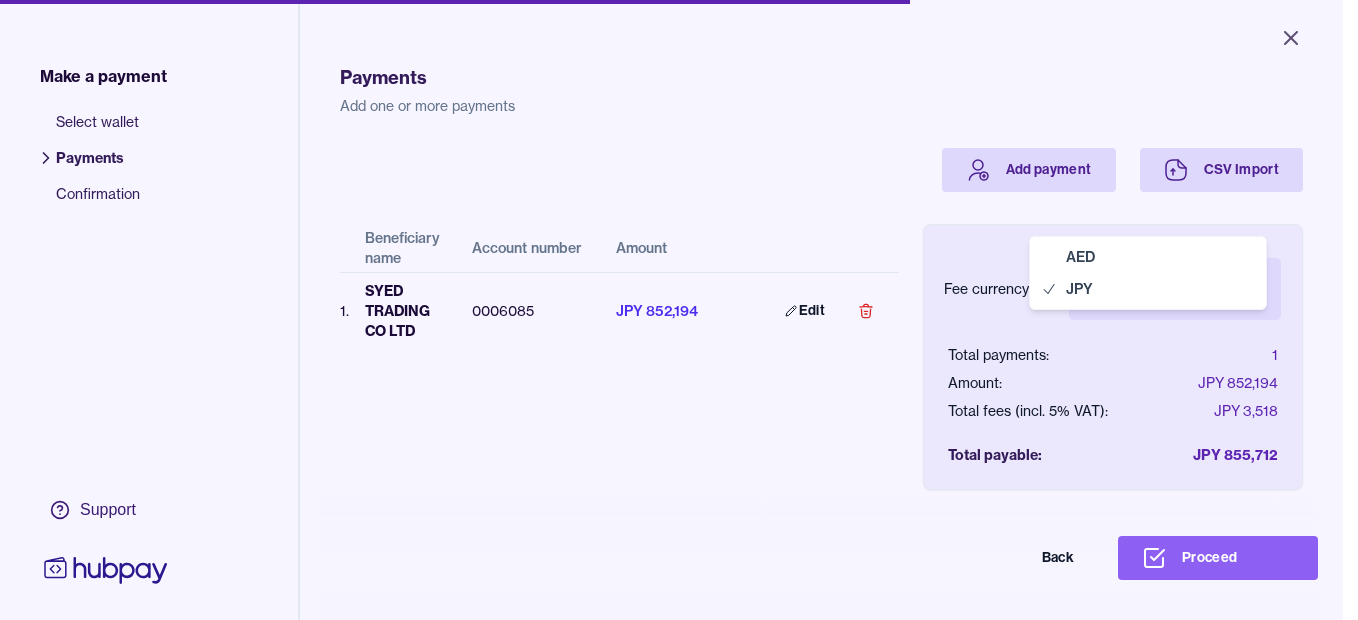 select on "***" 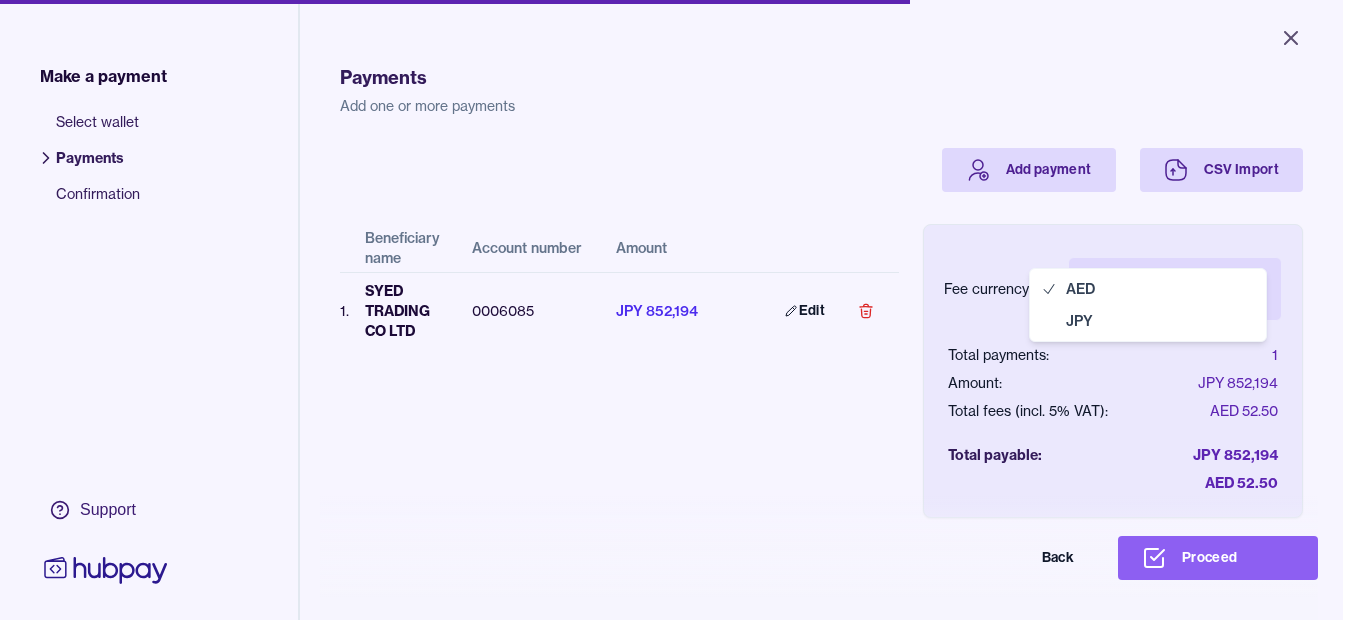 click on "Close Make a payment Select wallet Payments Confirmation Support Payments Add one or more payments Add payment CSV Import Beneficiary name Account number Amount 1 . SYED TRADING CO LTD 0006085 JPY 852,194 Edit Fee currency: UAE Dirham AED *** *** Total payments: 1 Amount: JPY 852,194 Total fees (incl. 5% VAT): AED 52.50 Total payable: JPY 852,194 AED 52.50 Back Proceed Payment | Hubpay AED JPY" at bounding box center [671, 310] 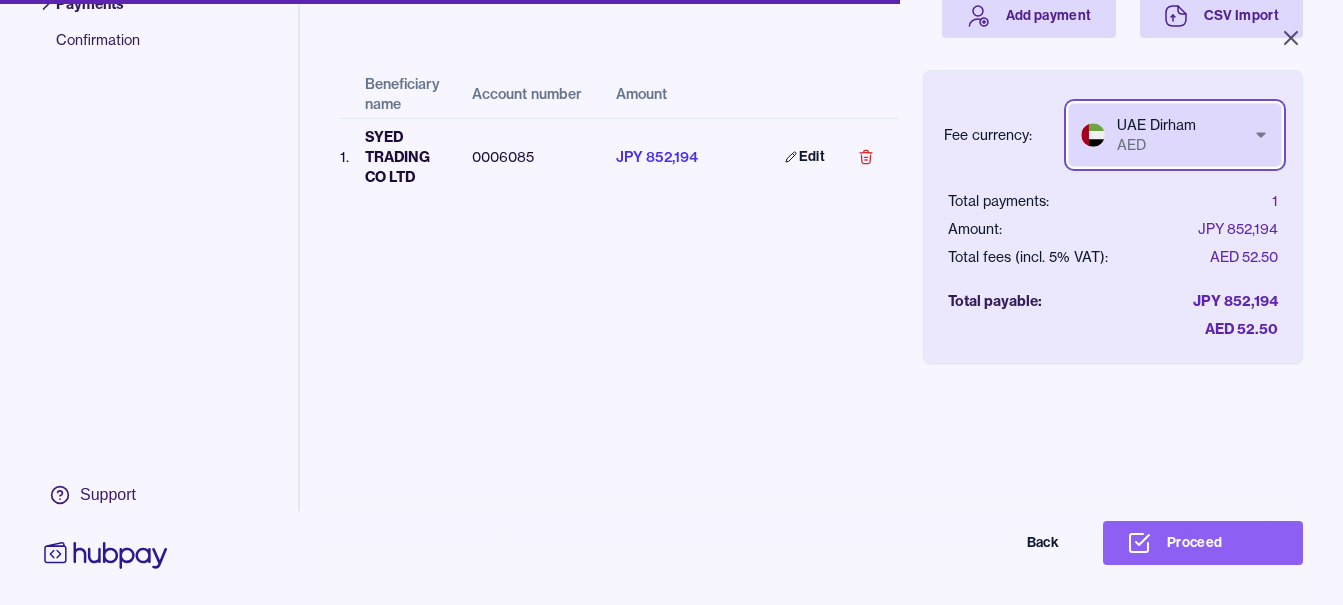 scroll, scrollTop: 156, scrollLeft: 0, axis: vertical 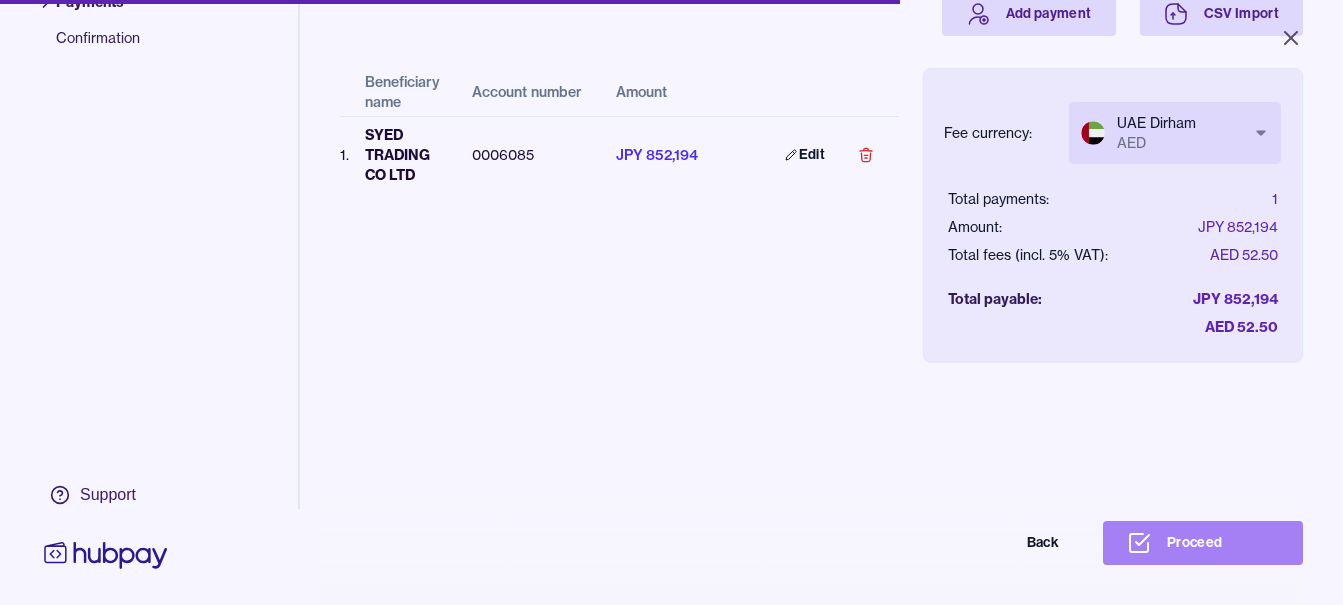 click on "Proceed" at bounding box center (1203, 543) 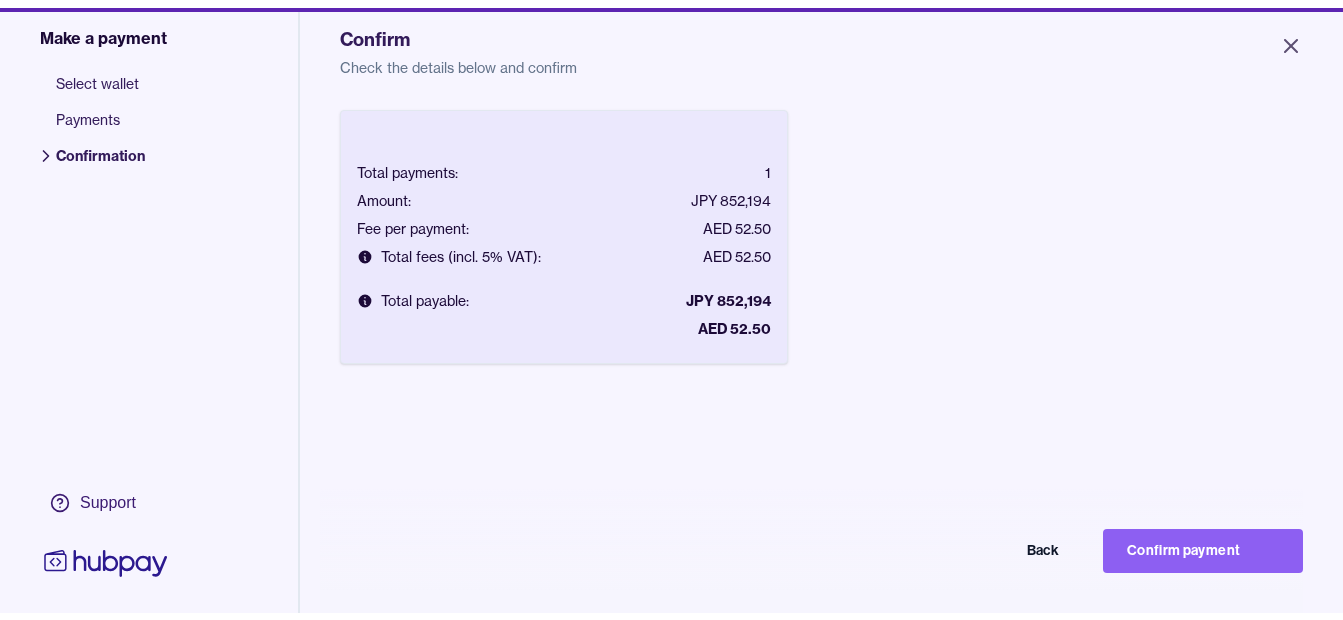 scroll, scrollTop: 0, scrollLeft: 0, axis: both 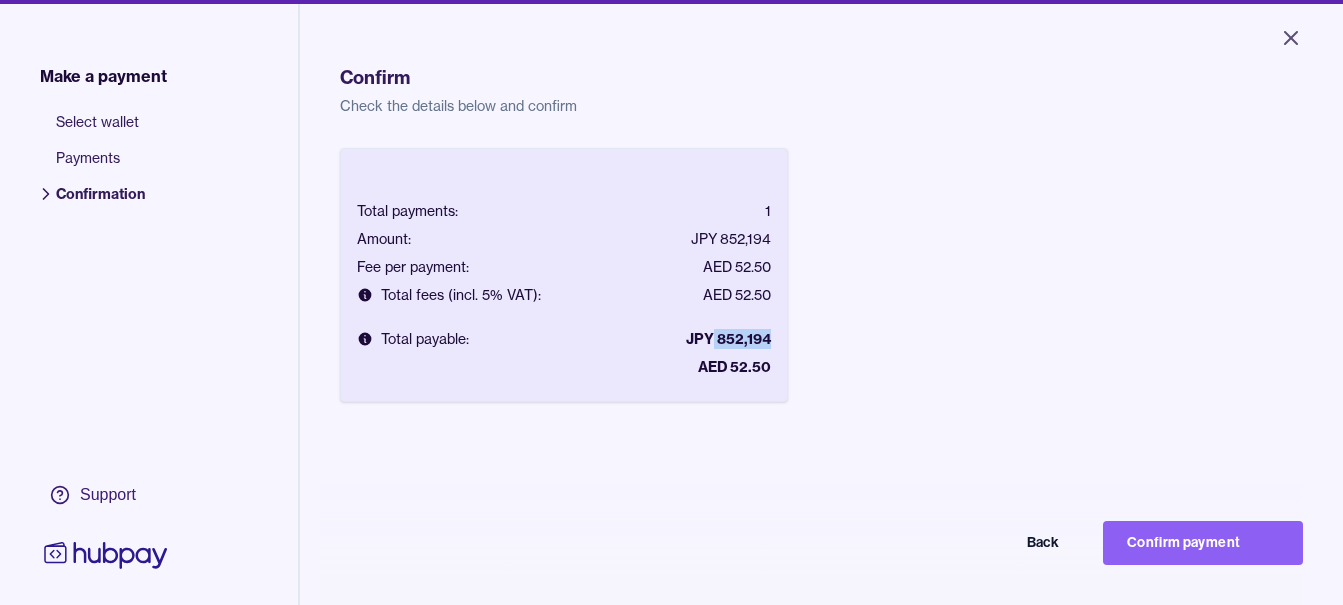 drag, startPoint x: 715, startPoint y: 338, endPoint x: 773, endPoint y: 338, distance: 58 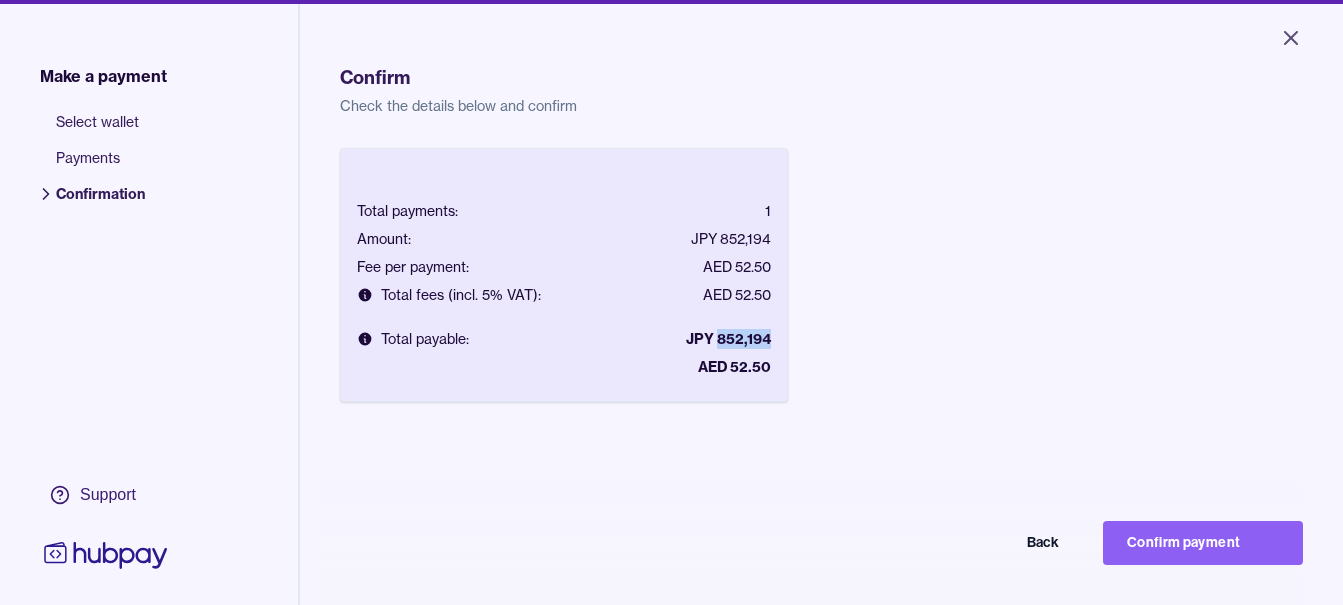 drag, startPoint x: 718, startPoint y: 341, endPoint x: 773, endPoint y: 340, distance: 55.00909 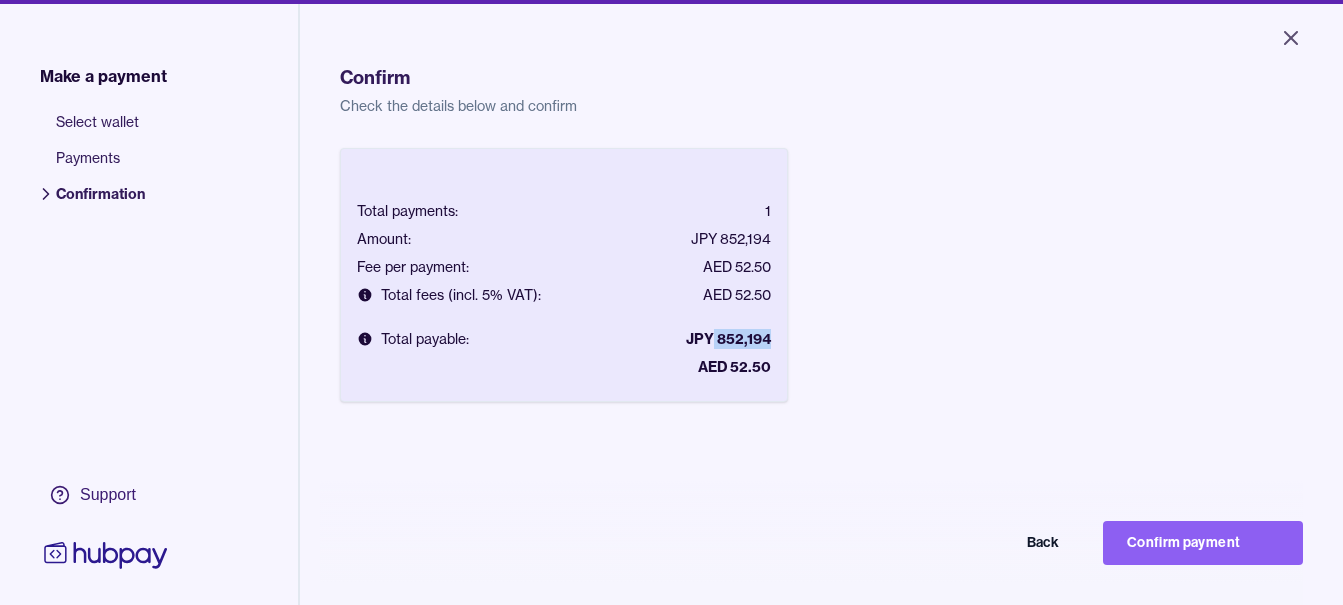 drag, startPoint x: 716, startPoint y: 335, endPoint x: 772, endPoint y: 340, distance: 56.22277 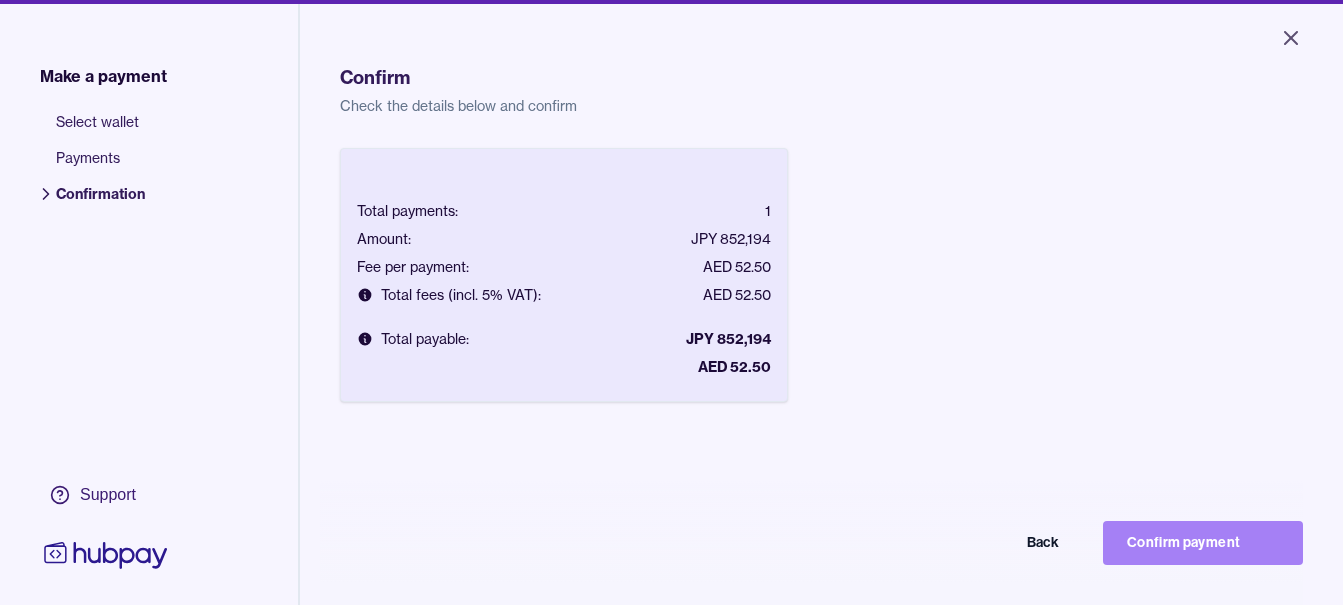 click on "Confirm payment" at bounding box center [1203, 543] 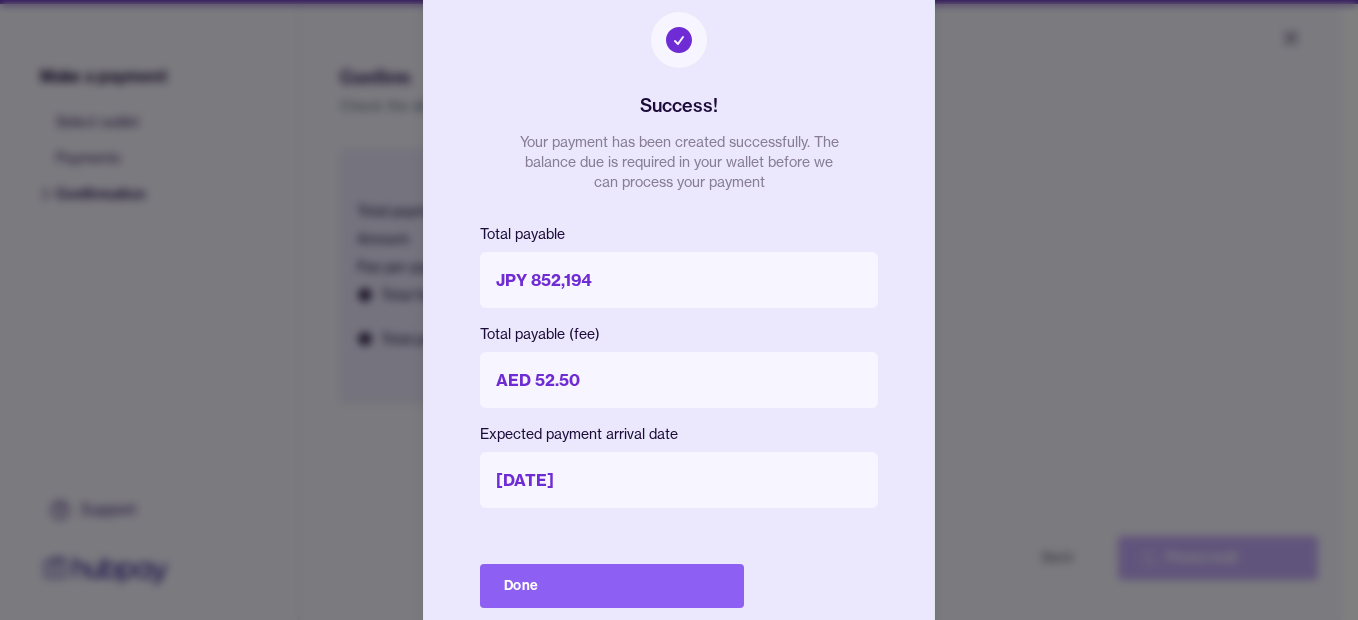 click on "Done" at bounding box center [612, 586] 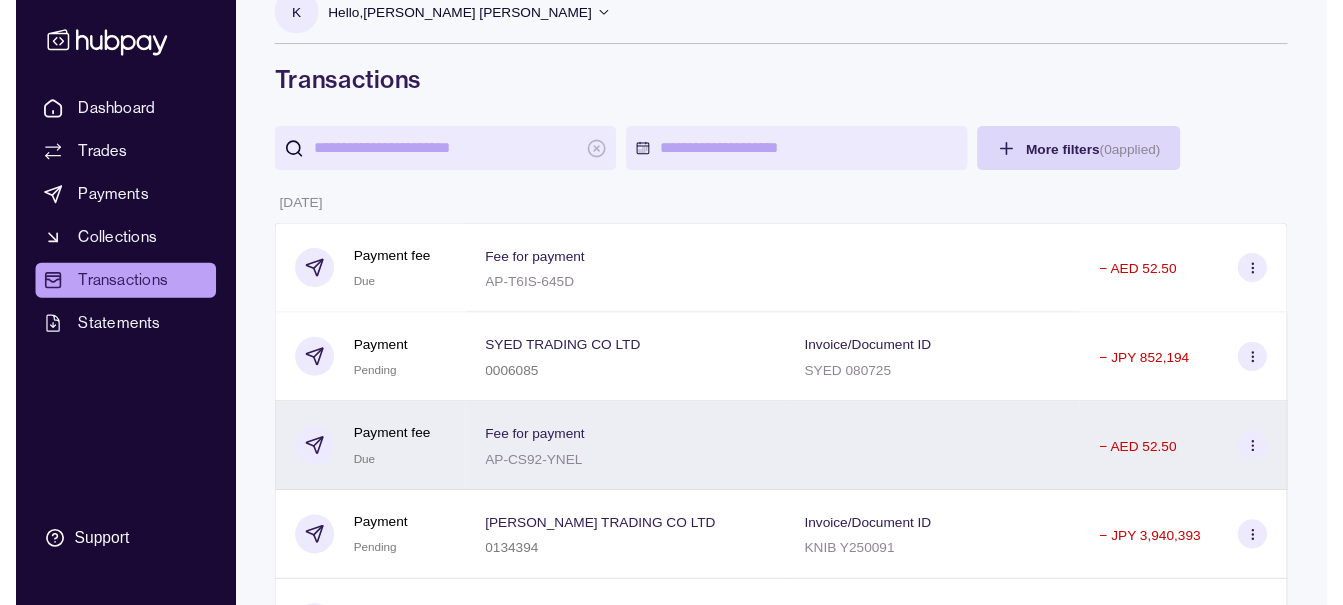 scroll, scrollTop: 0, scrollLeft: 0, axis: both 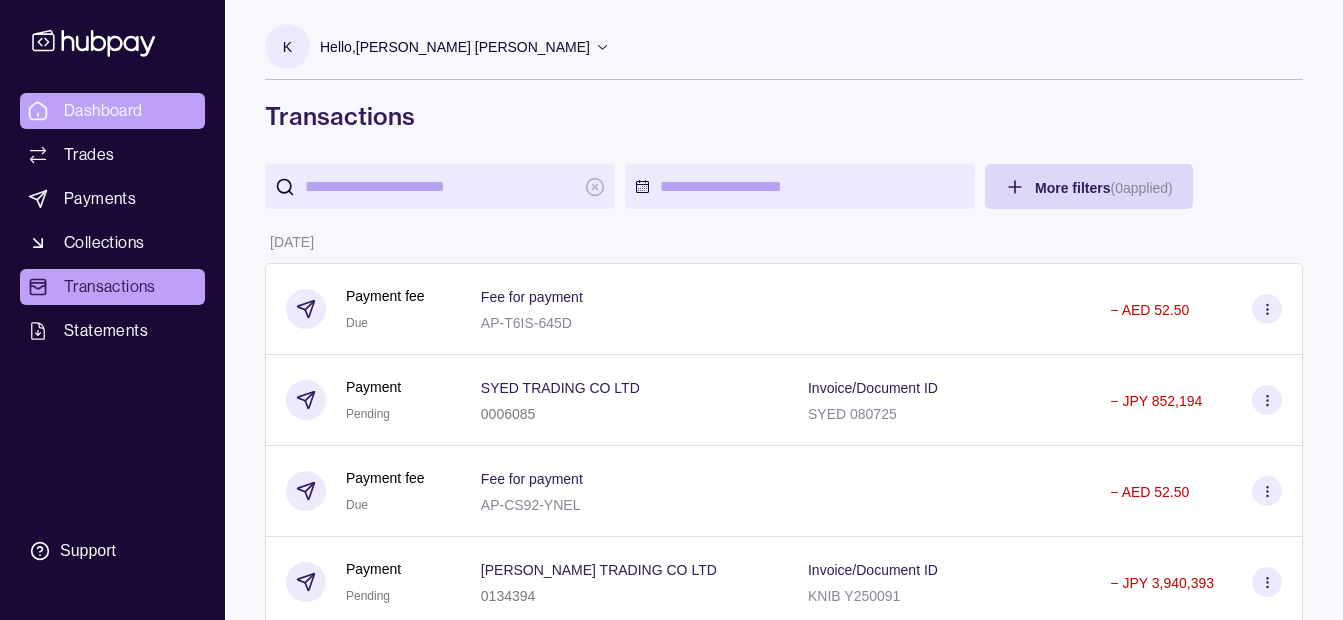 click on "Dashboard" at bounding box center (112, 111) 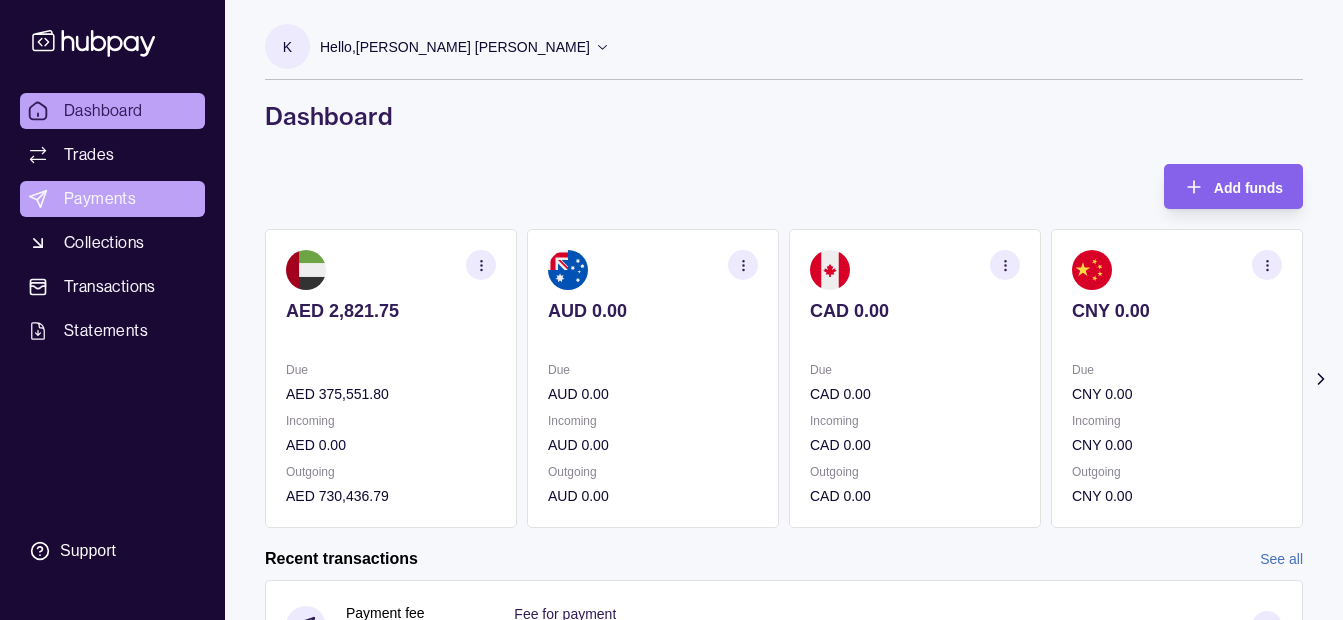 click on "Payments" at bounding box center (112, 199) 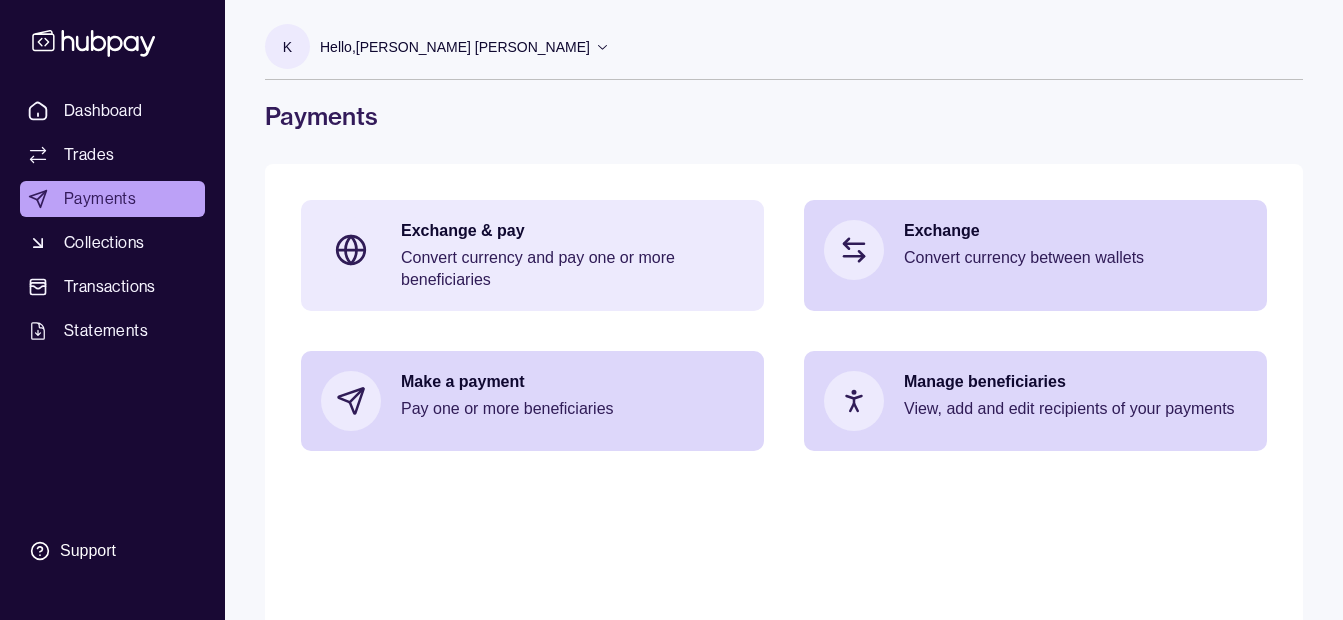 click on "Exchange & pay" at bounding box center [572, 231] 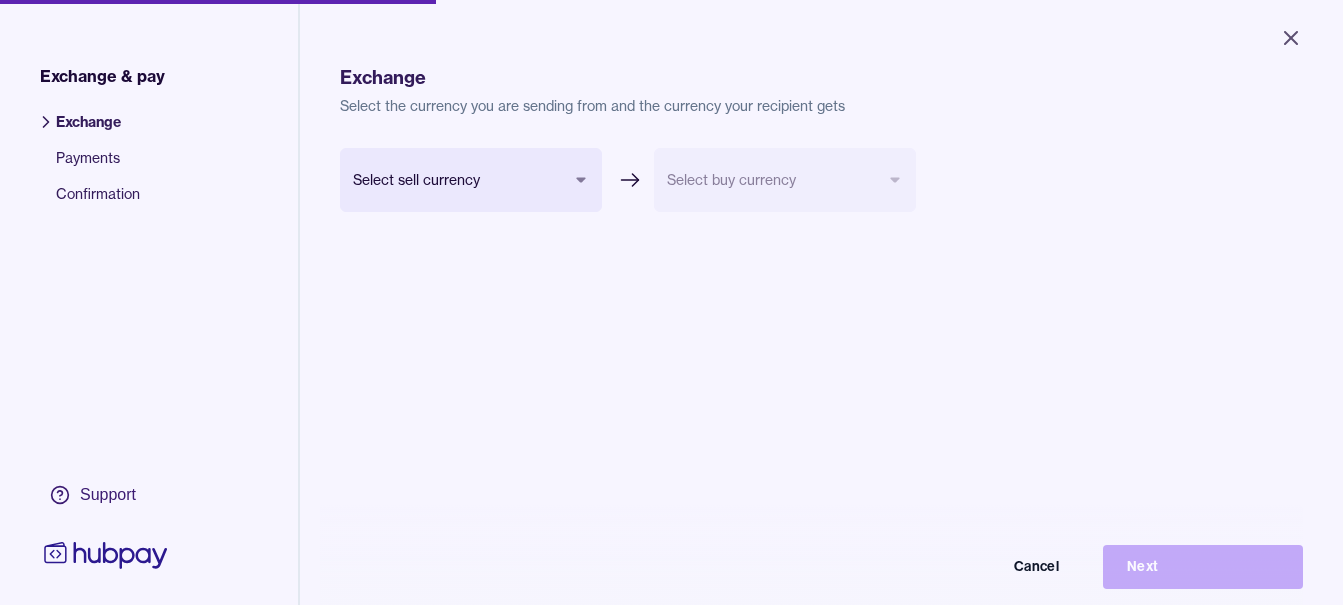 click on "Close Exchange & pay Exchange Payments Confirmation Support Exchange Select the currency you are sending from and the currency your recipient gets Select sell currency *** *** *** *** *** *** *** Select buy currency Cancel Next Exchange & pay | Hubpay" at bounding box center [671, 302] 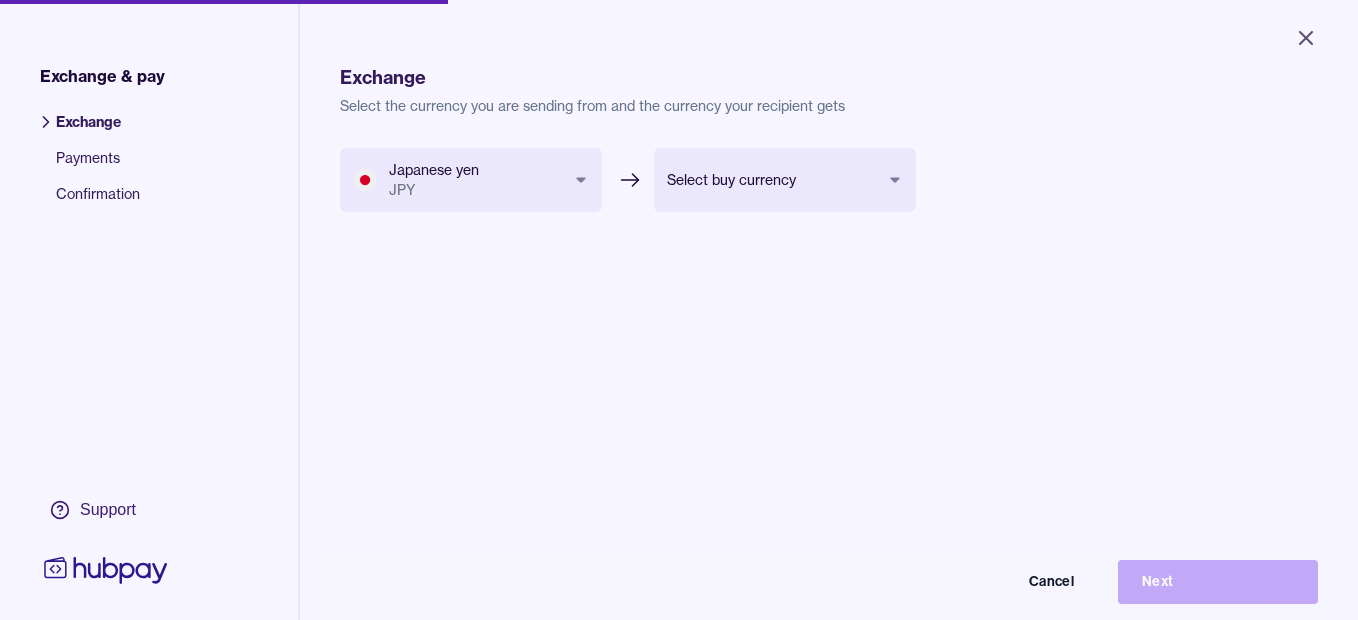 click on "Close Exchange & pay Exchange Payments Confirmation Support Exchange Select the currency you are sending from and the currency your recipient gets Japanese yen JPY *** *** *** *** *** *** *** Select buy currency *** *** *** *** *** Cancel Next Exchange & pay | Hubpay" at bounding box center [679, 310] 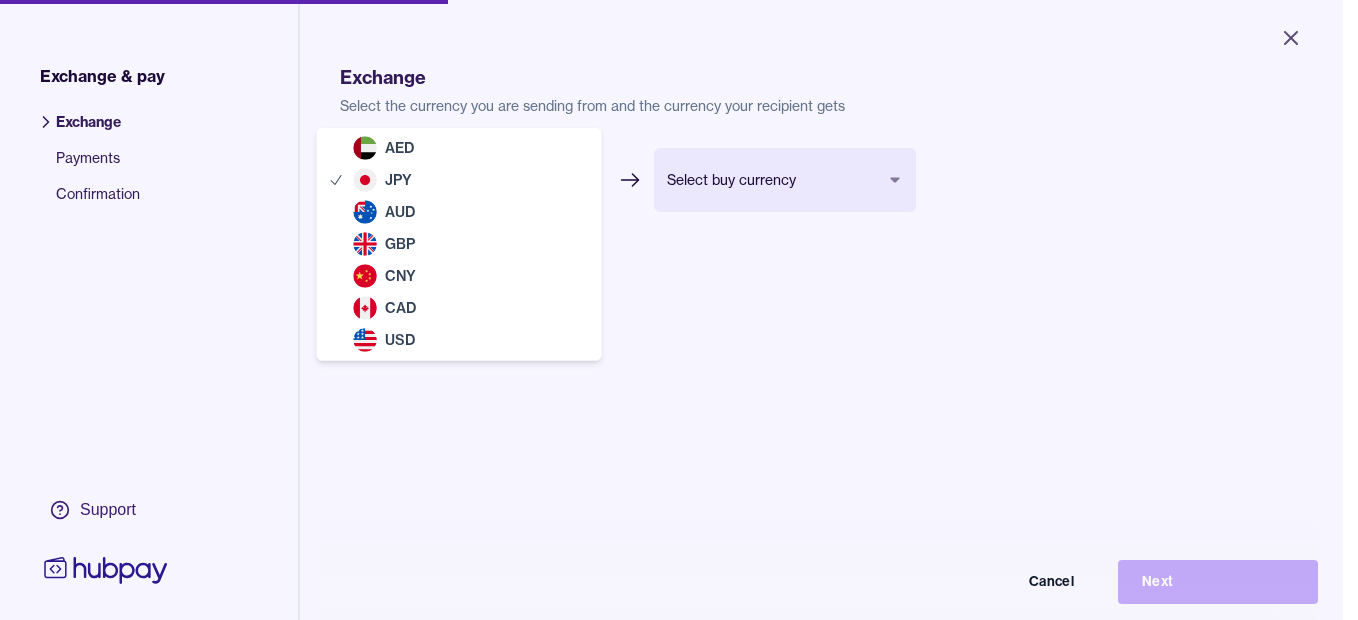 select on "***" 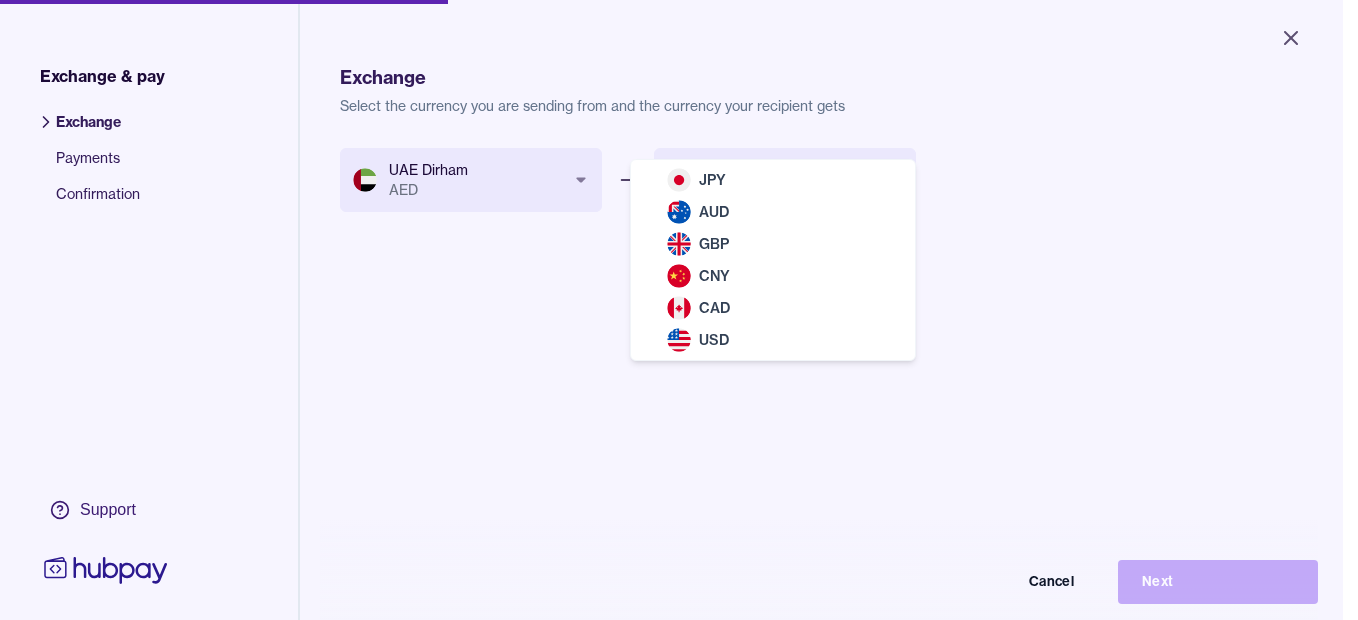 click on "Close Exchange & pay Exchange Payments Confirmation Support Exchange Select the currency you are sending from and the currency your recipient gets UAE Dirham AED *** *** *** *** *** *** *** Select buy currency *** *** *** *** *** *** Cancel Next Exchange & pay | Hubpay JPY AUD GBP CNY CAD USD" at bounding box center (671, 310) 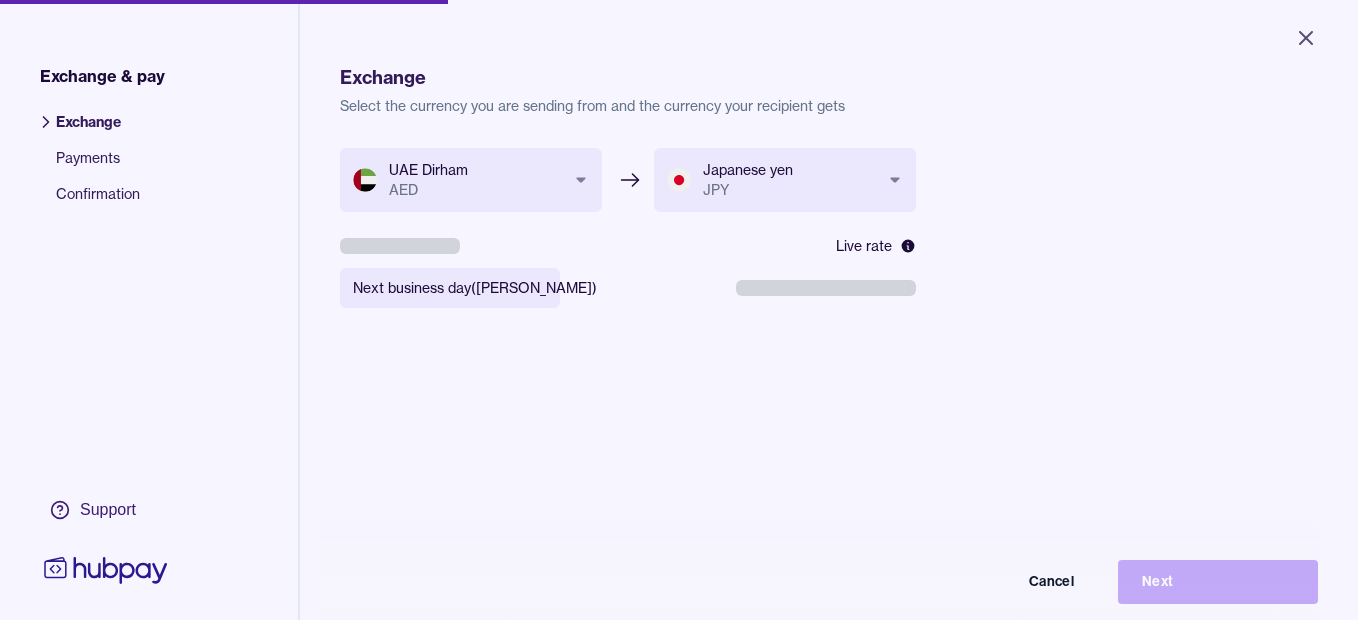 click on "**********" at bounding box center (679, 310) 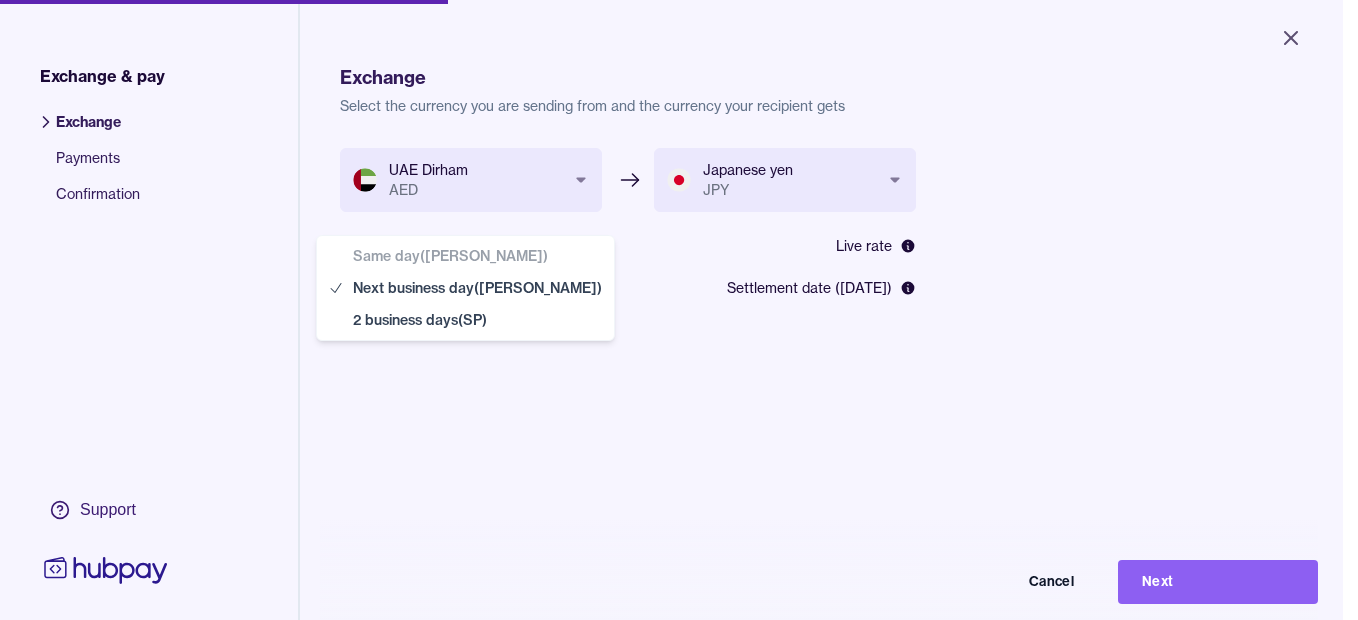 select on "**" 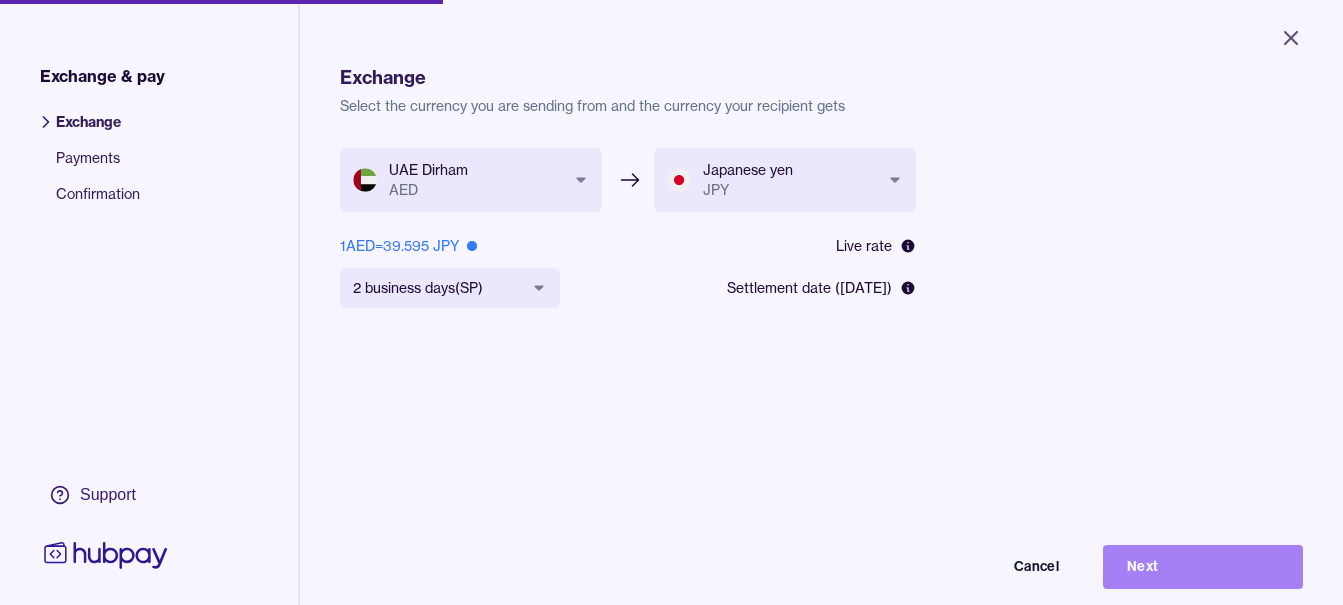 click on "Next" at bounding box center [1203, 567] 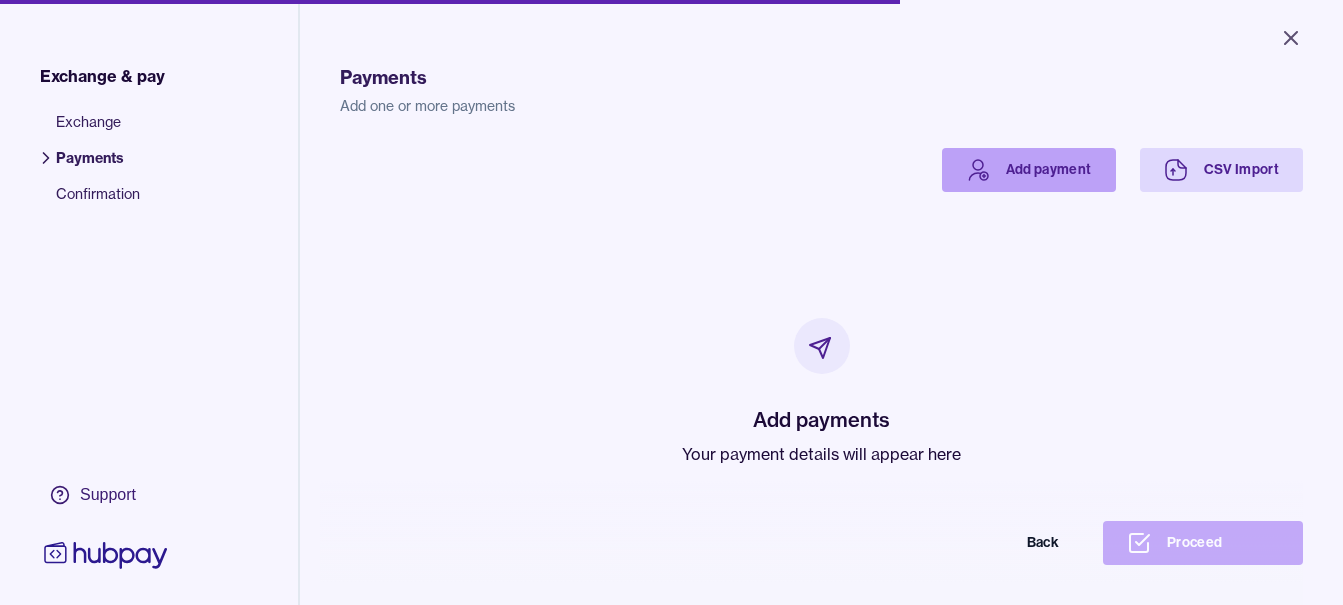 click on "Add payment" at bounding box center [1029, 170] 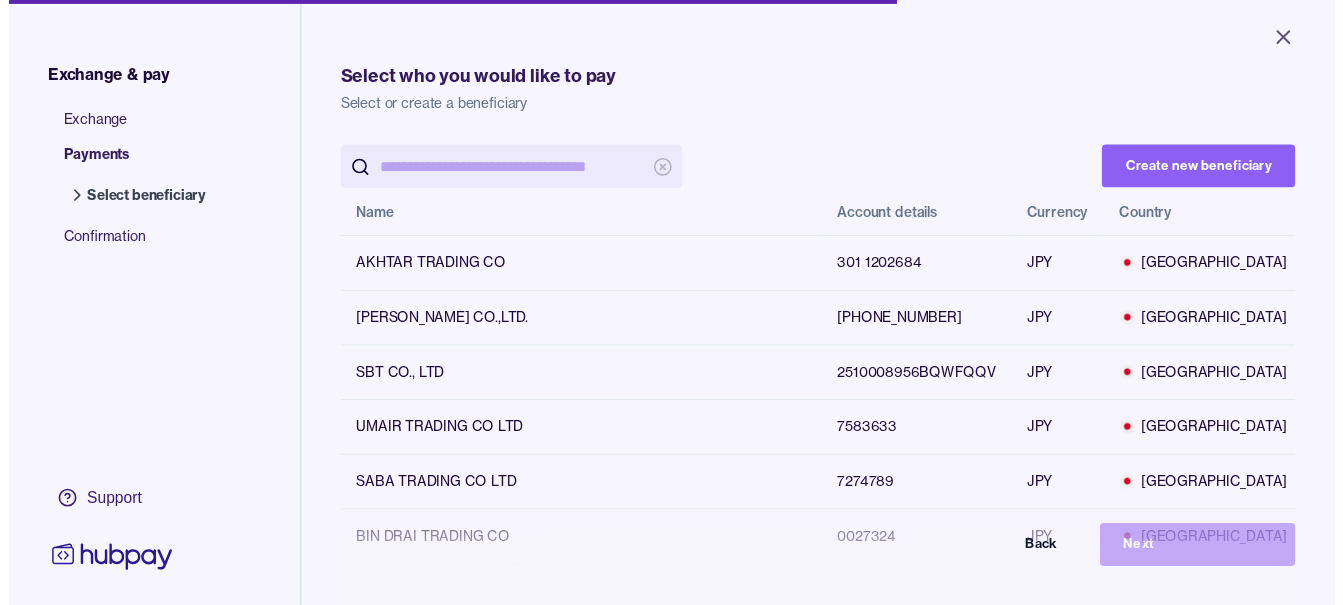 scroll, scrollTop: 0, scrollLeft: 0, axis: both 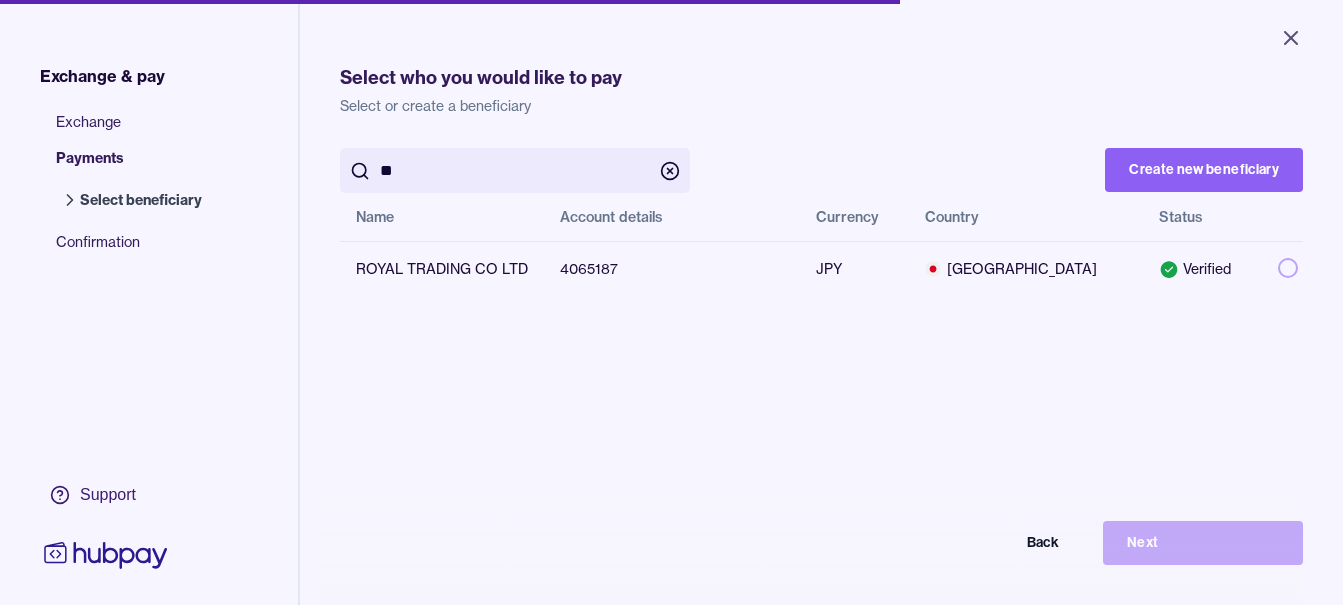 type on "*" 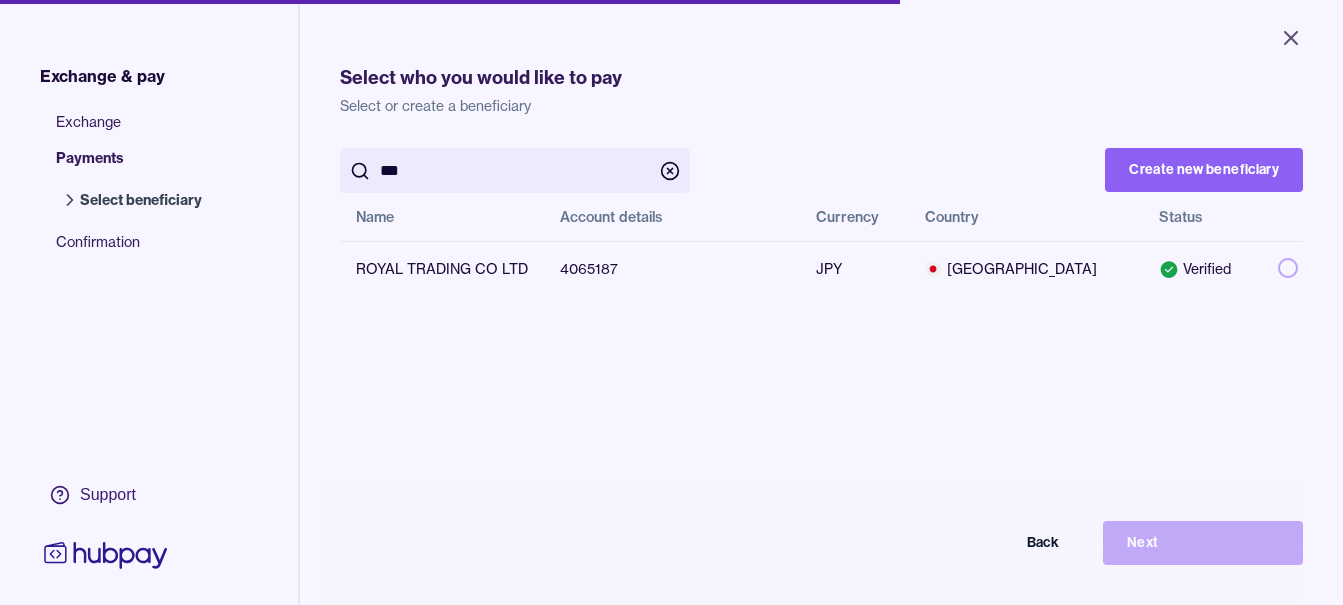 type on "***" 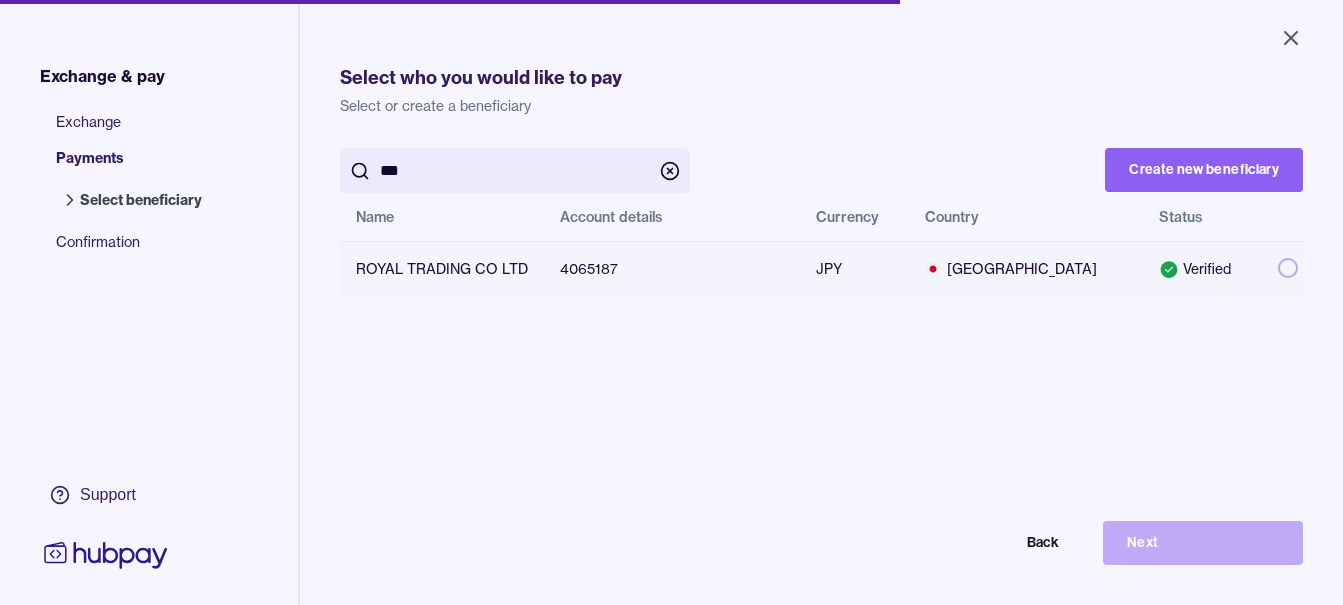 click at bounding box center [1288, 268] 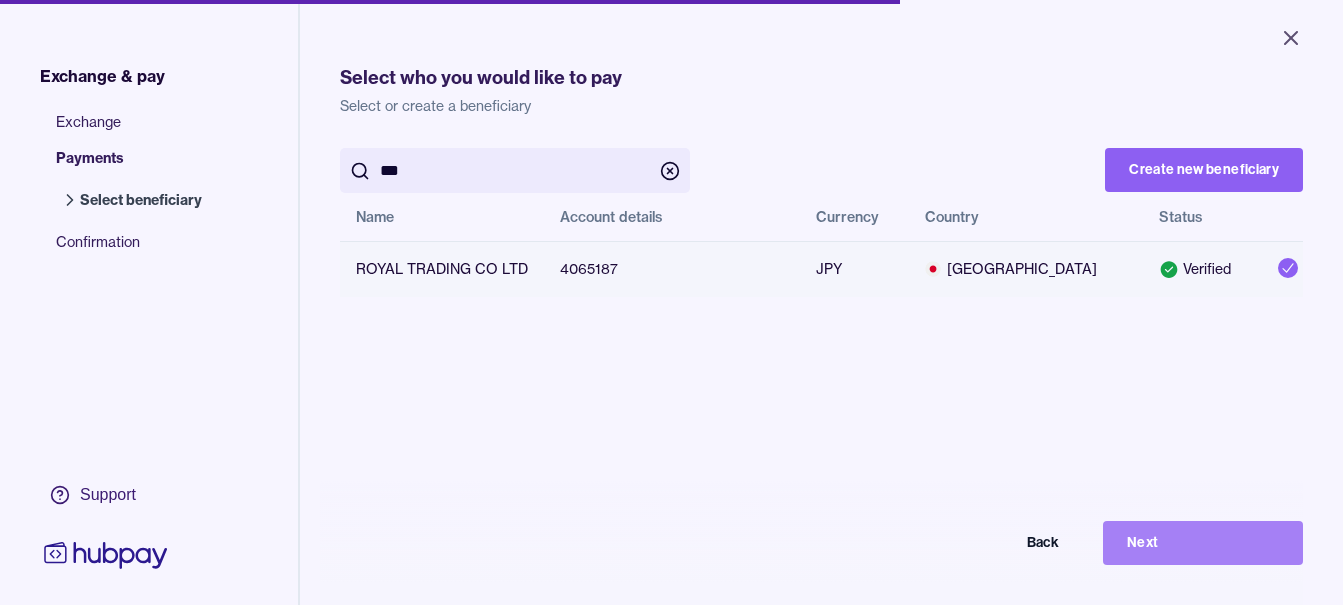 click on "Next" at bounding box center [1203, 543] 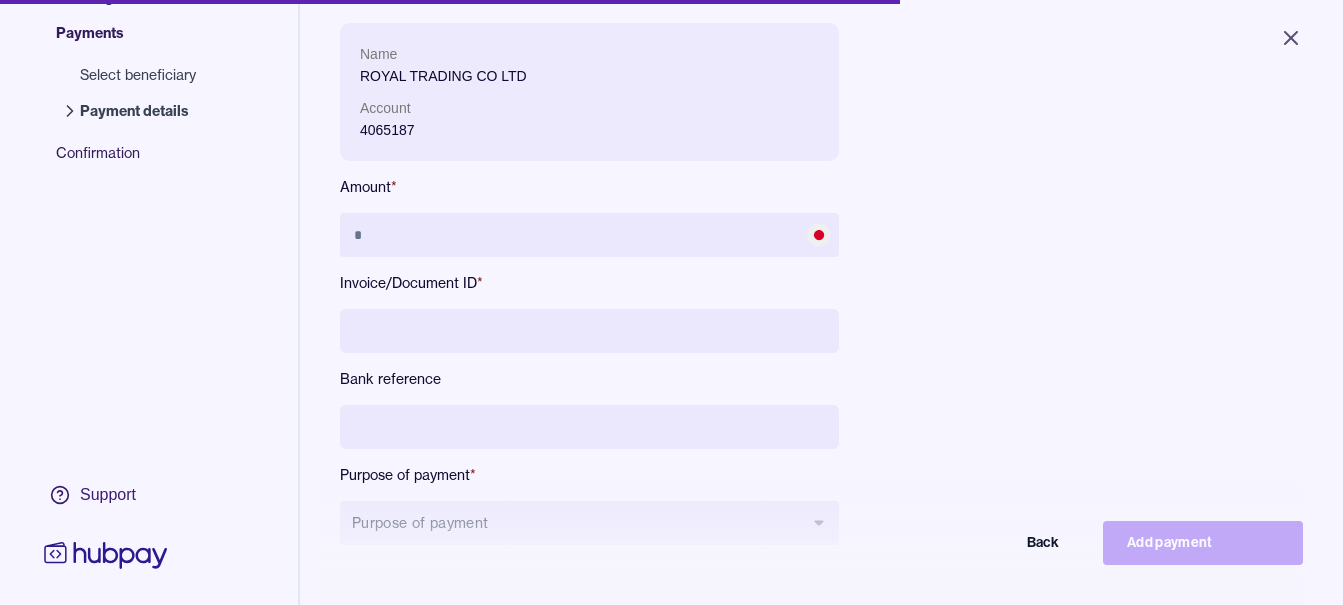 scroll, scrollTop: 268, scrollLeft: 0, axis: vertical 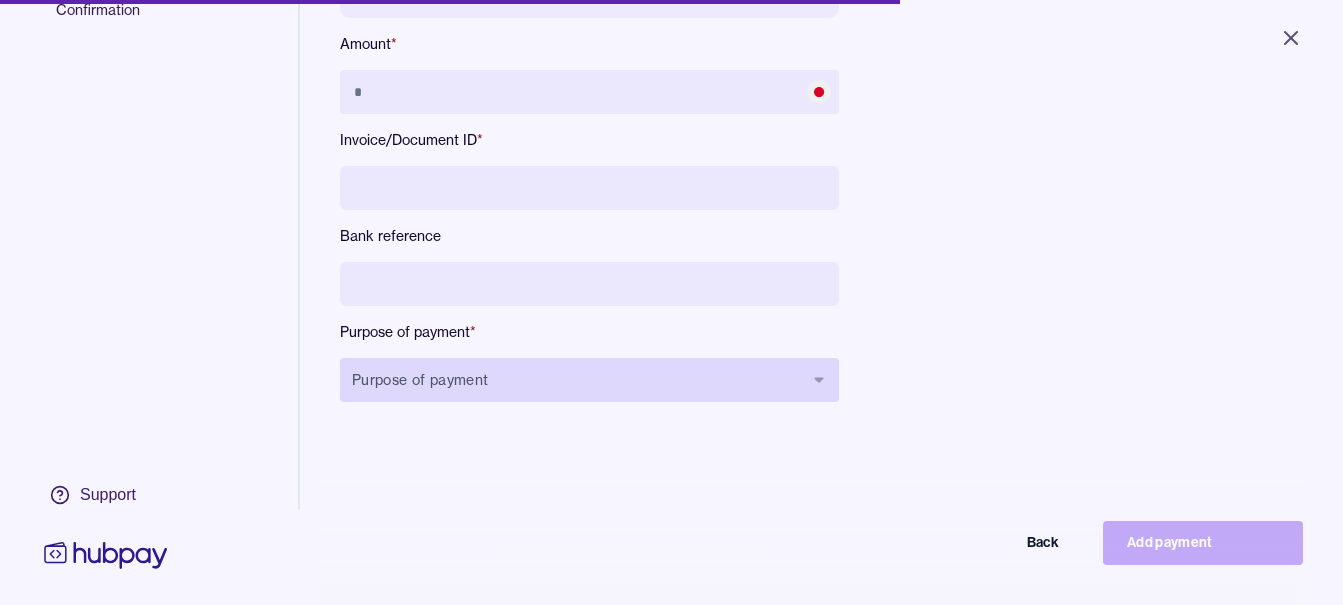 click on "Purpose of payment" at bounding box center [589, 380] 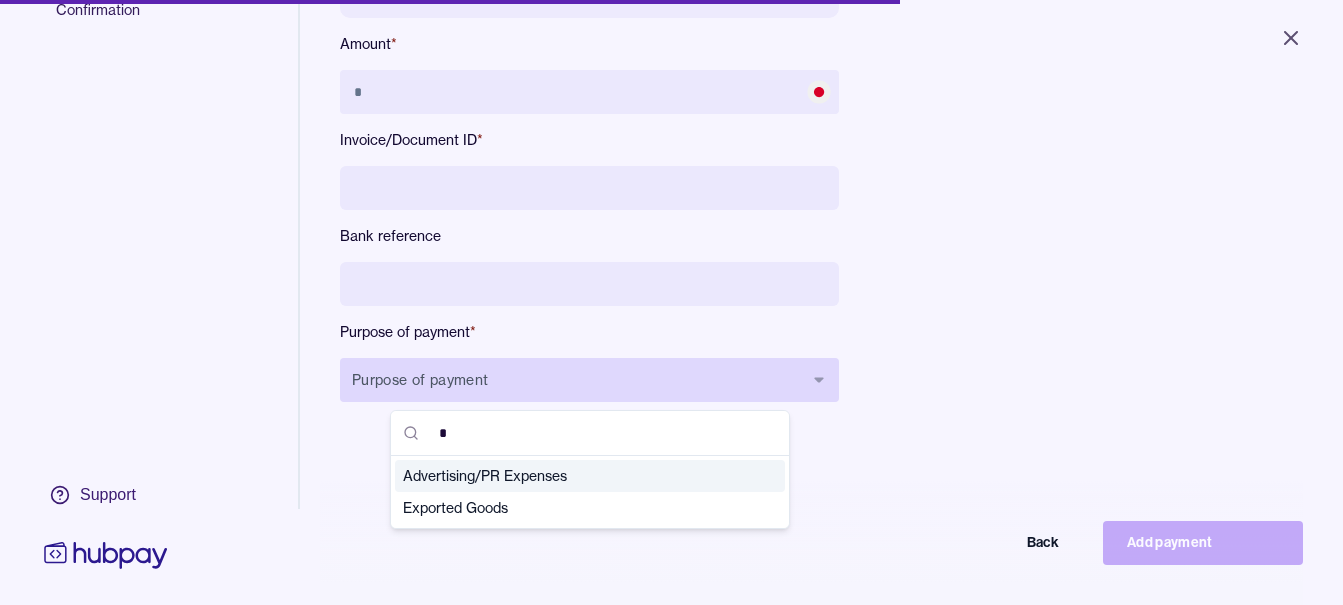type on "**" 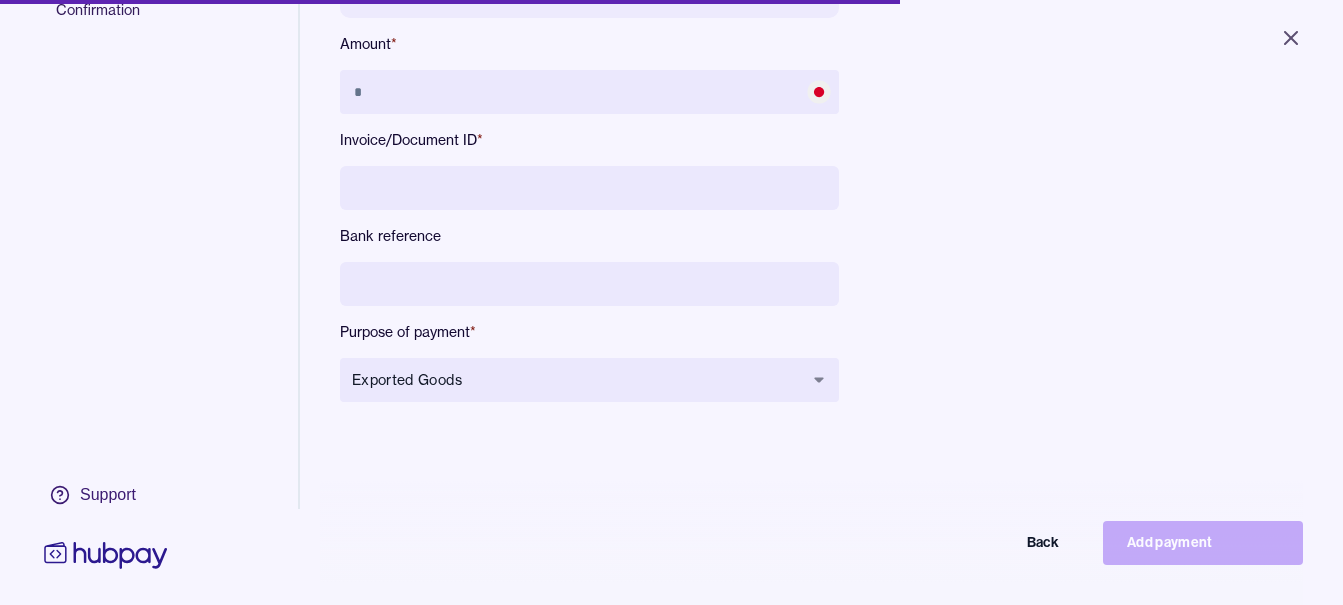 click at bounding box center (589, 284) 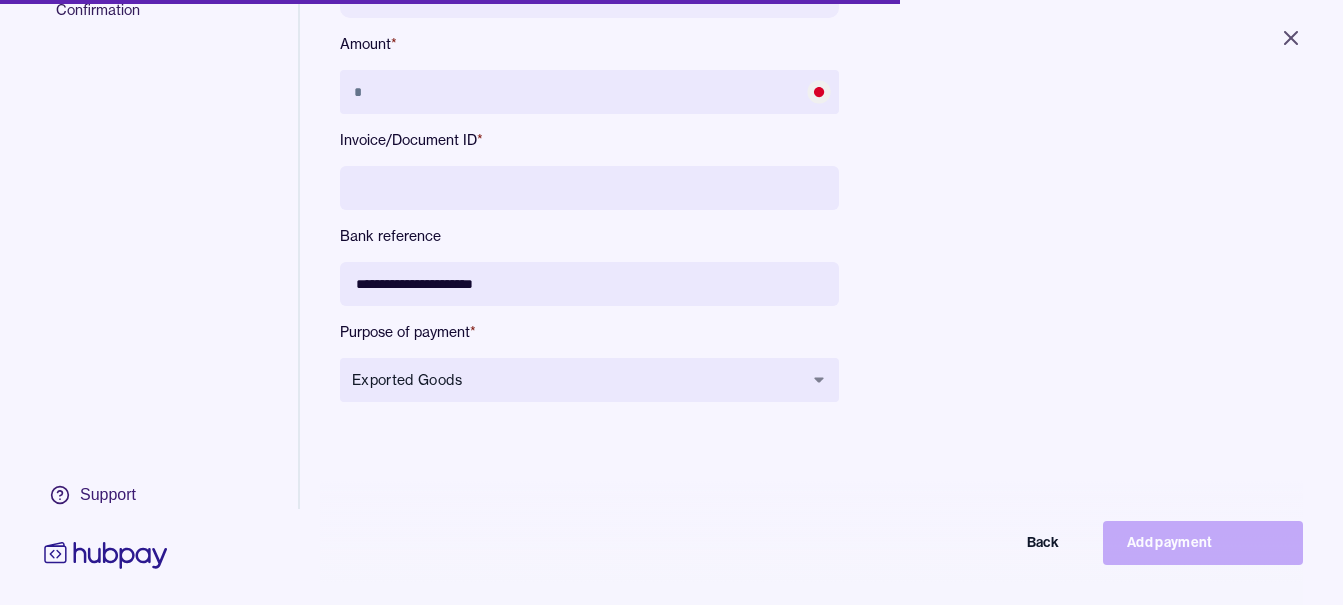 type on "**********" 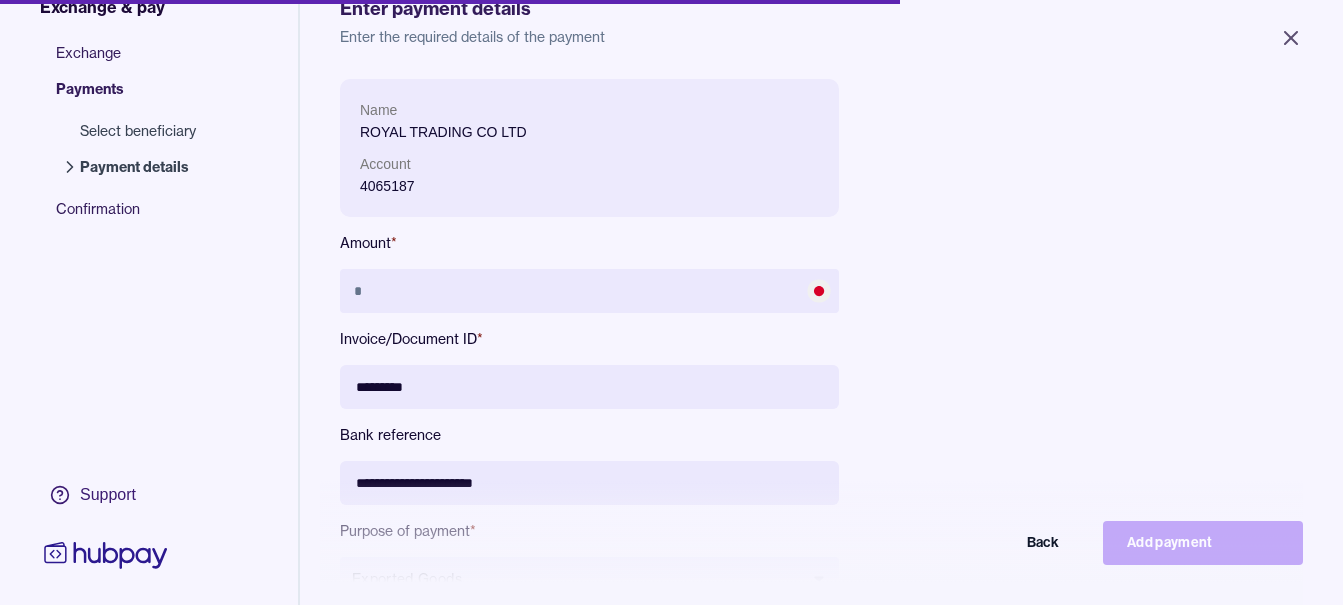 scroll, scrollTop: 68, scrollLeft: 0, axis: vertical 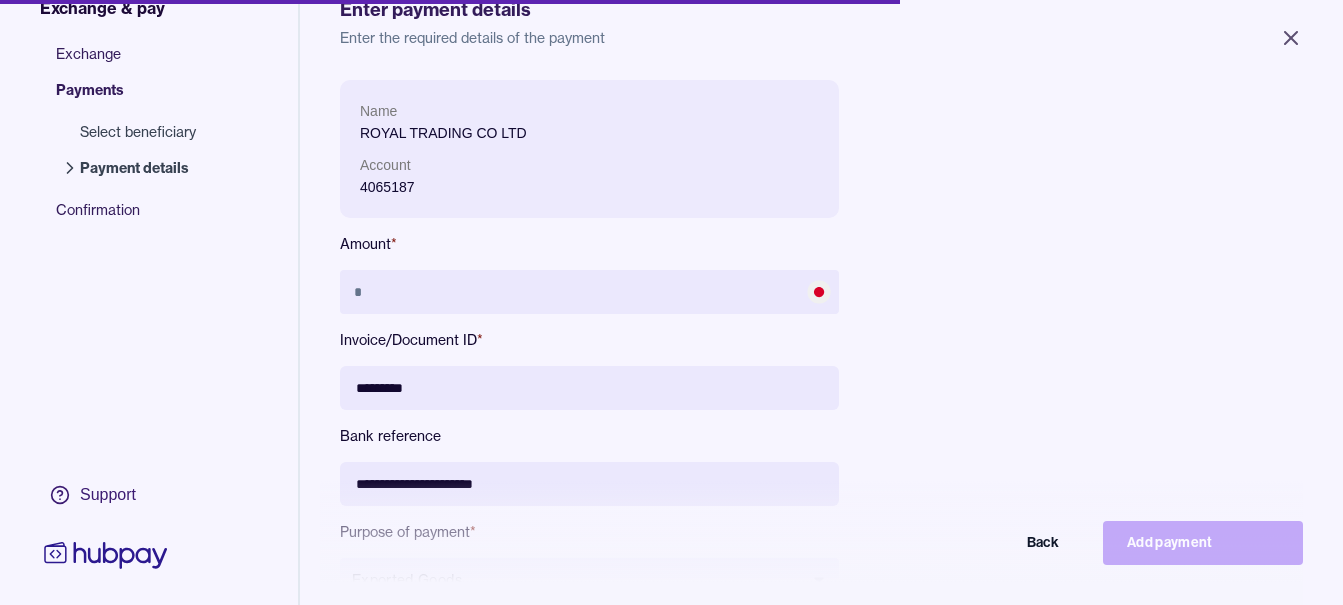 type on "*********" 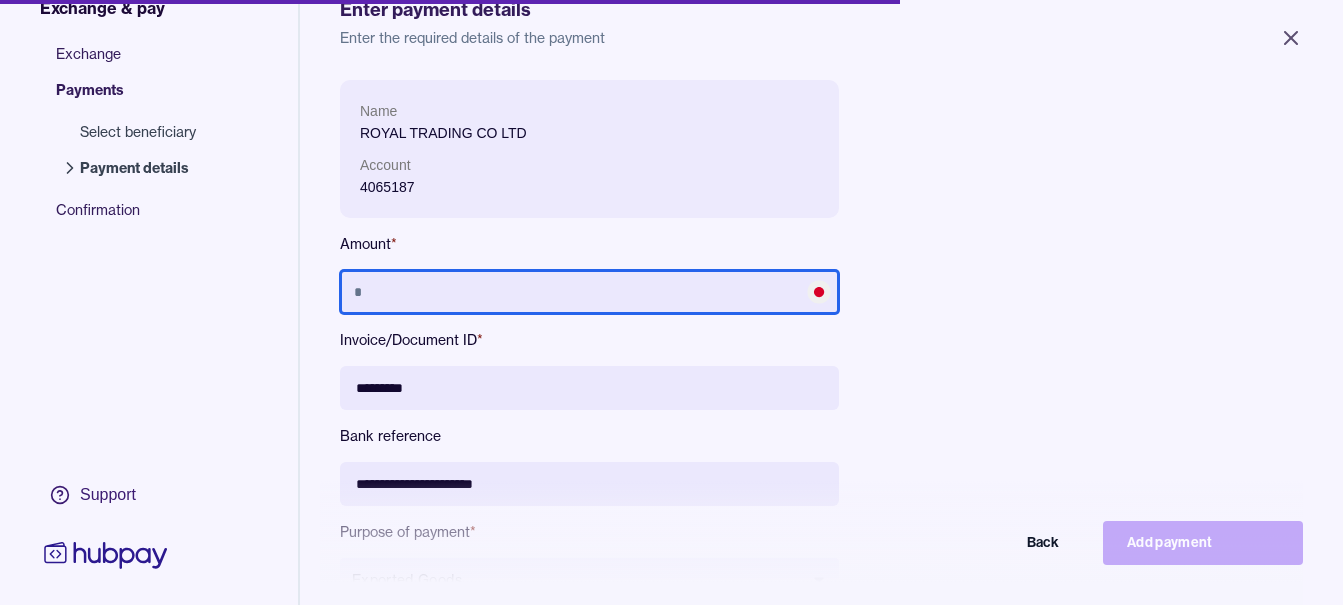 click at bounding box center (589, 292) 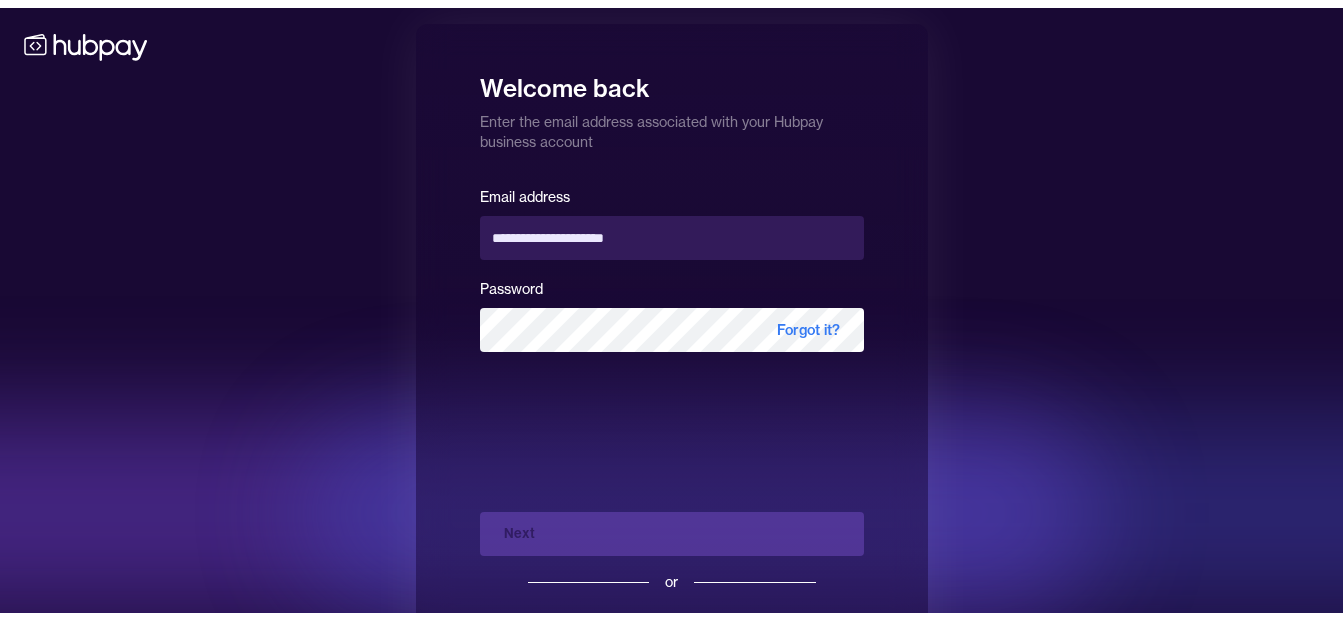scroll, scrollTop: 72, scrollLeft: 0, axis: vertical 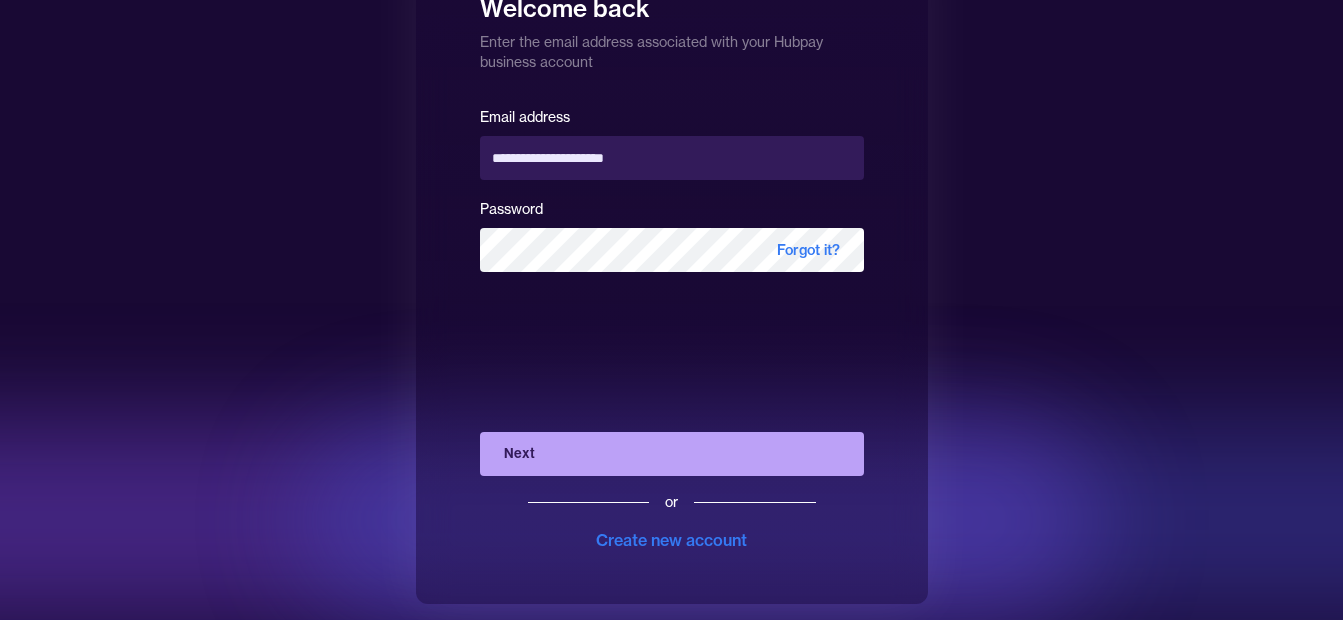 drag, startPoint x: 655, startPoint y: 463, endPoint x: 645, endPoint y: 468, distance: 11.18034 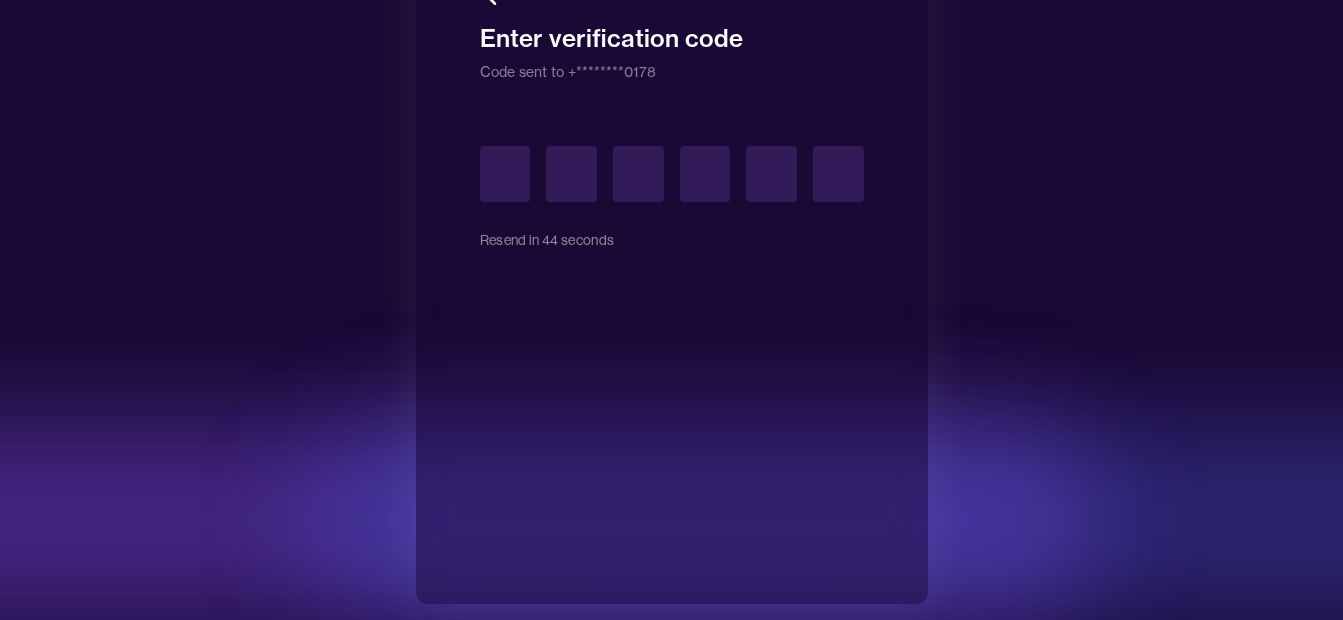 type on "*" 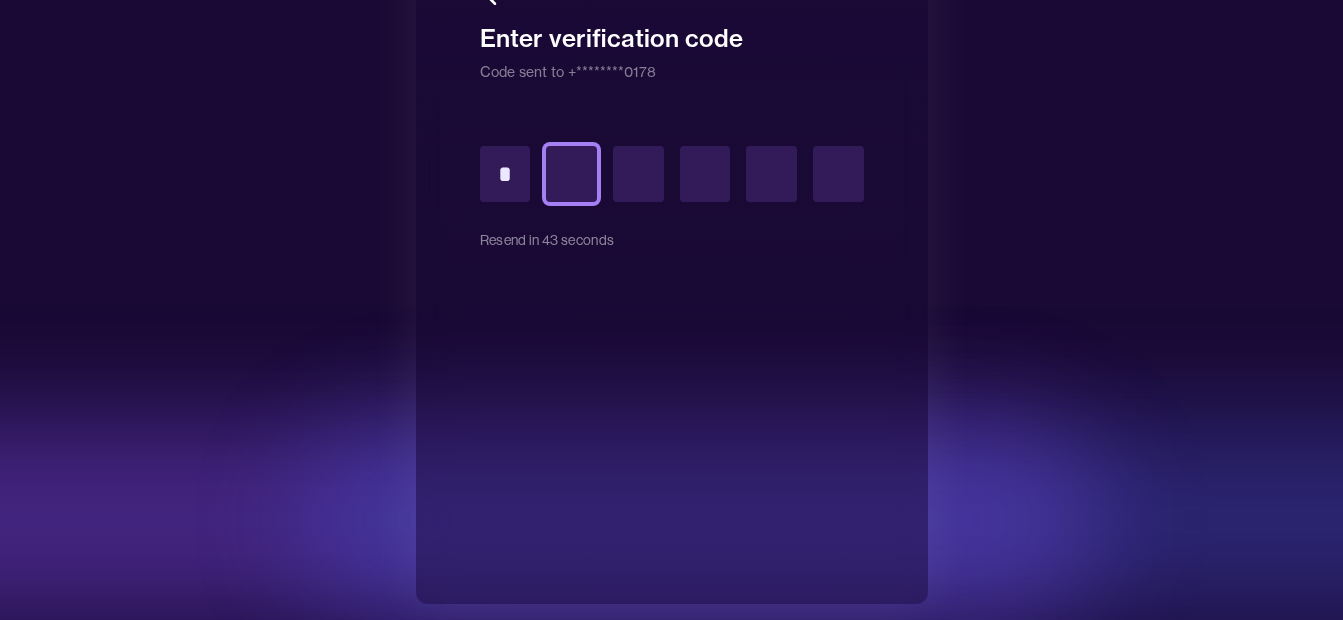 type on "*" 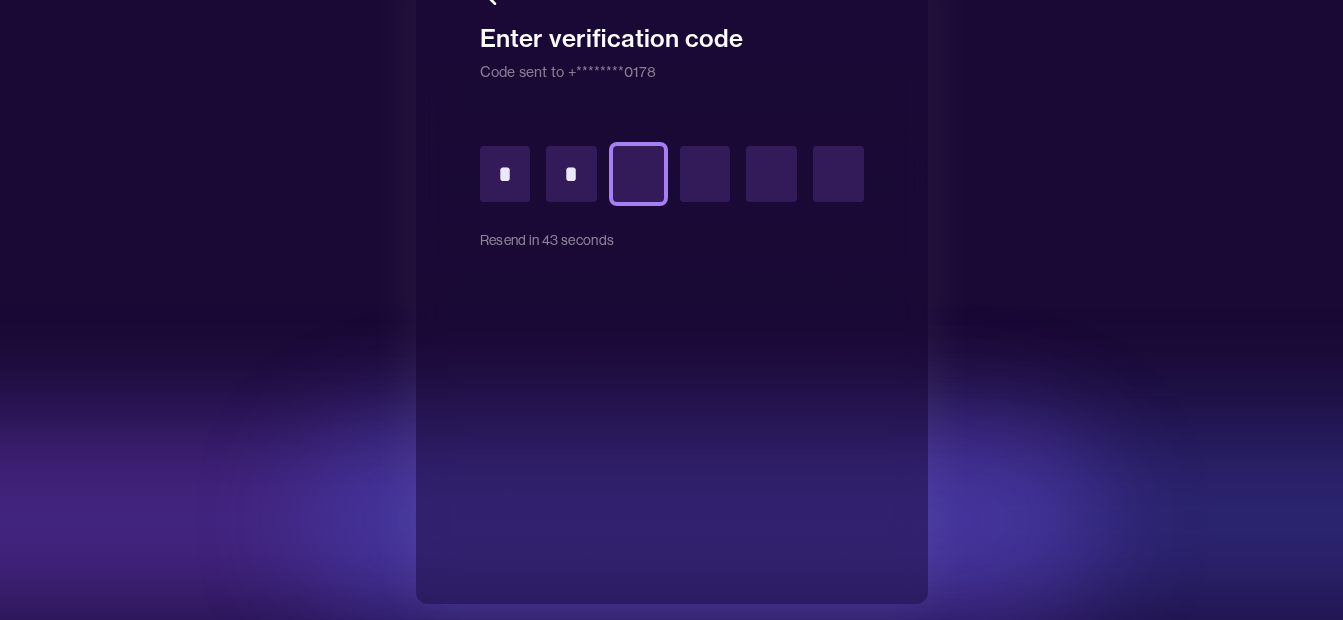 type on "*" 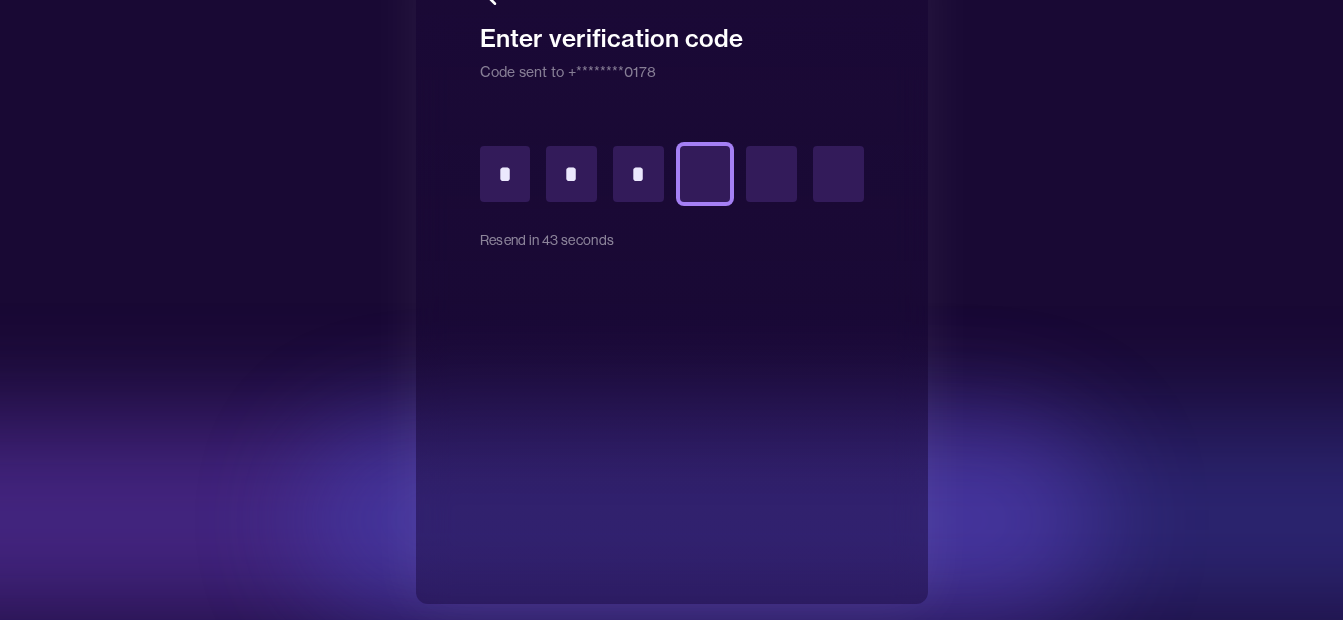 type on "*" 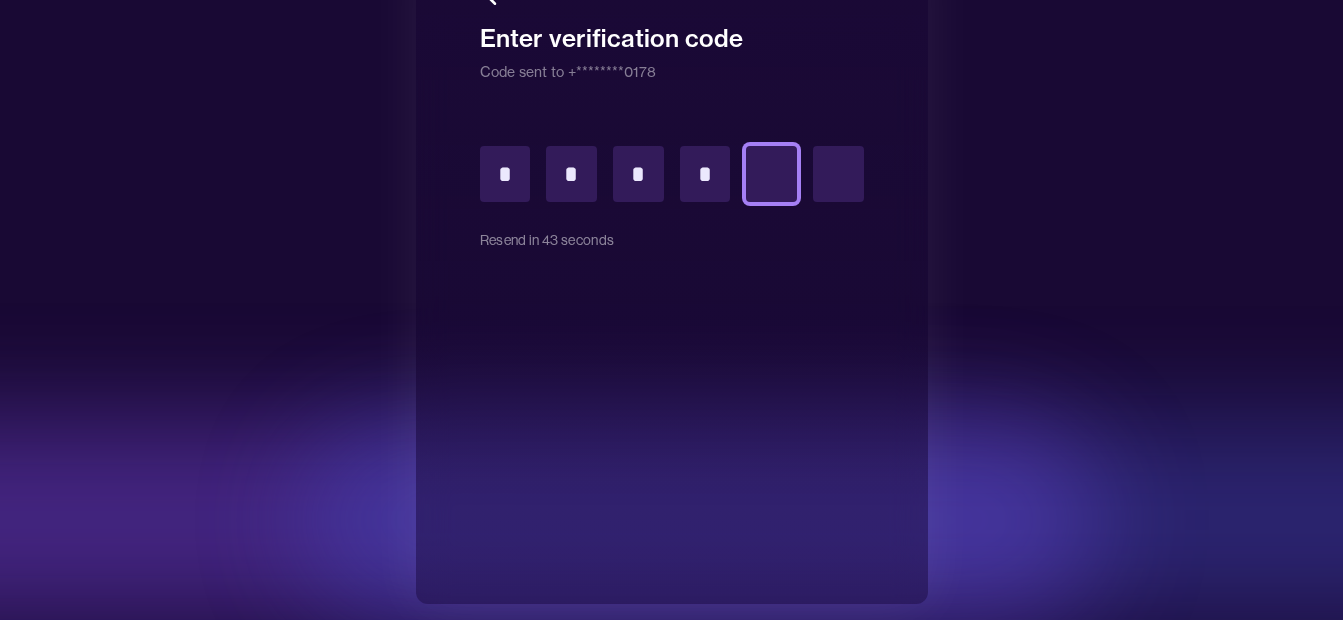type on "*" 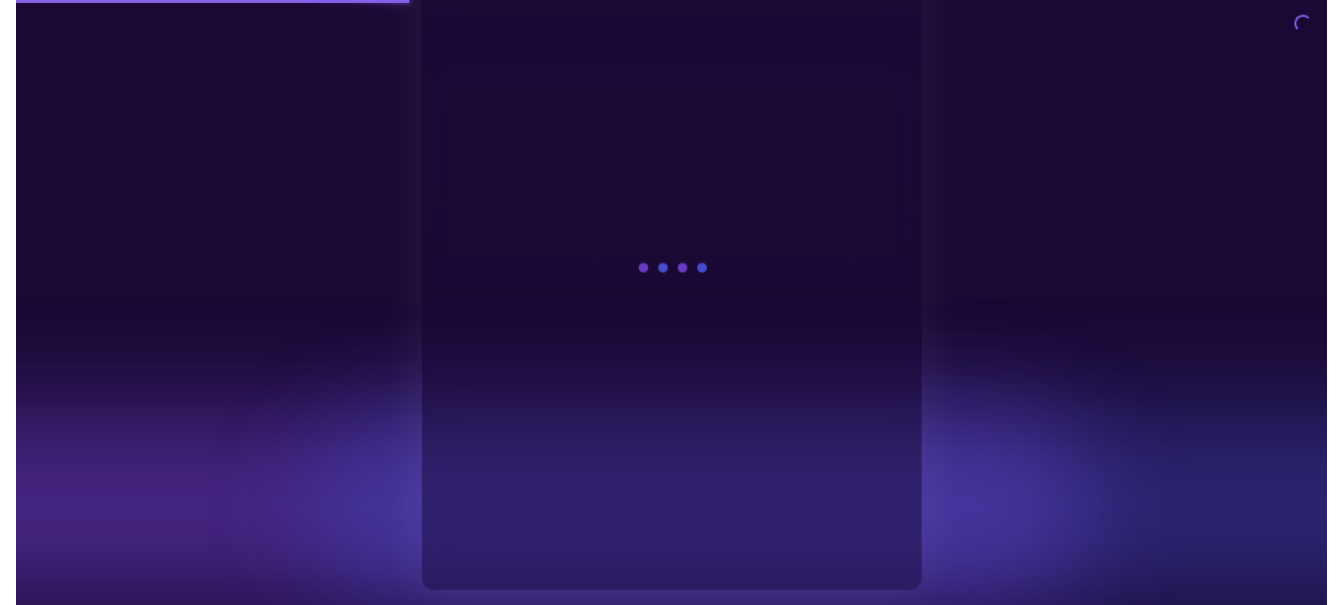 scroll, scrollTop: 0, scrollLeft: 0, axis: both 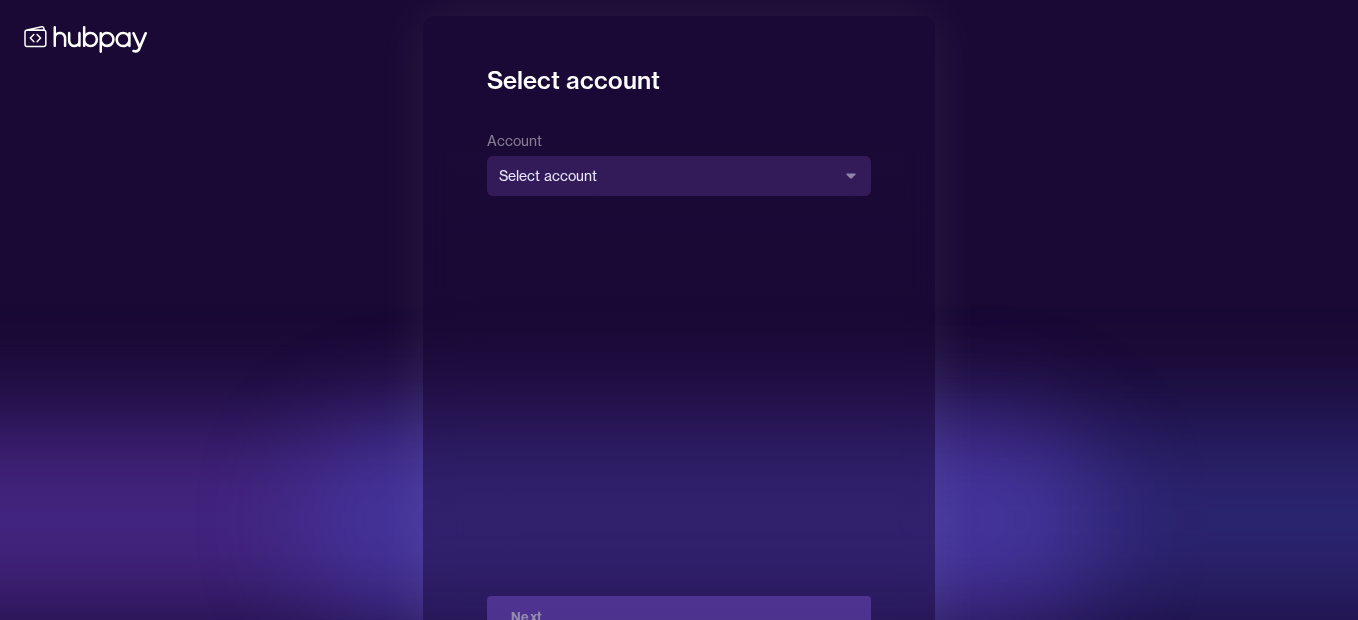 click on "**********" at bounding box center [679, 346] 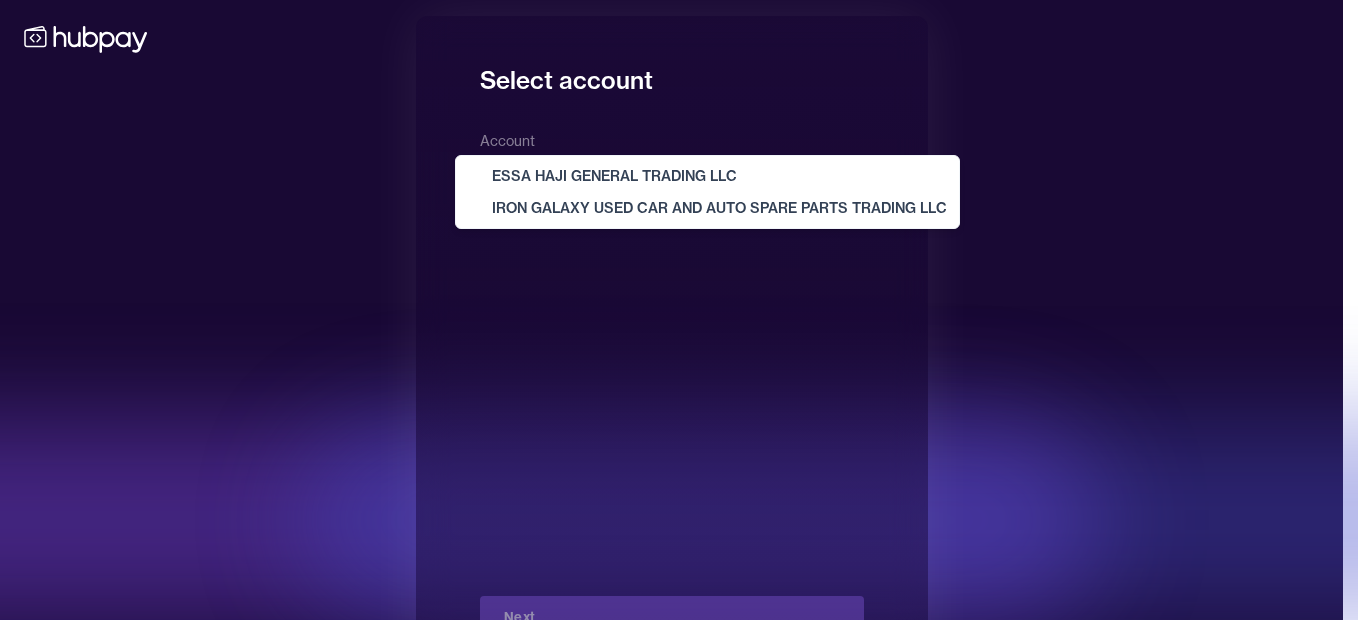 select on "**********" 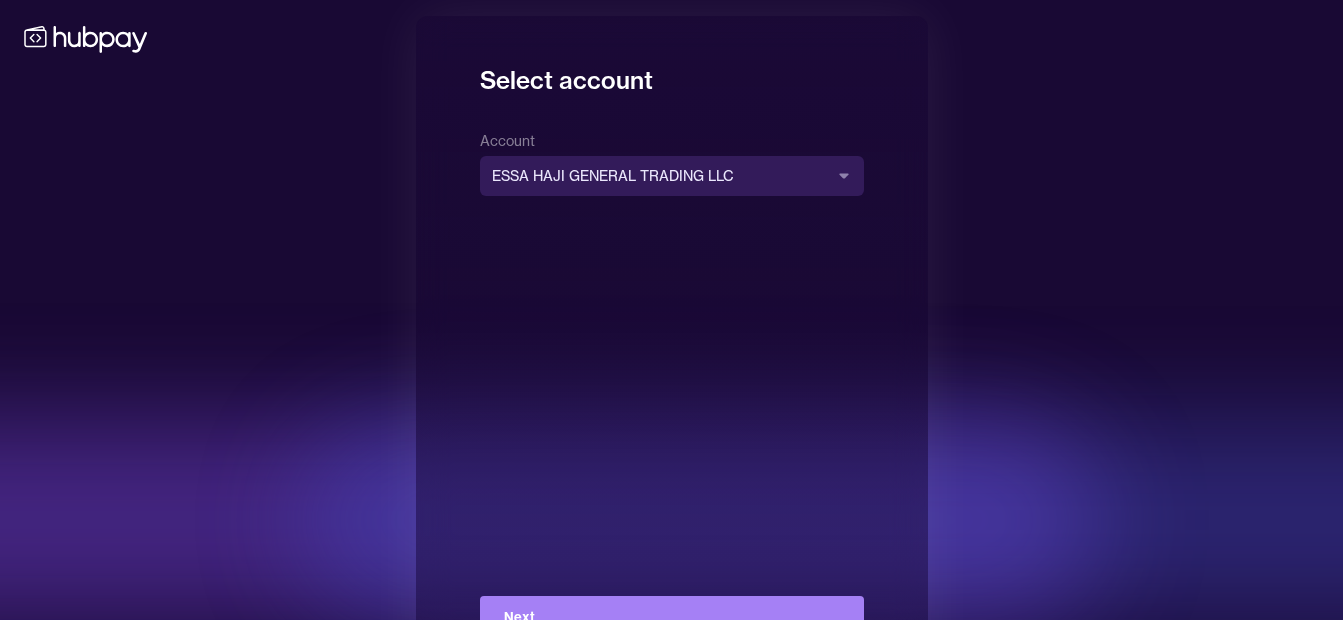 click on "Next" at bounding box center (672, 618) 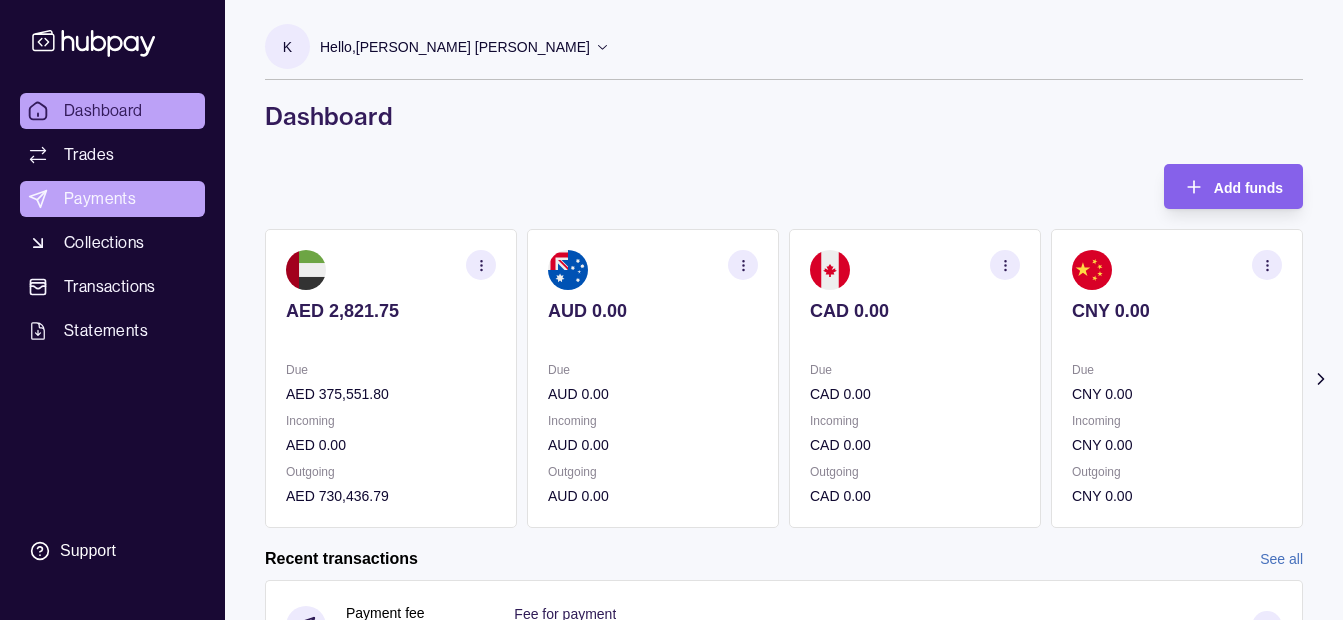 click on "Payments" at bounding box center [112, 199] 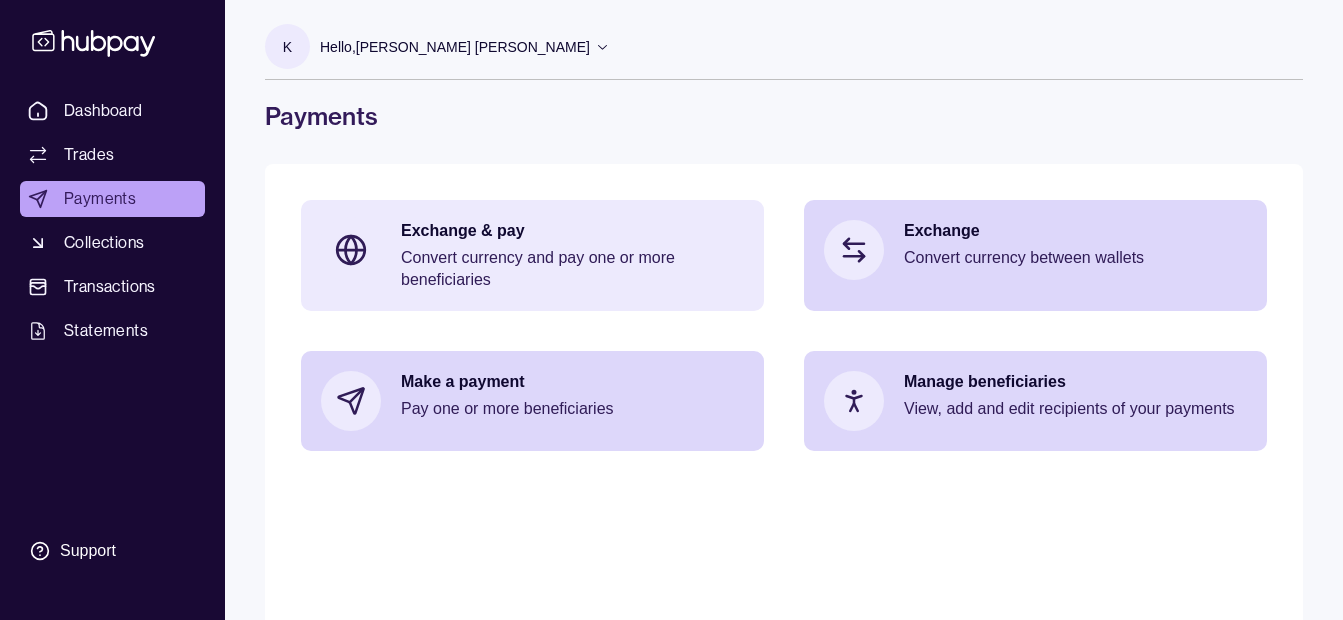 click on "Convert currency and pay one or more beneficiaries" at bounding box center [572, 269] 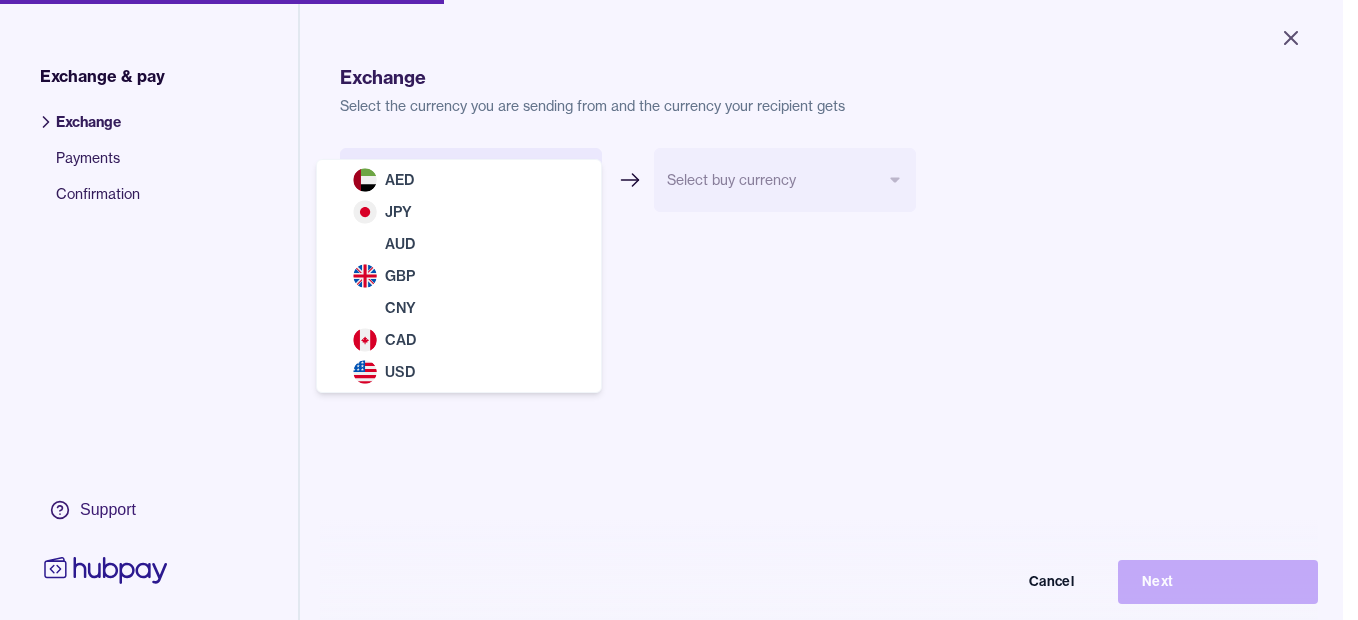click on "Close Exchange & pay Exchange Payments Confirmation Support Exchange Select the currency you are sending from and the currency your recipient gets Select sell currency *** *** *** *** *** *** *** Select buy currency Cancel Next Exchange & pay | Hubpay AED JPY AUD GBP CNY CAD USD" at bounding box center (671, 310) 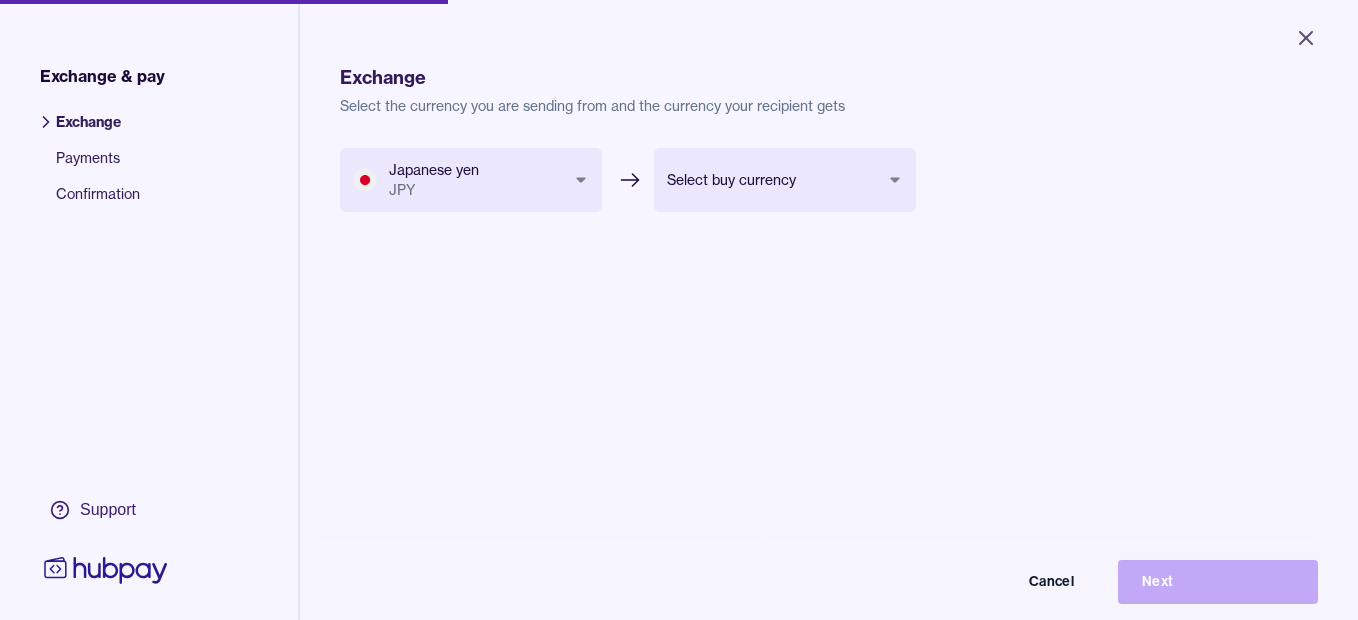 click on "Close Exchange & pay Exchange Payments Confirmation Support Exchange Select the currency you are sending from and the currency your recipient gets Japanese yen JPY *** *** *** *** *** *** *** Select buy currency *** *** *** *** *** Cancel Next Exchange & pay | Hubpay" at bounding box center (679, 310) 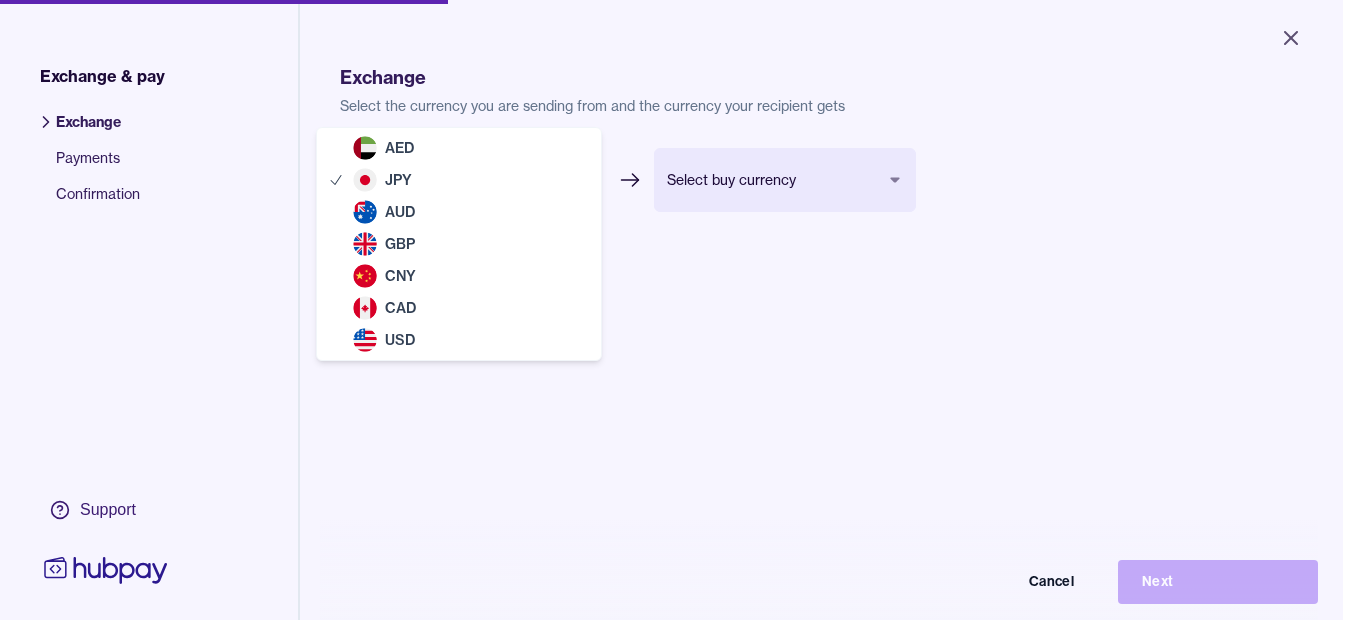 select on "***" 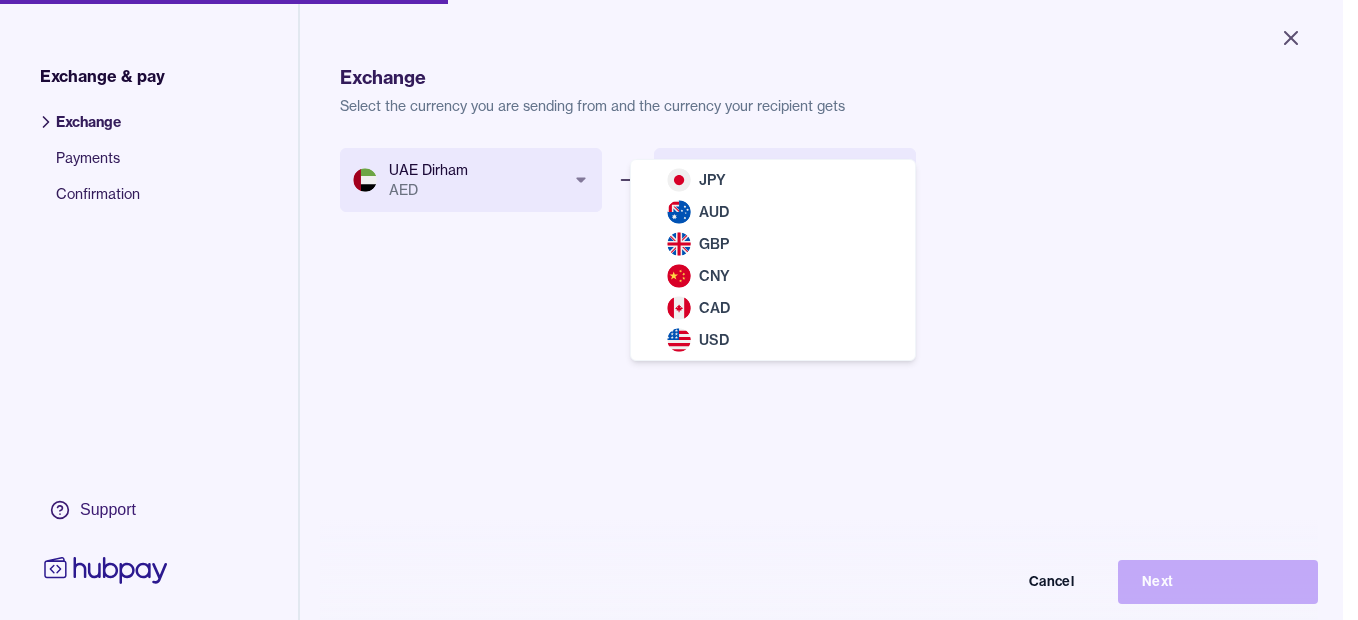 click on "Close Exchange & pay Exchange Payments Confirmation Support Exchange Select the currency you are sending from and the currency your recipient gets UAE Dirham AED *** *** *** *** *** *** *** Select buy currency *** *** *** *** *** *** Cancel Next Exchange & pay | Hubpay JPY AUD GBP CNY CAD USD" at bounding box center (671, 310) 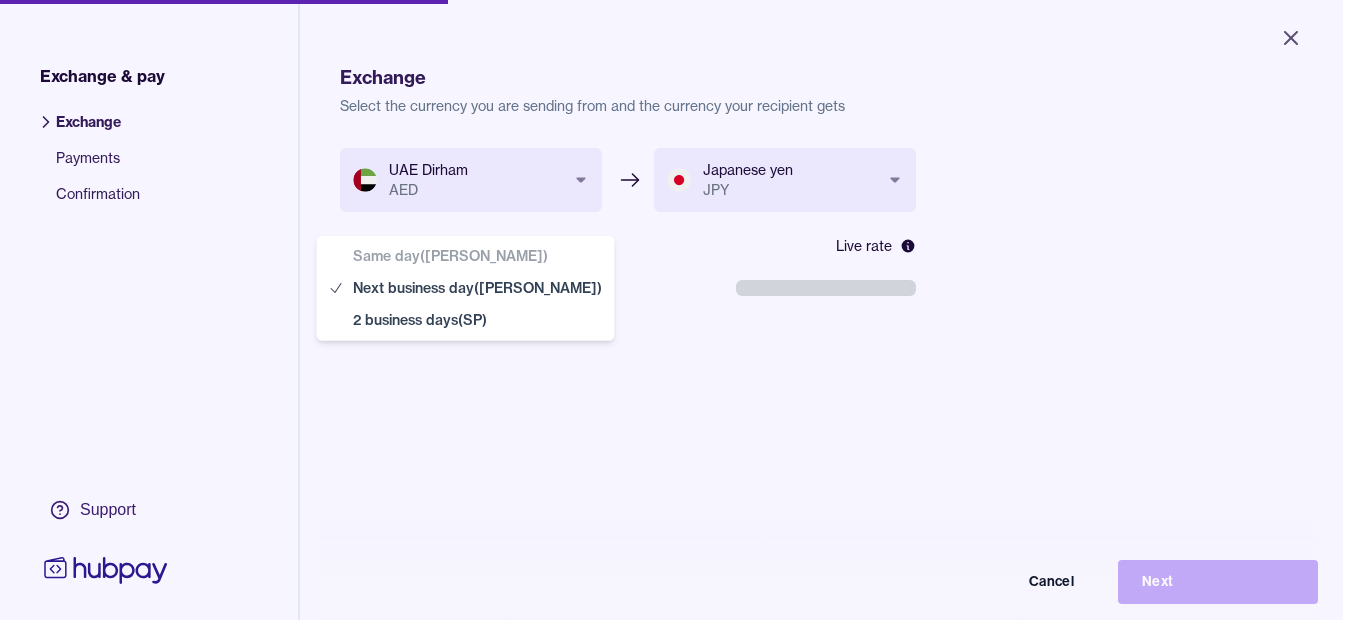 click on "**********" at bounding box center [671, 310] 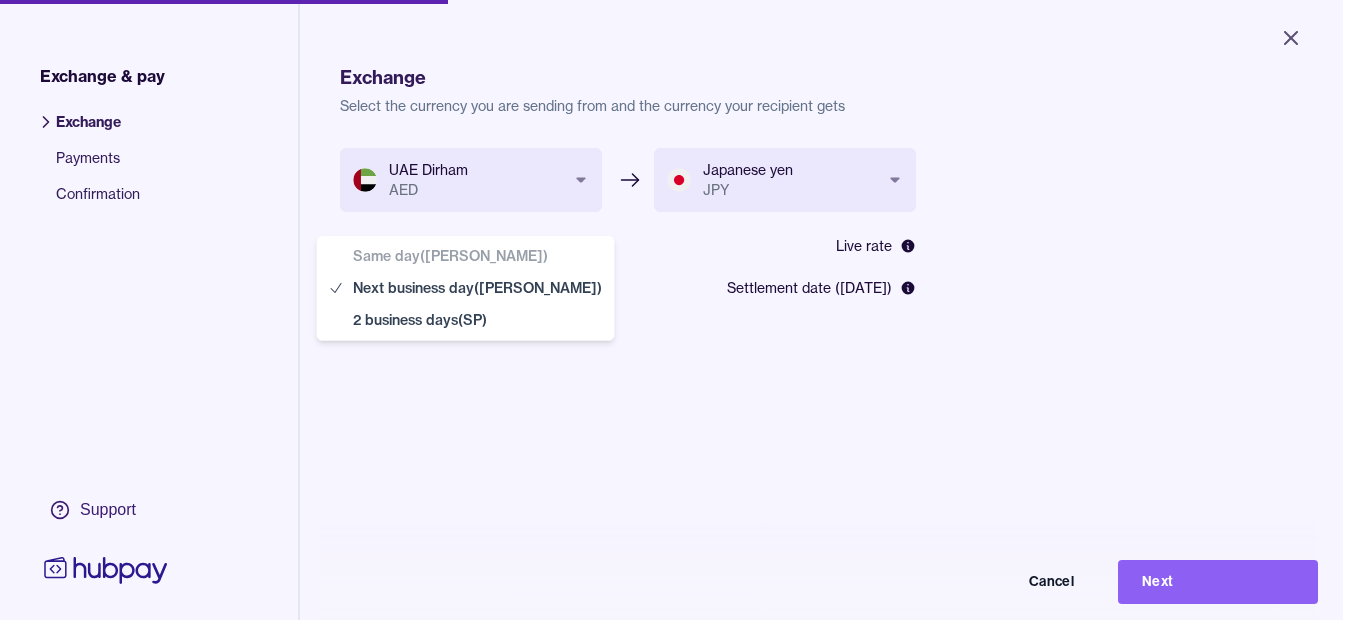 select on "**" 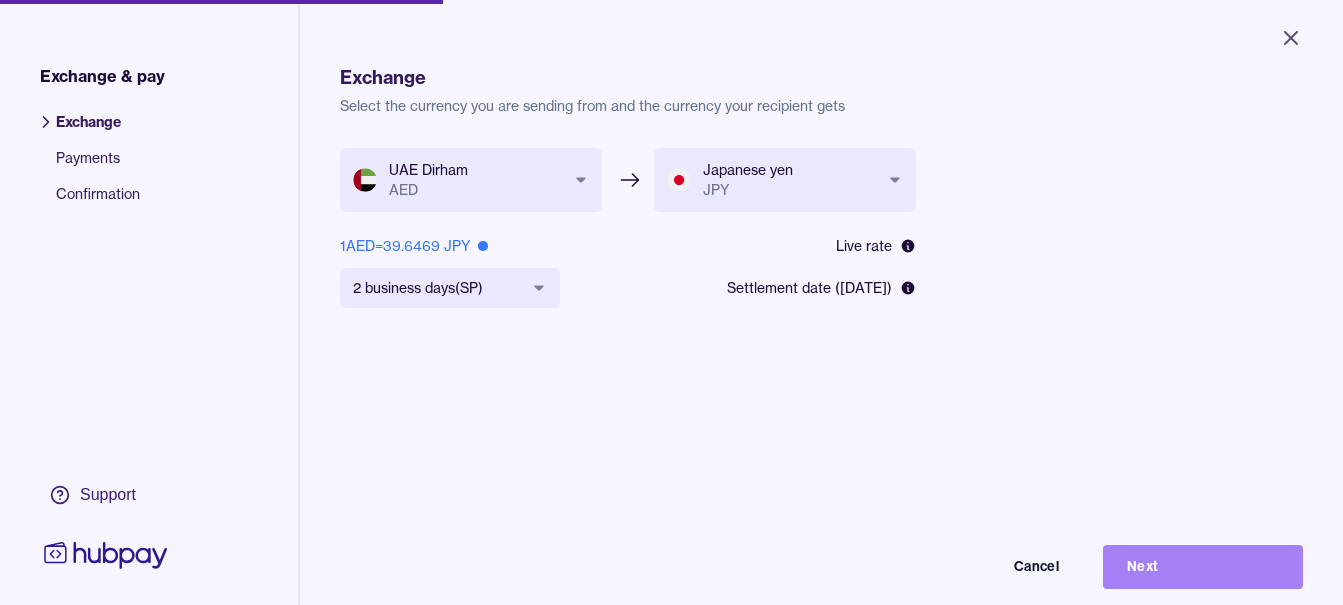 click on "Next" at bounding box center [1203, 567] 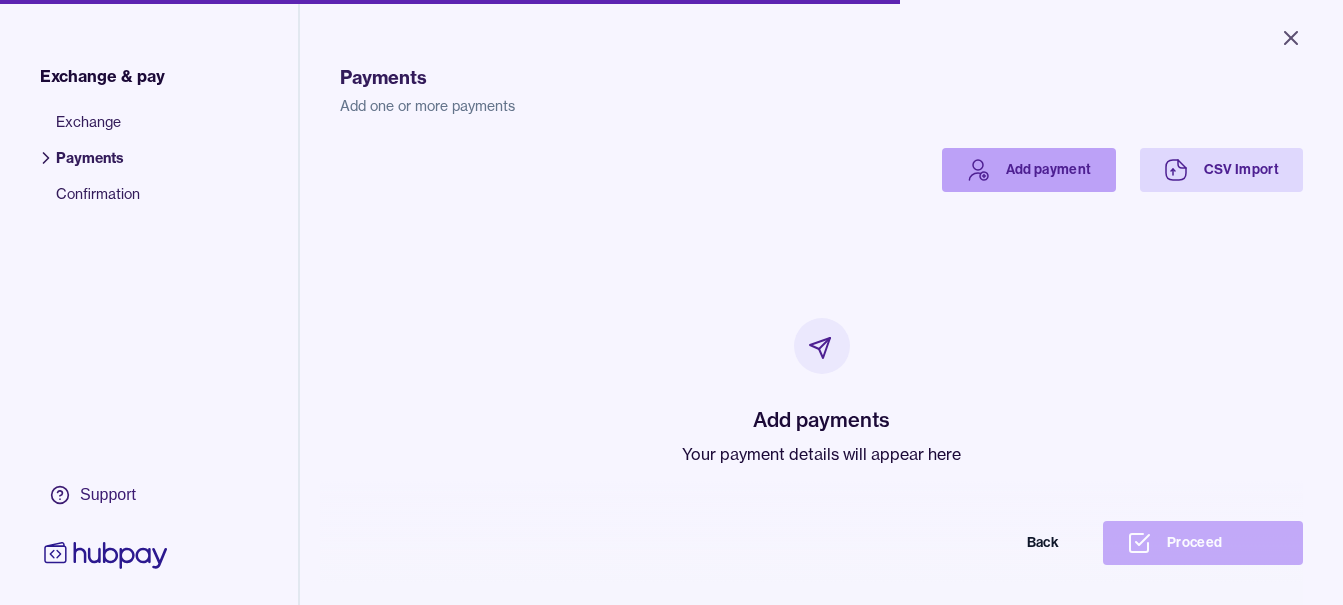click on "Add payment" at bounding box center [1029, 170] 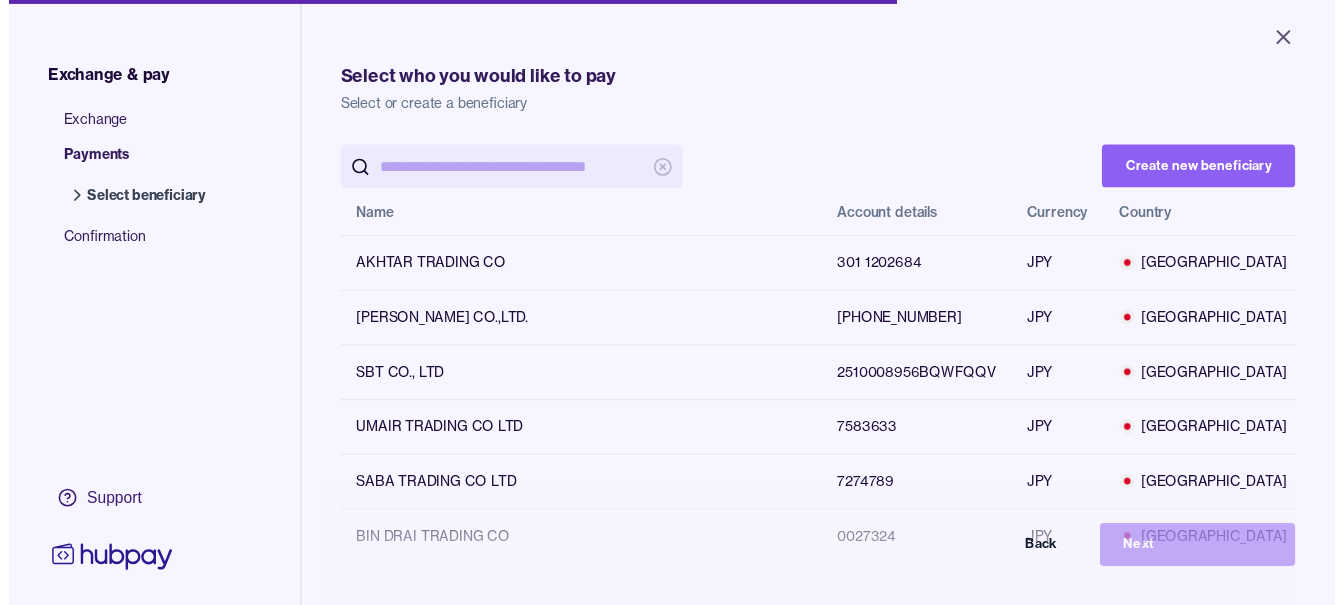 scroll, scrollTop: 0, scrollLeft: 0, axis: both 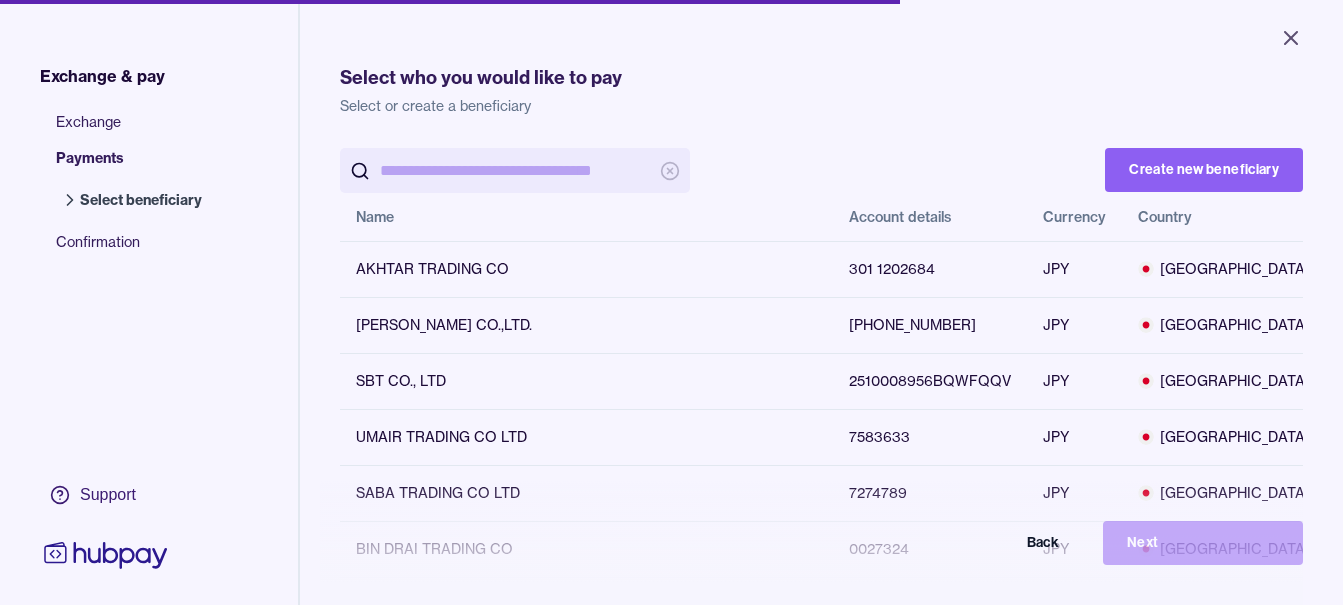 click at bounding box center (515, 170) 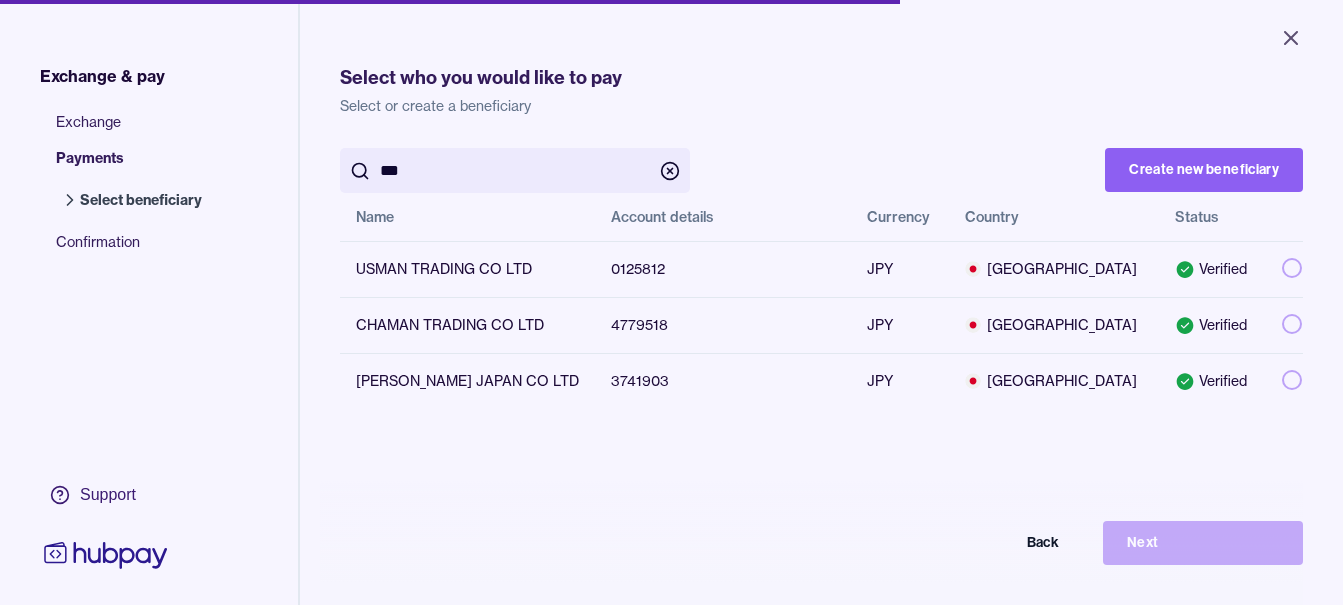 type on "***" 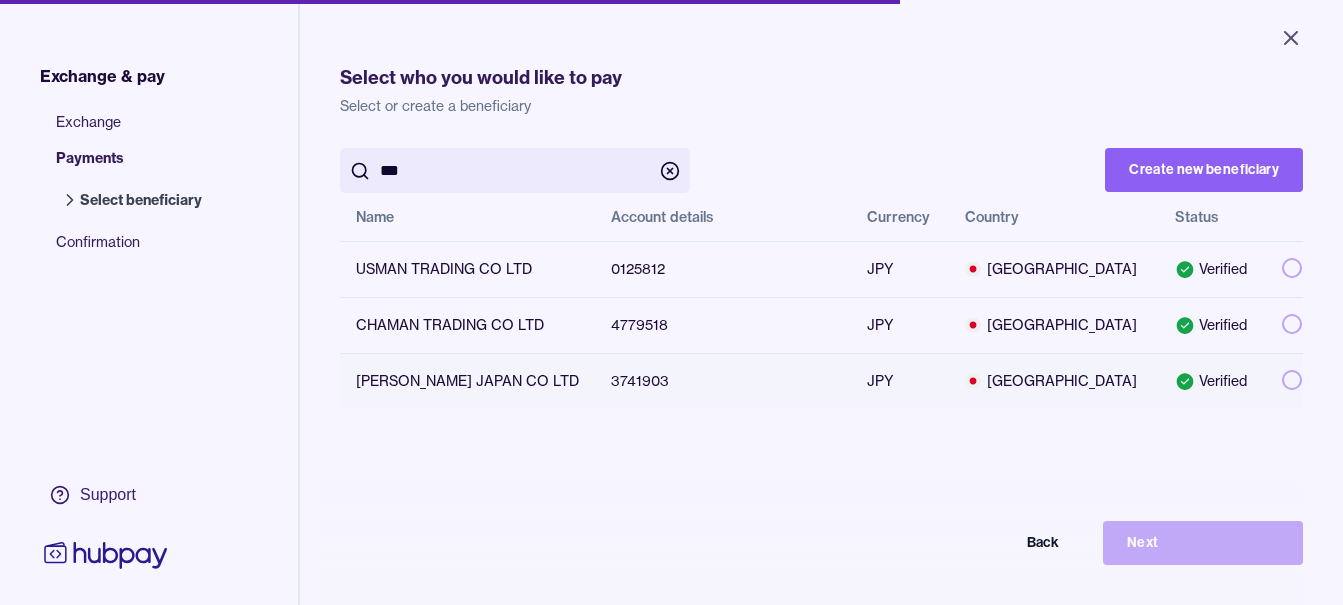 click at bounding box center (1292, 380) 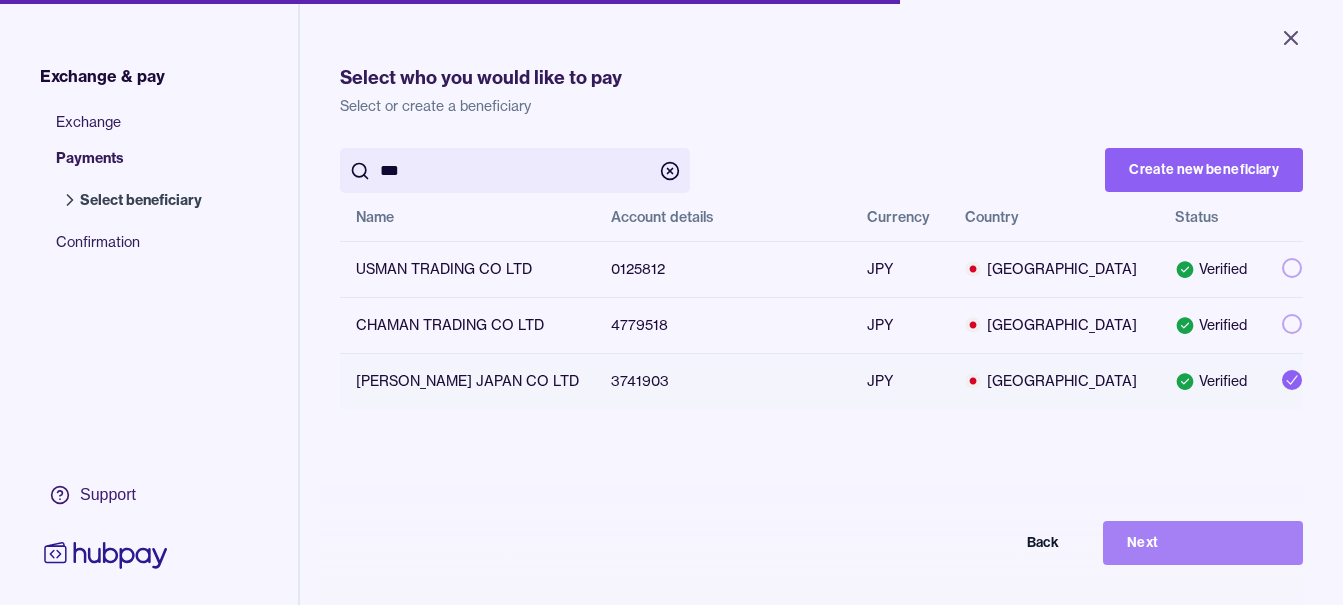 click on "Next" at bounding box center [1203, 543] 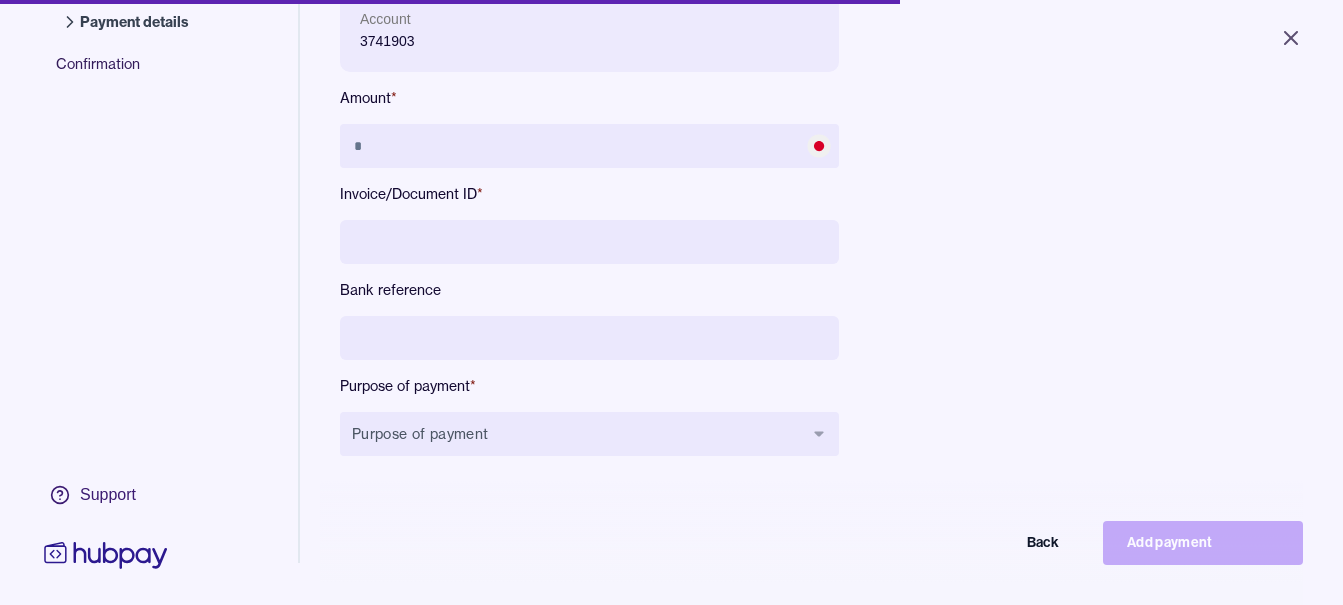 scroll, scrollTop: 268, scrollLeft: 0, axis: vertical 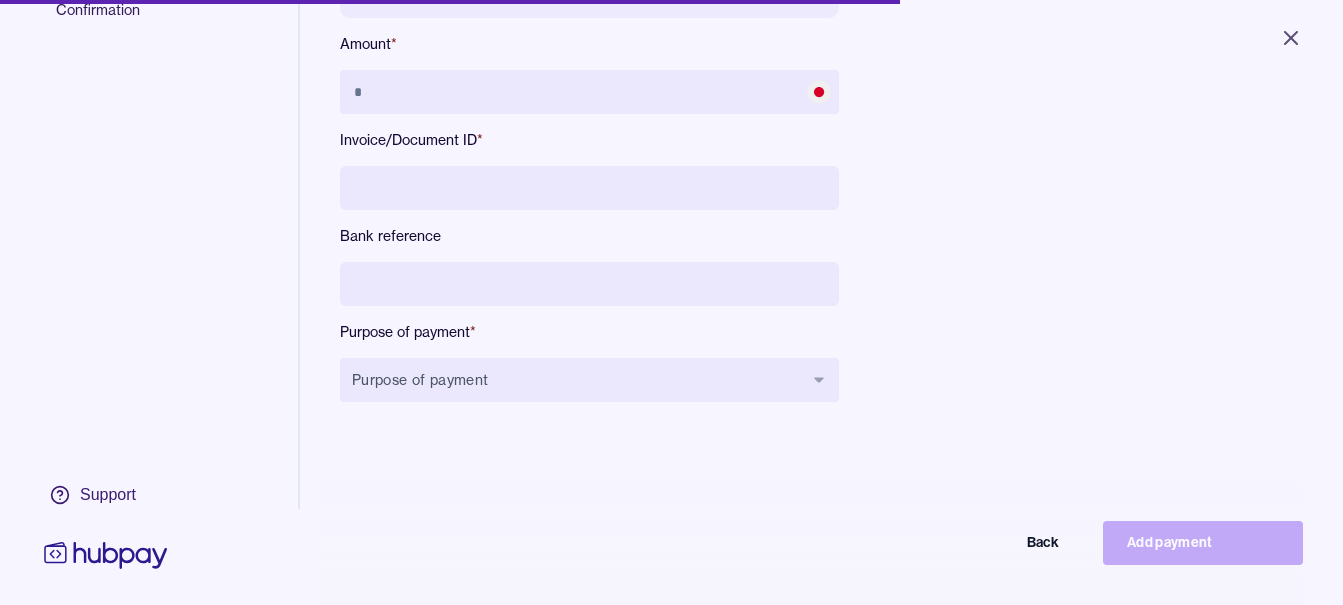 click at bounding box center (589, 284) 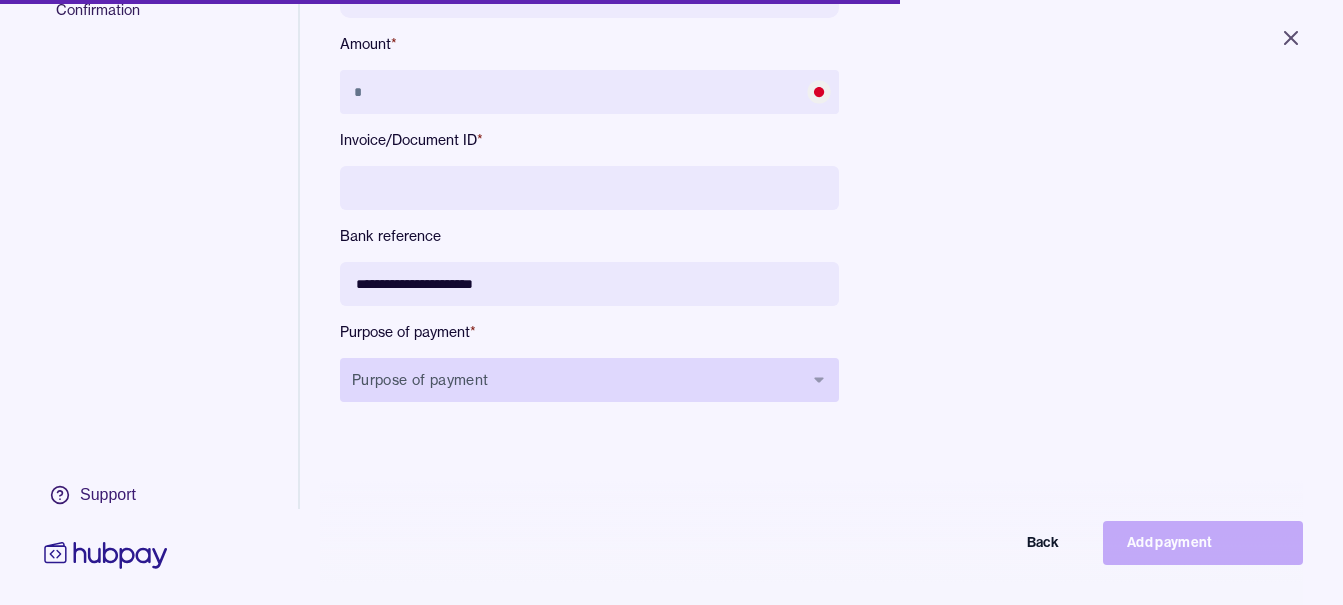 type on "**********" 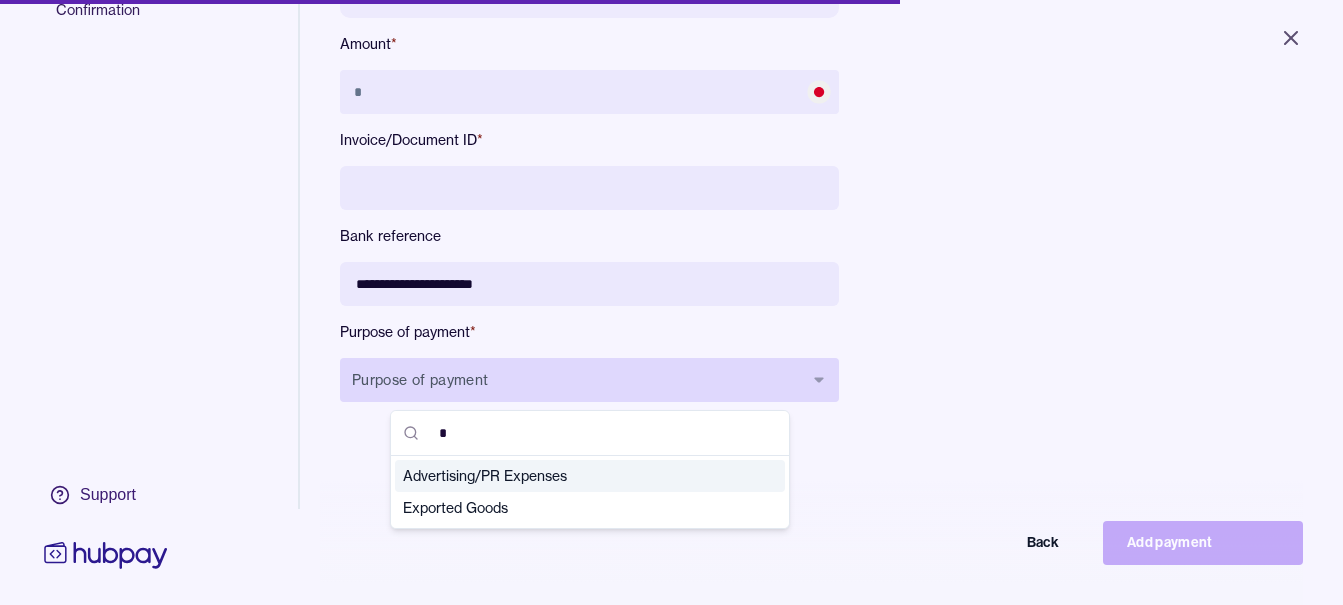 type on "**" 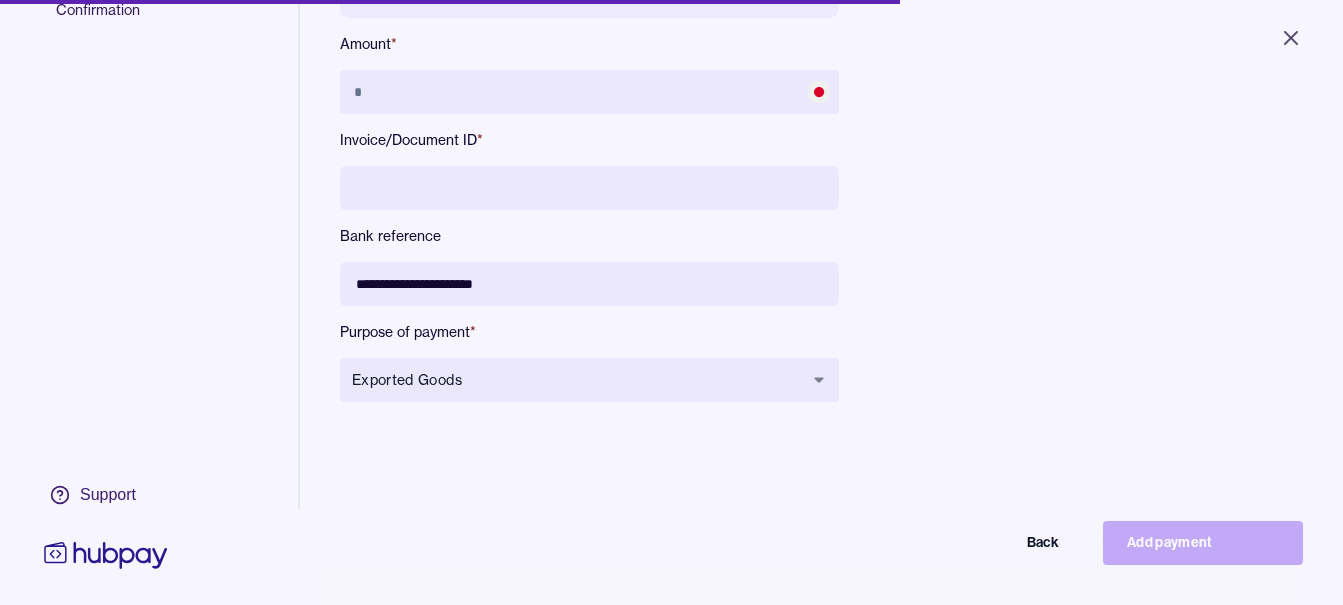 click at bounding box center (589, 188) 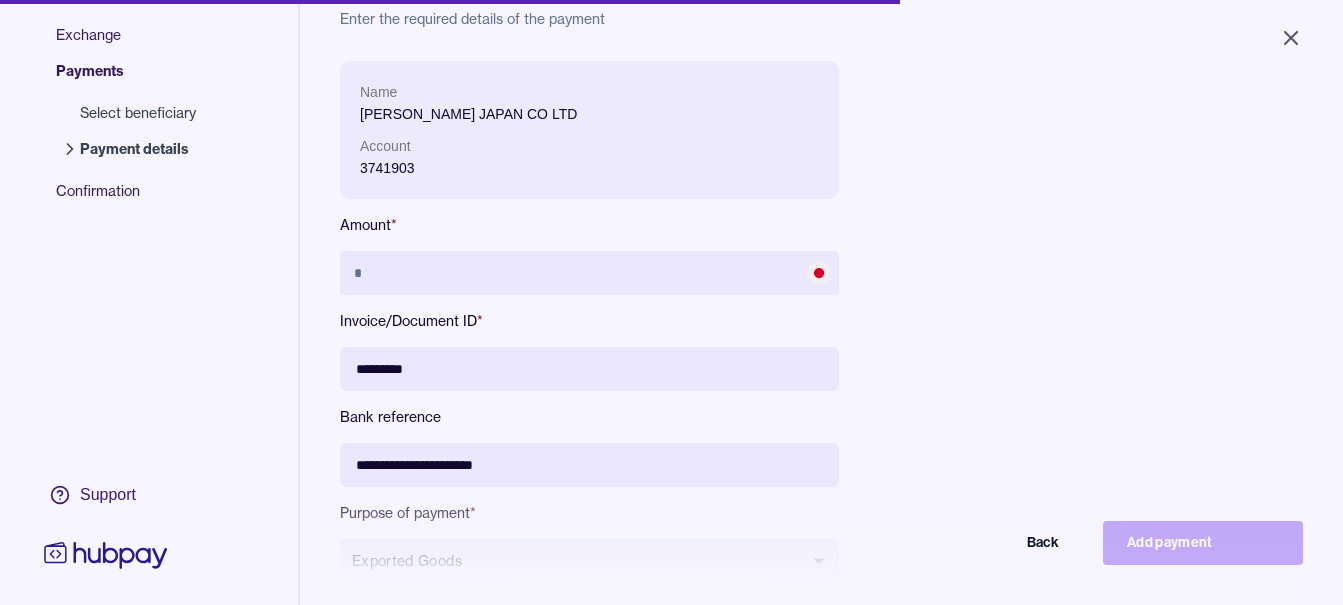 scroll, scrollTop: 68, scrollLeft: 0, axis: vertical 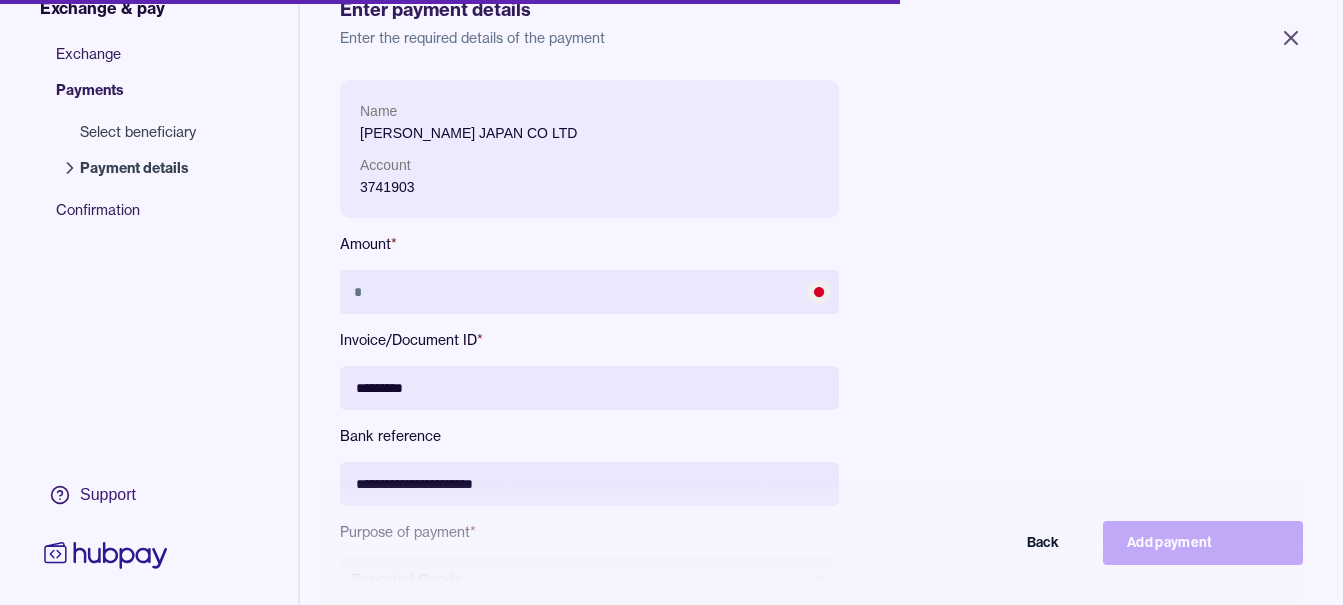 type on "*********" 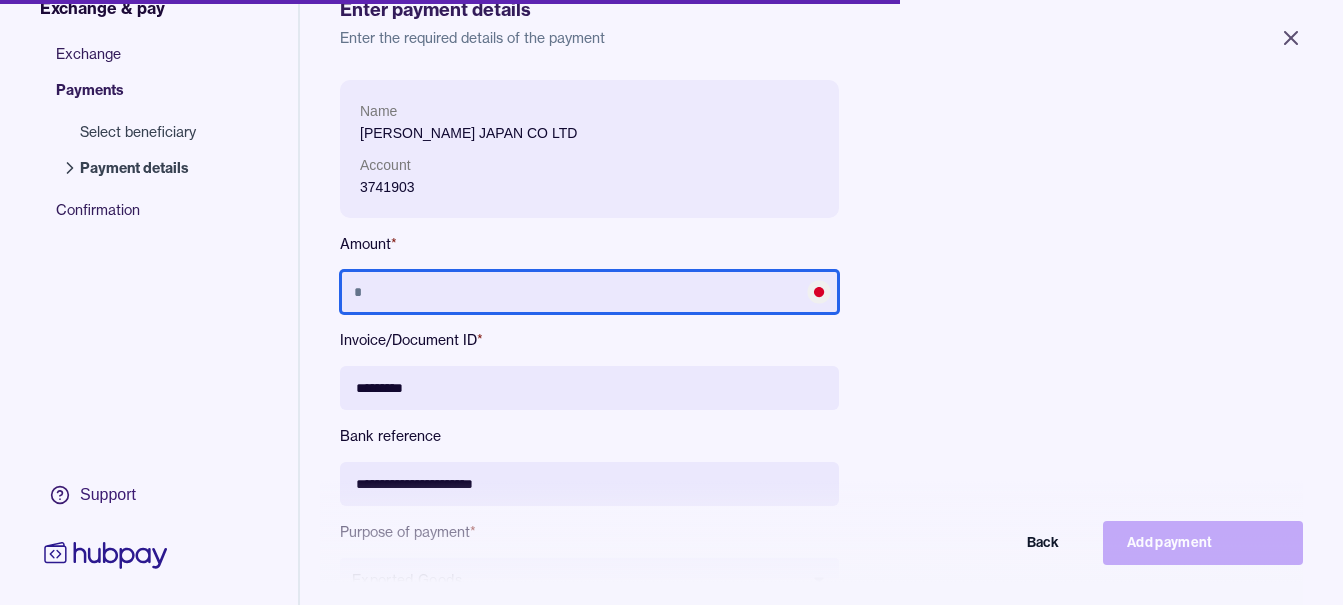 click at bounding box center (589, 292) 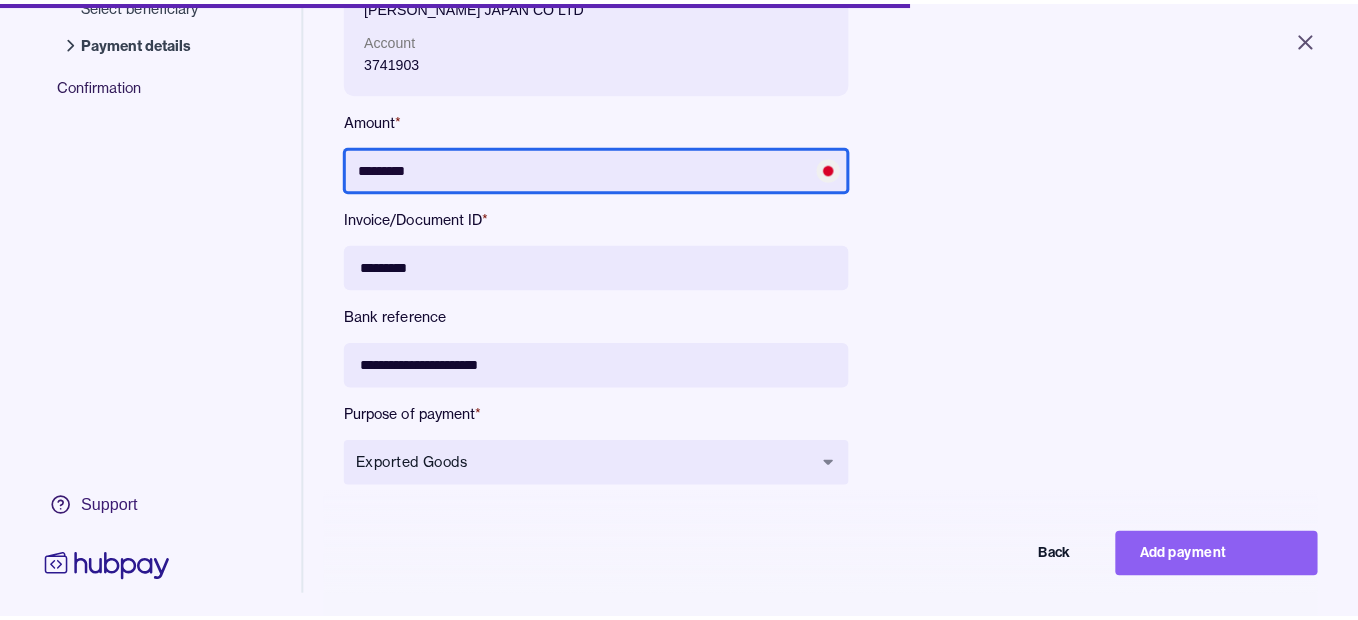 scroll, scrollTop: 268, scrollLeft: 0, axis: vertical 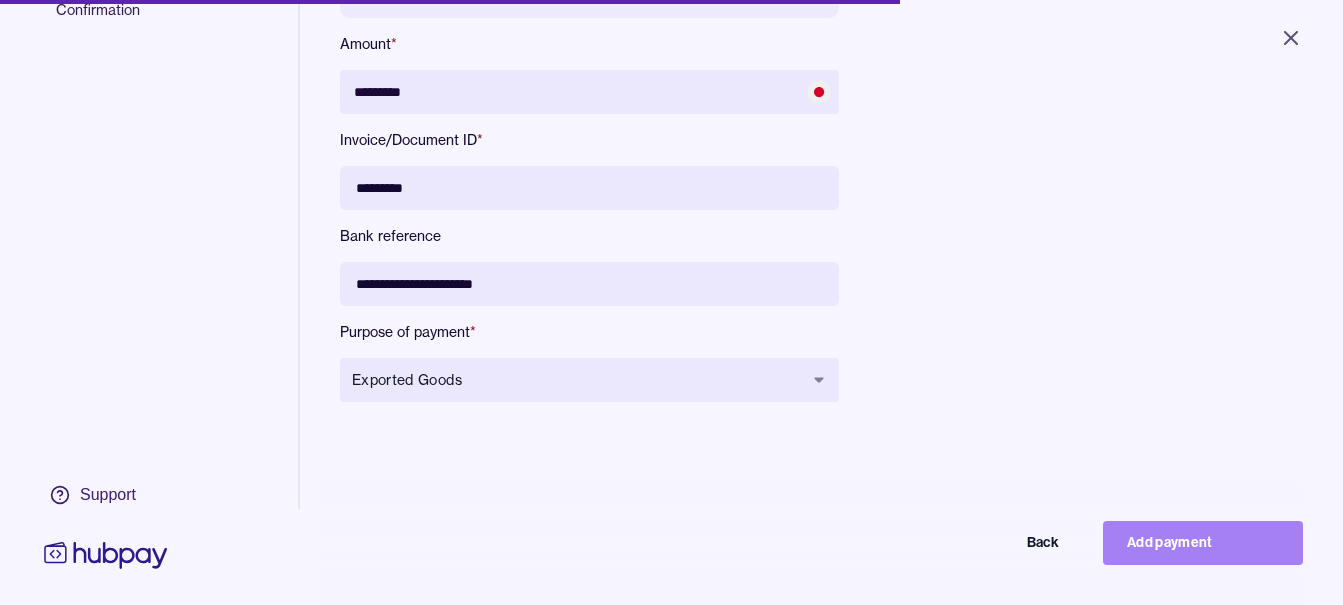 click on "Add payment" at bounding box center (1203, 543) 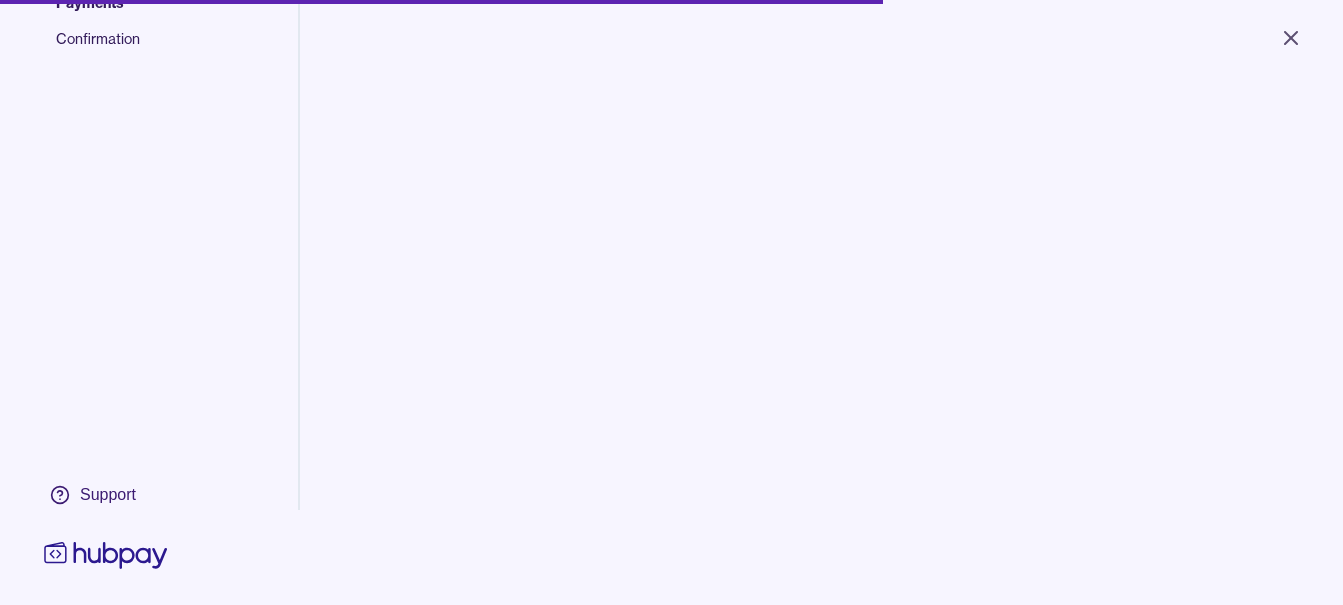 scroll, scrollTop: 156, scrollLeft: 0, axis: vertical 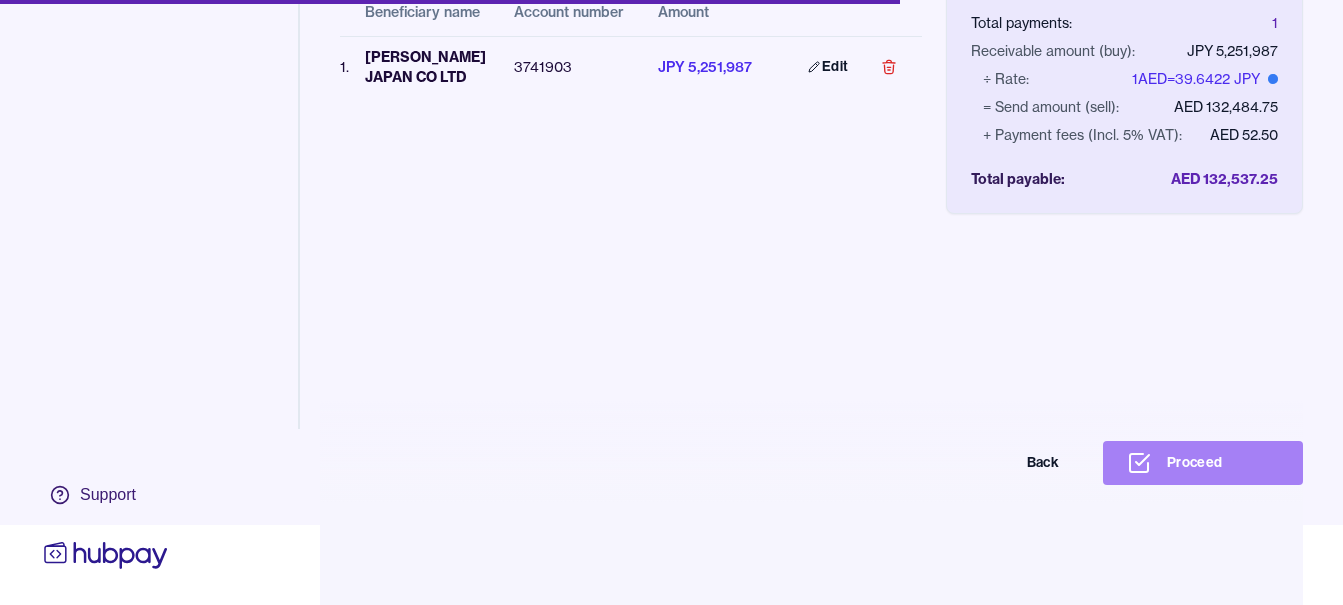 click on "Proceed" at bounding box center (1203, 463) 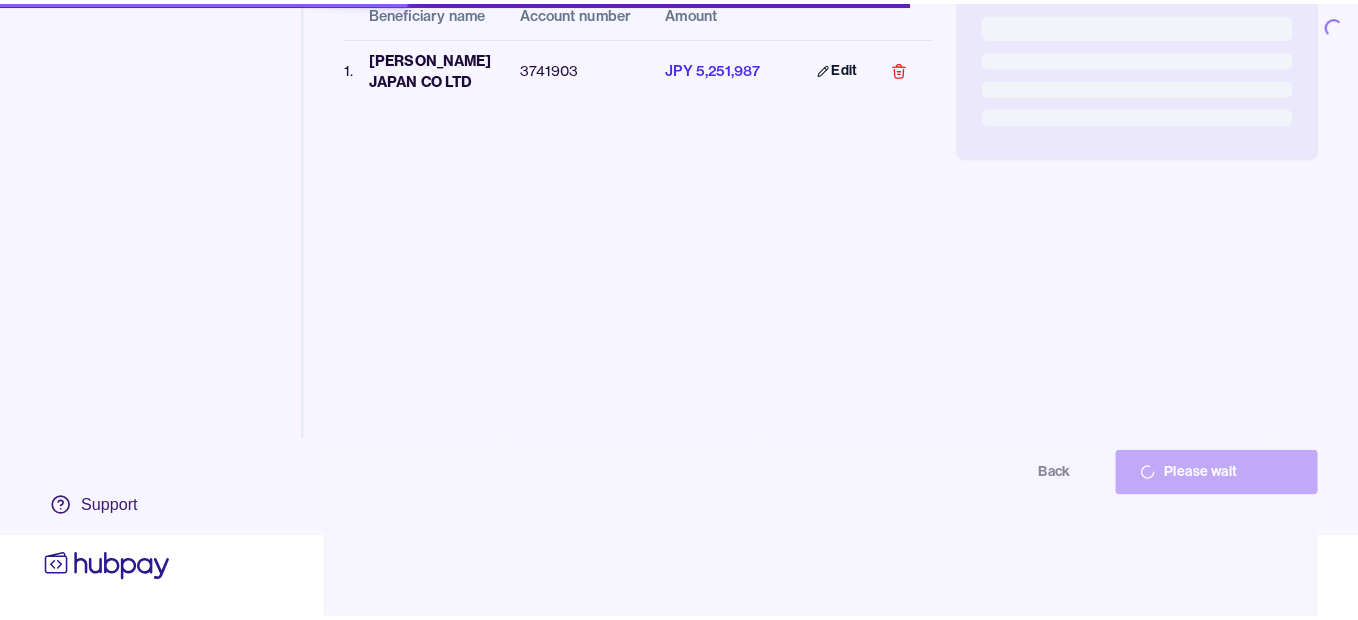 scroll, scrollTop: 0, scrollLeft: 0, axis: both 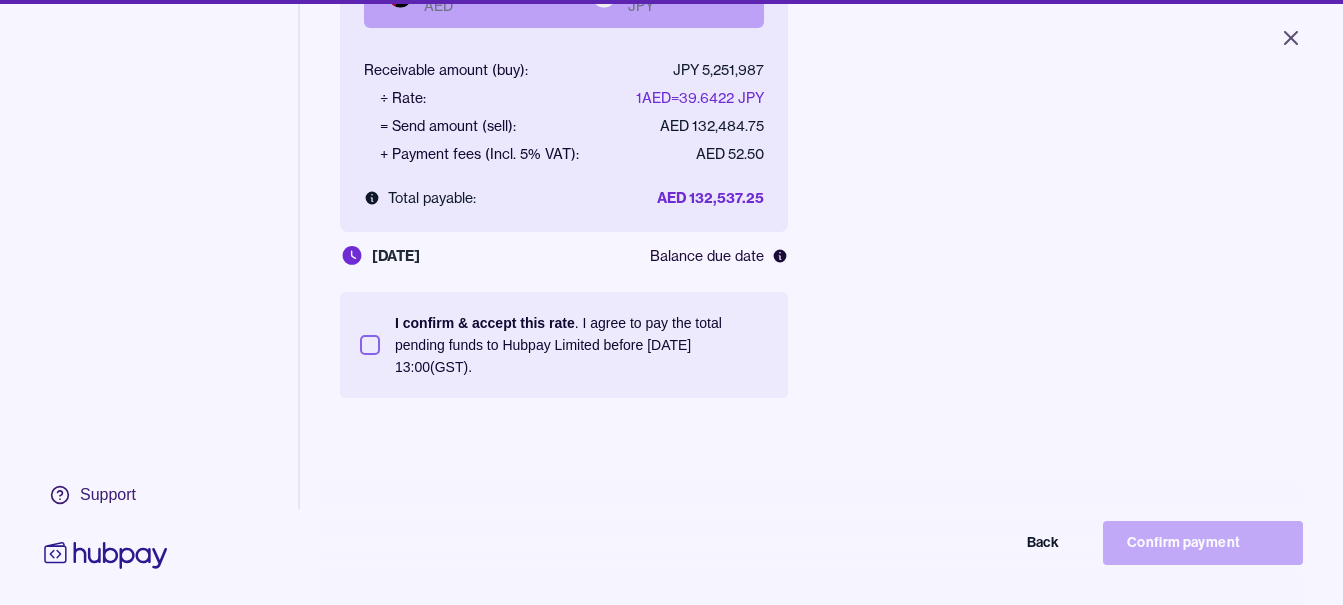 click on "I confirm & accept this rate . I agree to pay the total pending funds to Hubpay Limited before   10 Jul 2025   13:00  (GST)." at bounding box center [564, 345] 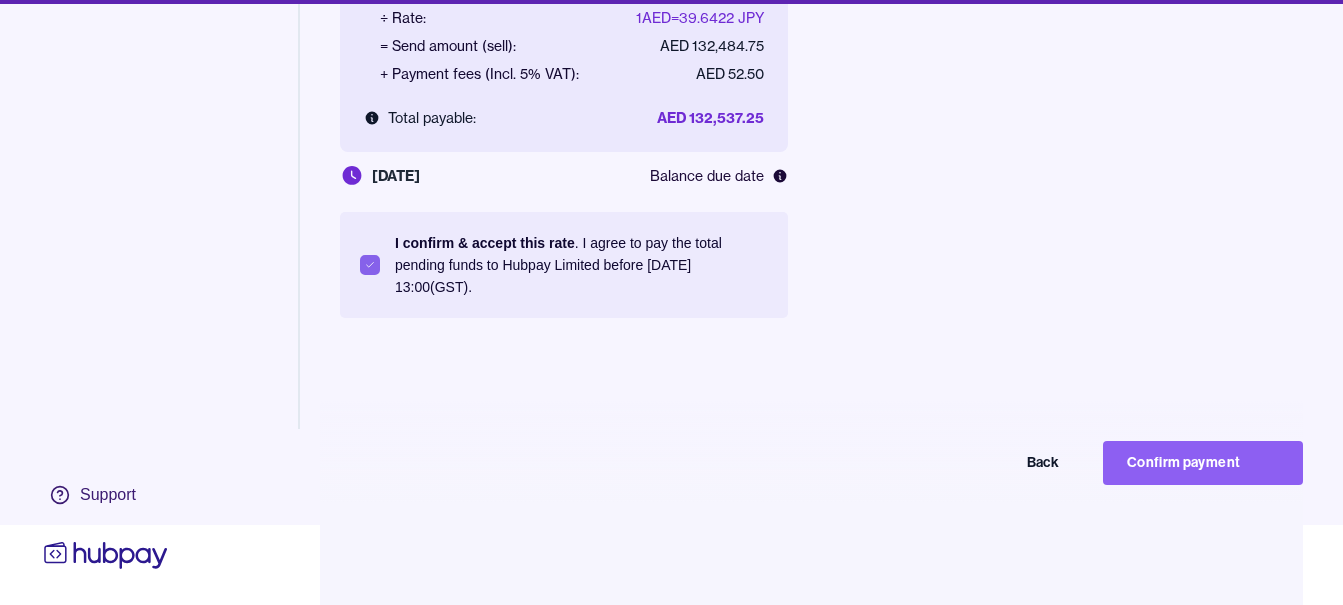 scroll, scrollTop: 95, scrollLeft: 0, axis: vertical 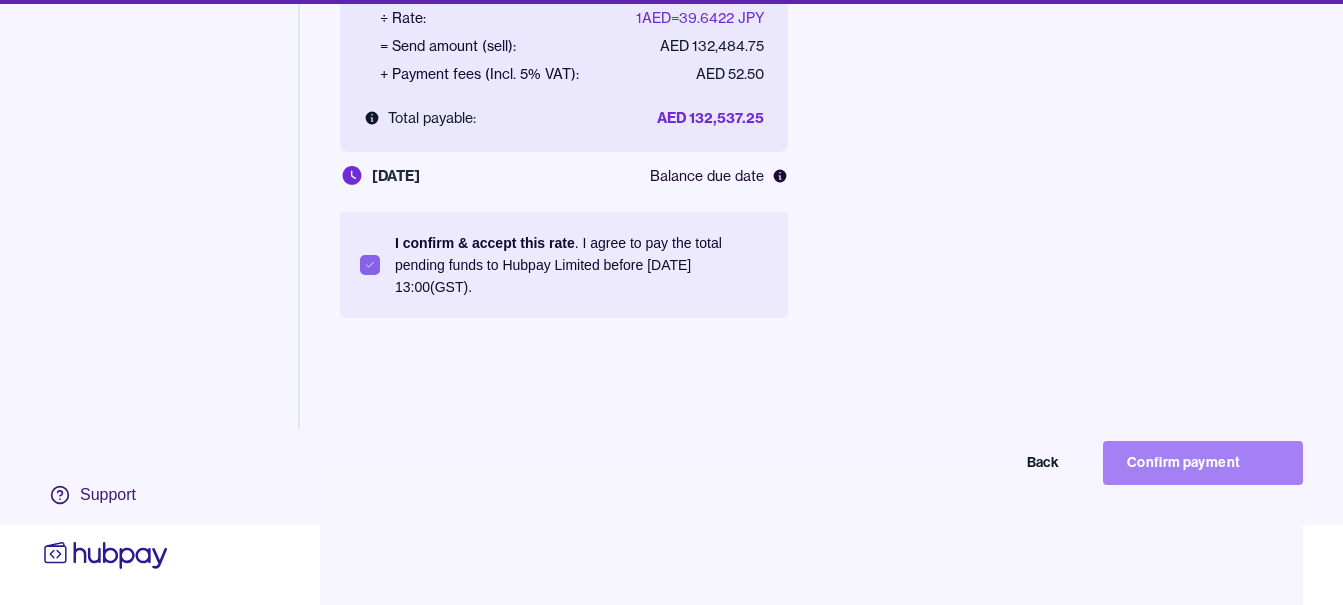 click on "Confirm payment" at bounding box center (1203, 463) 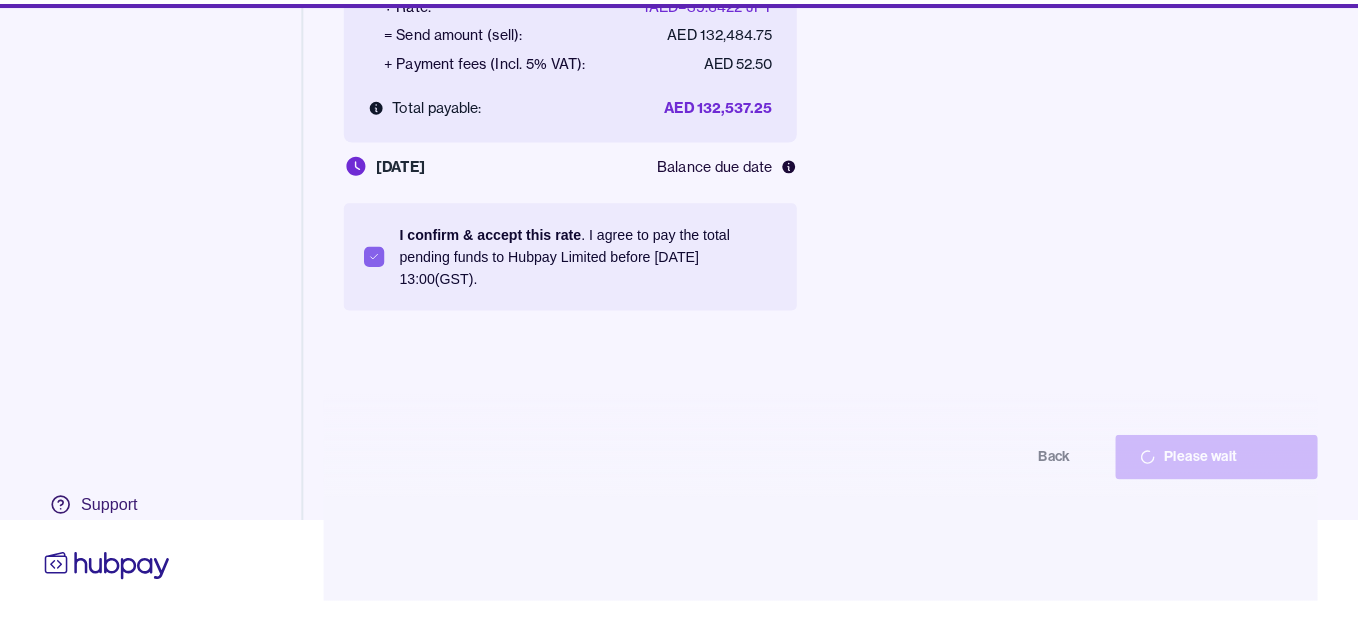 scroll, scrollTop: 80, scrollLeft: 0, axis: vertical 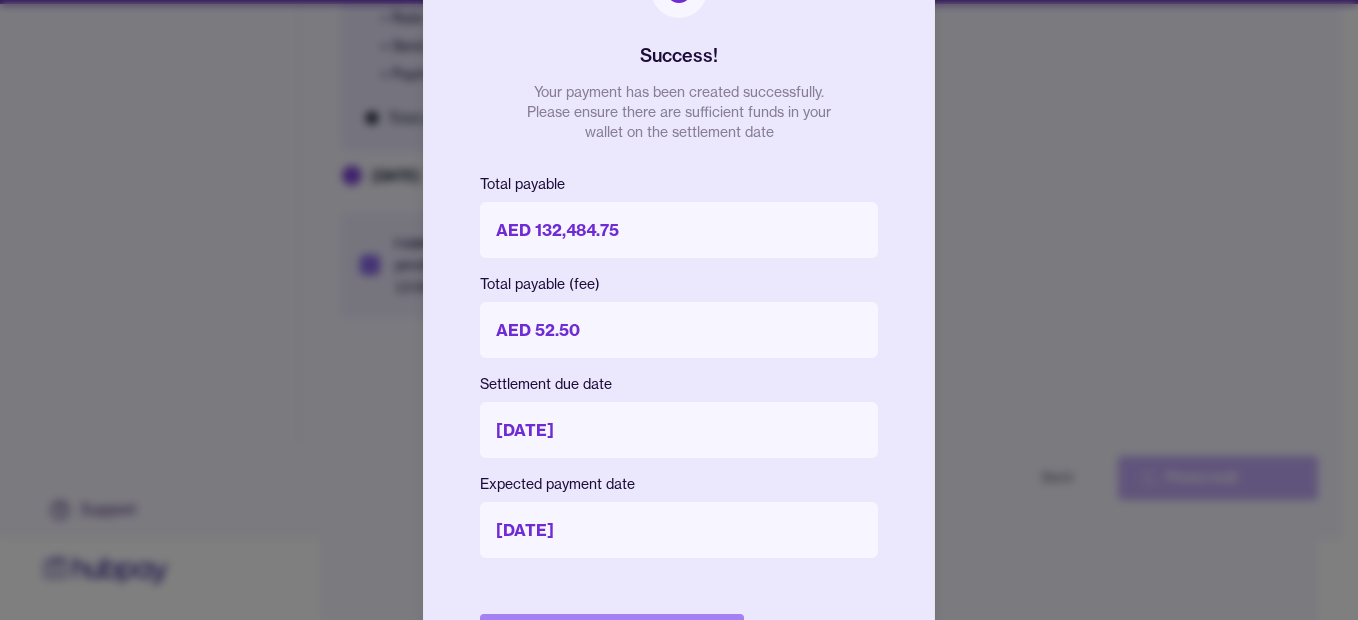 click on "Done" at bounding box center (612, 636) 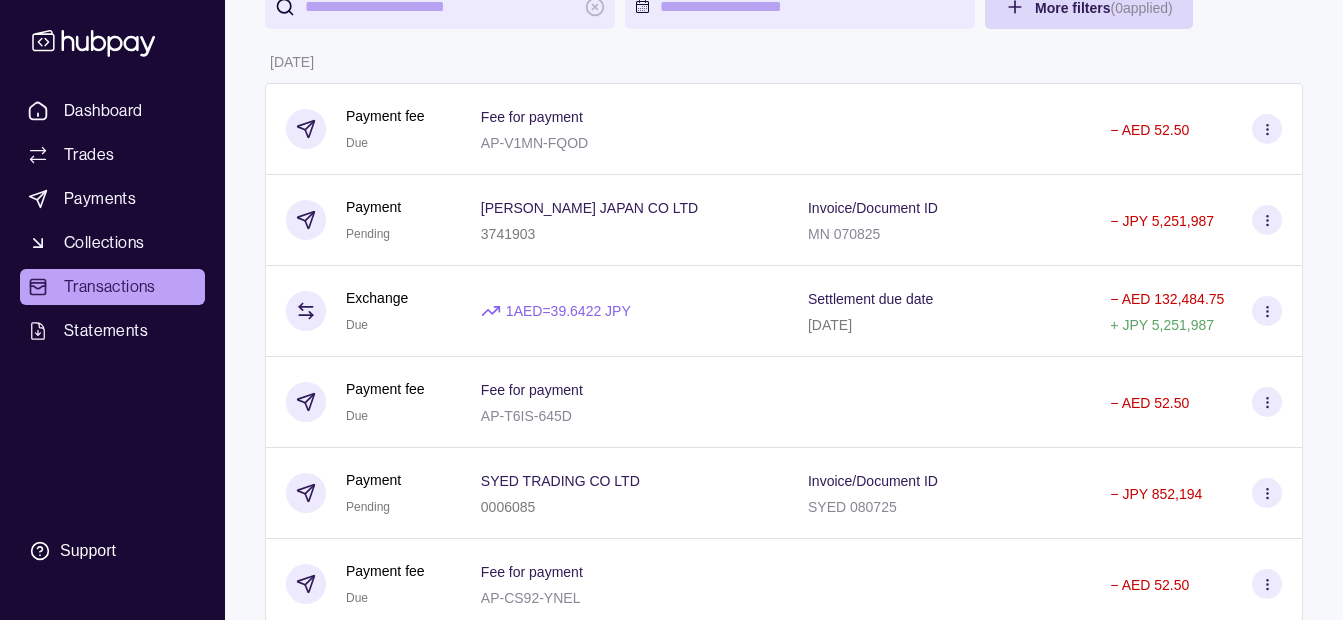 scroll, scrollTop: 100, scrollLeft: 0, axis: vertical 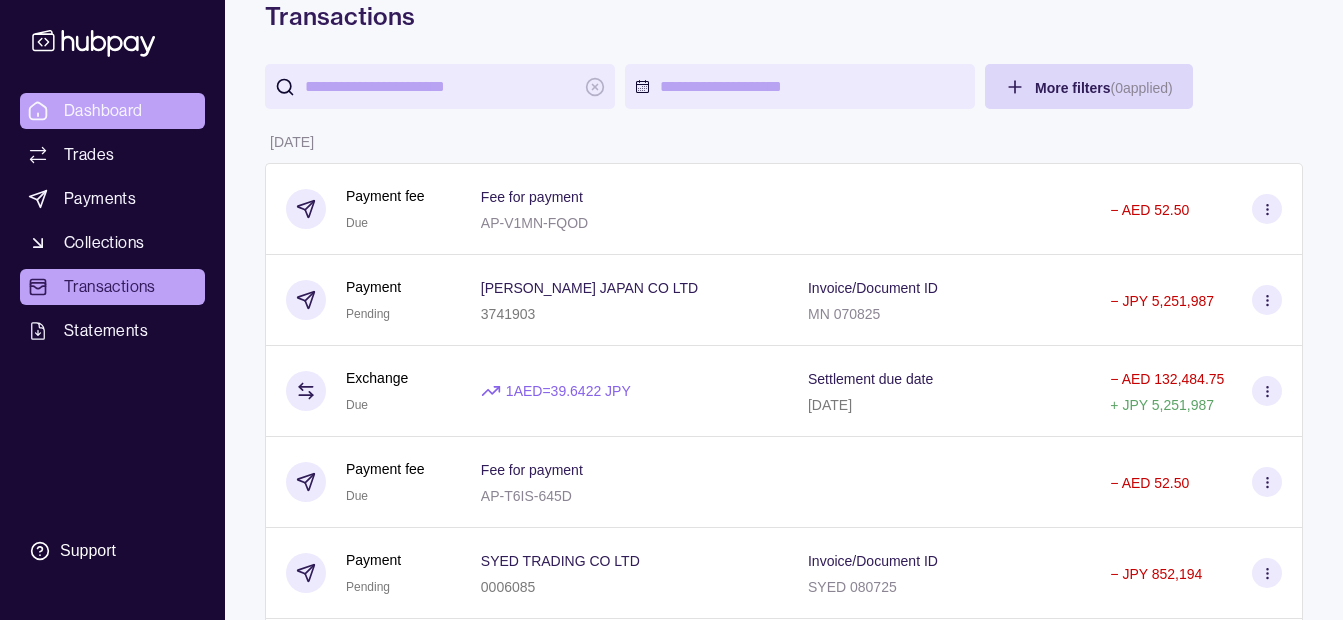 click on "Dashboard" at bounding box center [103, 111] 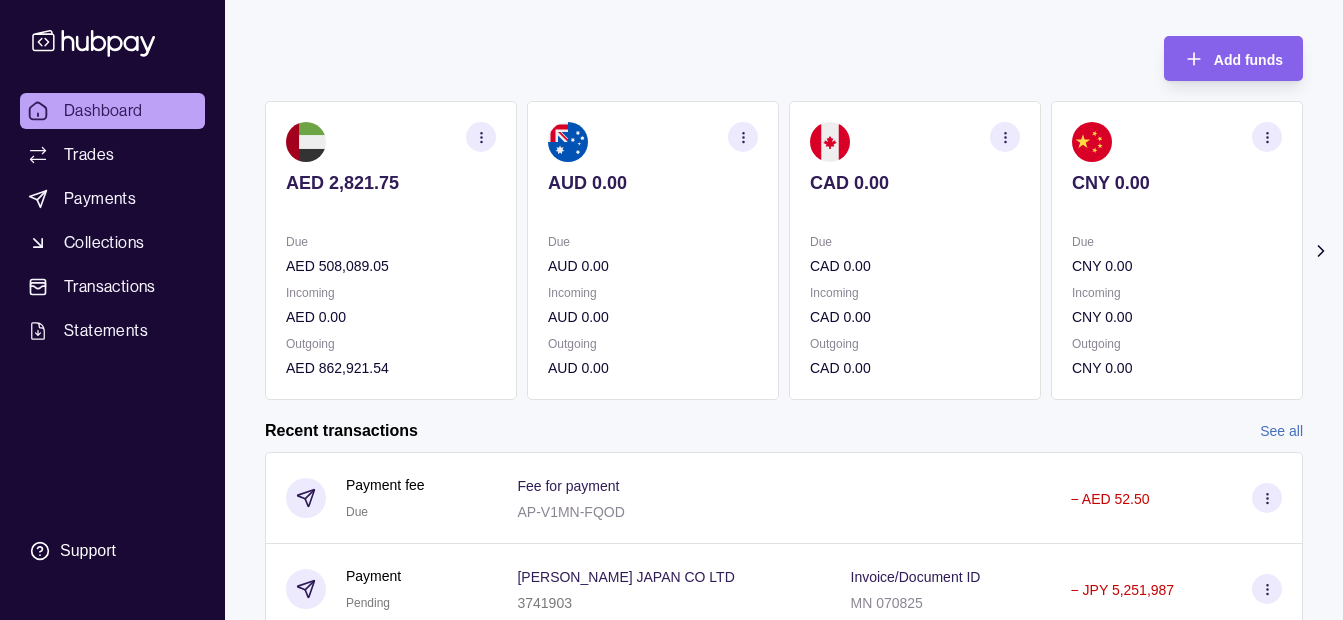 scroll, scrollTop: 80, scrollLeft: 0, axis: vertical 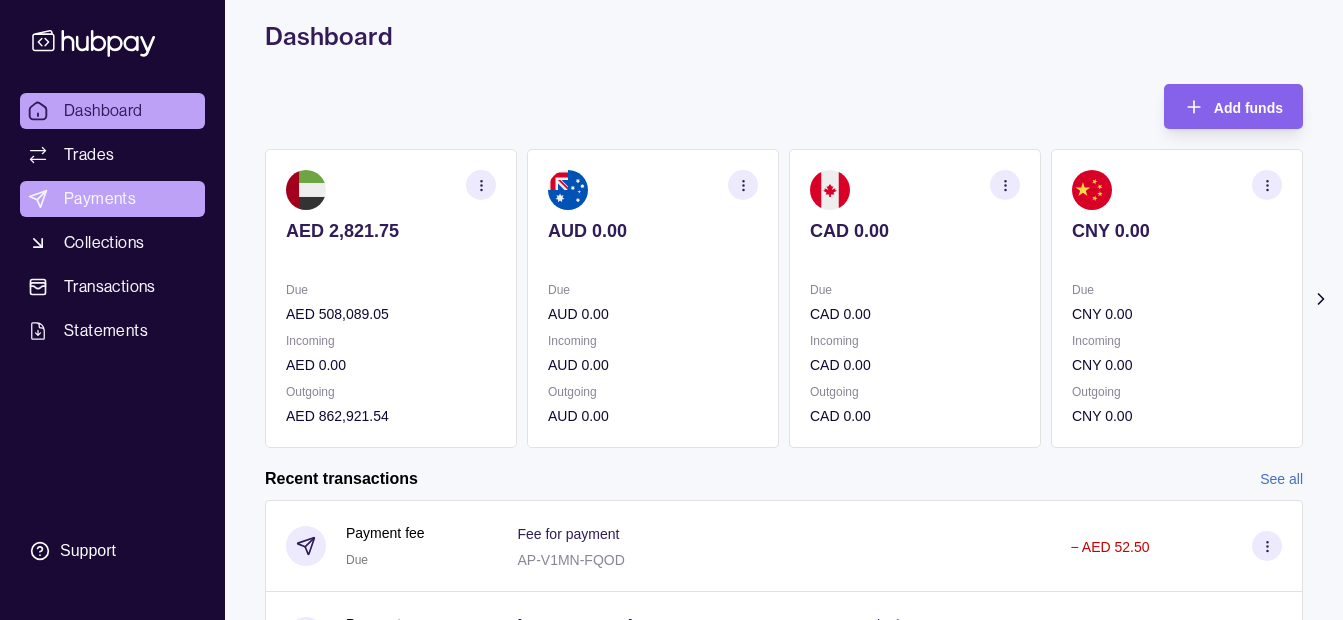 click on "Payments" at bounding box center [100, 199] 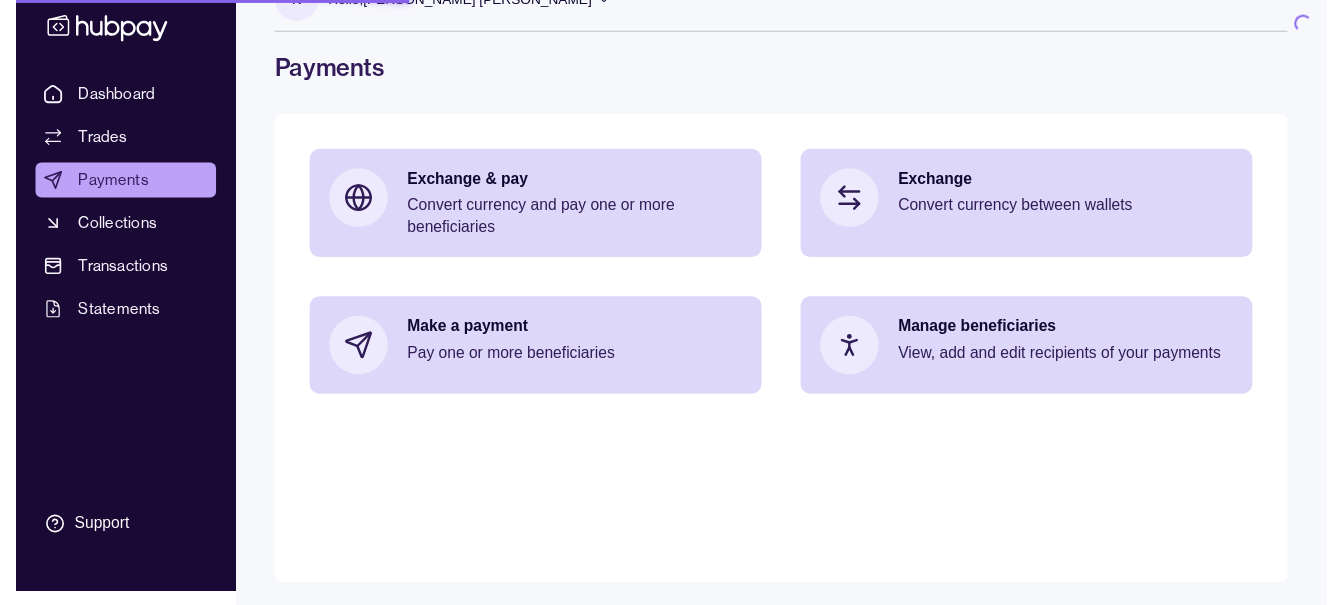 scroll, scrollTop: 0, scrollLeft: 0, axis: both 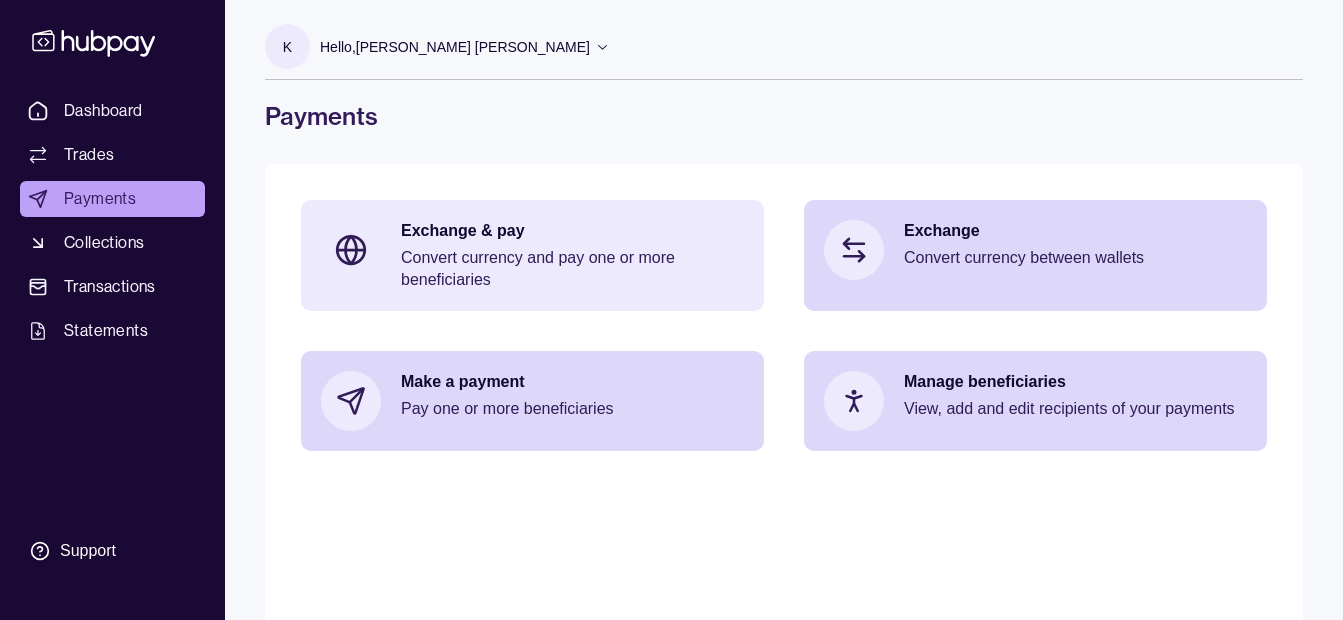click on "Exchange & pay" at bounding box center (572, 231) 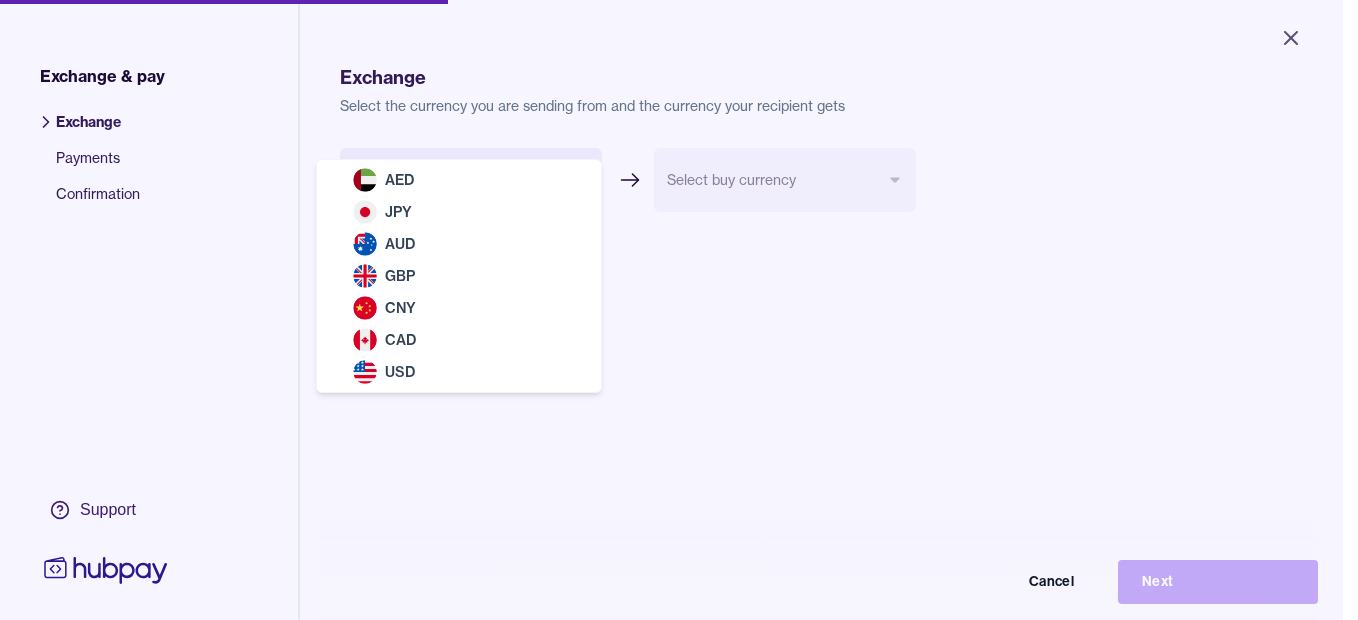 click on "Close Exchange & pay Exchange Payments Confirmation Support Exchange Select the currency you are sending from and the currency your recipient gets Select sell currency *** *** *** *** *** *** *** Select buy currency Cancel Next Exchange & pay | Hubpay AED JPY AUD GBP CNY CAD USD" at bounding box center (671, 310) 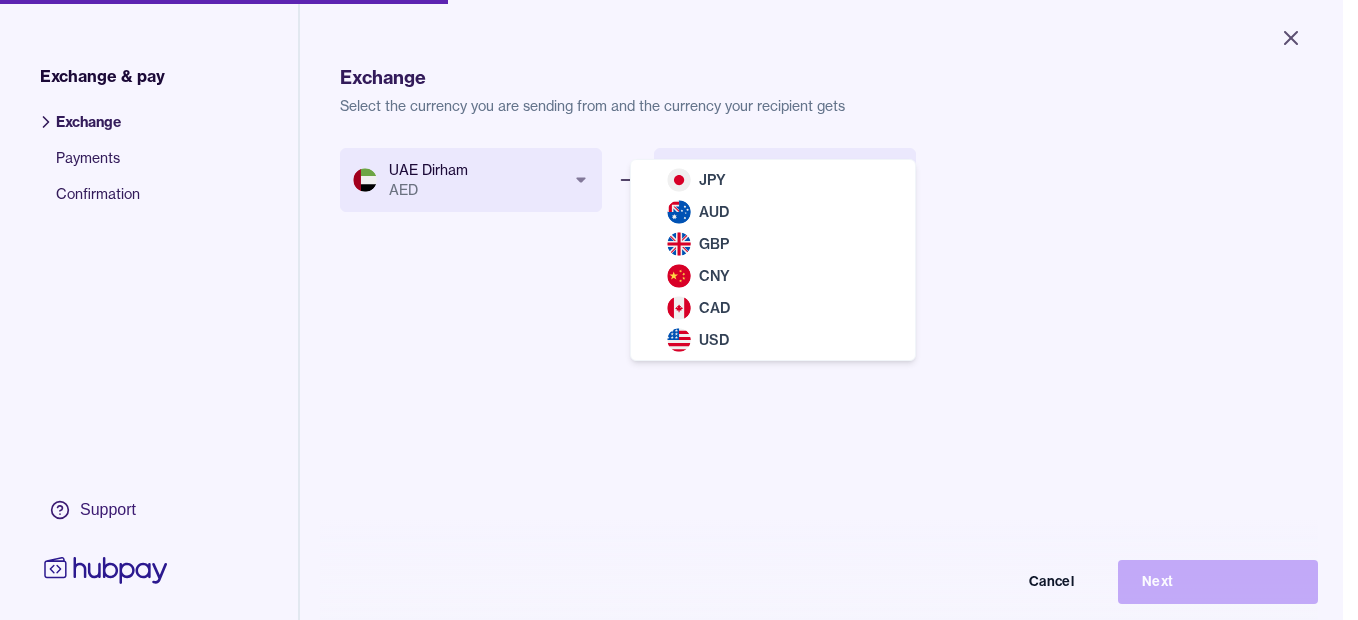click on "Close Exchange & pay Exchange Payments Confirmation Support Exchange Select the currency you are sending from and the currency your recipient gets UAE Dirham AED *** *** *** *** *** *** *** Select buy currency *** *** *** *** *** *** Cancel Next Exchange & pay | Hubpay JPY AUD GBP CNY CAD USD" at bounding box center [671, 310] 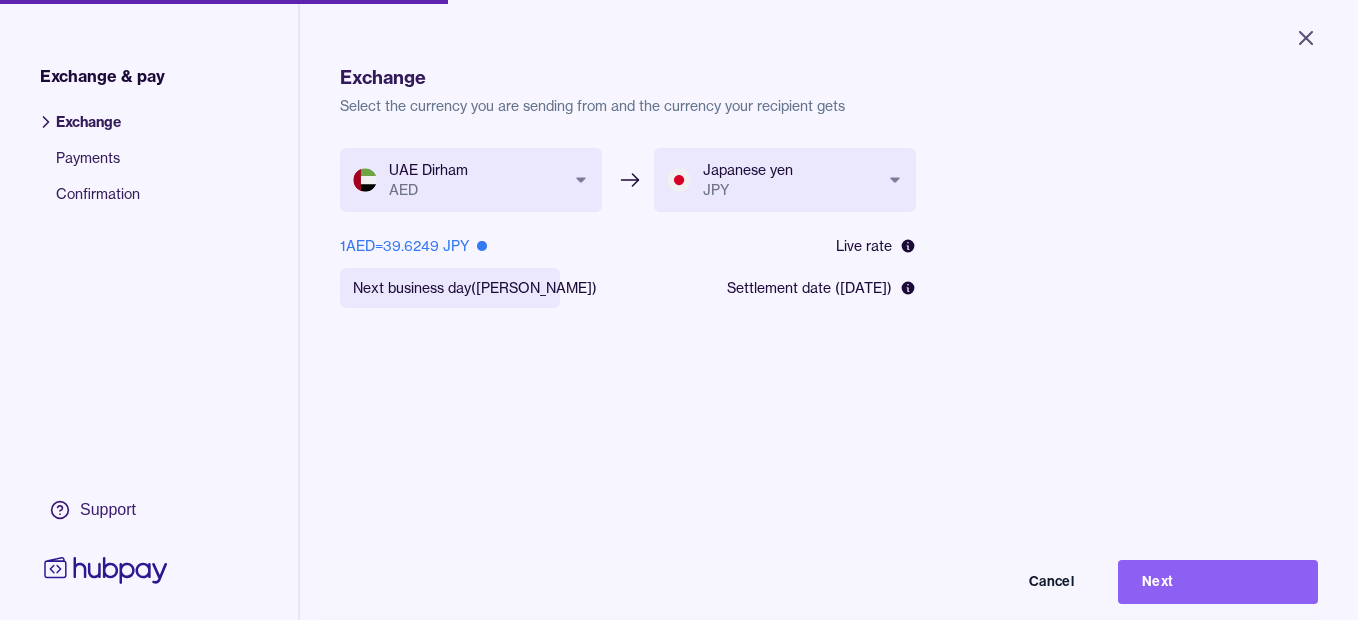 click on "**********" at bounding box center (679, 310) 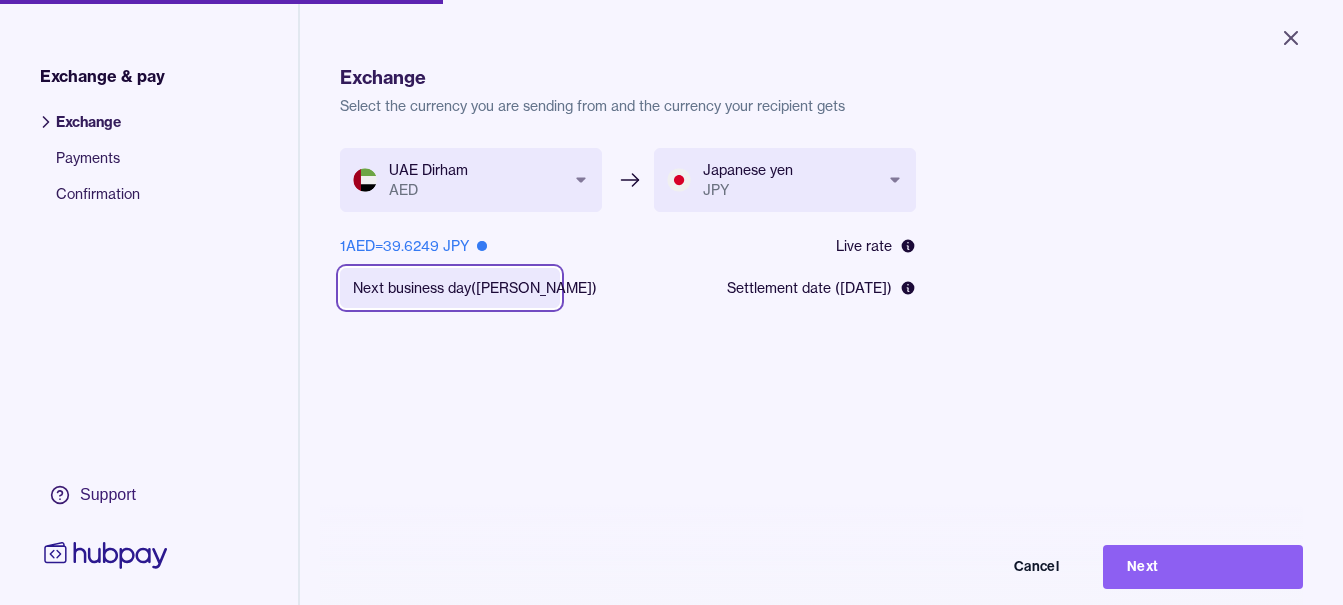 drag, startPoint x: 502, startPoint y: 444, endPoint x: 500, endPoint y: 427, distance: 17.117243 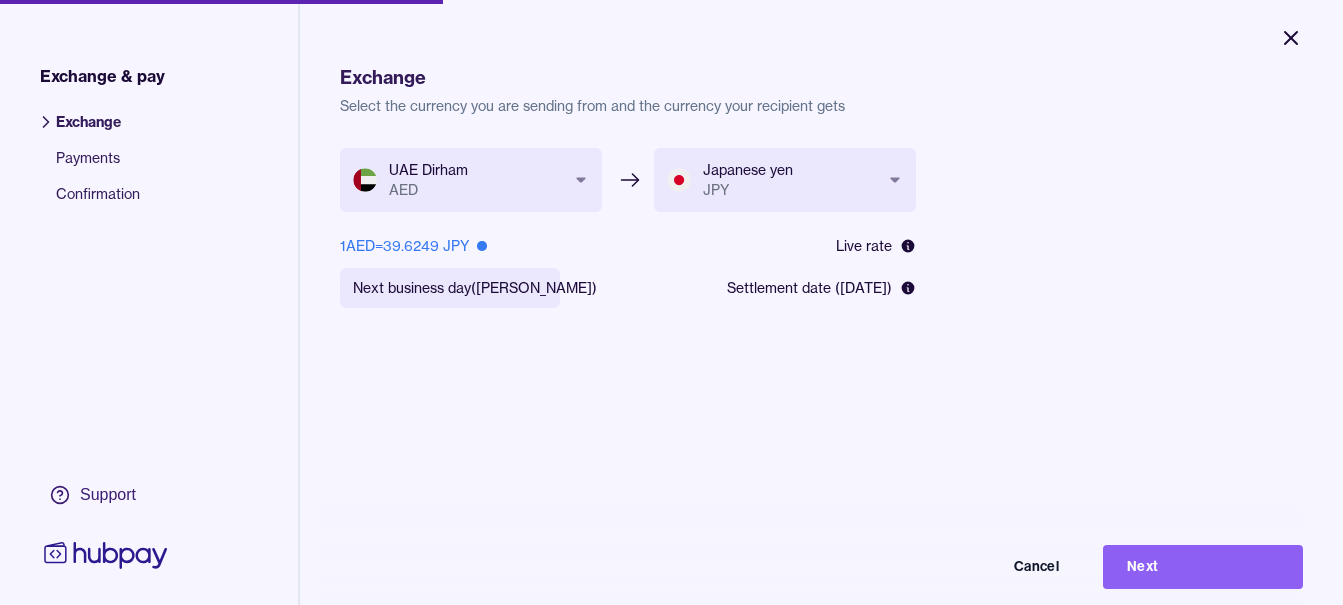 click 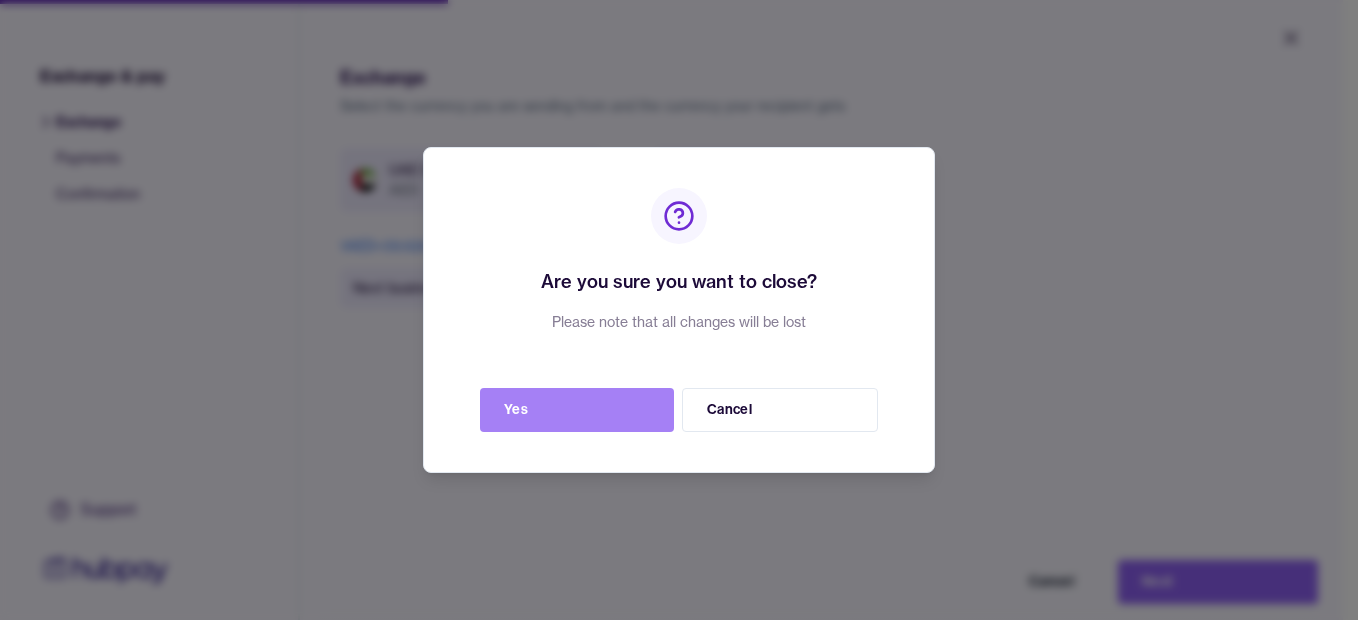 click on "Yes" at bounding box center (577, 410) 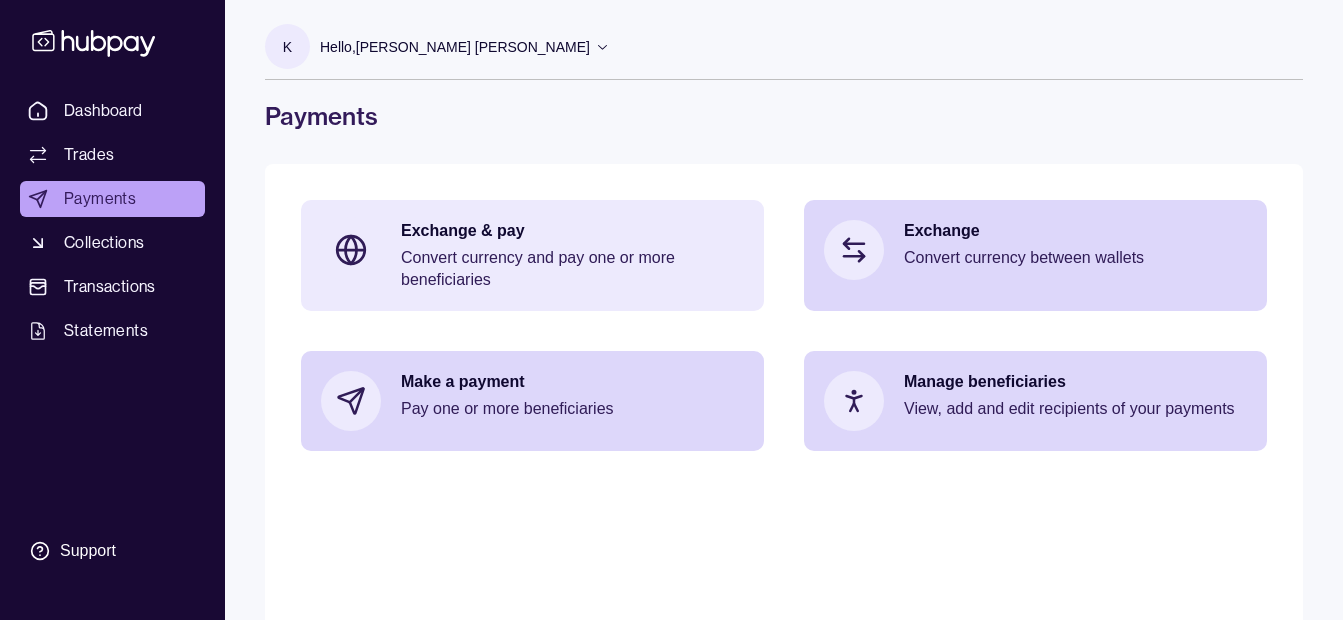 click on "Convert currency and pay one or more beneficiaries" at bounding box center (572, 269) 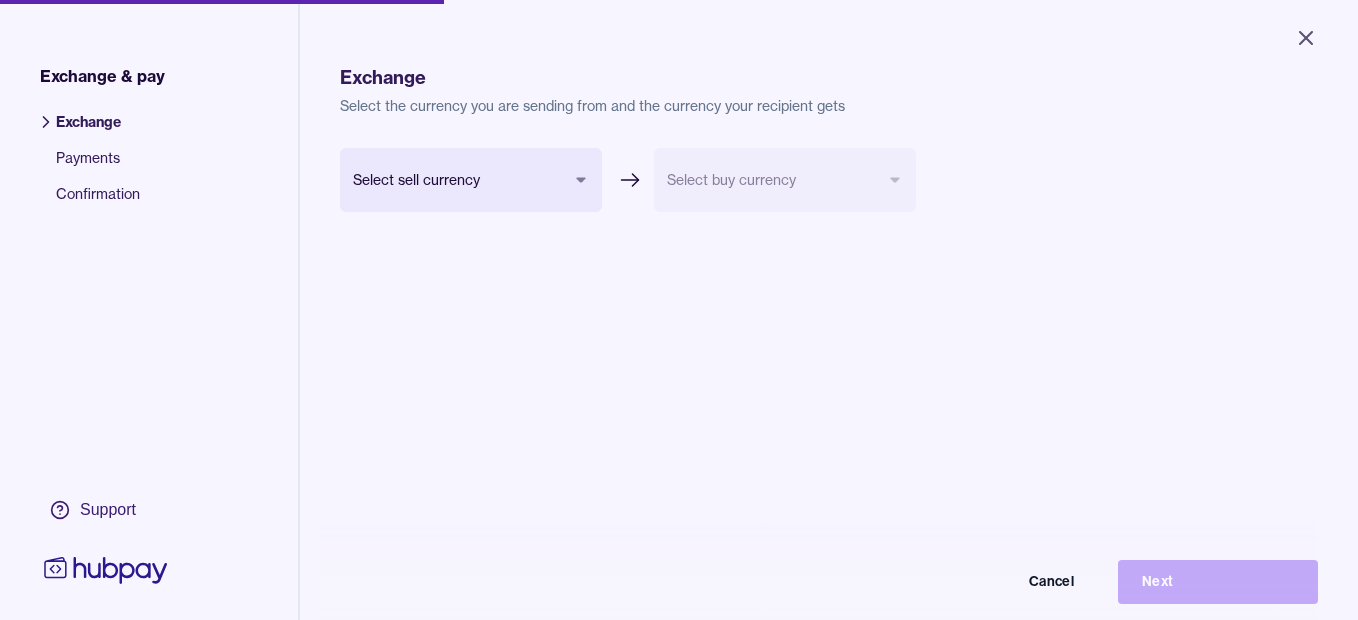 click on "Close Exchange & pay Exchange Payments Confirmation Support Exchange Select the currency you are sending from and the currency your recipient gets Select sell currency *** *** *** *** *** *** *** Select buy currency Cancel Next Exchange & pay | Hubpay" at bounding box center [679, 310] 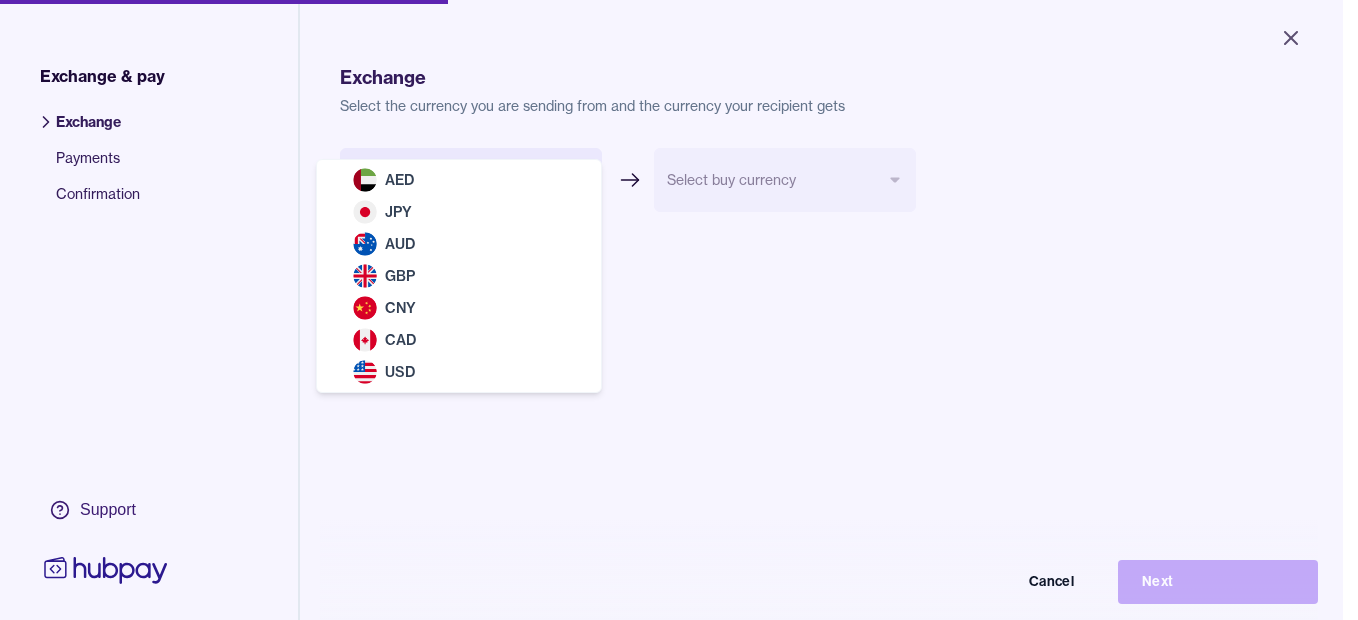 click on "AED JPY AUD GBP CNY CAD USD" at bounding box center [459, 276] 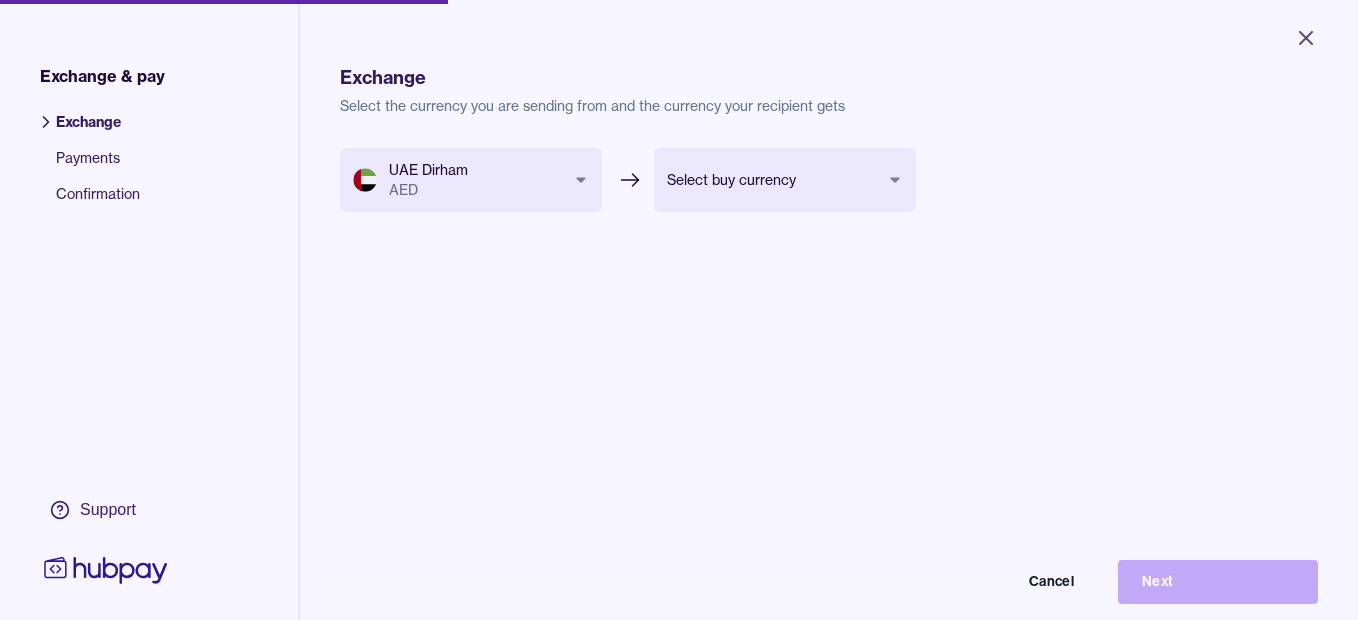 click on "Close Exchange & pay Exchange Payments Confirmation Support Exchange Select the currency you are sending from and the currency your recipient gets UAE Dirham AED *** *** *** *** *** *** *** Select buy currency *** *** *** *** *** *** Cancel Next Exchange & pay | Hubpay" at bounding box center [679, 310] 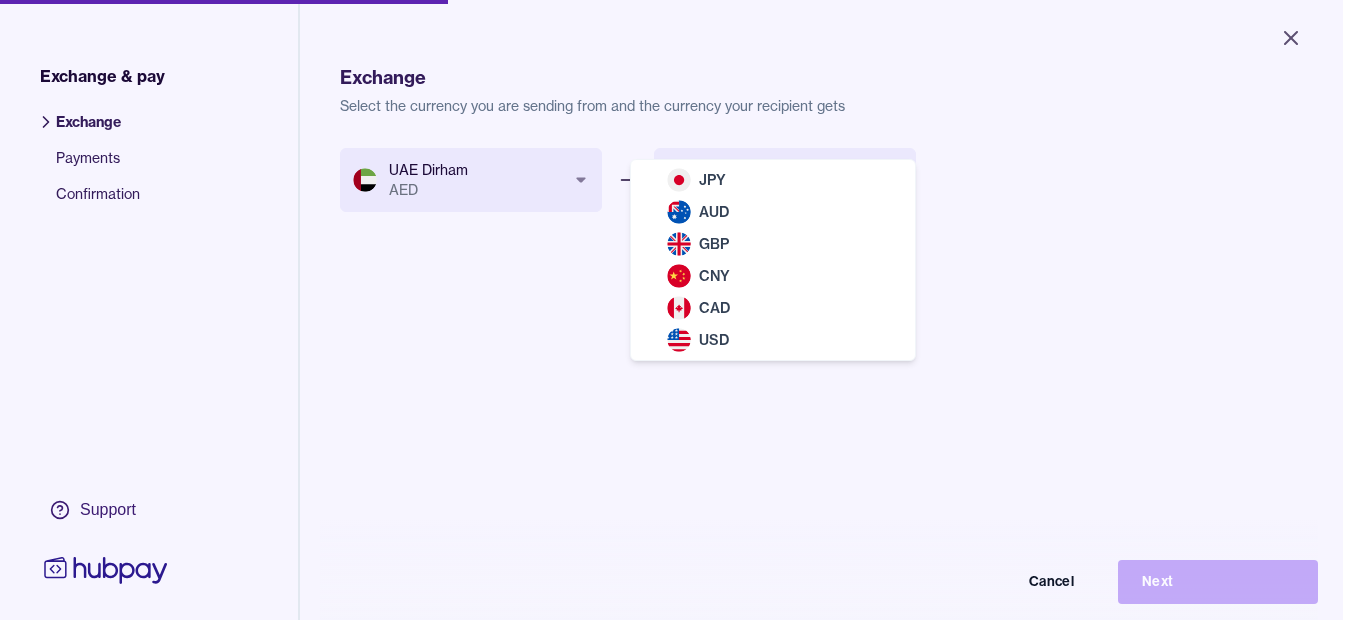 select on "***" 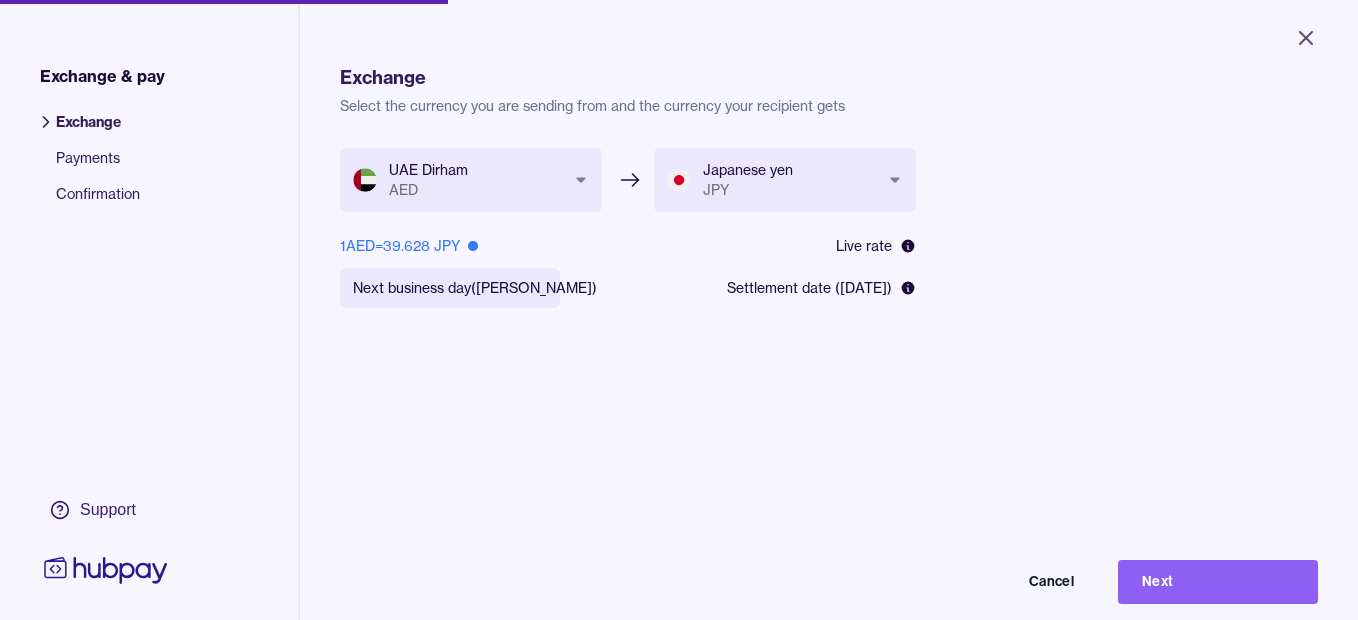 click on "**********" at bounding box center [679, 310] 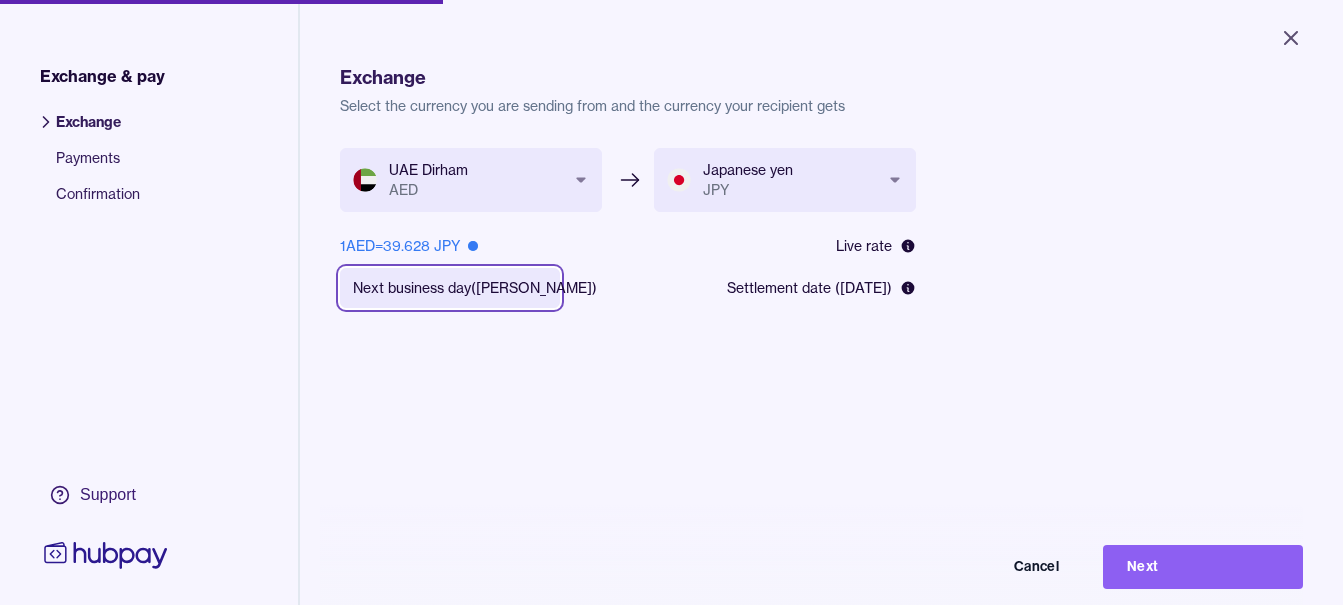 click on "**********" at bounding box center [671, 302] 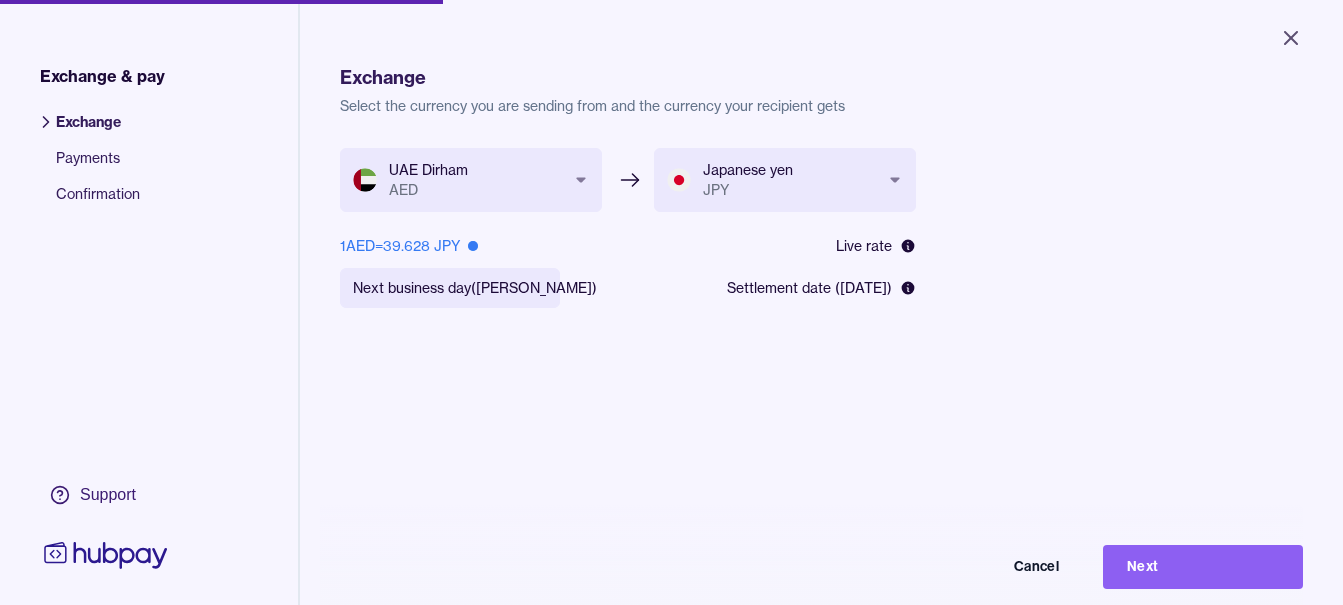 click on "**********" at bounding box center [628, 274] 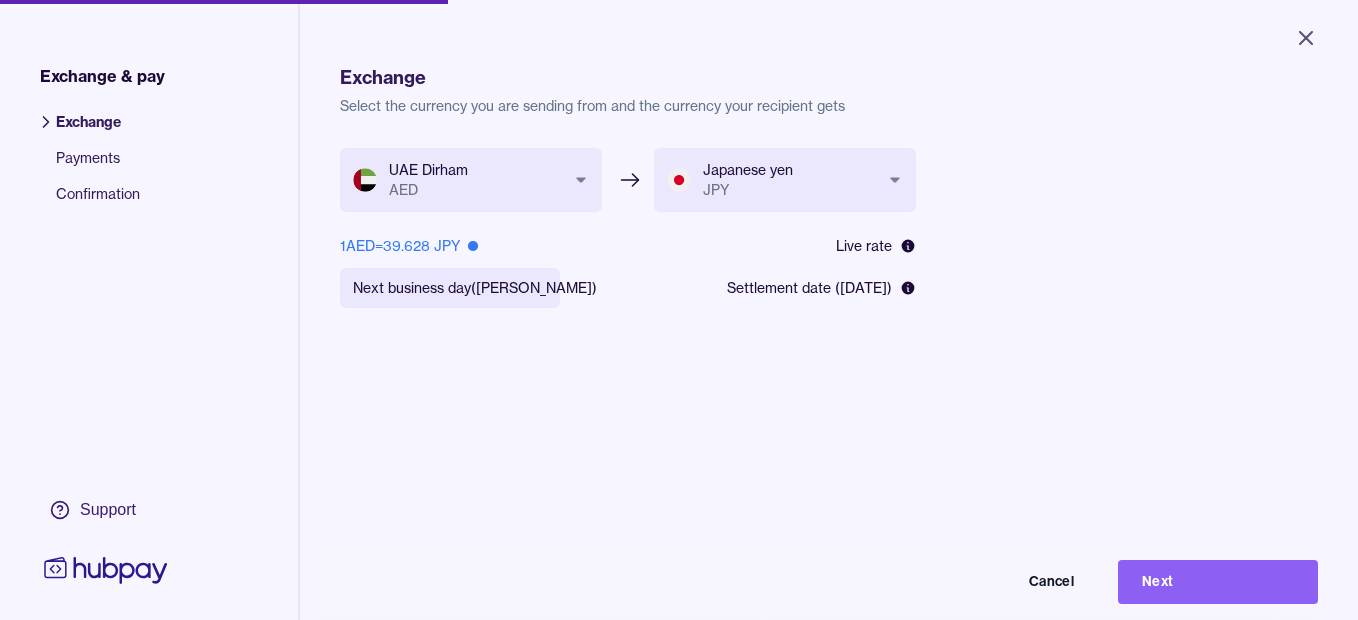 click on "**********" at bounding box center (679, 310) 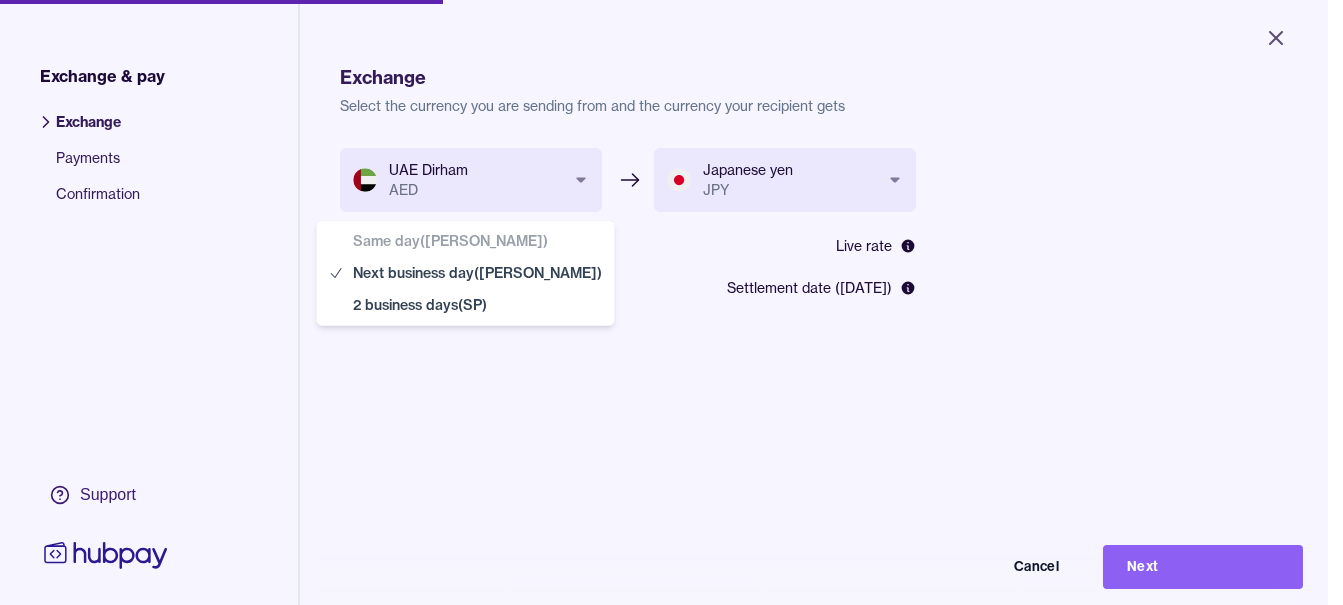 click on "**********" at bounding box center [671, 302] 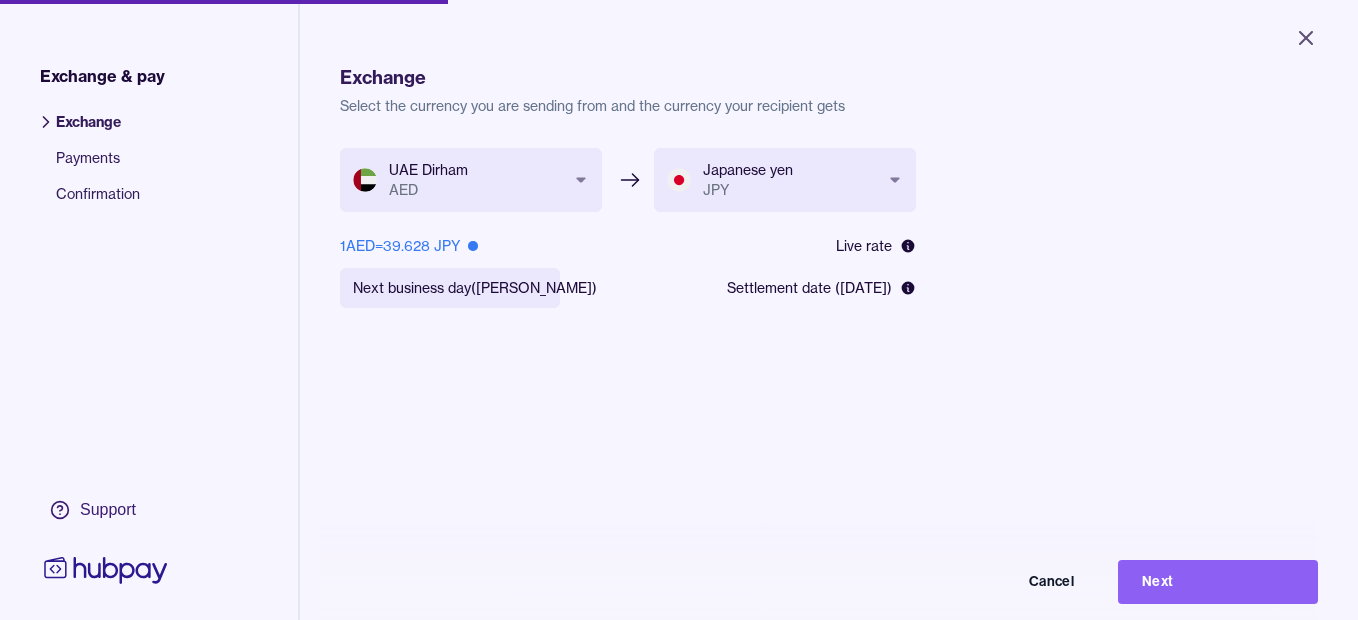 click on "**********" at bounding box center (679, 310) 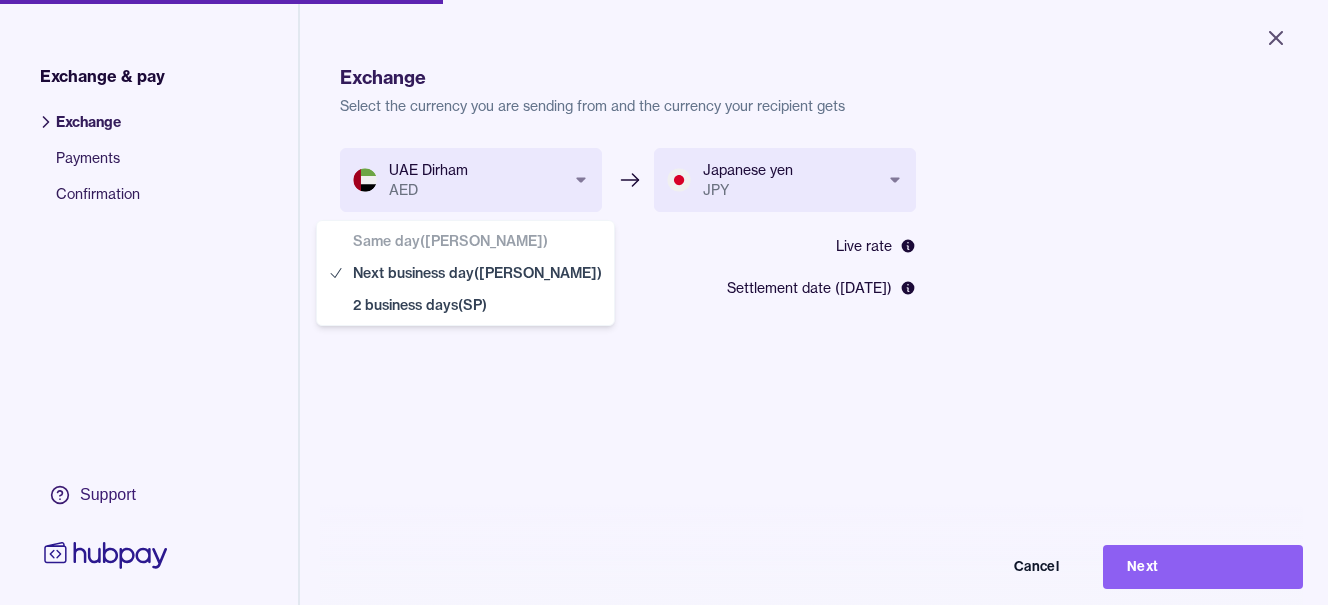 click on "**********" at bounding box center [671, 302] 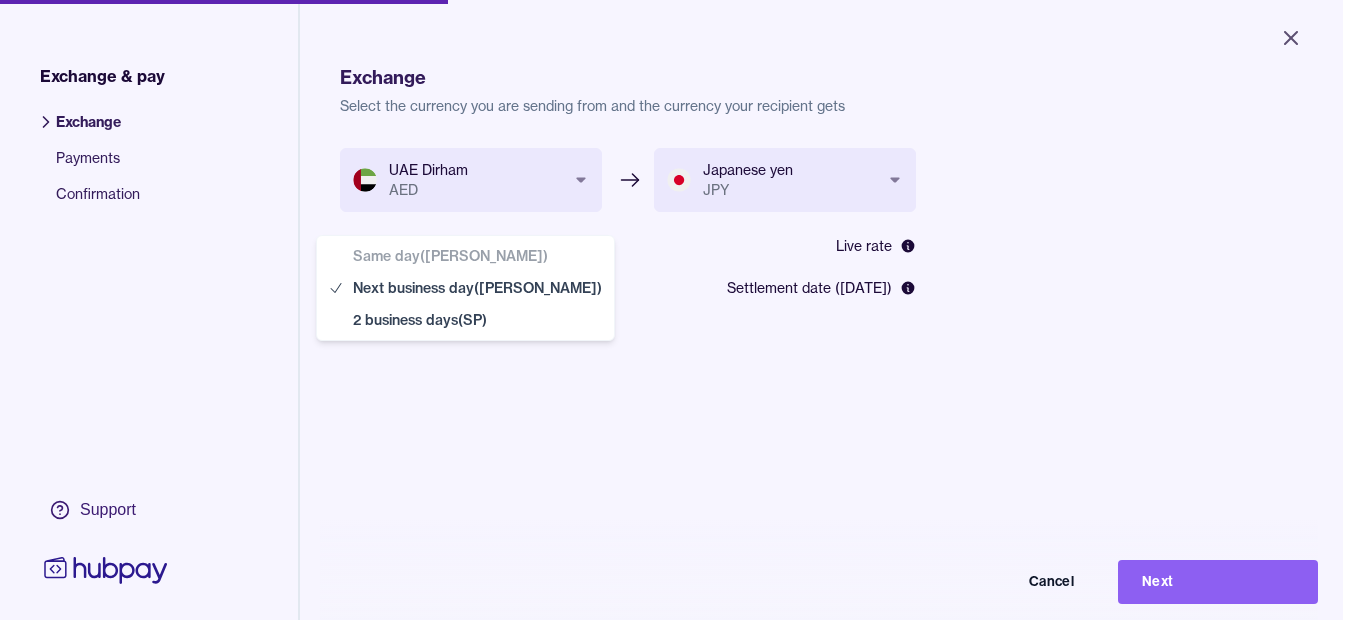click on "**********" at bounding box center [671, 310] 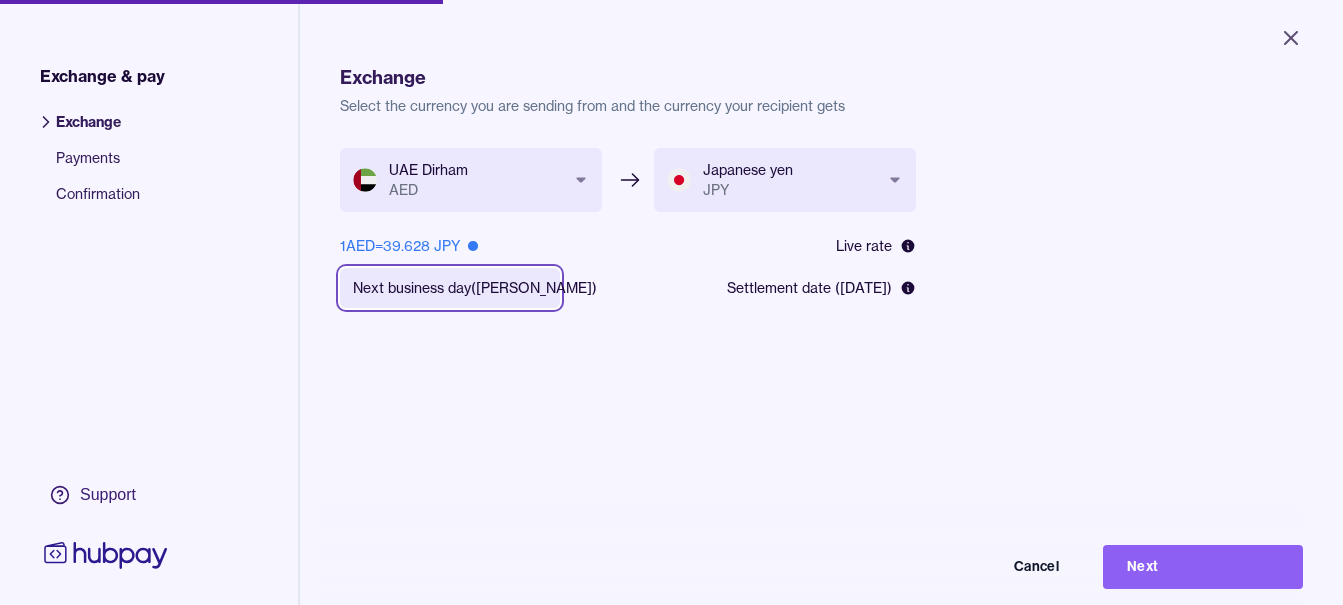 click on "**********" at bounding box center (671, 302) 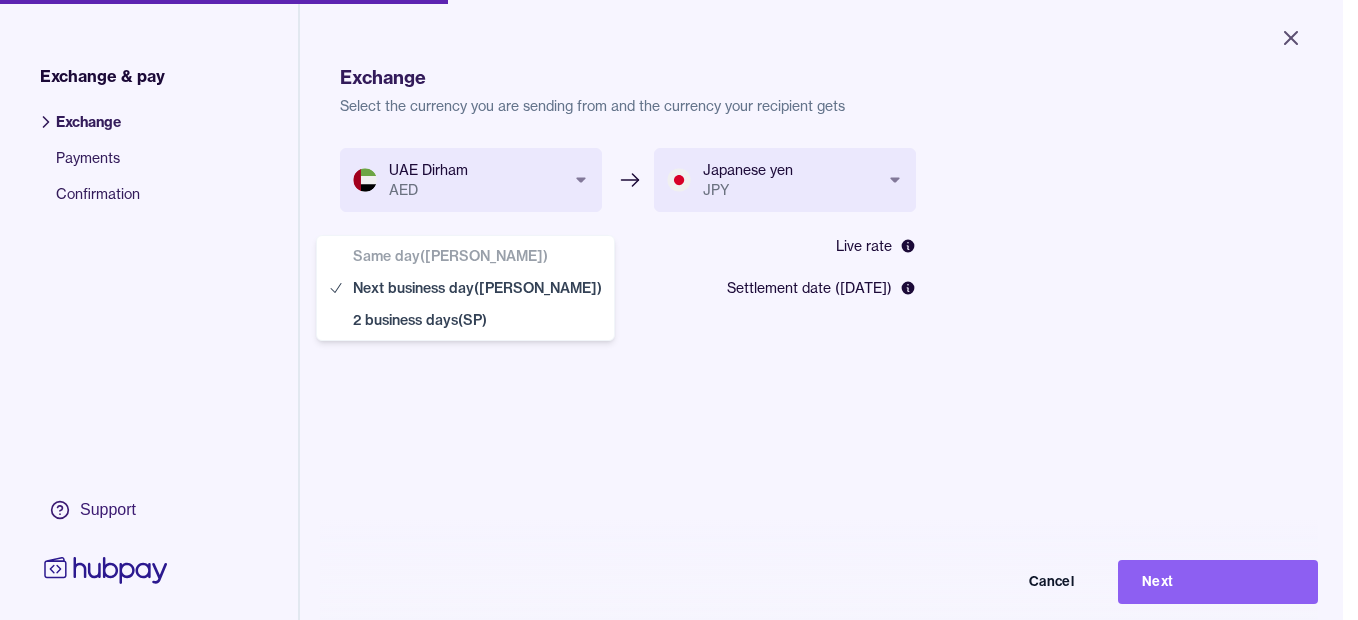 click on "**********" at bounding box center [671, 310] 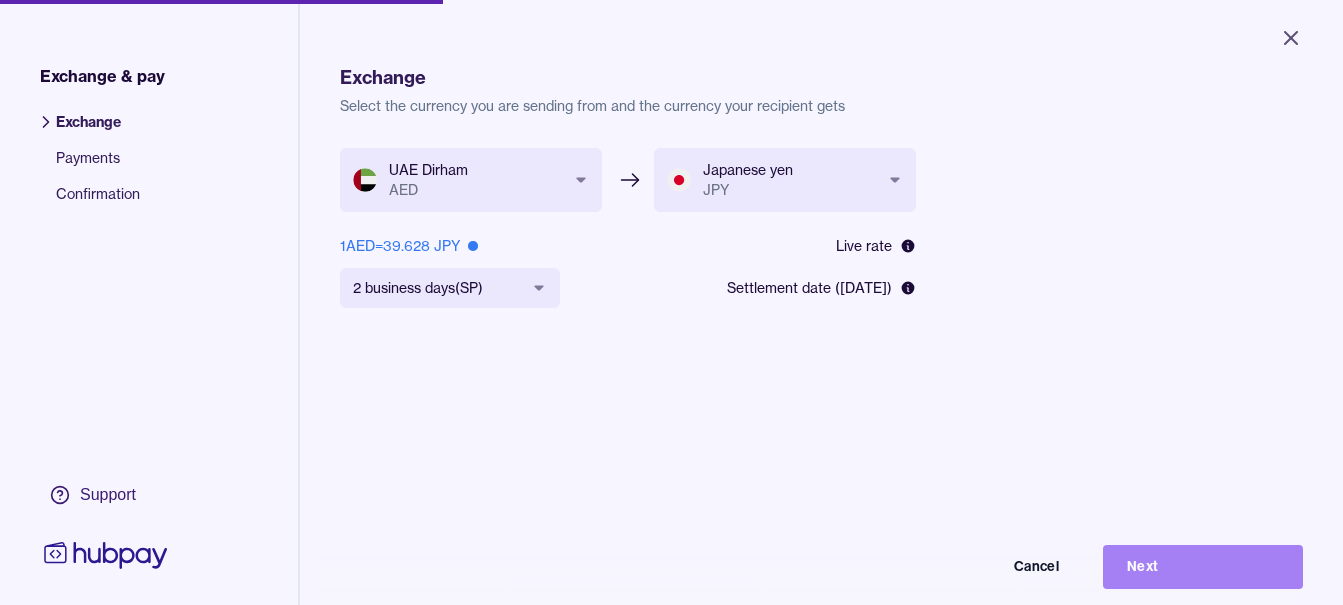 click on "Next" at bounding box center [1203, 567] 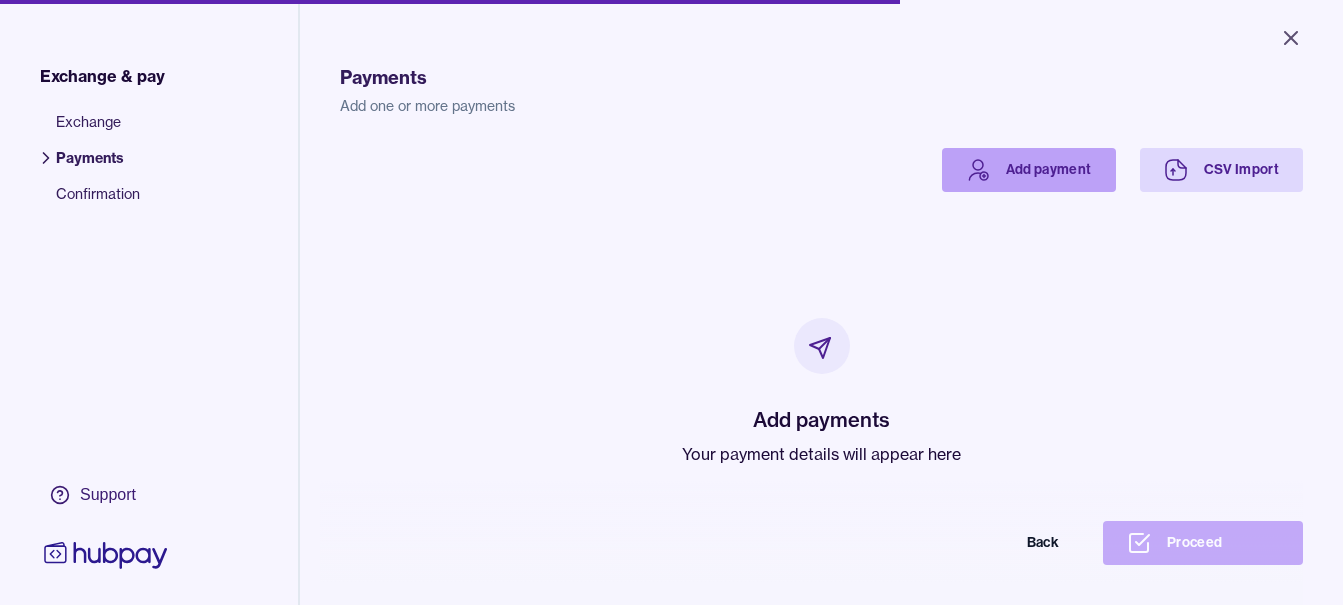 click on "Add payment" at bounding box center (1029, 170) 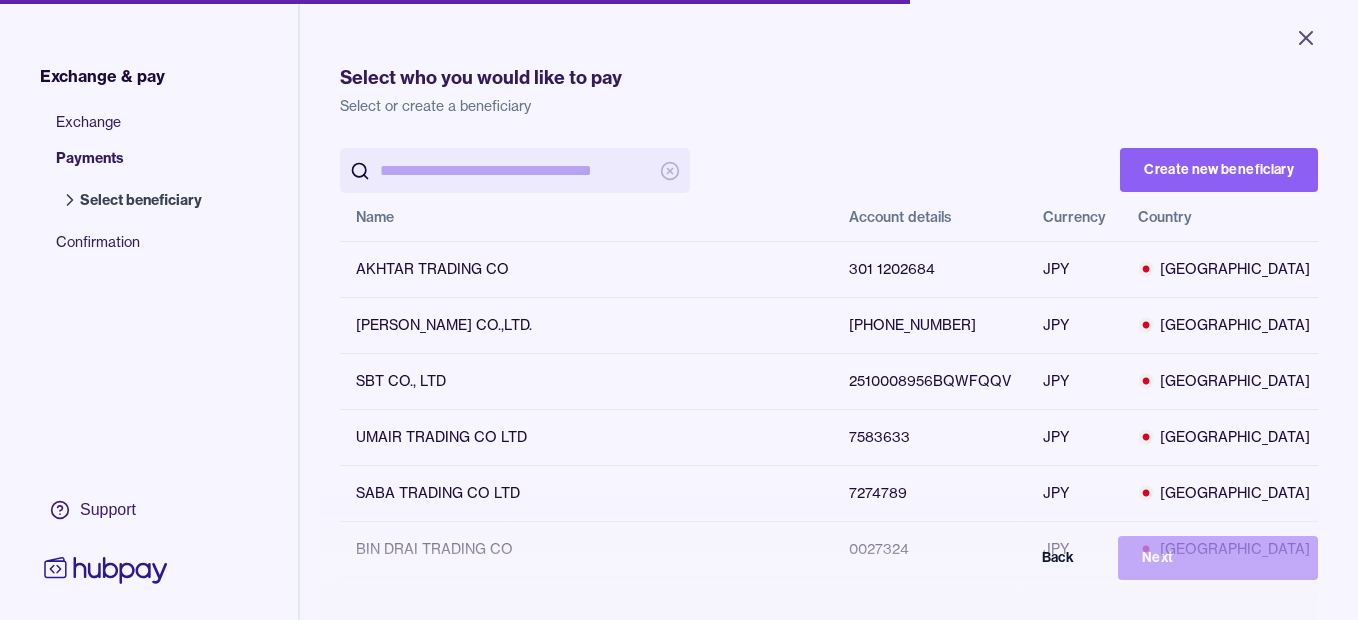 scroll, scrollTop: 0, scrollLeft: 0, axis: both 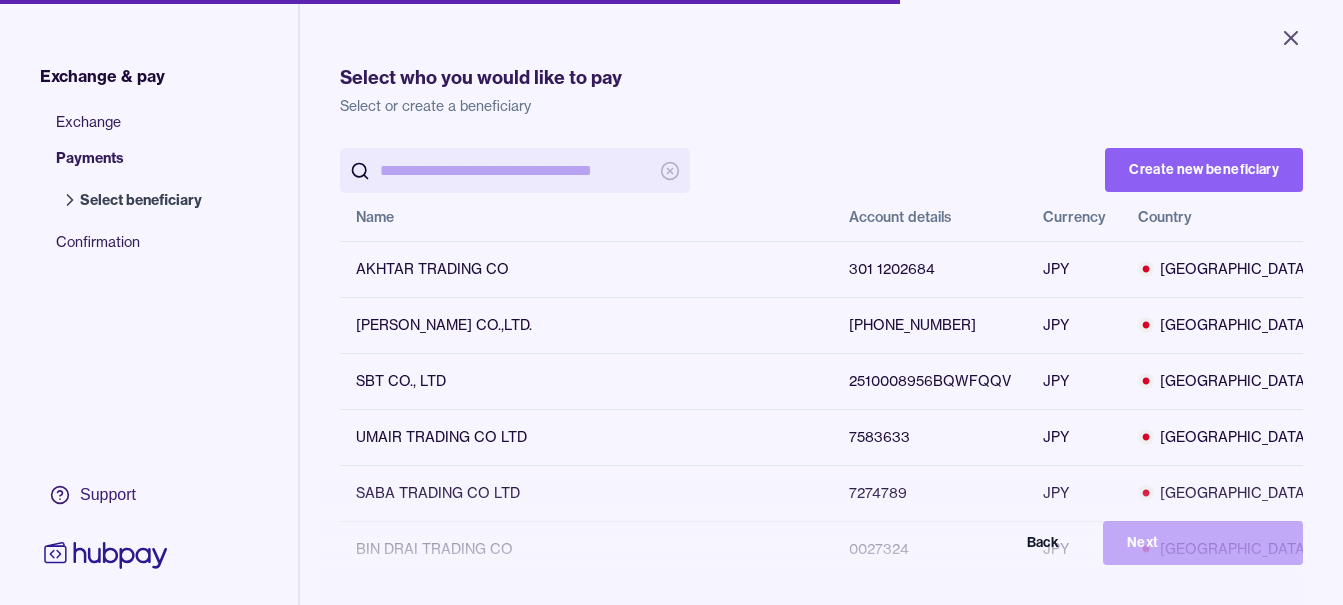 click at bounding box center (515, 170) 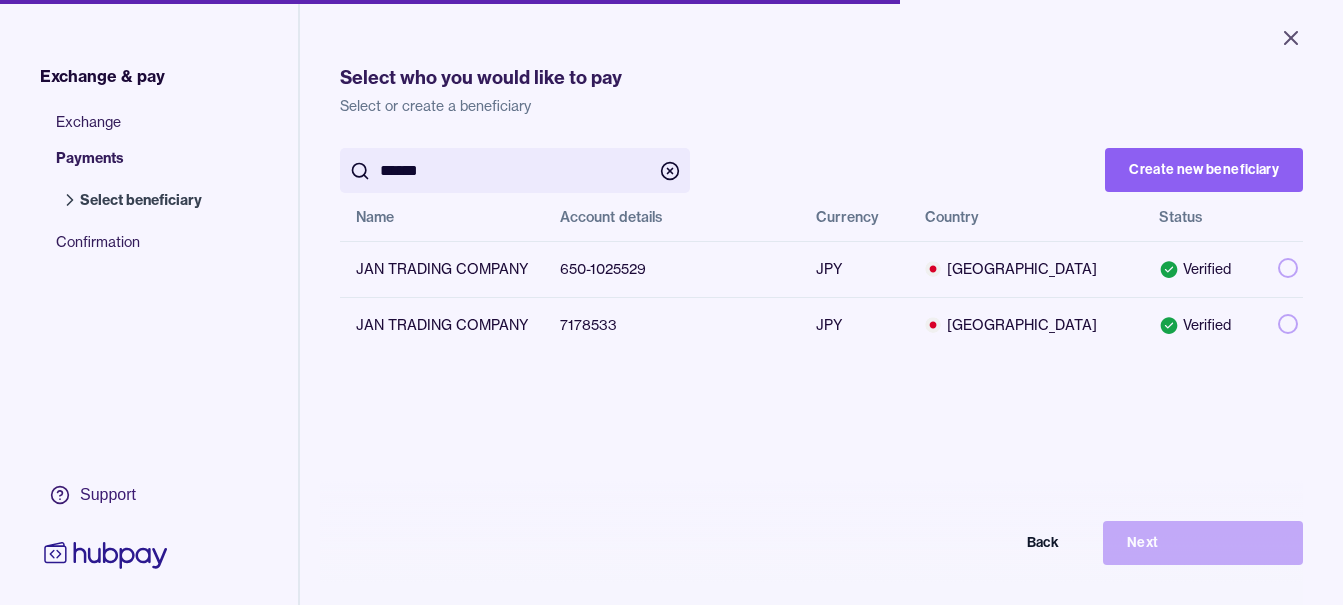 type on "******" 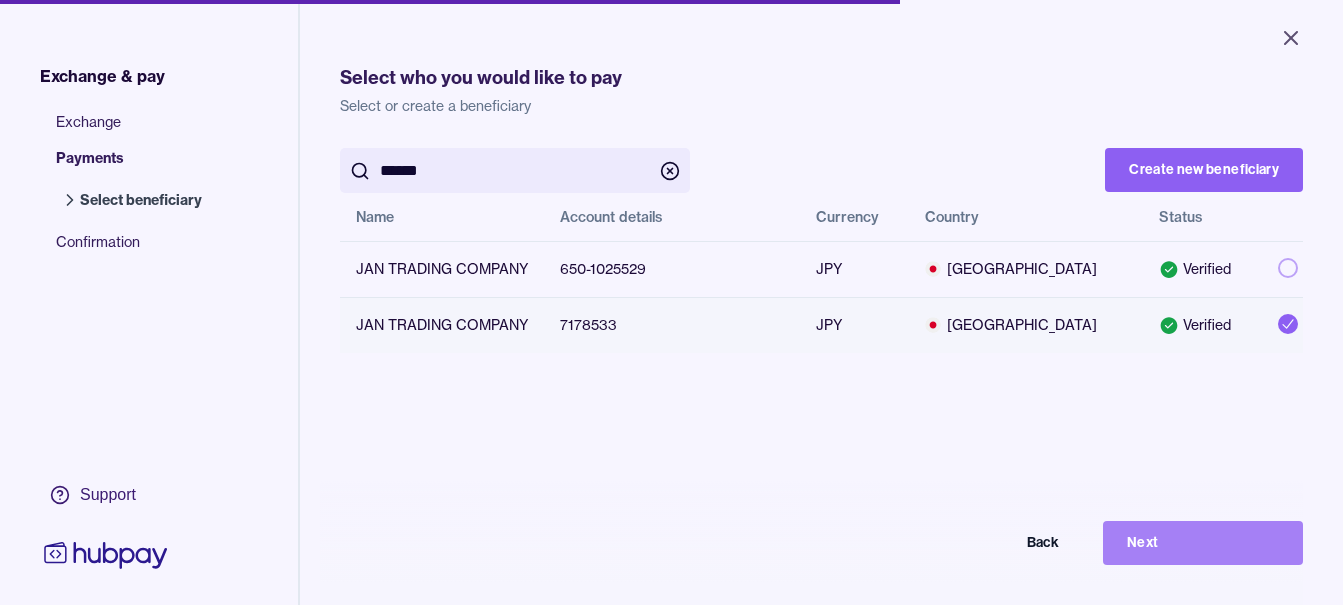 click on "Next" at bounding box center (1203, 543) 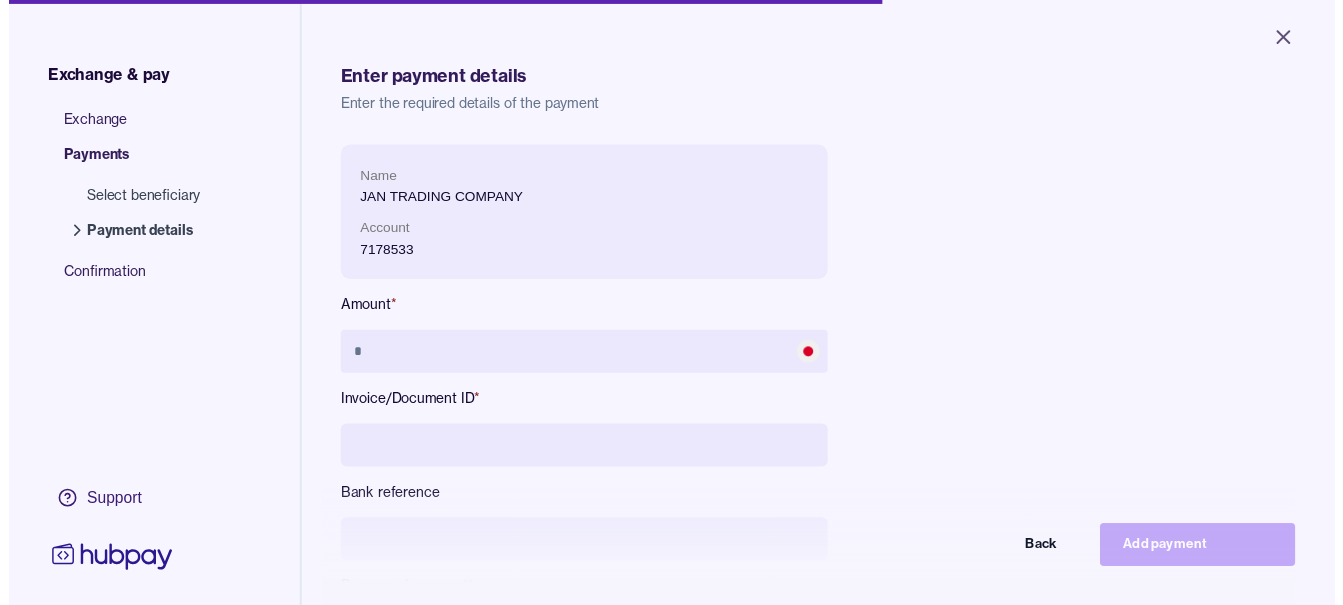 scroll, scrollTop: 0, scrollLeft: 0, axis: both 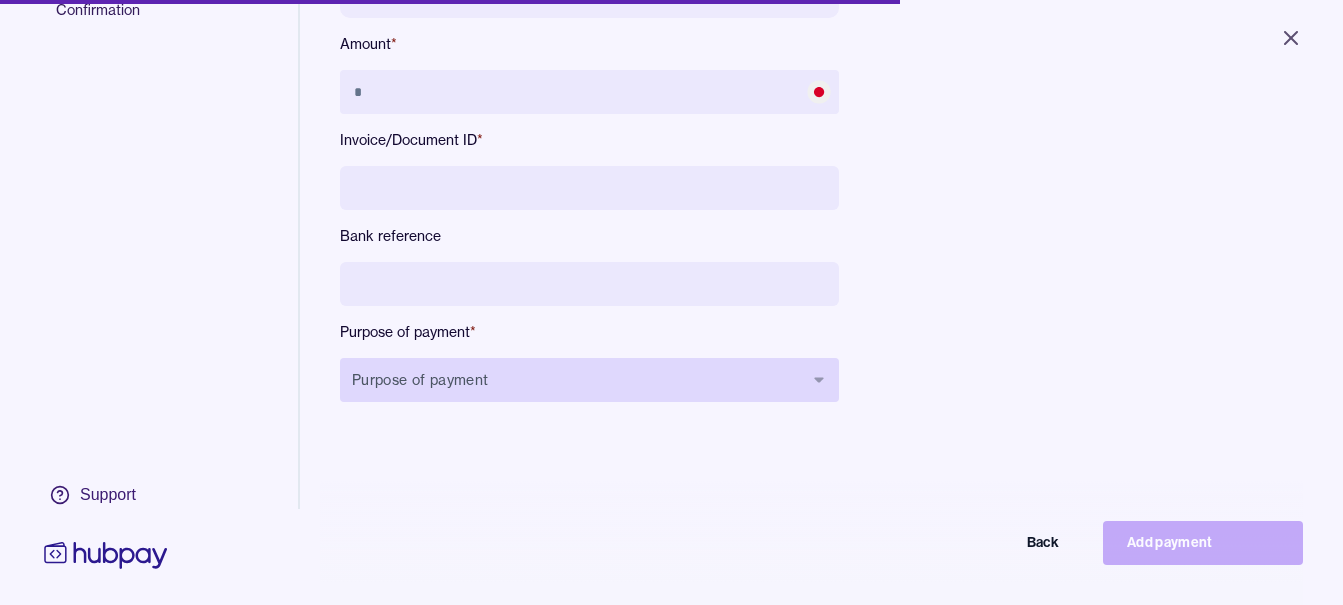 click on "Purpose of payment" at bounding box center (589, 380) 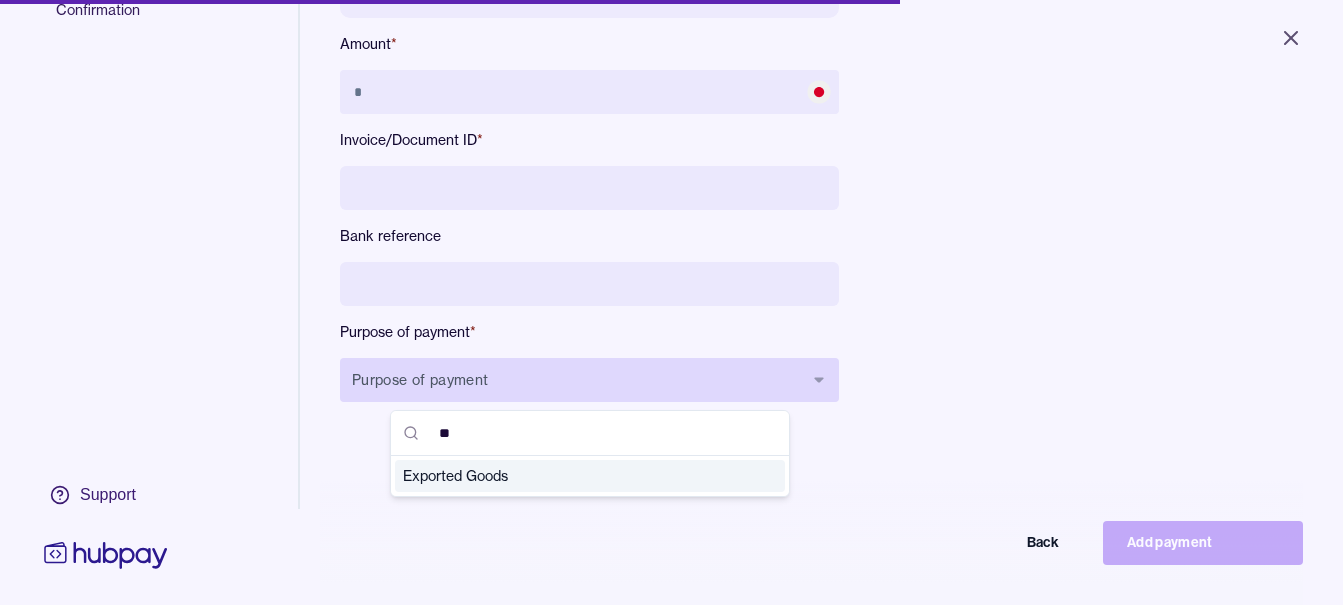 type on "***" 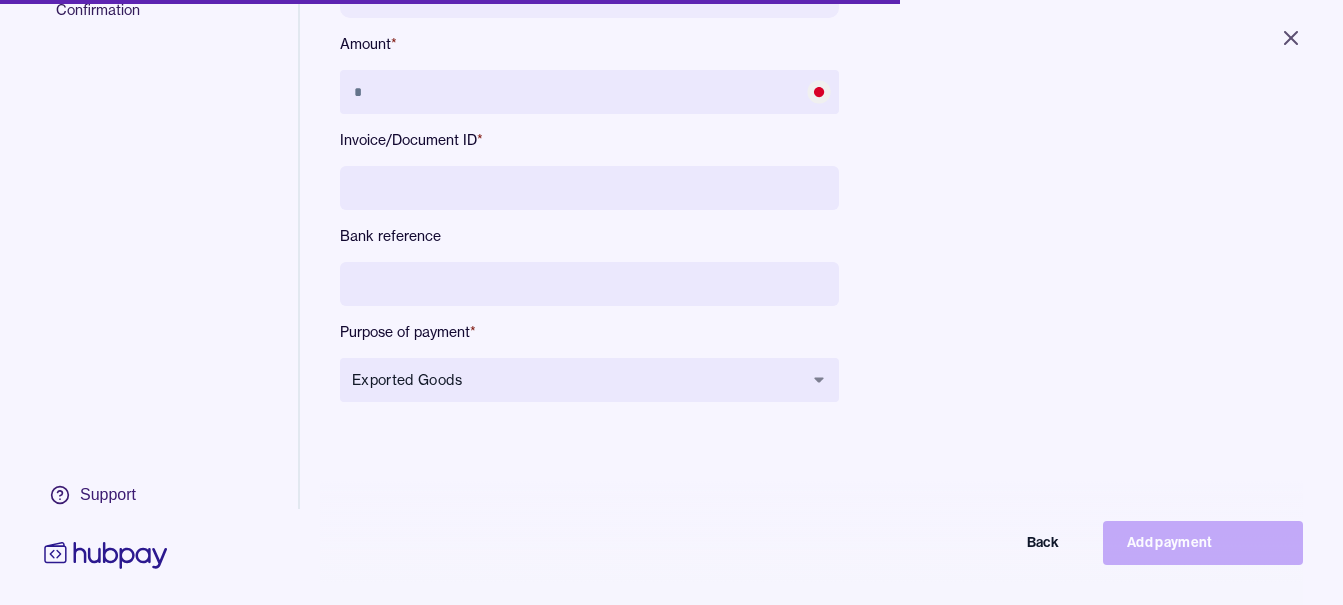 click at bounding box center [589, 284] 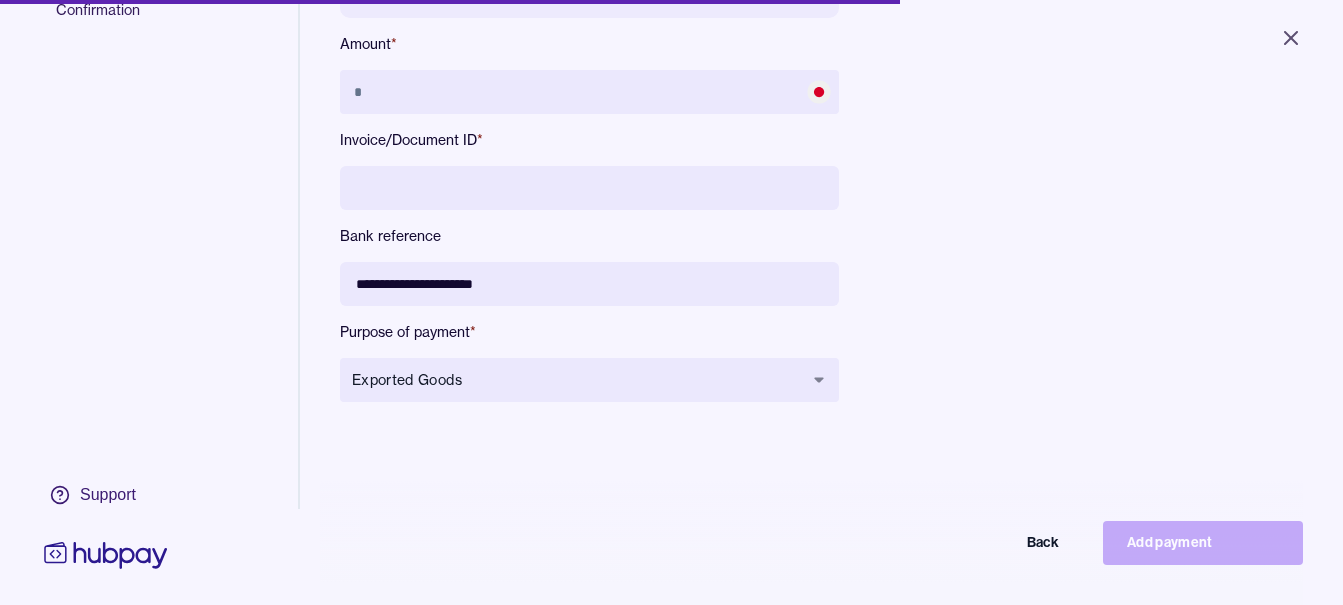 scroll, scrollTop: 168, scrollLeft: 0, axis: vertical 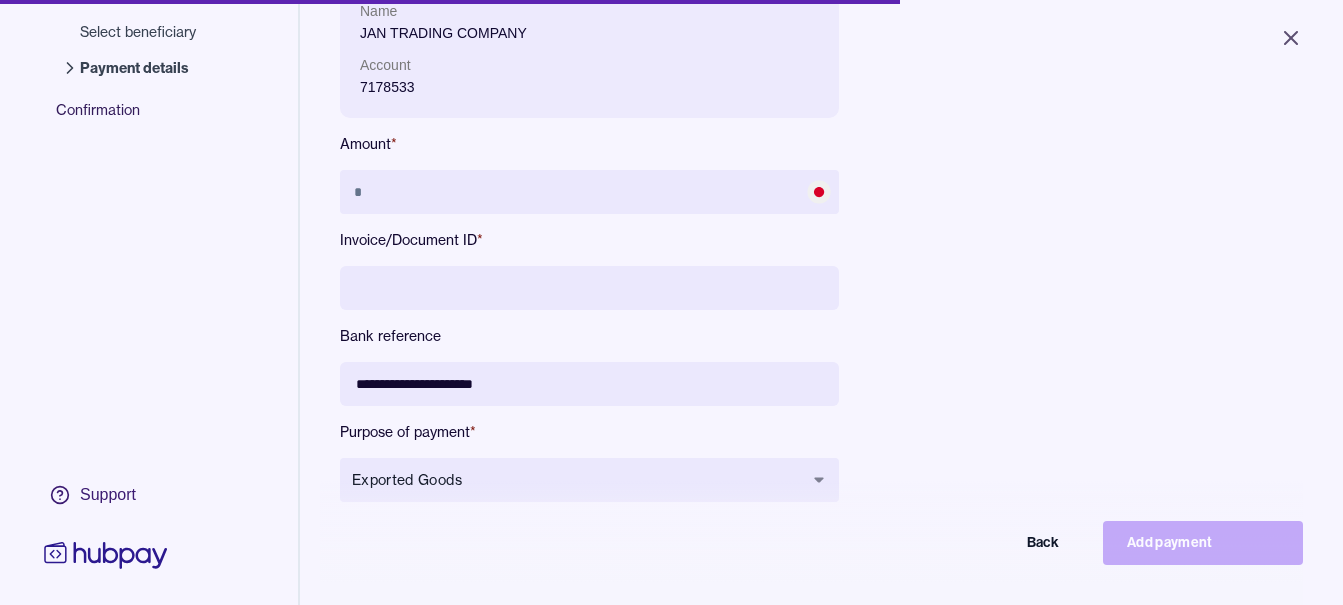 type on "**********" 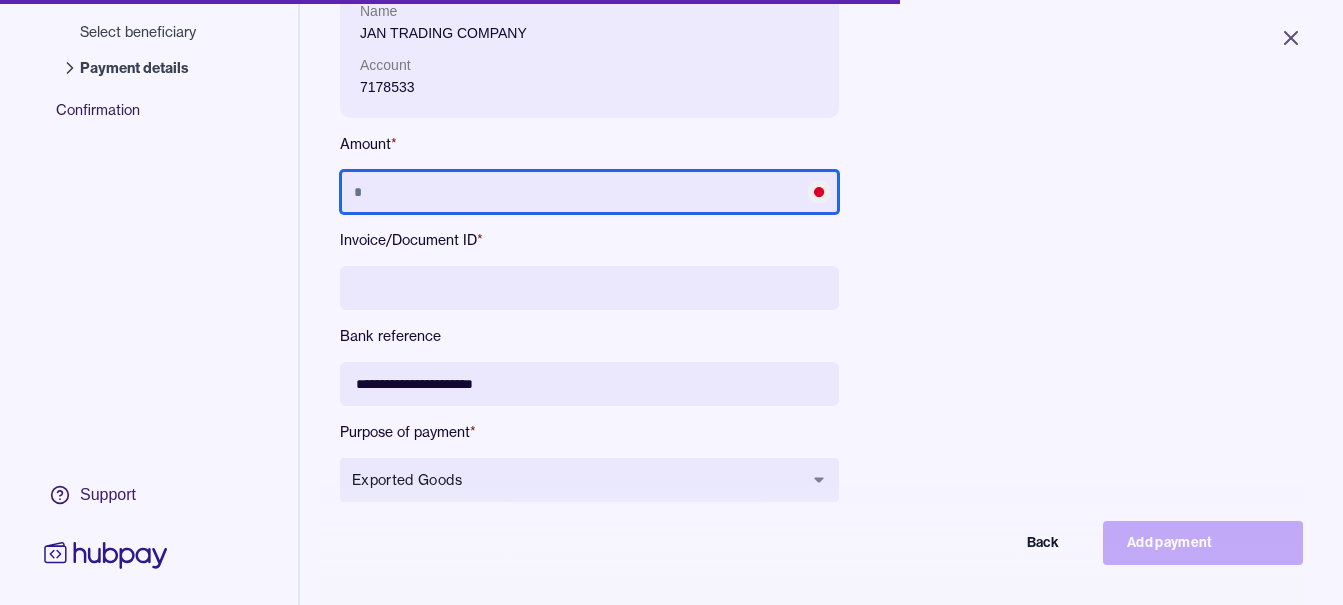 click at bounding box center [589, 192] 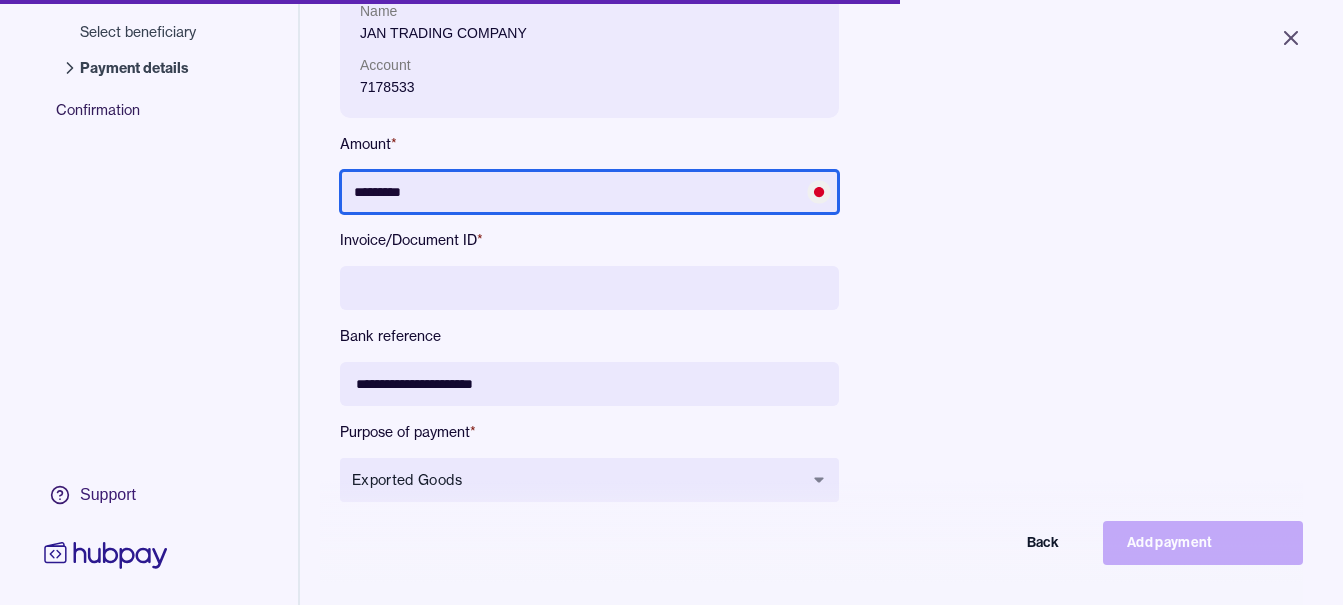 drag, startPoint x: 401, startPoint y: 193, endPoint x: 471, endPoint y: 269, distance: 103.32473 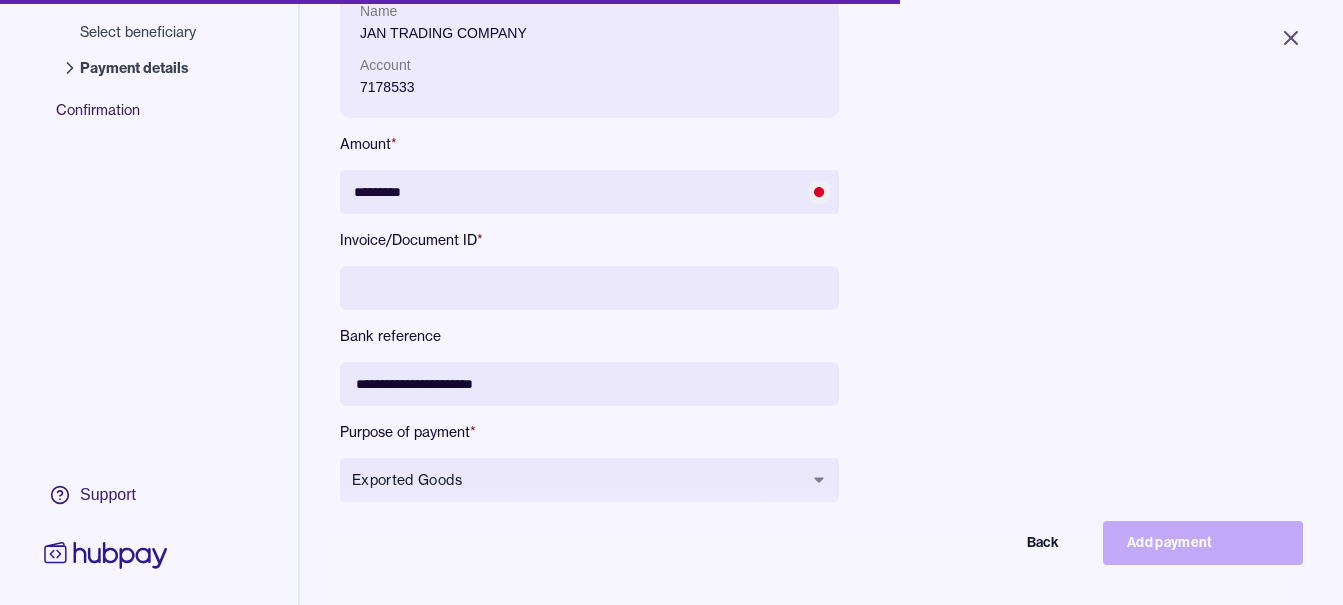 click at bounding box center [589, 288] 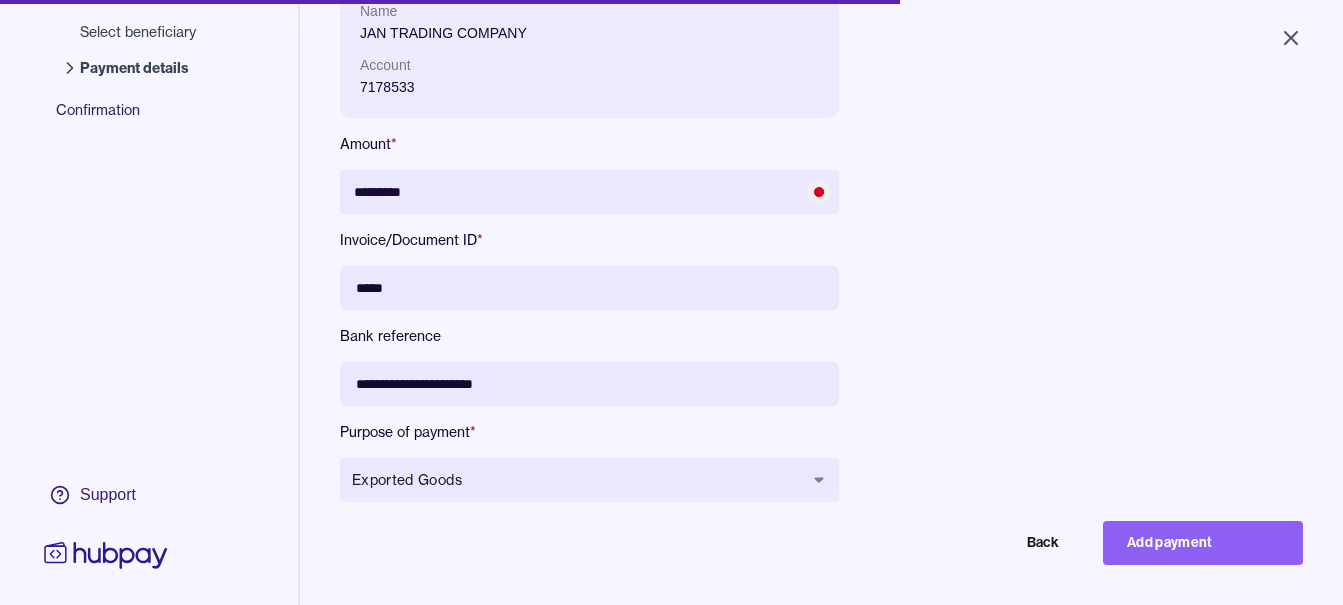 drag, startPoint x: 381, startPoint y: 280, endPoint x: 454, endPoint y: 276, distance: 73.109505 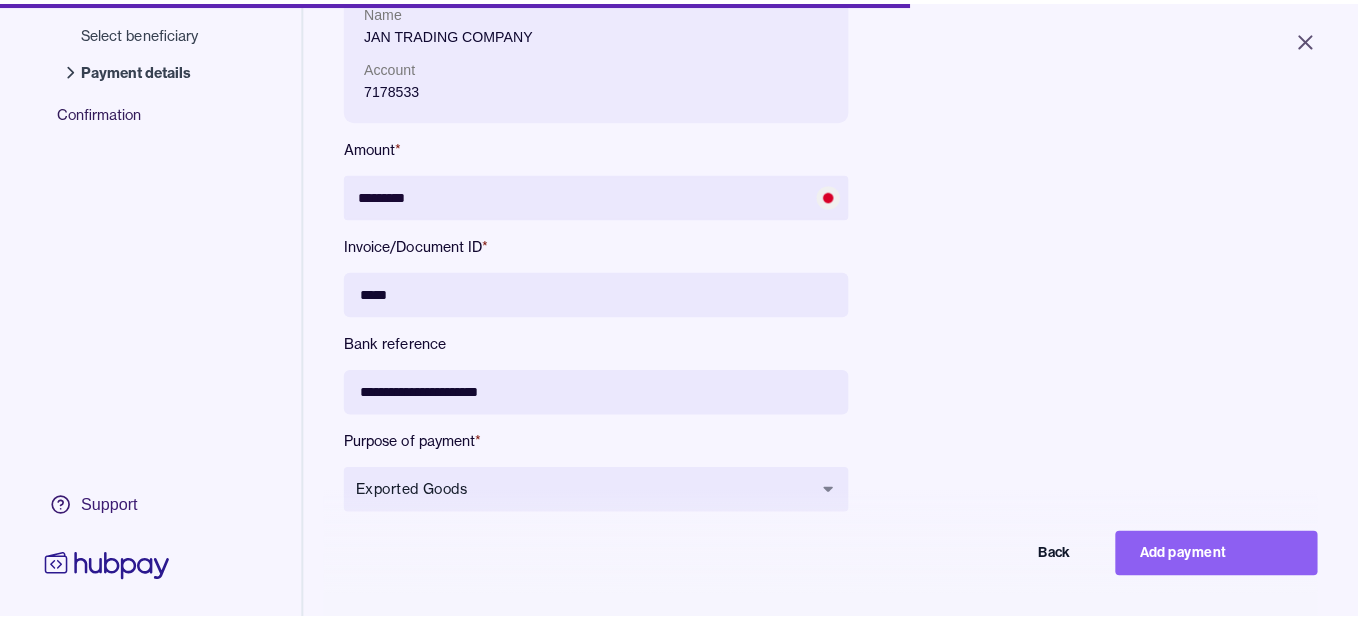 scroll, scrollTop: 0, scrollLeft: 0, axis: both 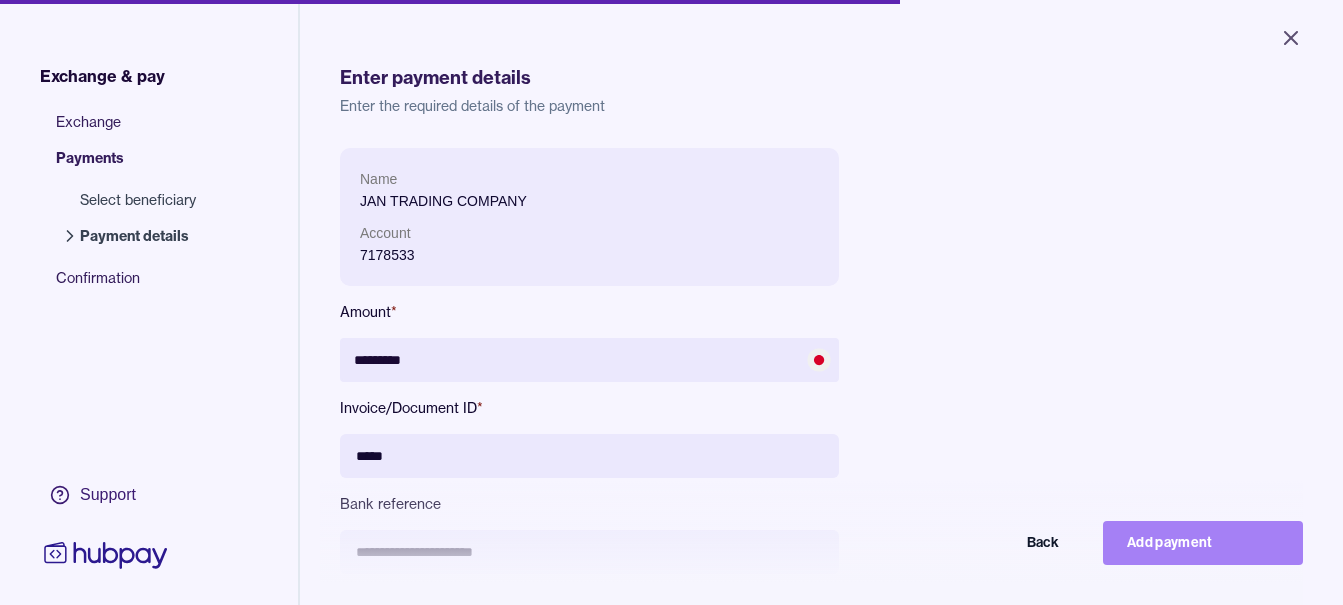 type on "*****" 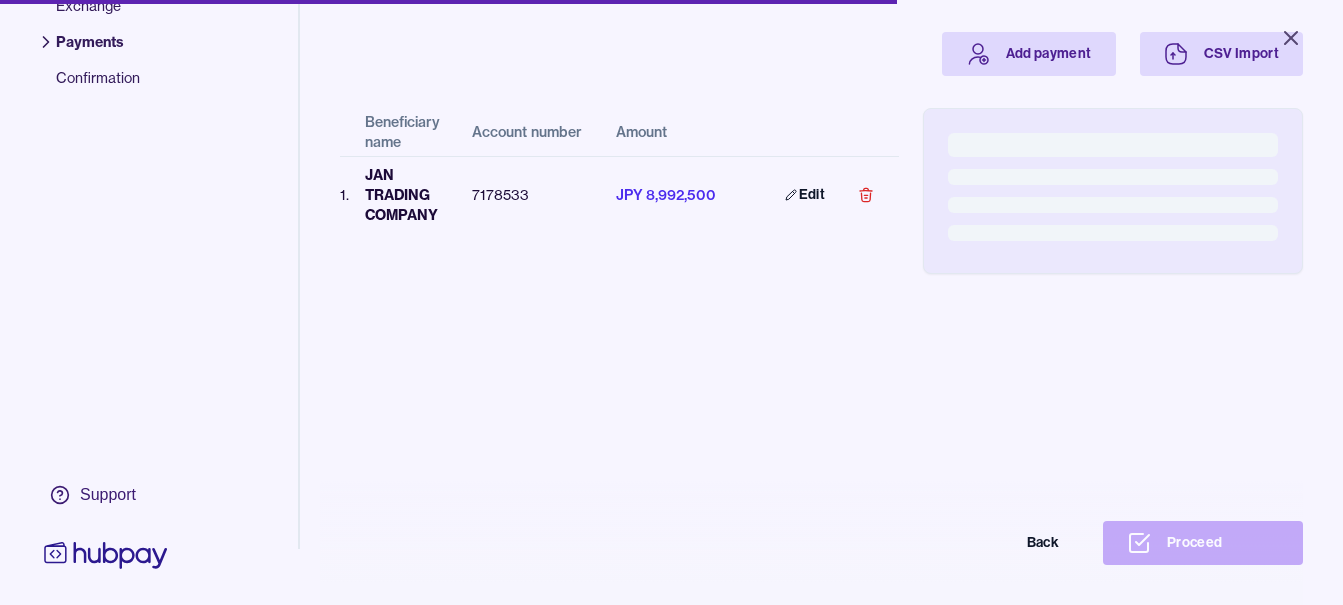 scroll, scrollTop: 156, scrollLeft: 0, axis: vertical 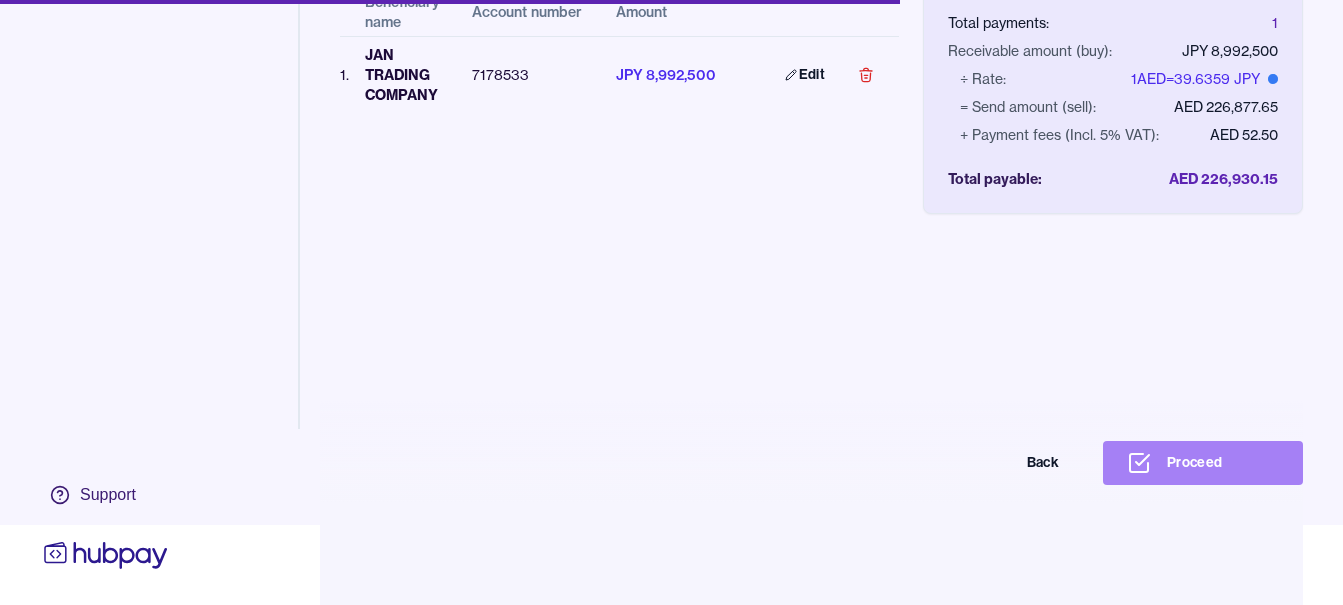 click on "Proceed" at bounding box center [1203, 463] 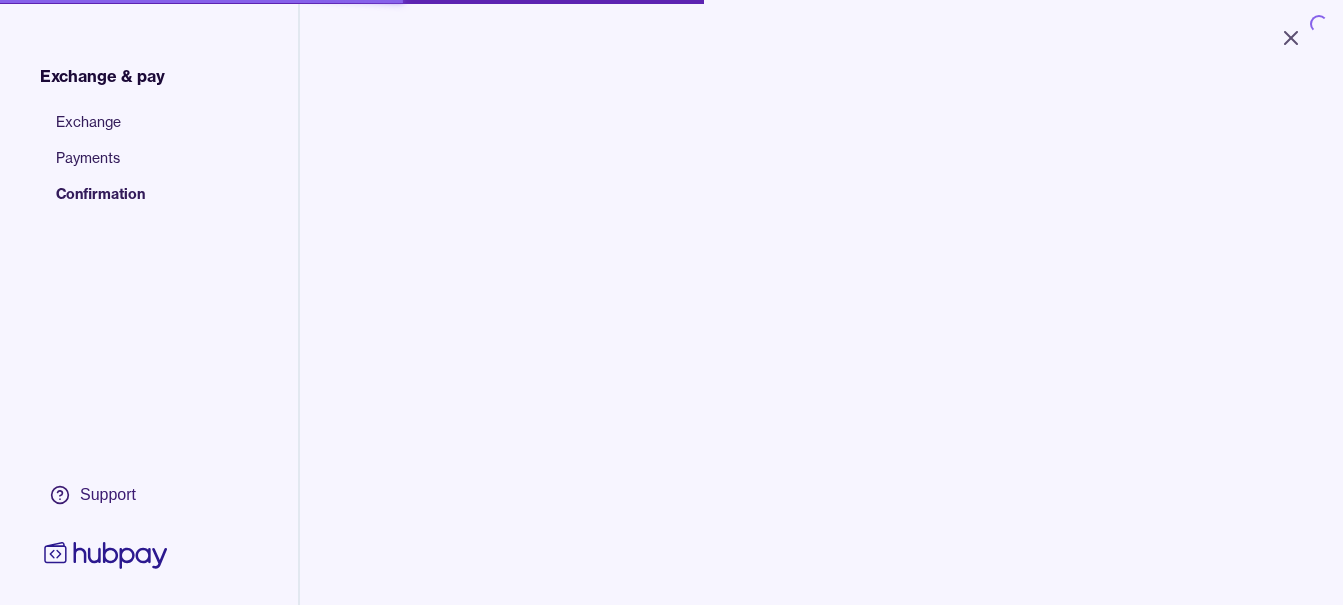 scroll, scrollTop: 0, scrollLeft: 0, axis: both 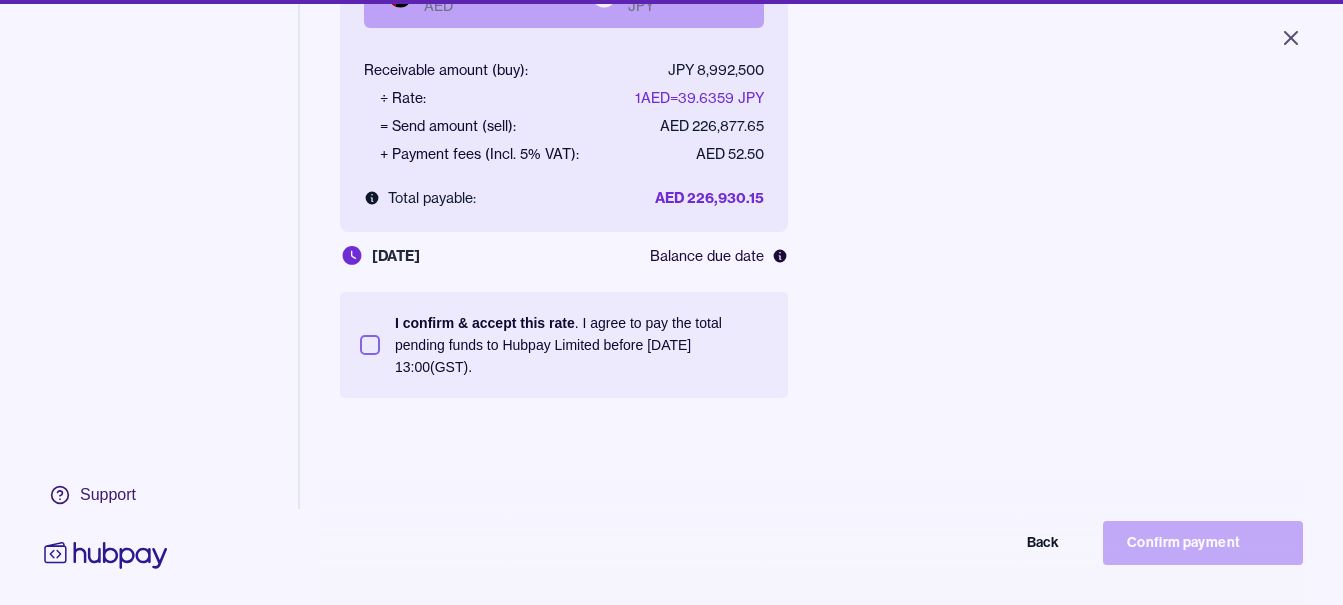 click on "I confirm & accept this rate . I agree to pay the total pending funds to Hubpay Limited before   10 Jul 2025   13:00  (GST)." at bounding box center [581, 345] 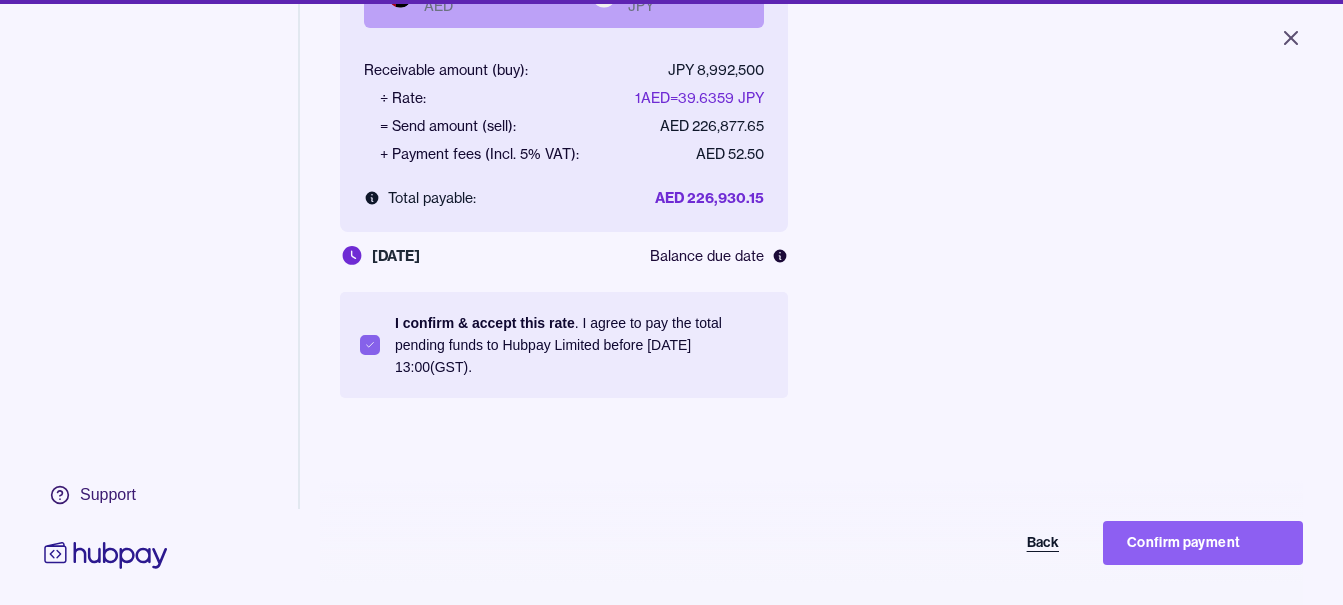 click on "Back" at bounding box center [983, 543] 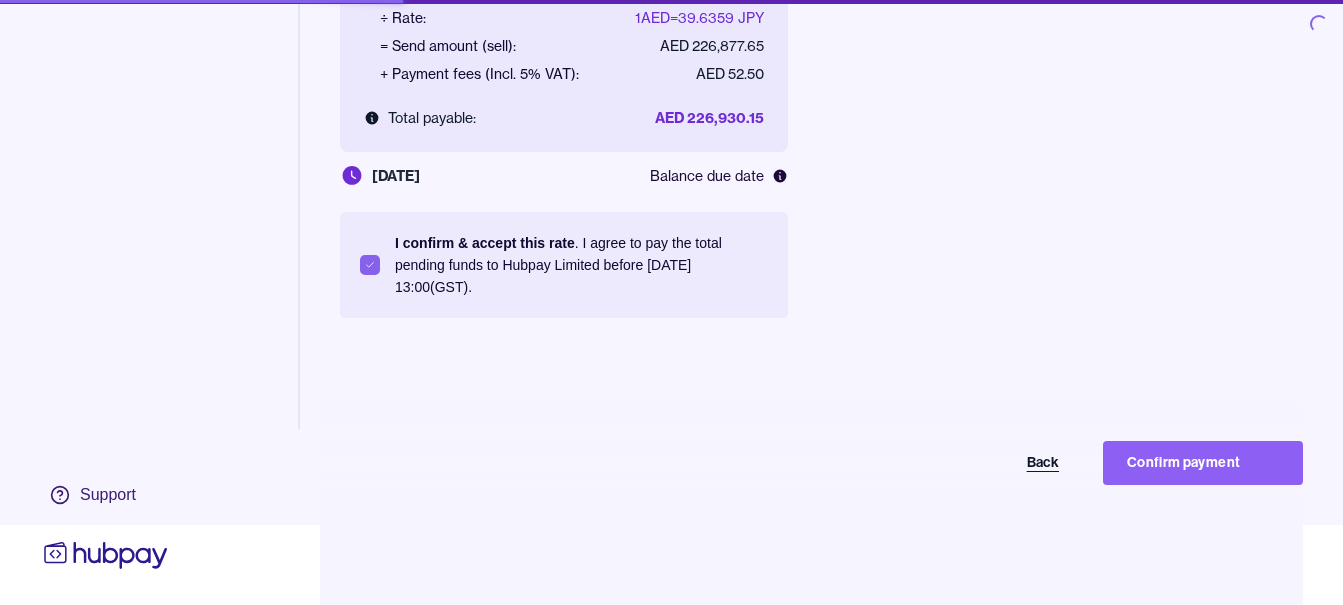 scroll, scrollTop: 0, scrollLeft: 0, axis: both 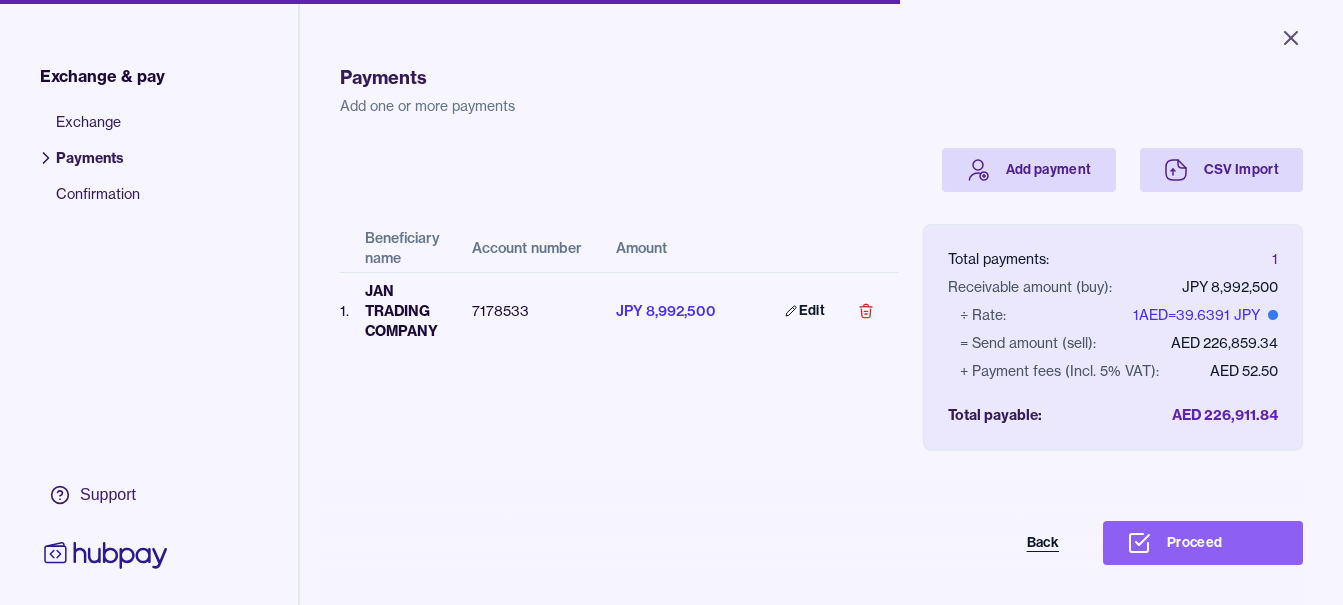 click on "Back" at bounding box center [983, 543] 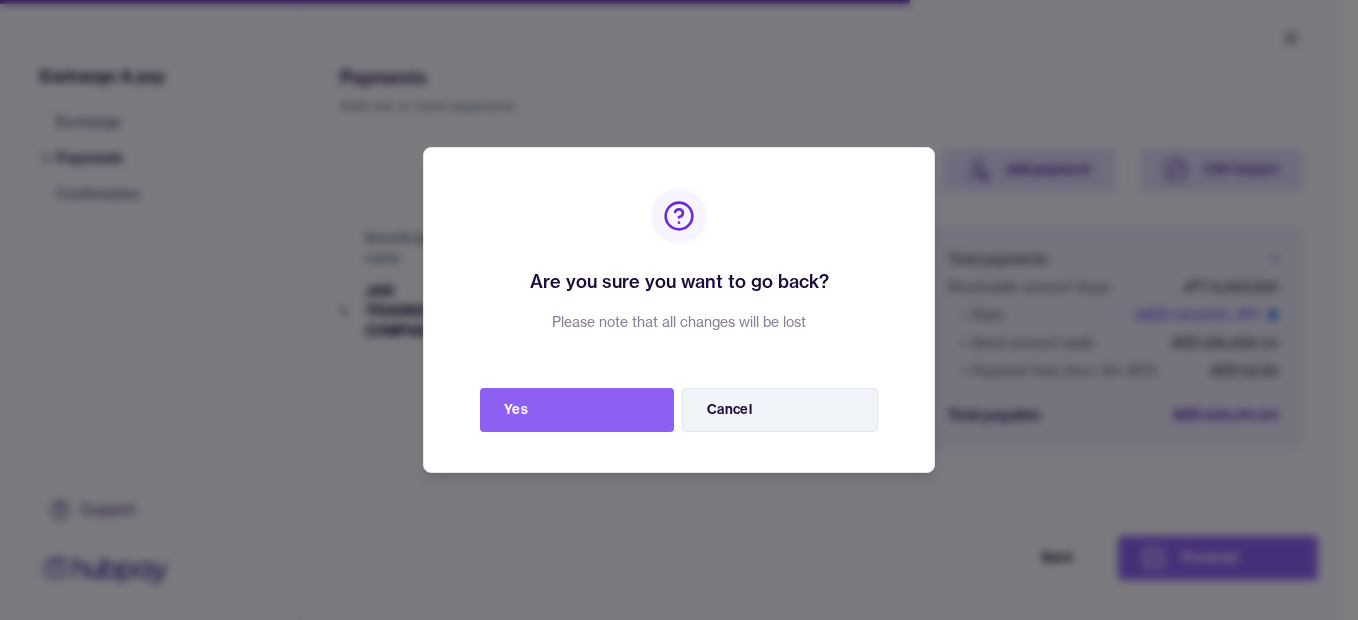 click on "Cancel" at bounding box center [780, 410] 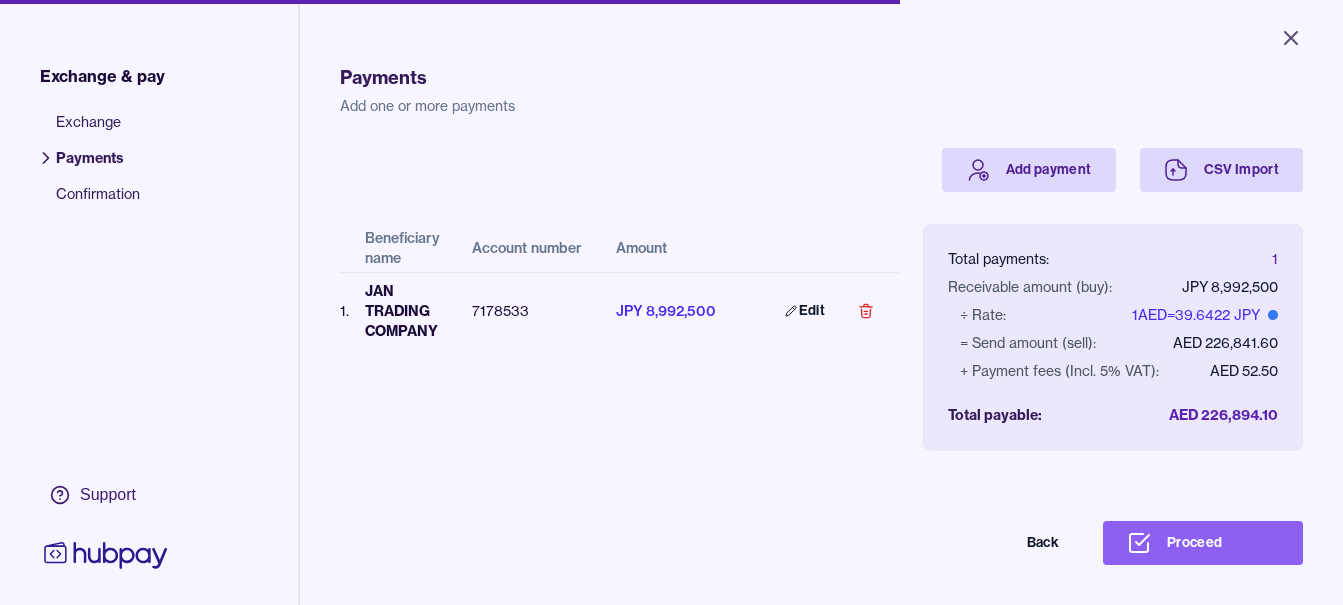 drag, startPoint x: 1200, startPoint y: 552, endPoint x: 1151, endPoint y: 540, distance: 50.447994 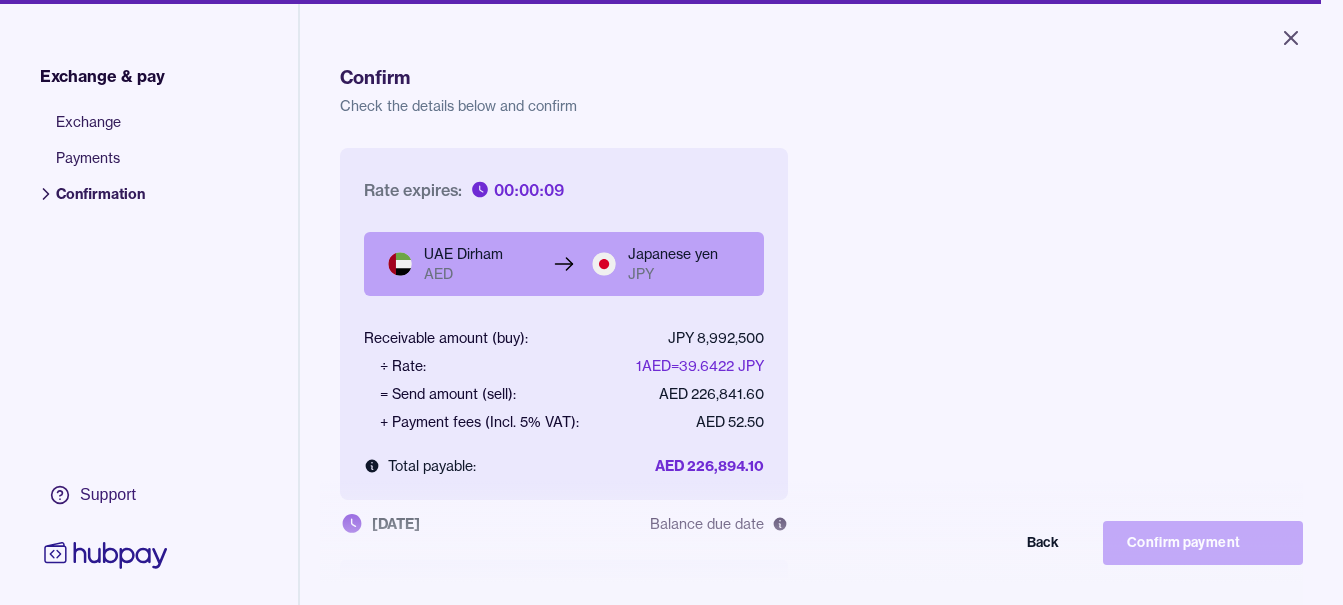scroll, scrollTop: 268, scrollLeft: 0, axis: vertical 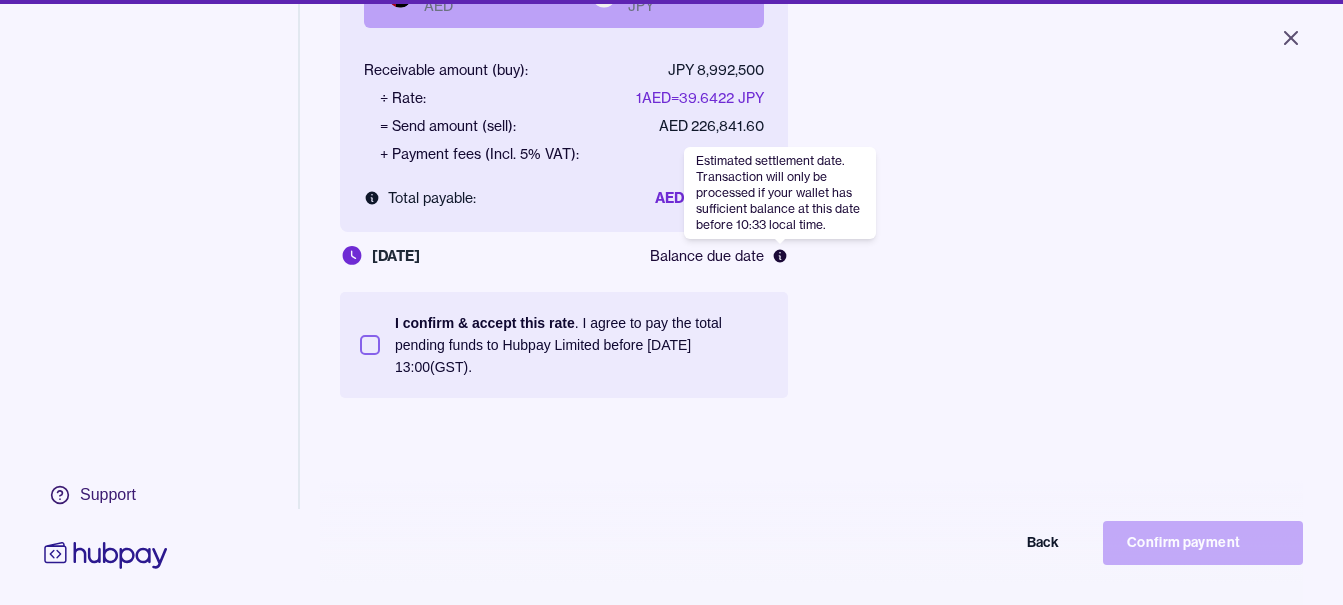 click 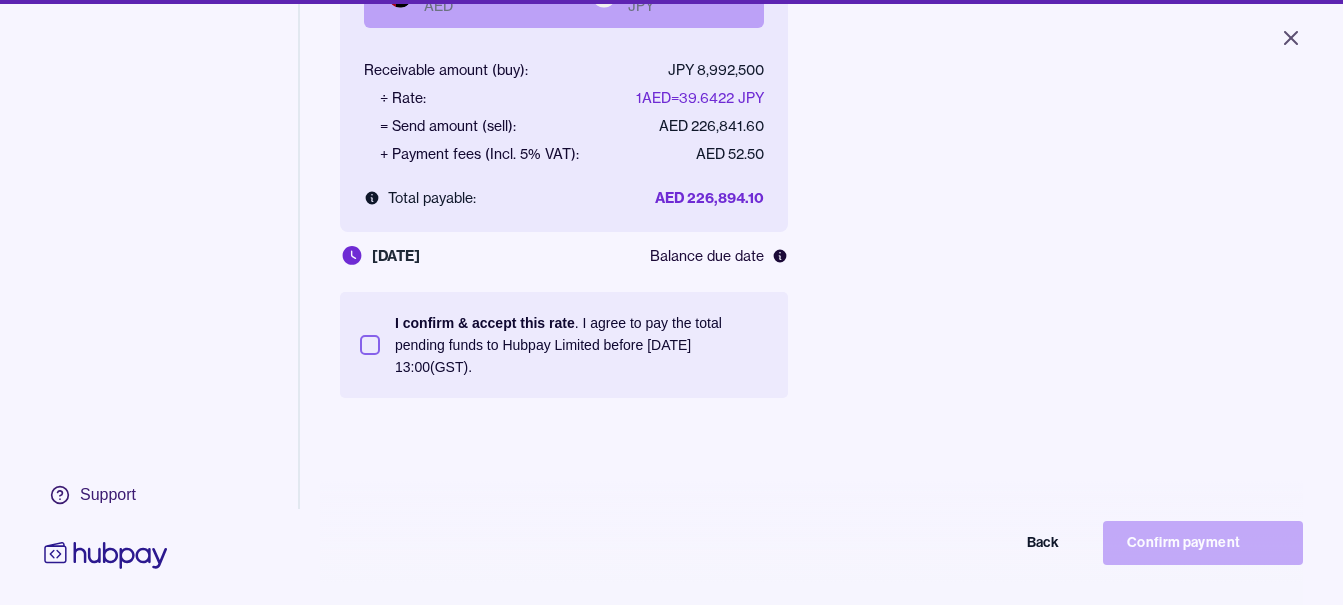 click 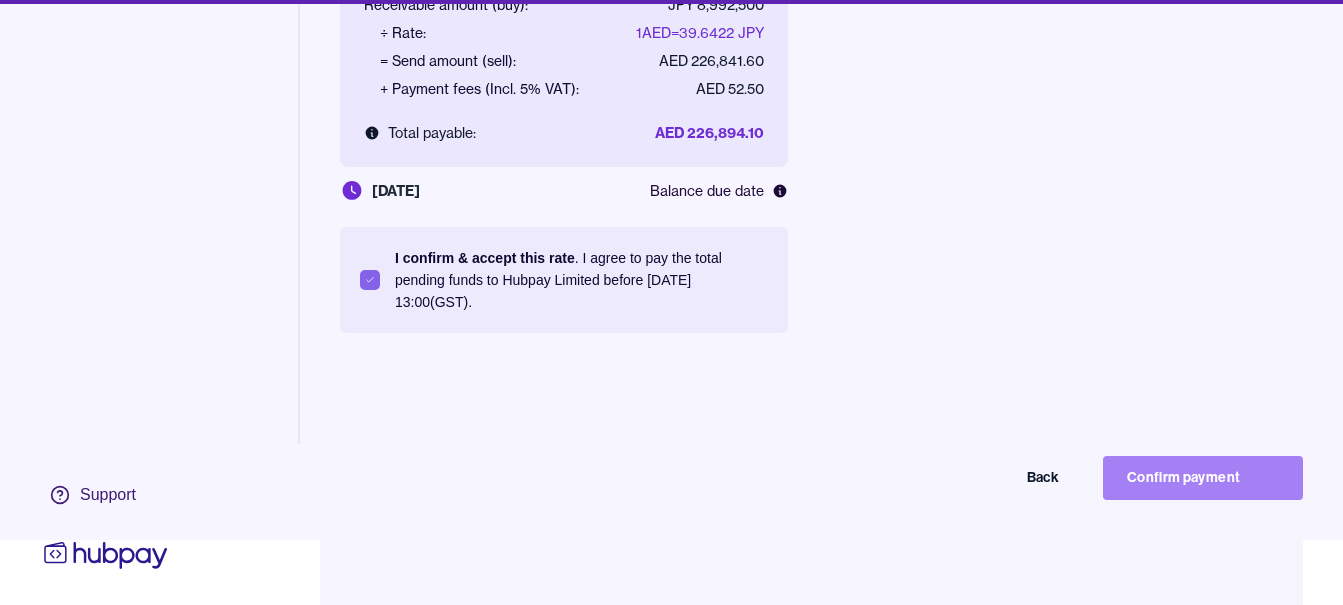 scroll, scrollTop: 95, scrollLeft: 0, axis: vertical 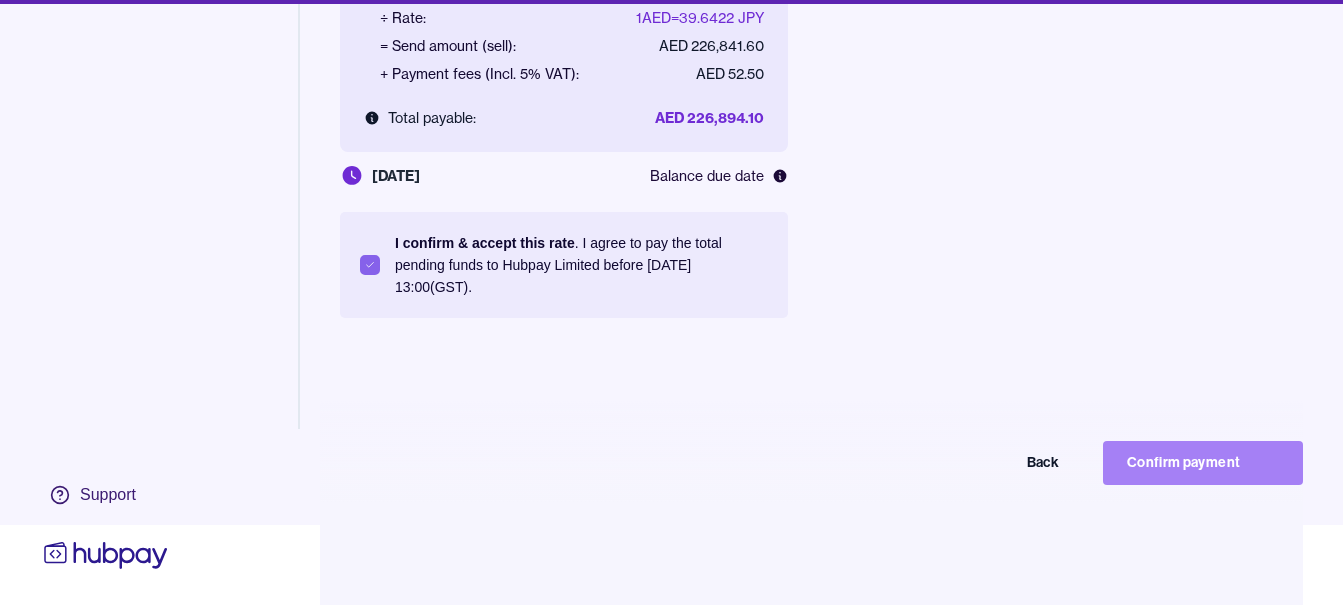 click on "Confirm payment" at bounding box center [1203, 463] 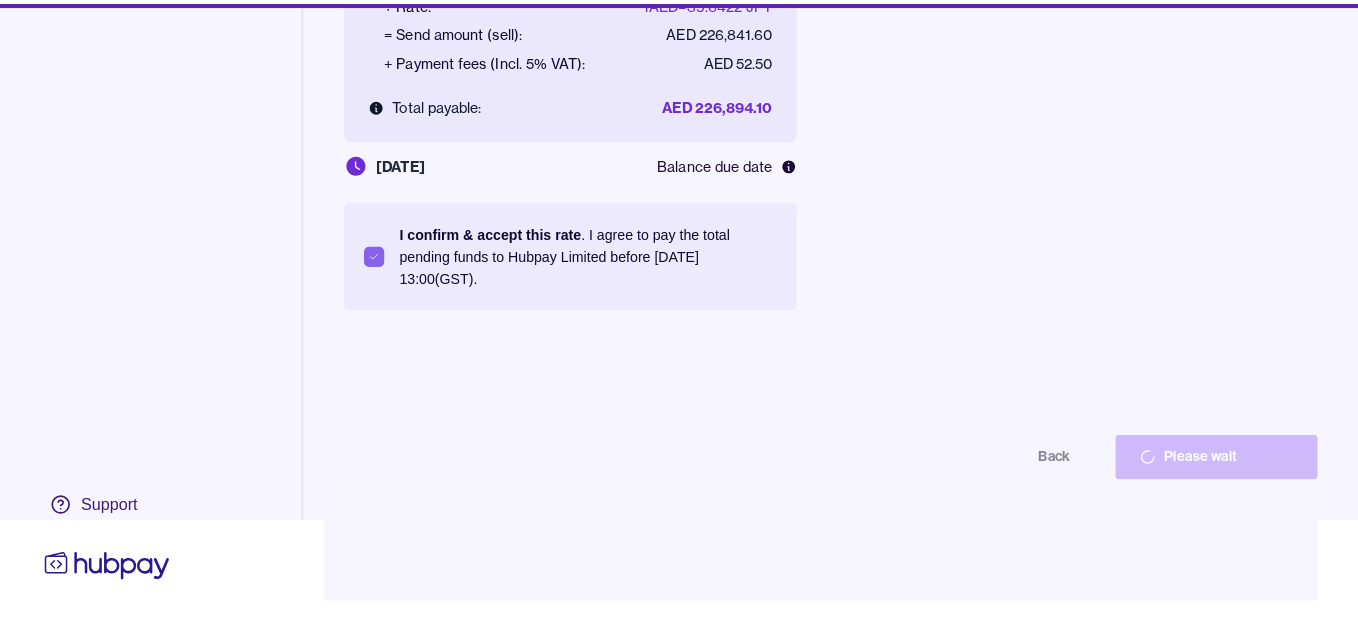 scroll, scrollTop: 80, scrollLeft: 0, axis: vertical 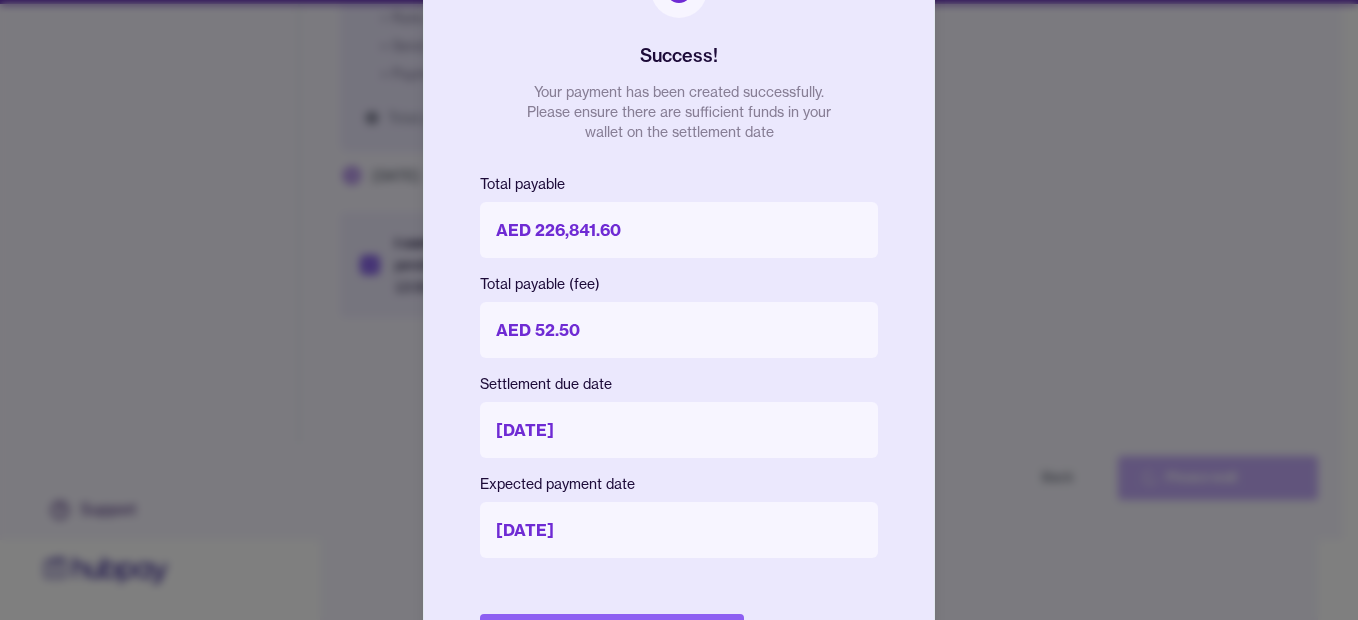 click on "Success! Your payment has been created successfully. Please ensure there are sufficient funds in your wallet on the settlement date Total payable AED 226,841.60 Total payable (fee) AED 52.50 Settlement due date 10 Jul 2025 Expected payment date 10 Jul 2025 Done" at bounding box center (679, 310) 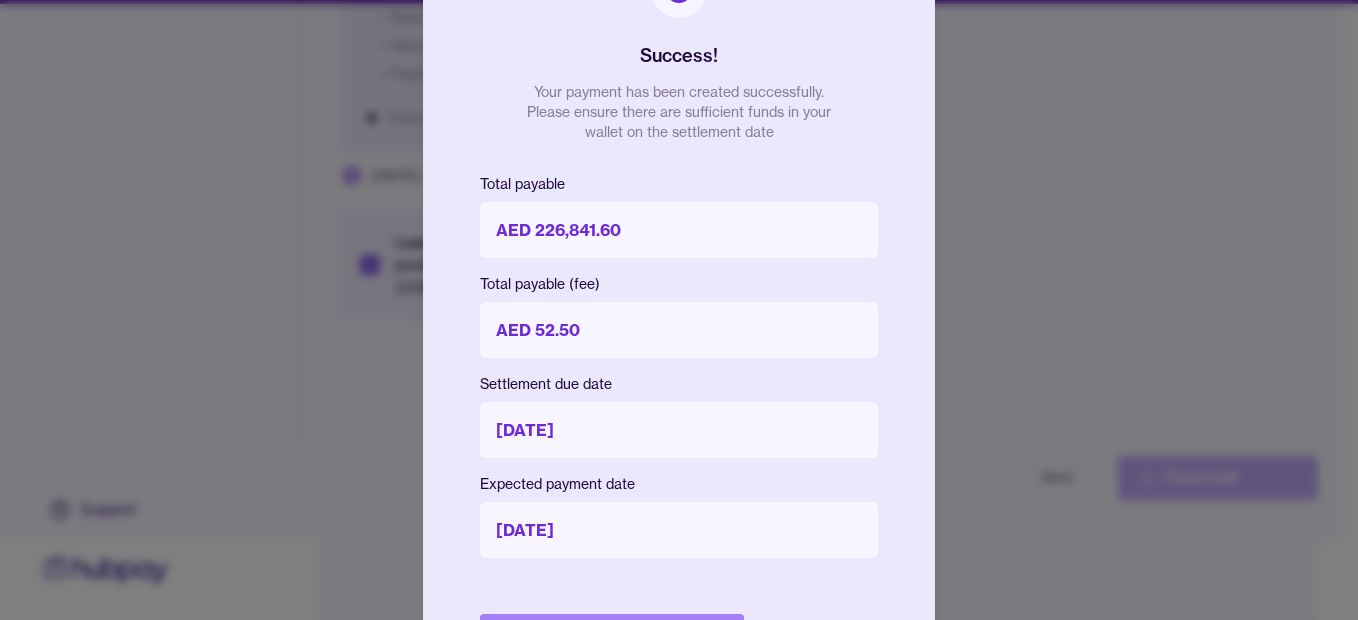 click on "Done" at bounding box center [612, 636] 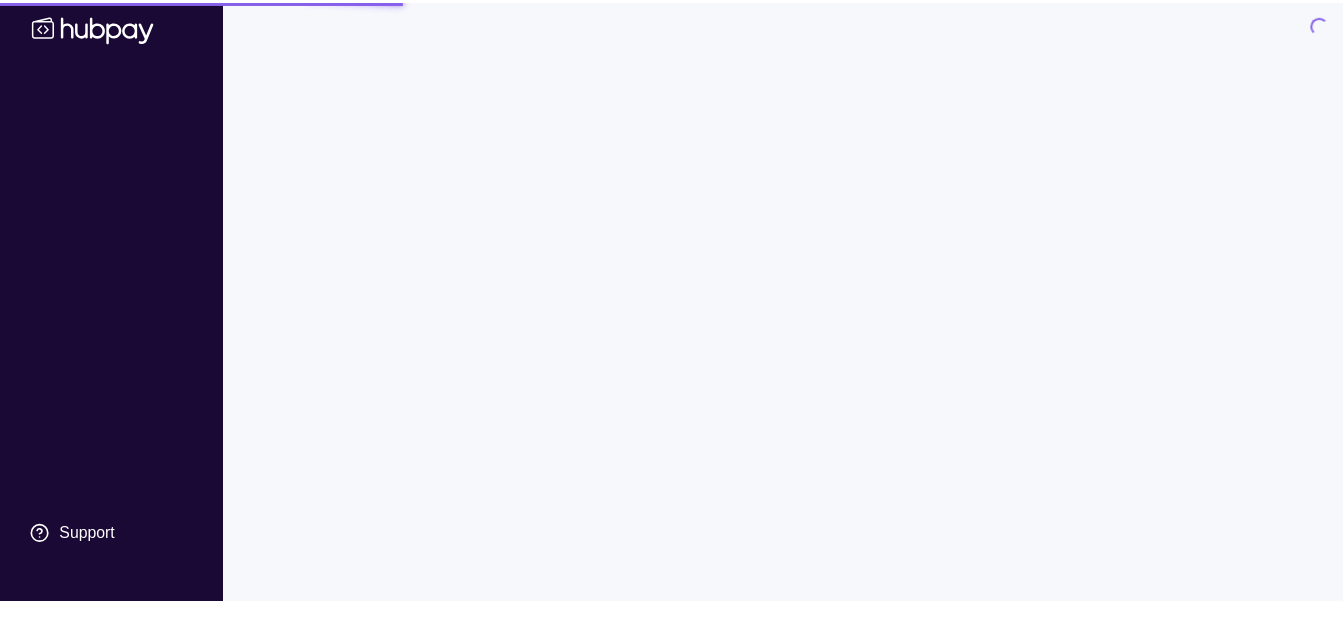 scroll, scrollTop: 0, scrollLeft: 0, axis: both 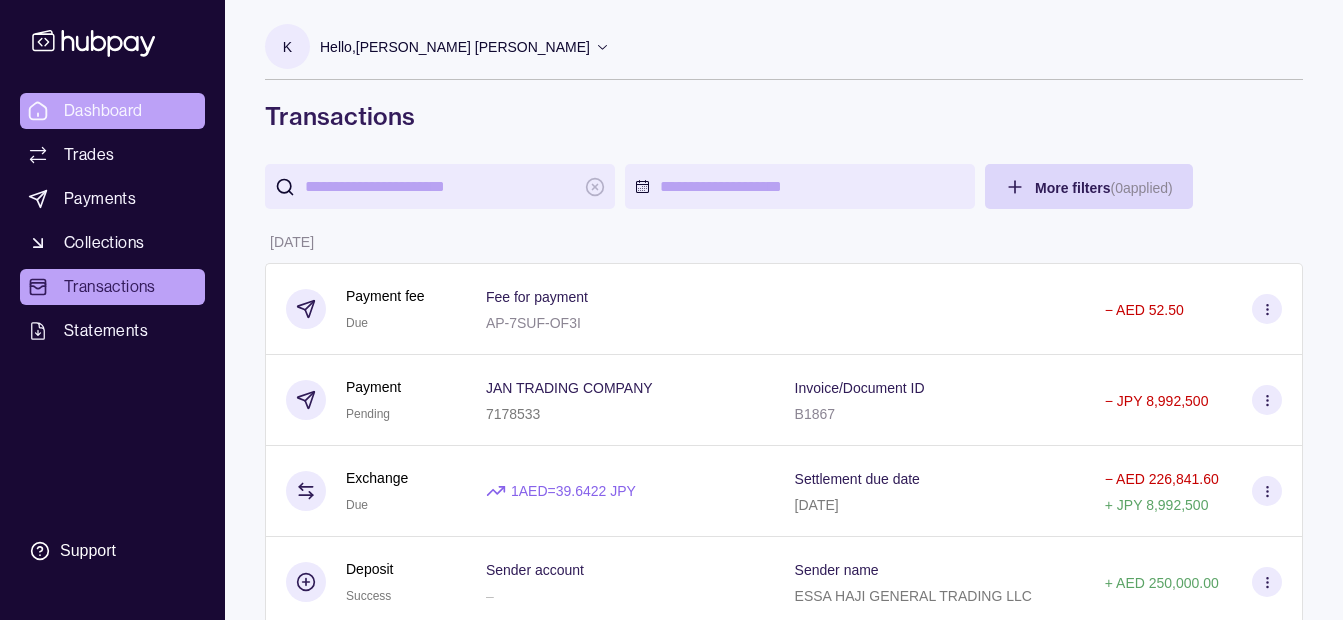 click on "Dashboard" at bounding box center [112, 111] 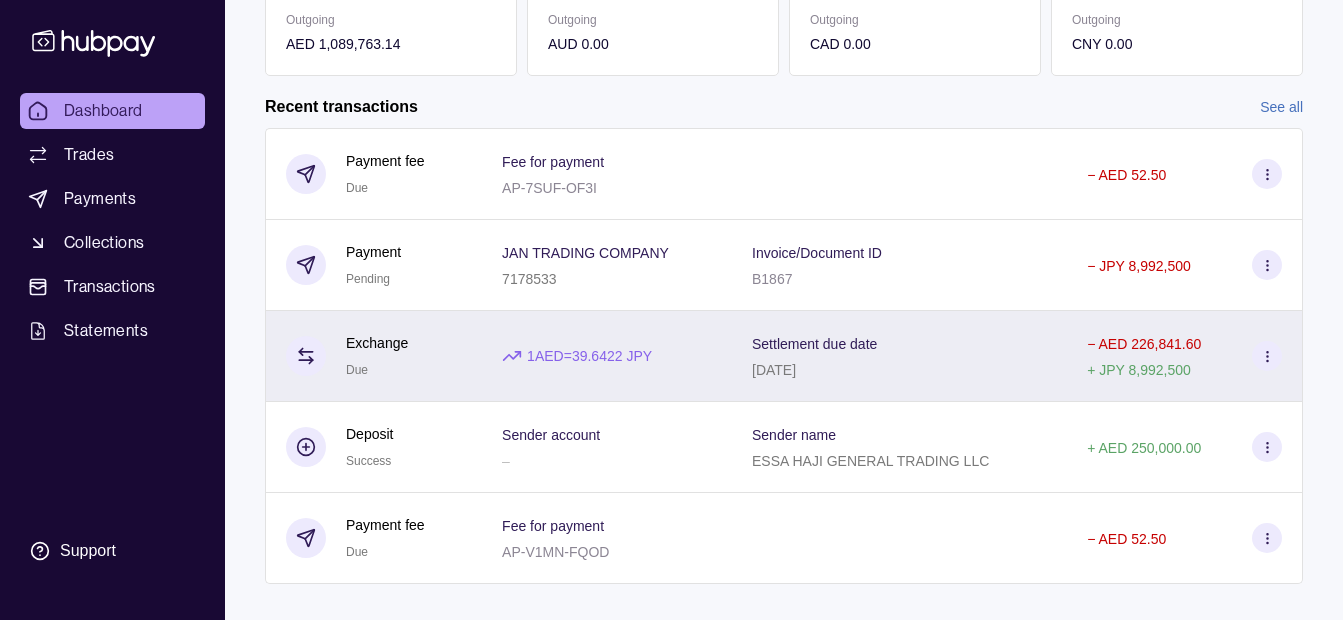 scroll, scrollTop: 480, scrollLeft: 0, axis: vertical 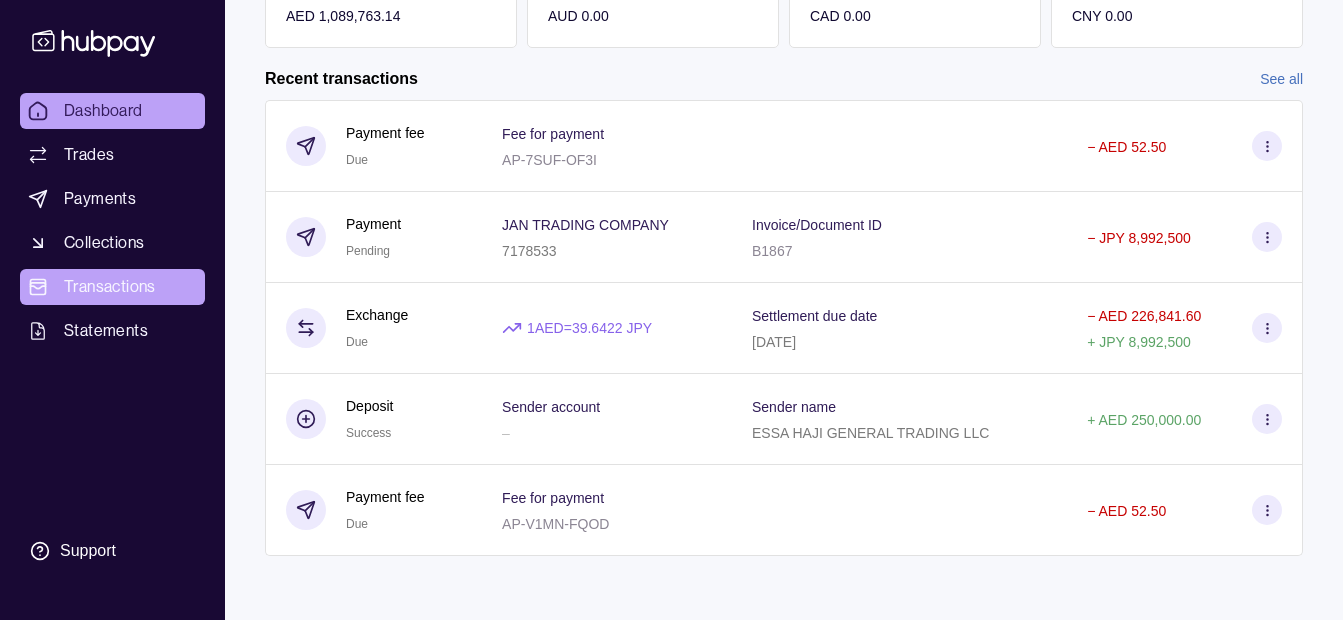 click on "Transactions" at bounding box center (110, 287) 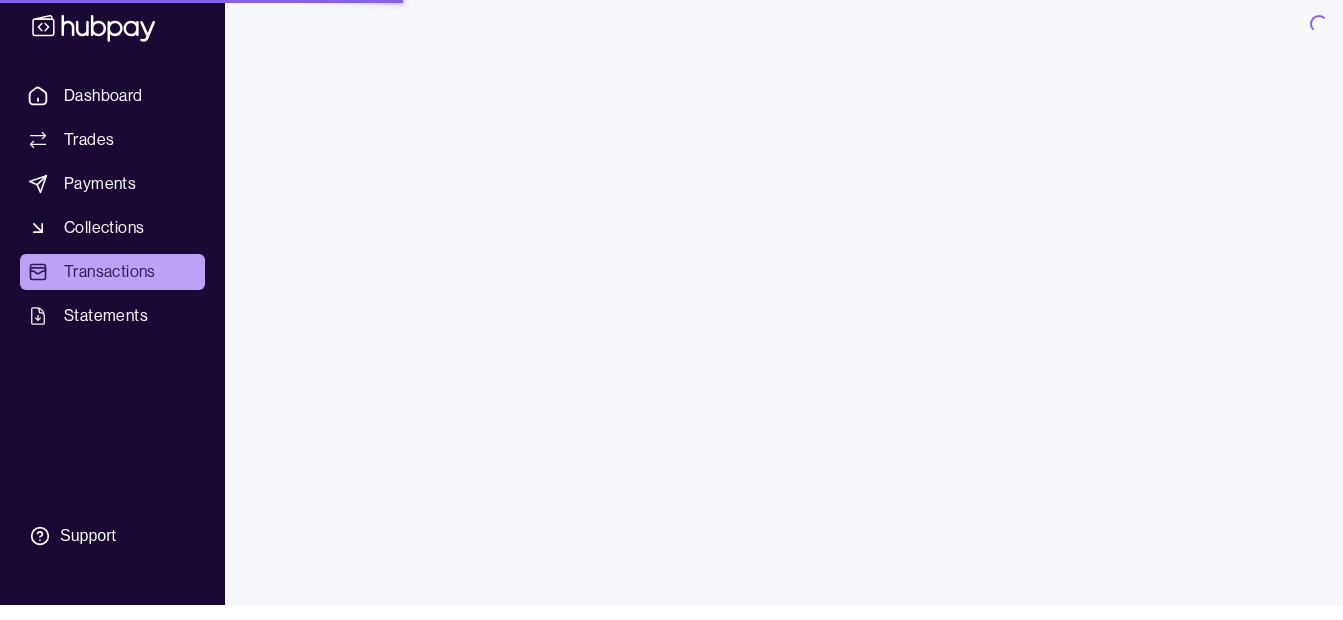 scroll, scrollTop: 0, scrollLeft: 0, axis: both 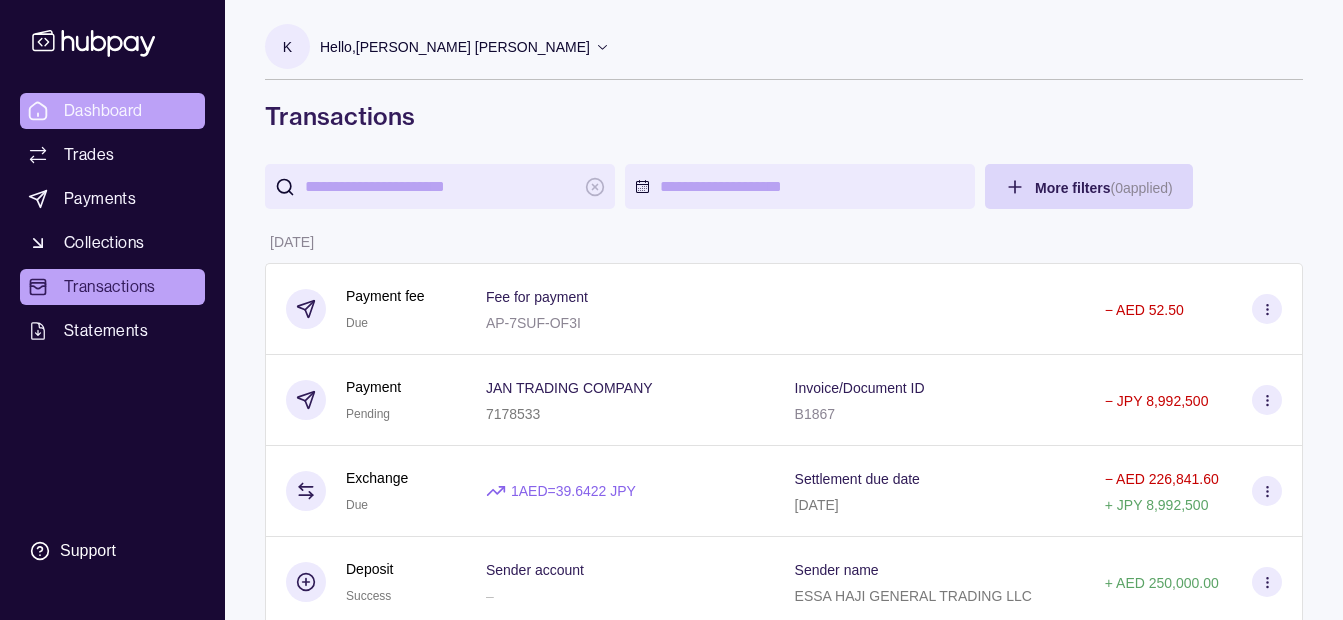 click on "Dashboard" at bounding box center [103, 111] 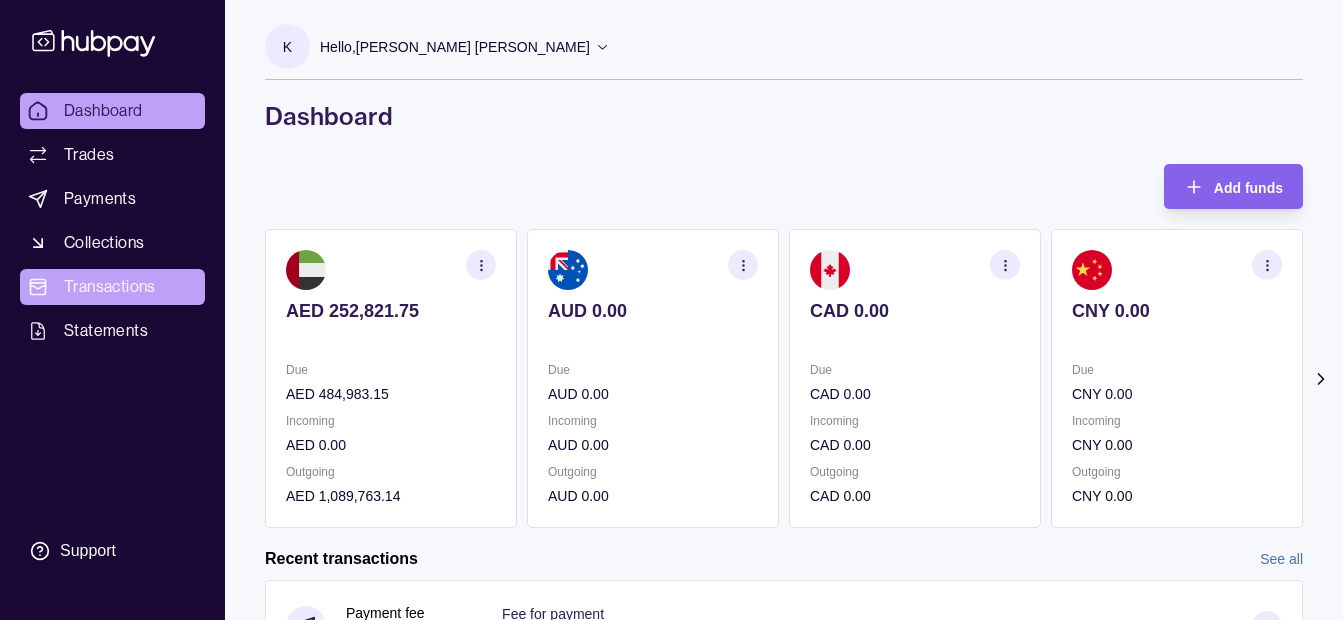click on "Transactions" at bounding box center [110, 287] 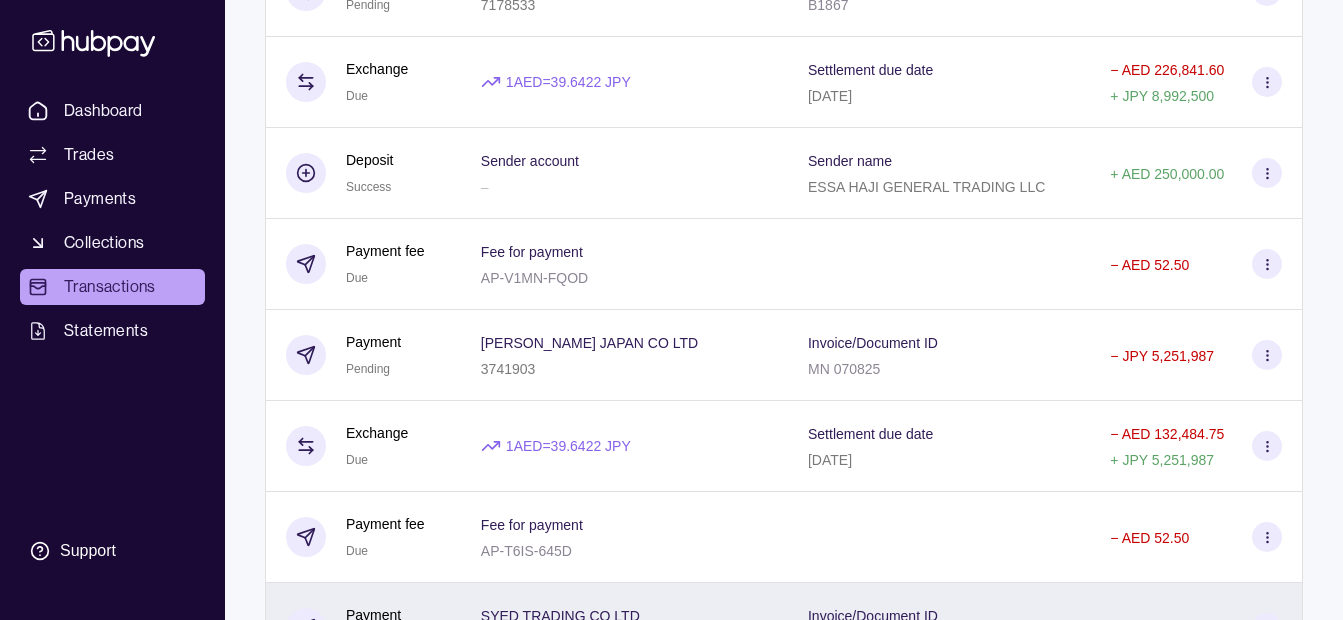 scroll, scrollTop: 0, scrollLeft: 0, axis: both 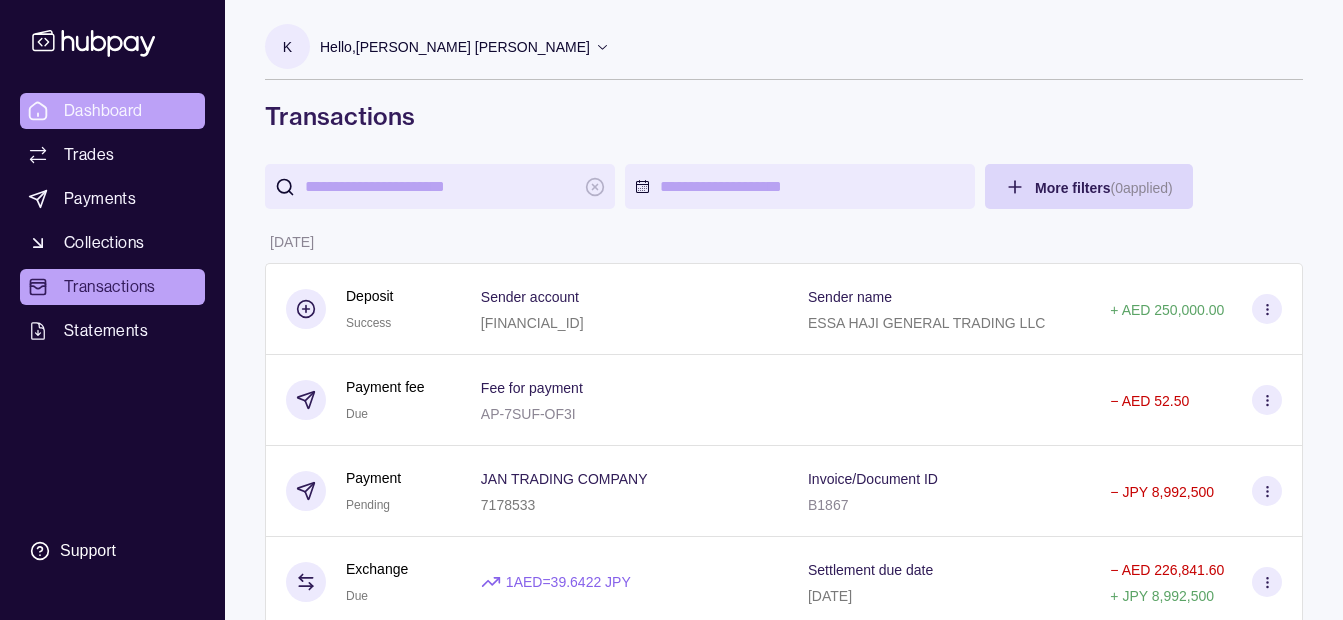 click on "Dashboard" at bounding box center (112, 111) 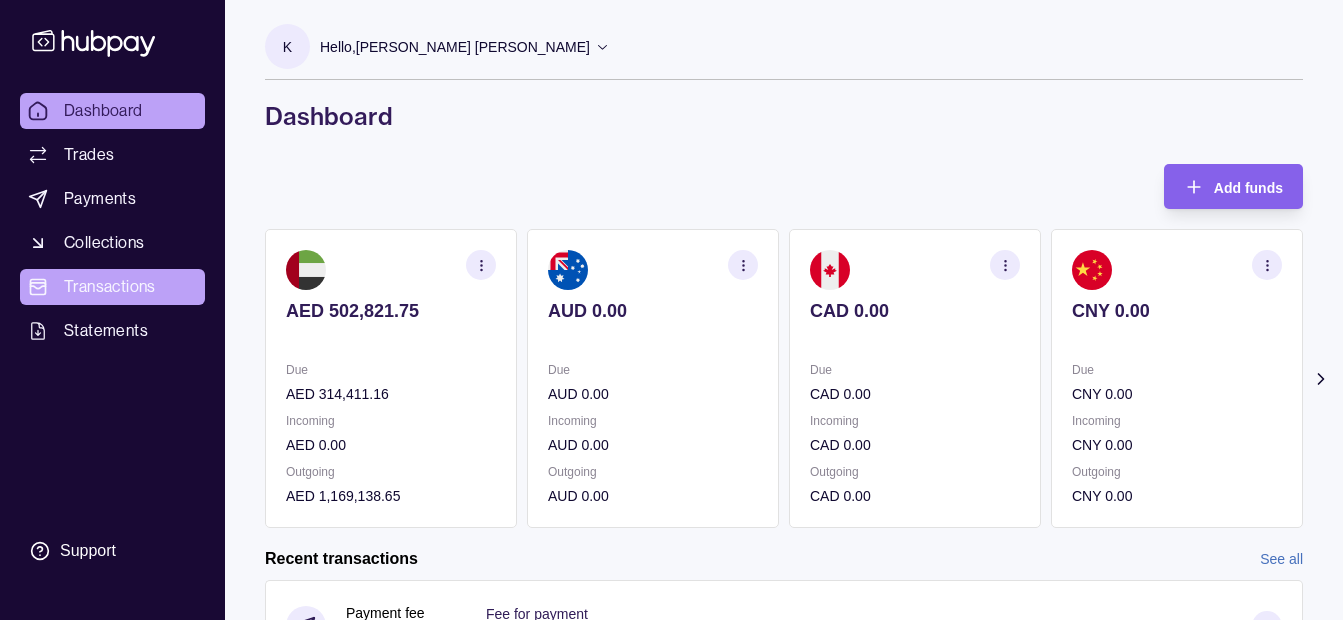 click on "Transactions" at bounding box center (110, 287) 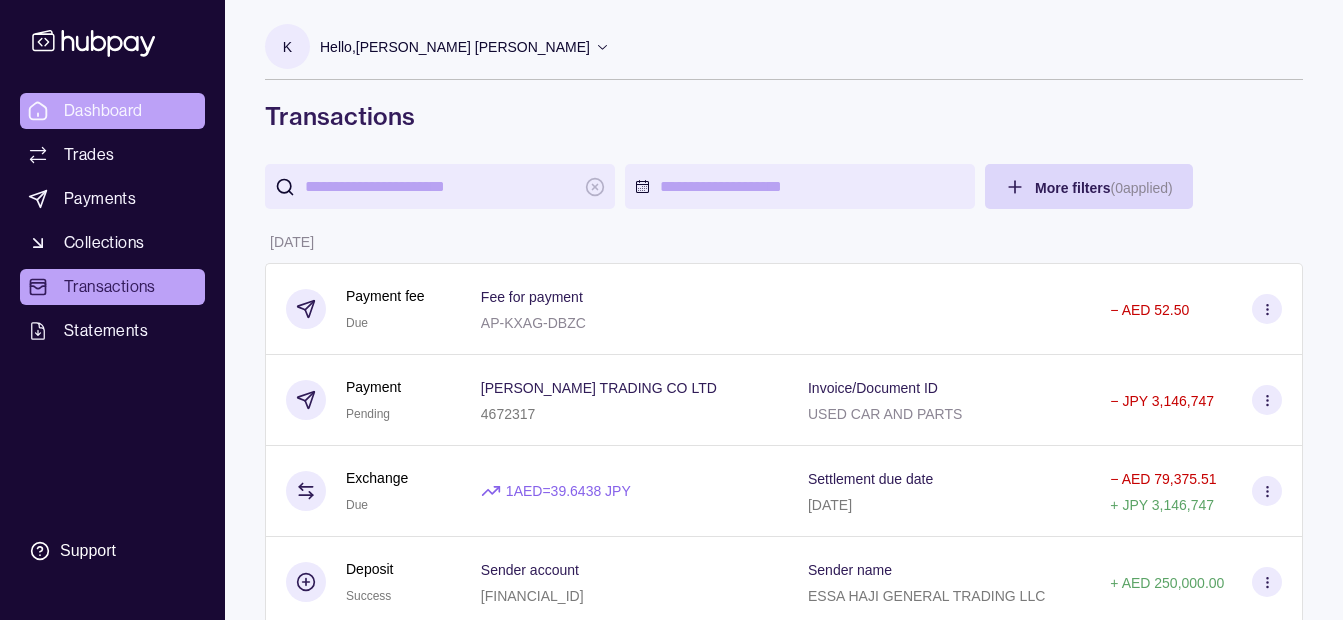 click on "Dashboard" at bounding box center (103, 111) 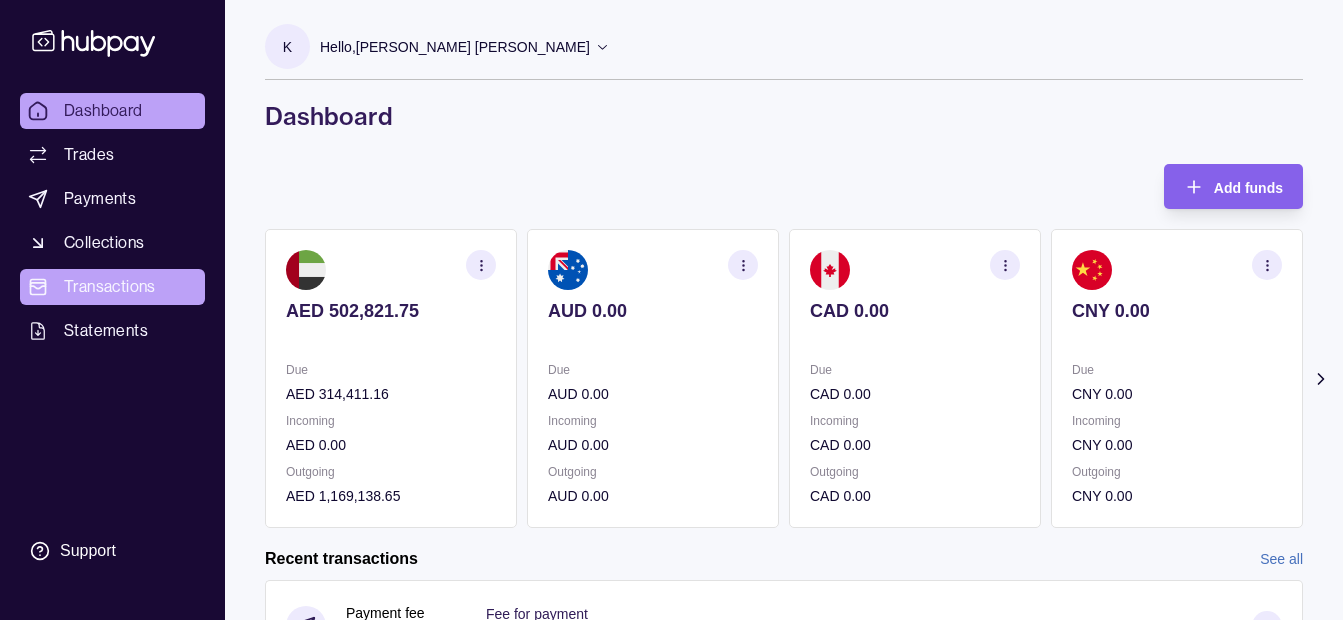 click on "Transactions" at bounding box center (110, 287) 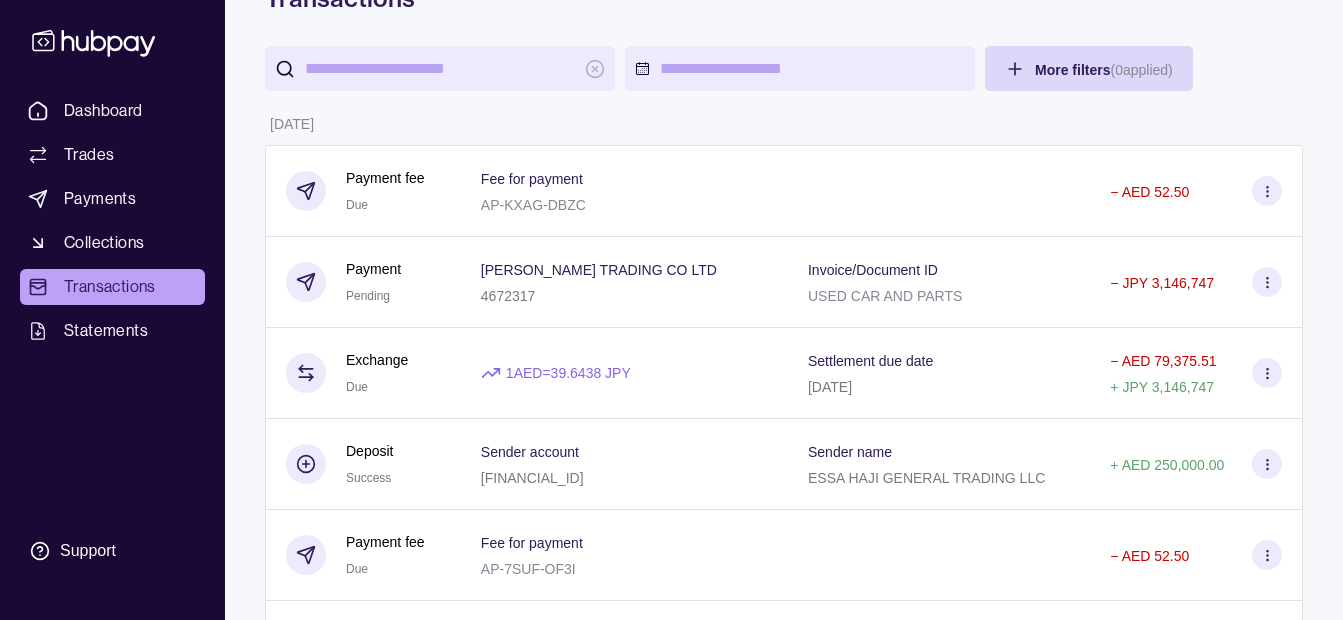 scroll, scrollTop: 0, scrollLeft: 0, axis: both 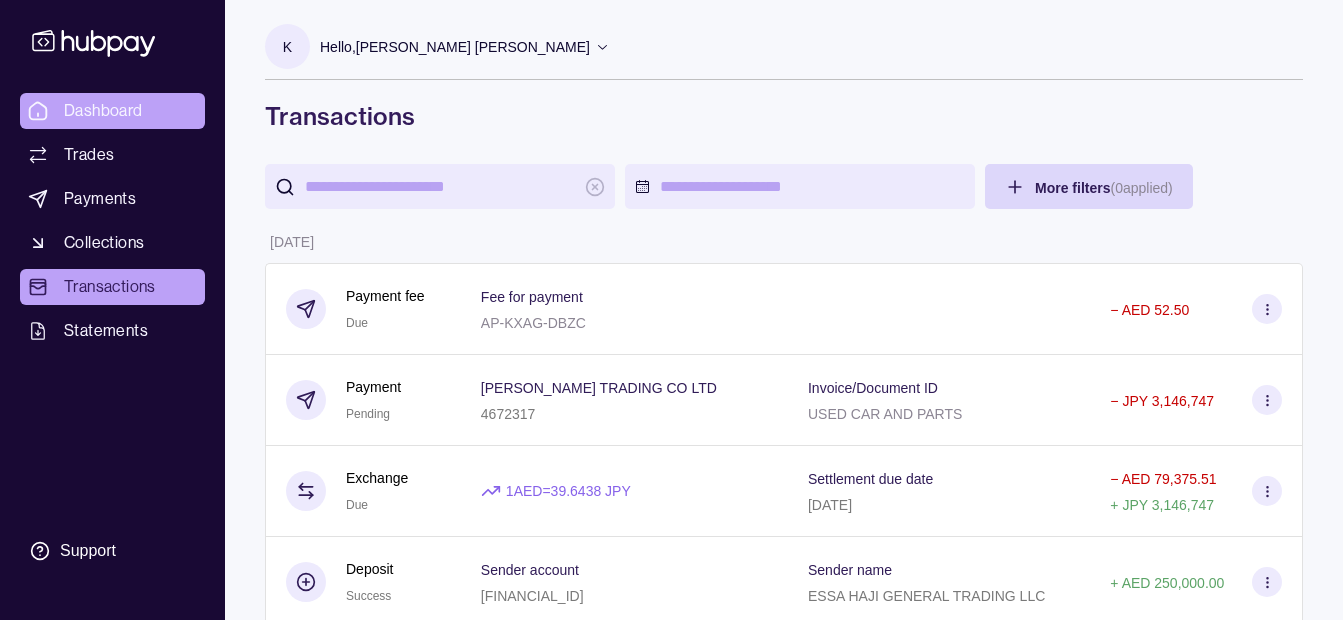 click on "Dashboard" at bounding box center (112, 111) 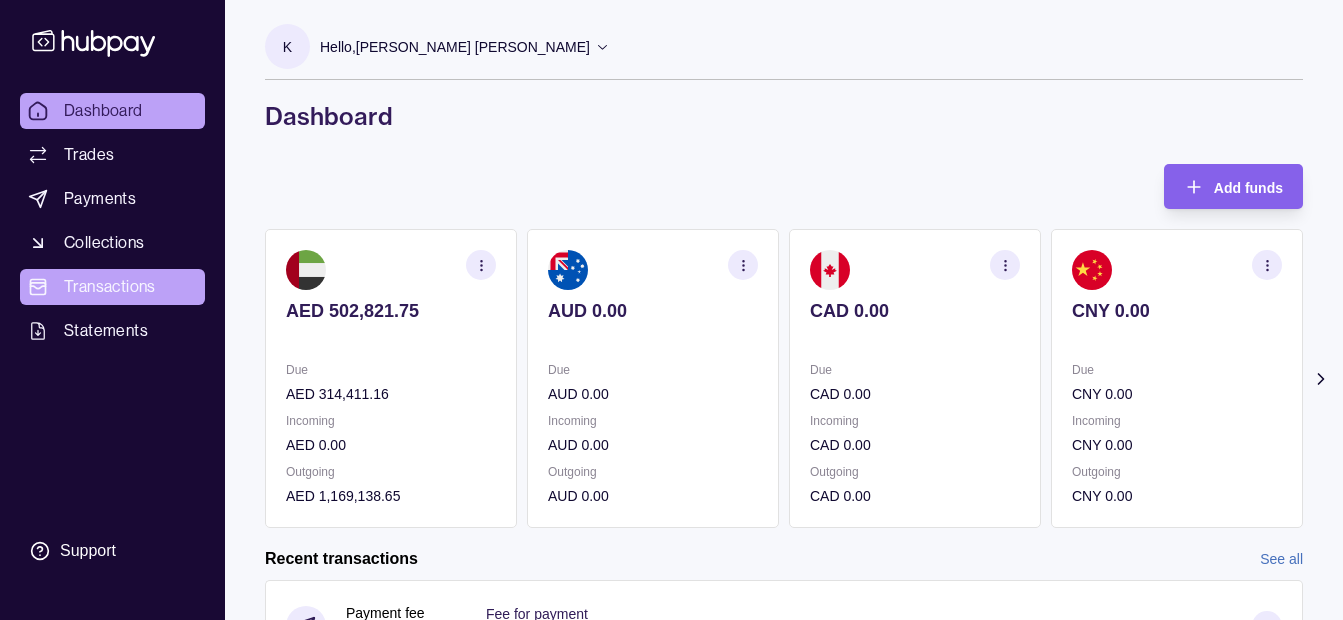 click on "Transactions" at bounding box center [110, 287] 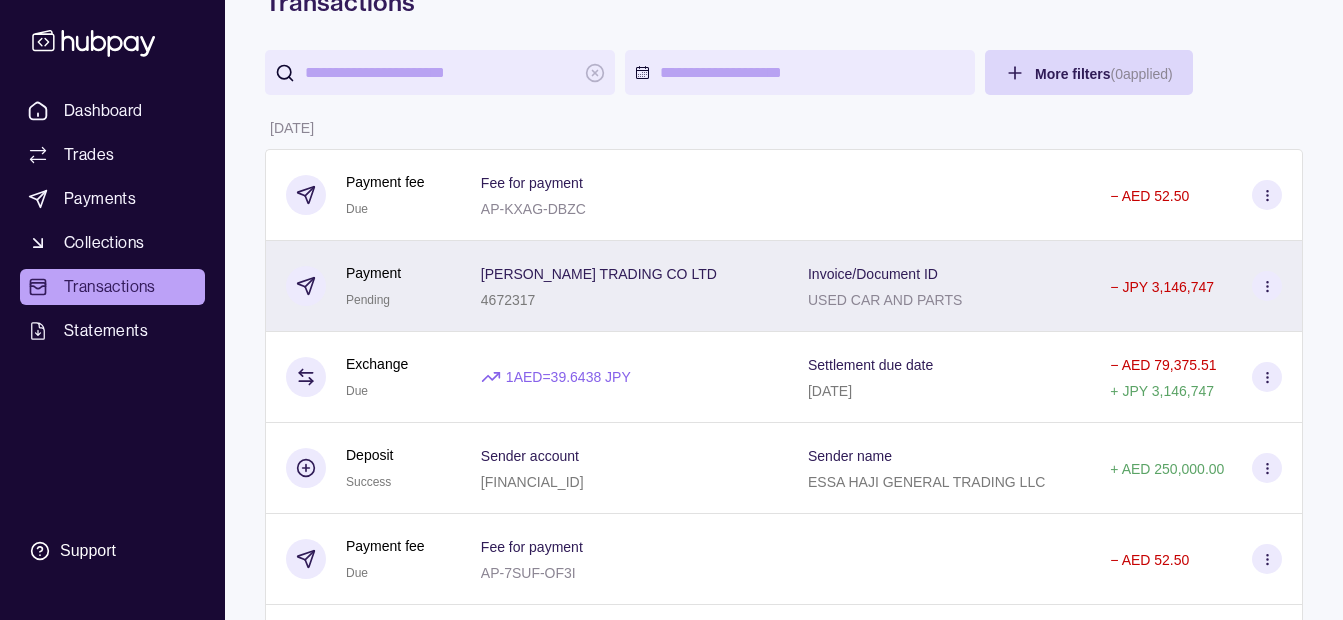 scroll, scrollTop: 400, scrollLeft: 0, axis: vertical 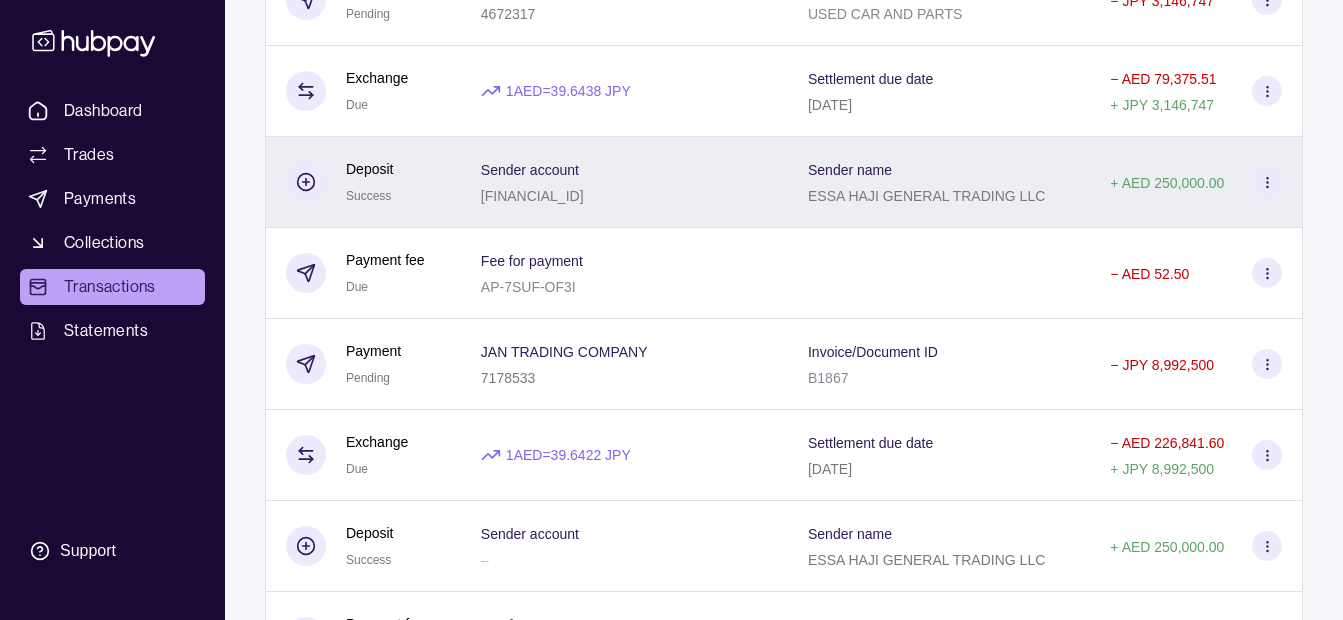 click on "Sender account AE220400000323334436001" at bounding box center [624, 182] 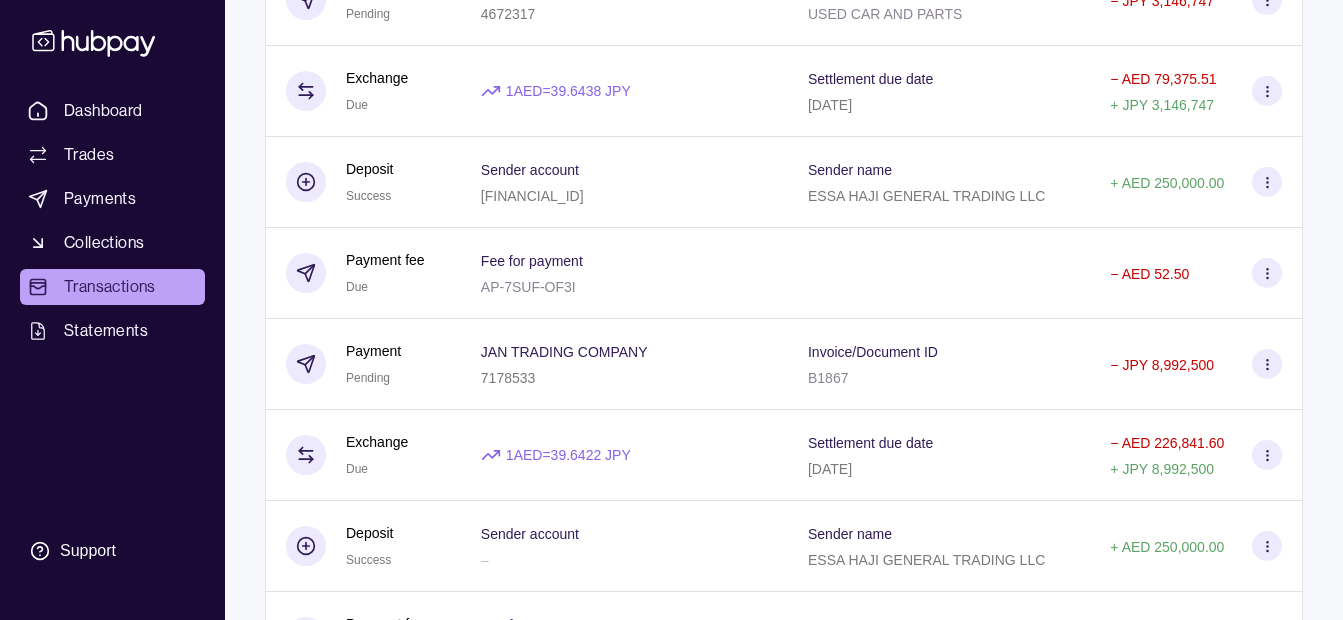 click on "Dashboard Trades Payments Collections Transactions Statements Support K Hello,  Khalid Khan Rahmat Gul  ESSA HAJI GENERAL TRADING LLC Change account Account Terms and conditions Privacy policy Sign out Transactions More filters  ( 0  applied) Details Amount 08 Jul 2025 Payment fee Due Fee for payment AP-KXAG-DBZC −   AED 52.50 Payment Pending NASEER TRADING CO LTD 4672317 Invoice/Document ID USED CAR AND PARTS −   JPY 3,146,747 Exchange Due 1  AED  =  39.6438   JPY Settlement due date 10 Jul 2025 −   AED 79,375.51 +   JPY 3,146,747 Deposit Success Sender account AE220400000323334436001 Sender name ESSA HAJI GENERAL TRADING LLC +   AED 250,000.00 Payment fee Due Fee for payment AP-7SUF-OF3I −   AED 52.50 Payment Pending JAN TRADING COMPANY 7178533 Invoice/Document ID B1867 −   JPY 8,992,500 Exchange Due 1  AED  =  39.6422   JPY Settlement due date 10 Jul 2025 −   AED 226,841.60 +   JPY 8,992,500 Deposit Success Sender account – Sender name ESSA HAJI GENERAL TRADING LLC +   AED 250,000.00 Due −" at bounding box center (671, 2617) 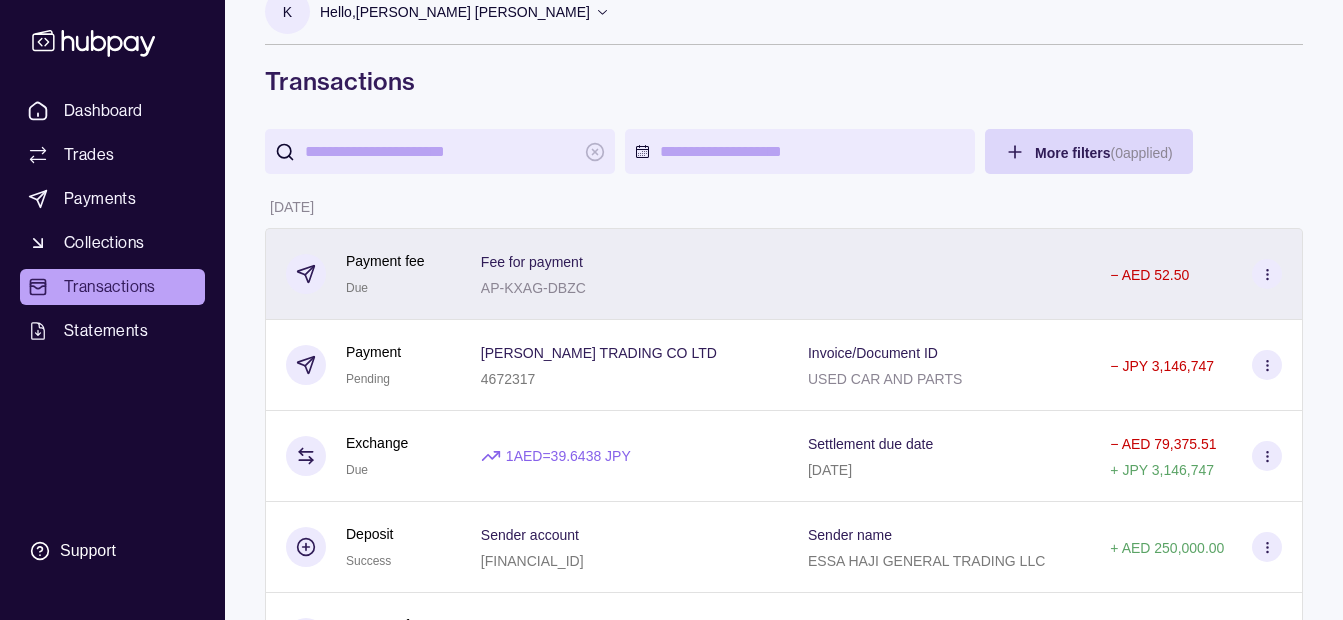 scroll, scrollTop: 0, scrollLeft: 0, axis: both 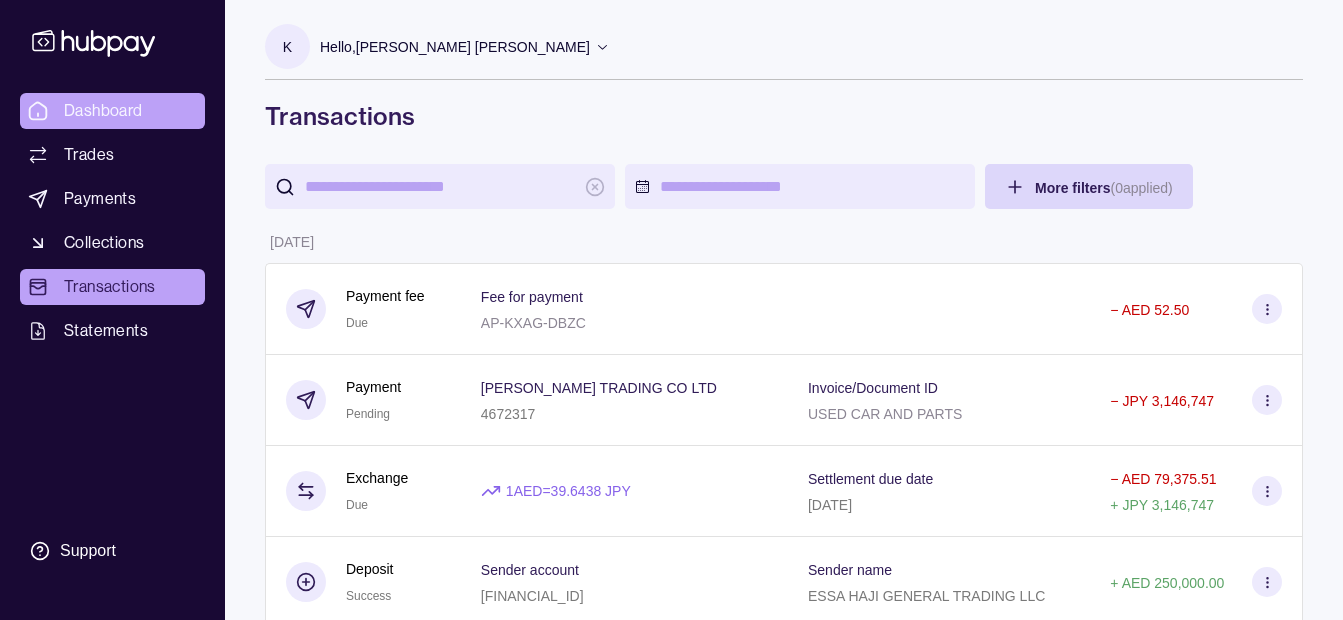 click on "Dashboard" at bounding box center [103, 111] 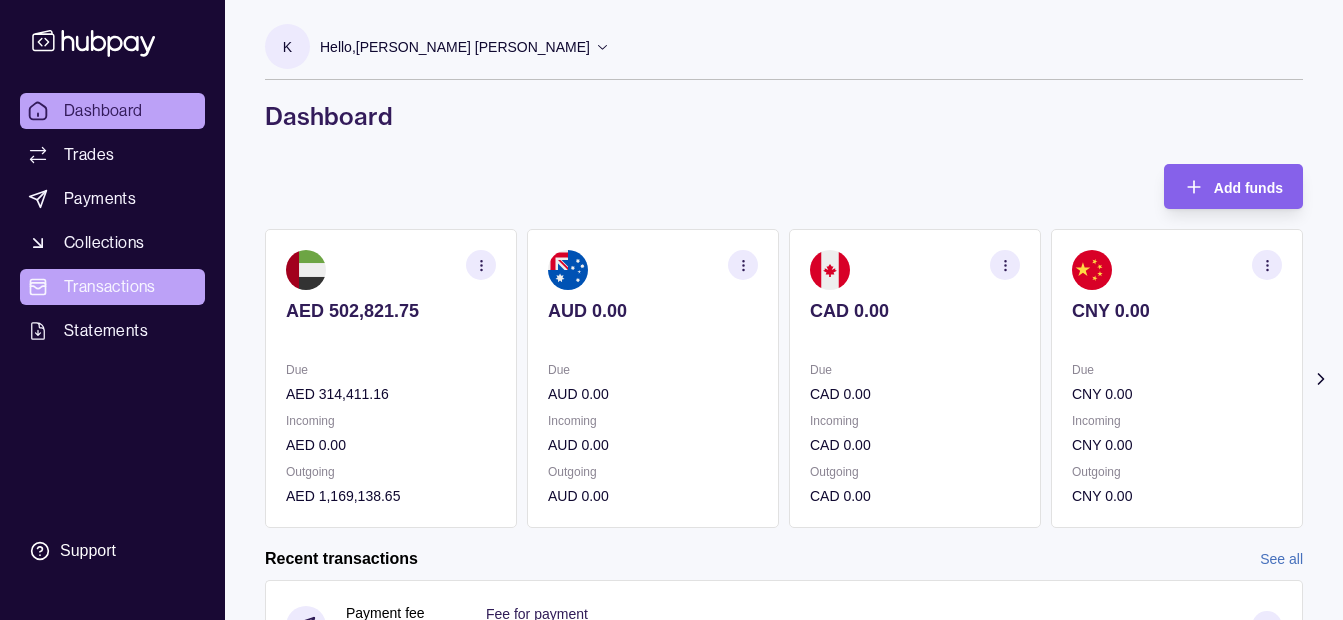 click on "Transactions" at bounding box center (110, 287) 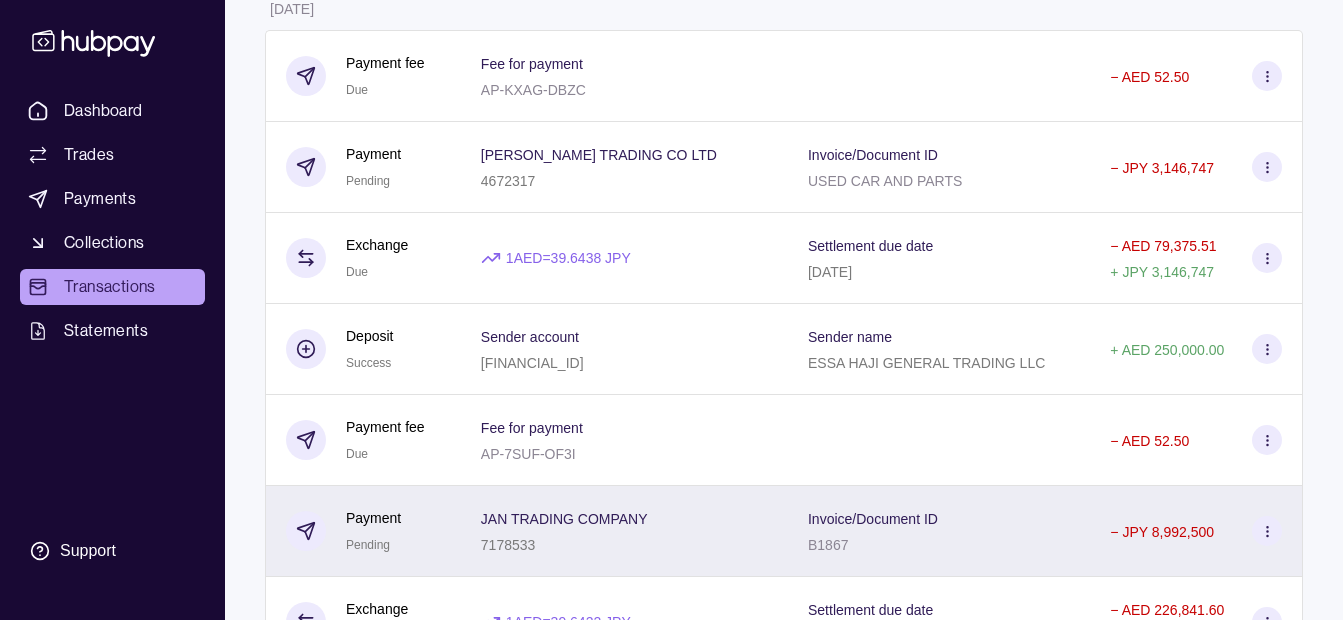 scroll, scrollTop: 100, scrollLeft: 0, axis: vertical 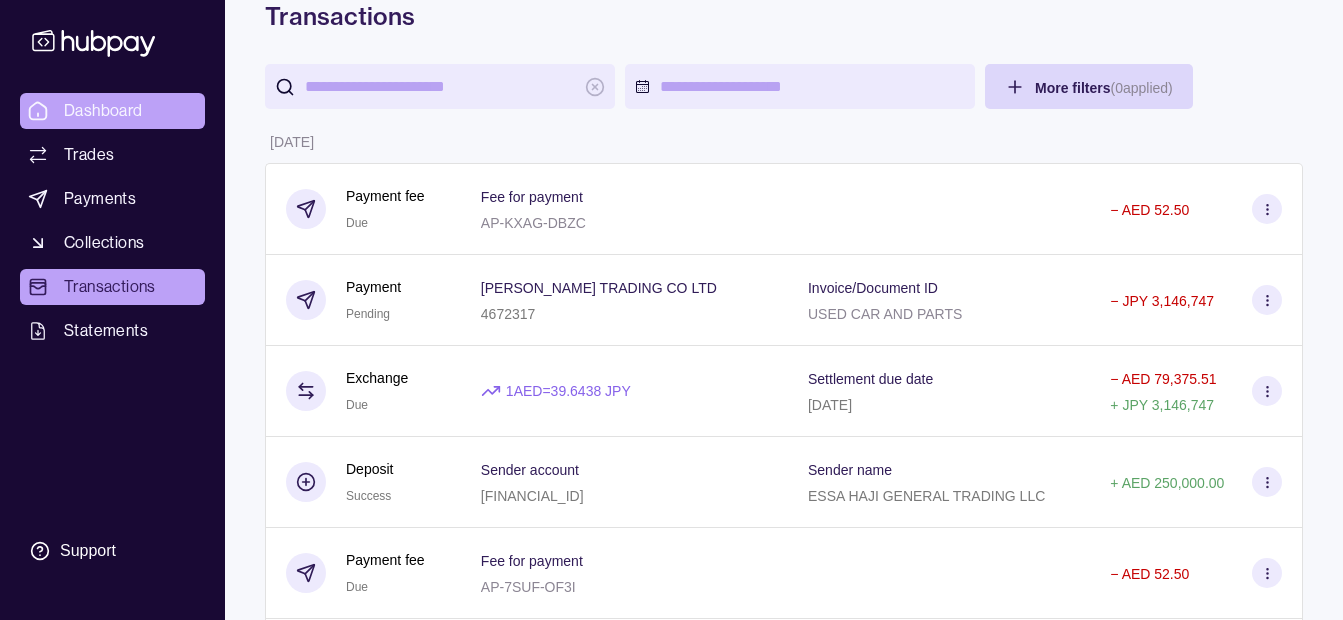 click on "Dashboard" at bounding box center [103, 111] 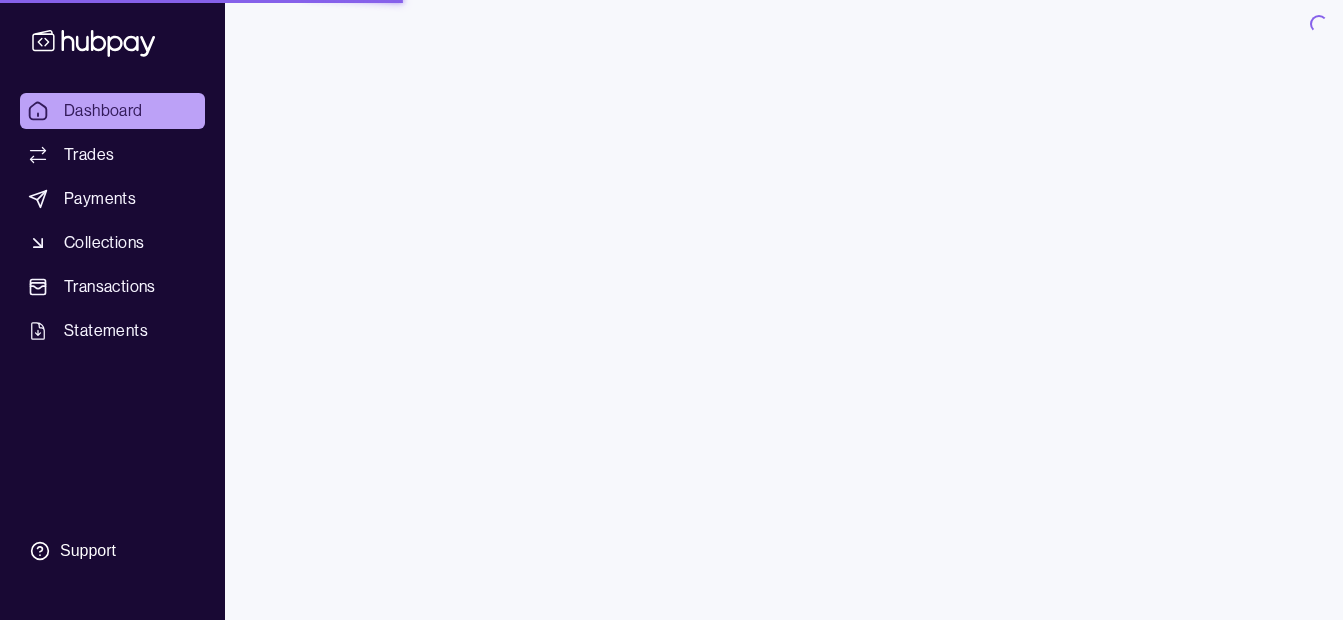 scroll, scrollTop: 0, scrollLeft: 0, axis: both 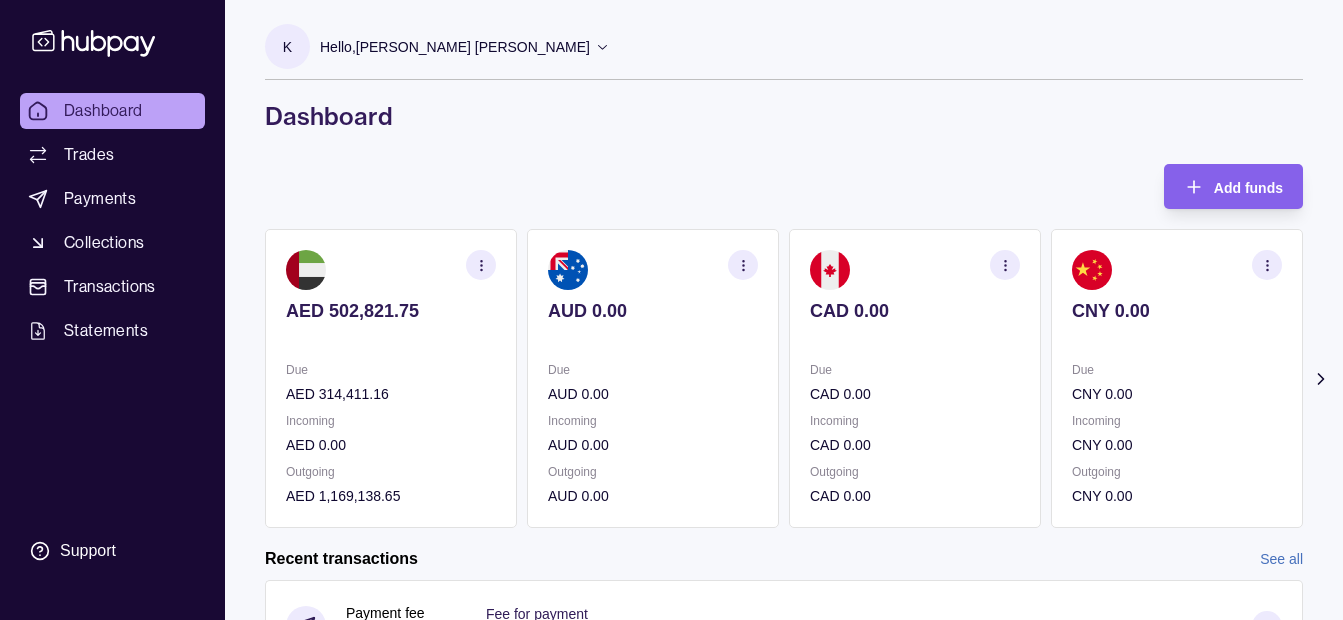 click on "AED 502,821.75                                                                                                               Due AED 314,411.16 Incoming AED 0.00 Outgoing AED 1,169,138.65" at bounding box center (391, 378) 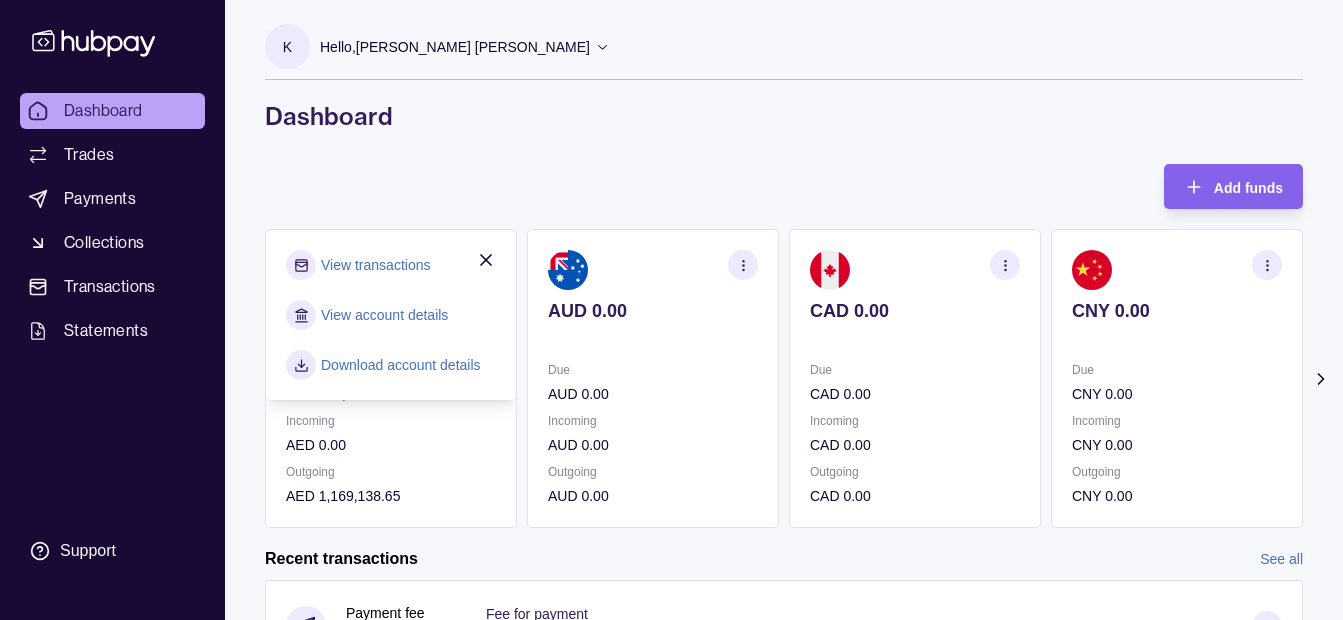click on "AED 0.00" at bounding box center (391, 445) 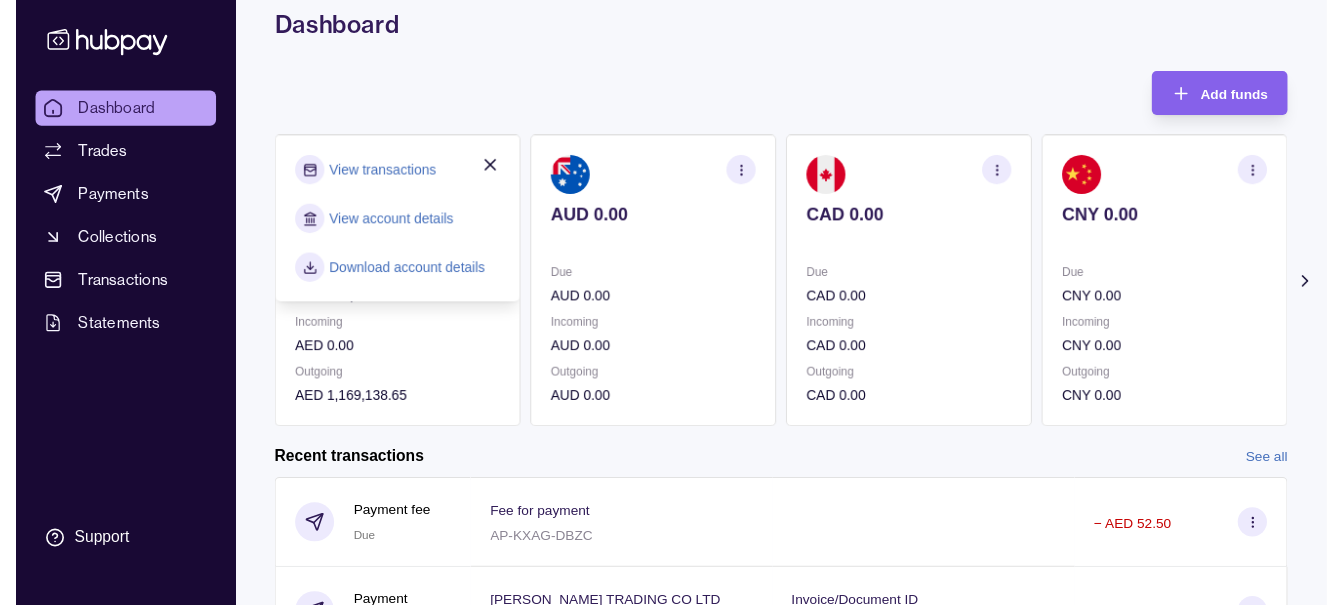 scroll, scrollTop: 0, scrollLeft: 0, axis: both 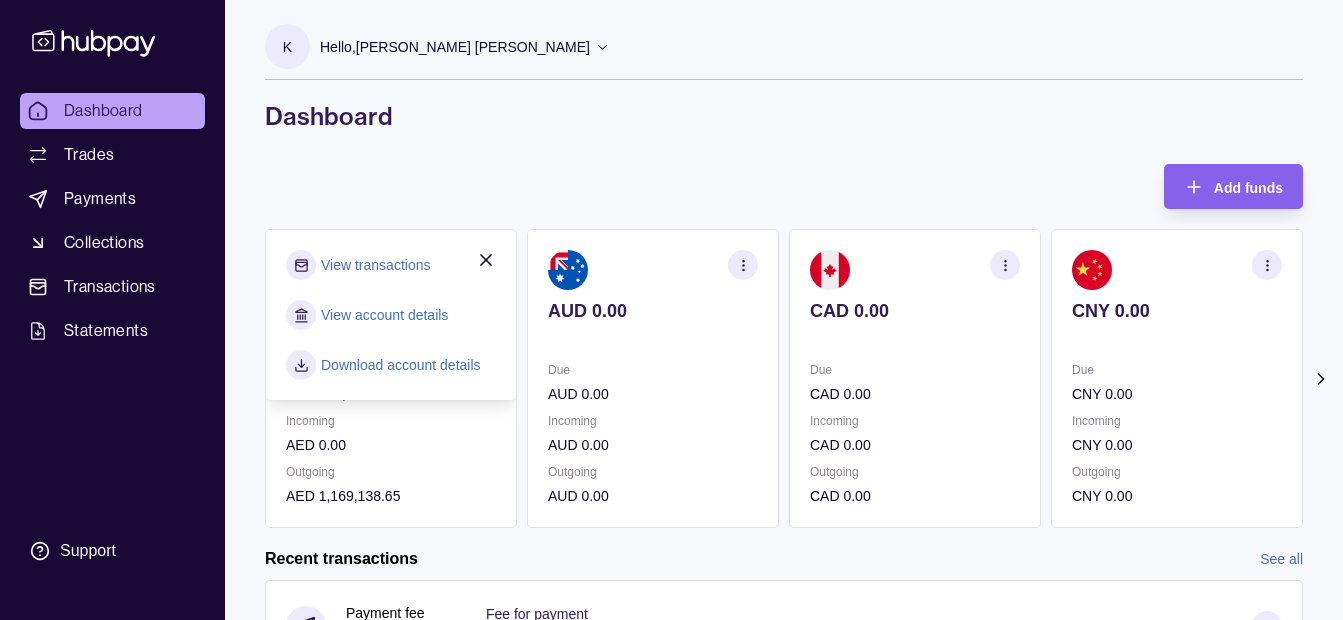 click on "Add funds AED 502,821.75                                                                                                               Due AED 314,411.16 Incoming AED 0.00 Outgoing AED 1,169,138.65 View transactions View account details Download account details AUD 0.00                                                                                                               Due AUD 0.00 Incoming AUD 0.00 Outgoing AUD 0.00 CAD 0.00                                                                                                               Due CAD 0.00 Incoming CAD 0.00 Outgoing CAD 0.00 CNY 0.00                                                                                                               Due CNY 0.00 Incoming CNY 0.00 Outgoing CNY 0.00 GBP 0.00" at bounding box center [784, 346] 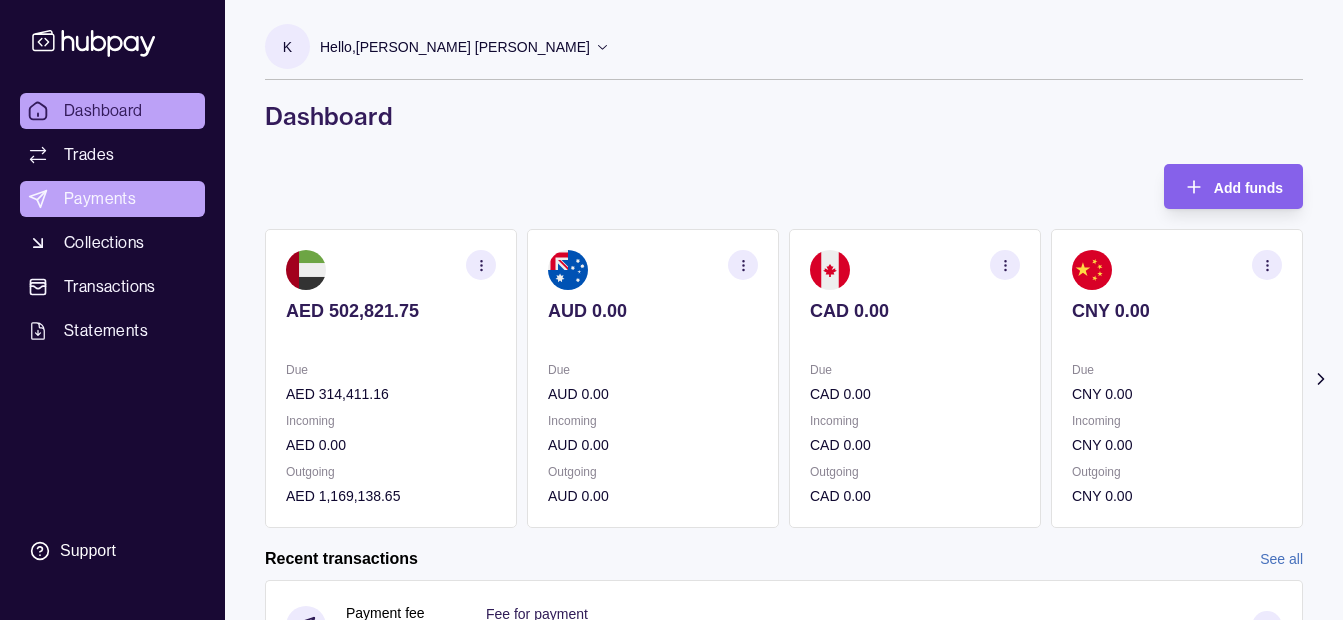 click on "Payments" at bounding box center [100, 199] 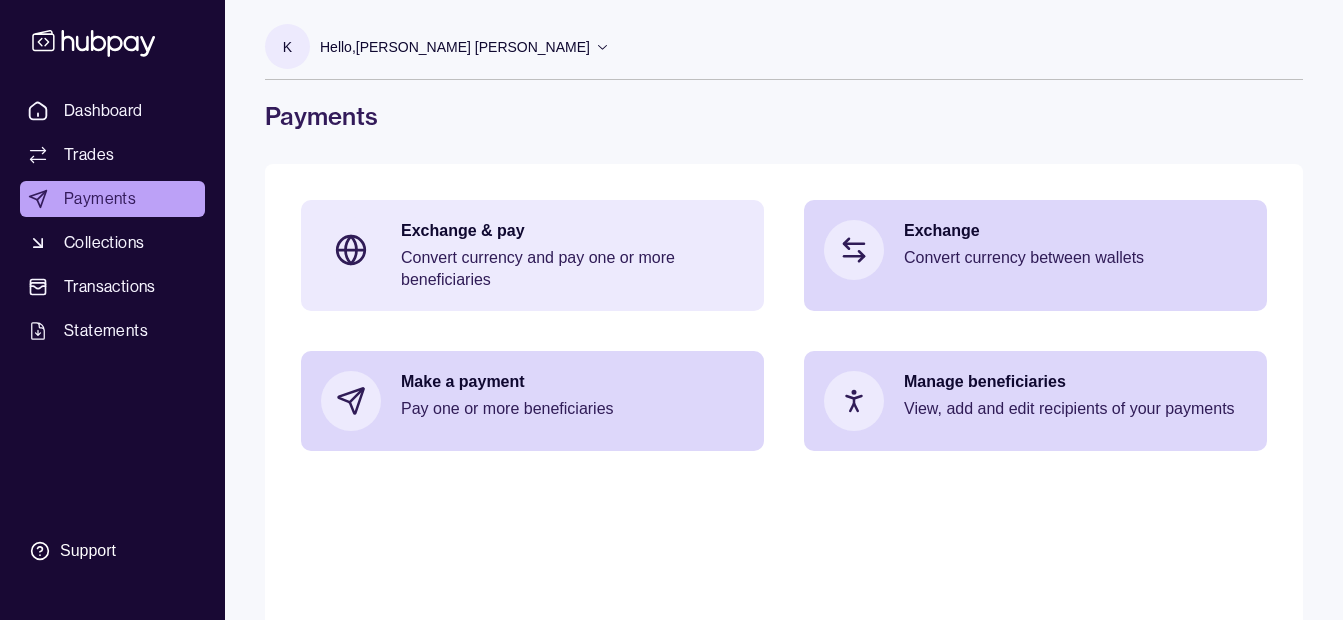 click on "Exchange & pay" at bounding box center (572, 231) 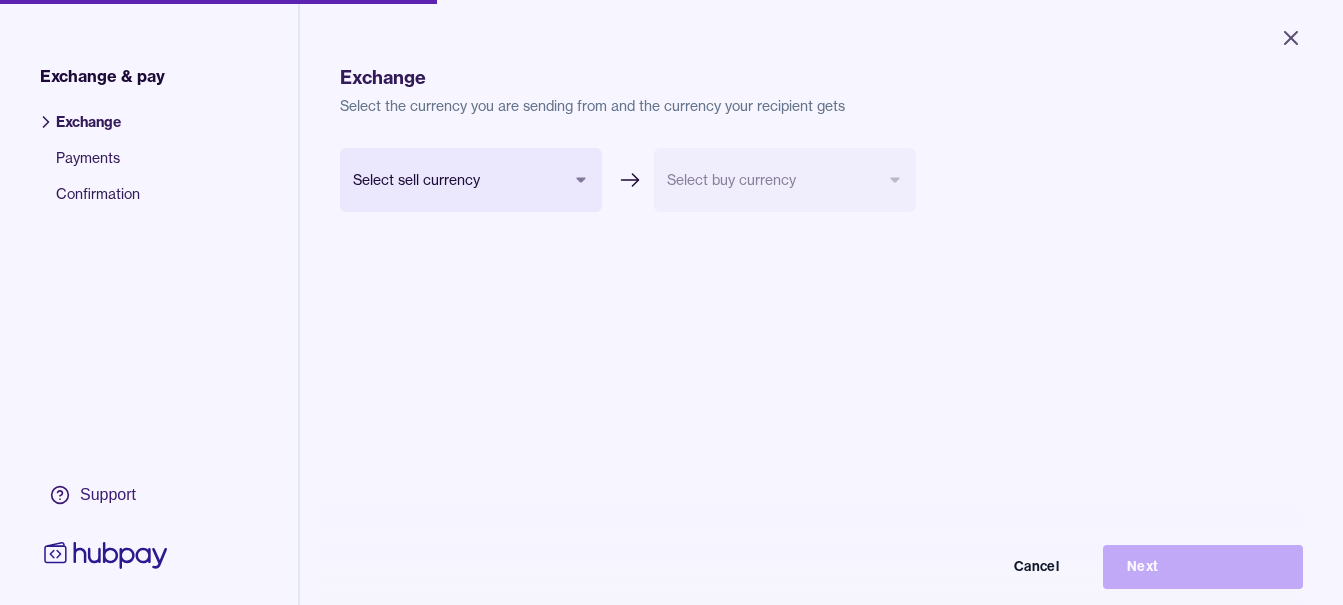 click on "Close Exchange & pay Exchange Payments Confirmation Support Exchange Select the currency you are sending from and the currency your recipient gets Select sell currency *** *** *** *** *** *** *** Select buy currency Cancel Next Exchange & pay | Hubpay" at bounding box center (671, 302) 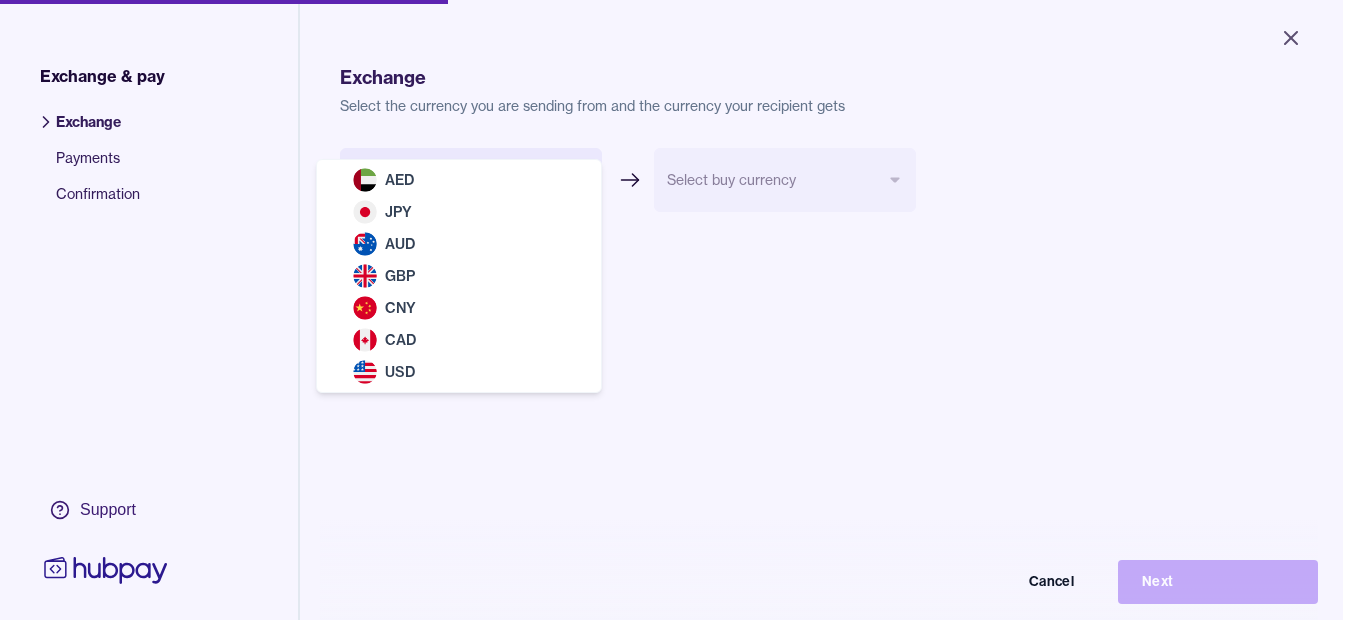 select on "***" 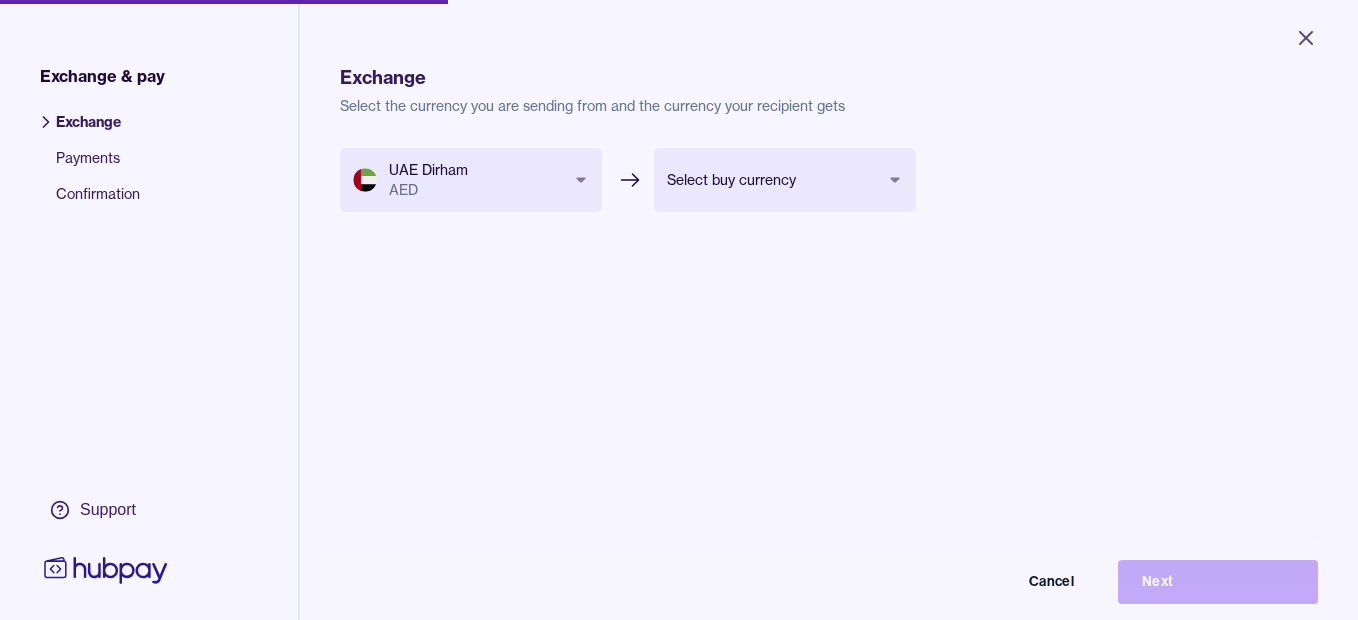 click on "Close Exchange & pay Exchange Payments Confirmation Support Exchange Select the currency you are sending from and the currency your recipient gets UAE Dirham AED *** *** *** *** *** *** *** Select buy currency *** *** *** *** *** *** Cancel Next Exchange & pay | Hubpay" at bounding box center (679, 310) 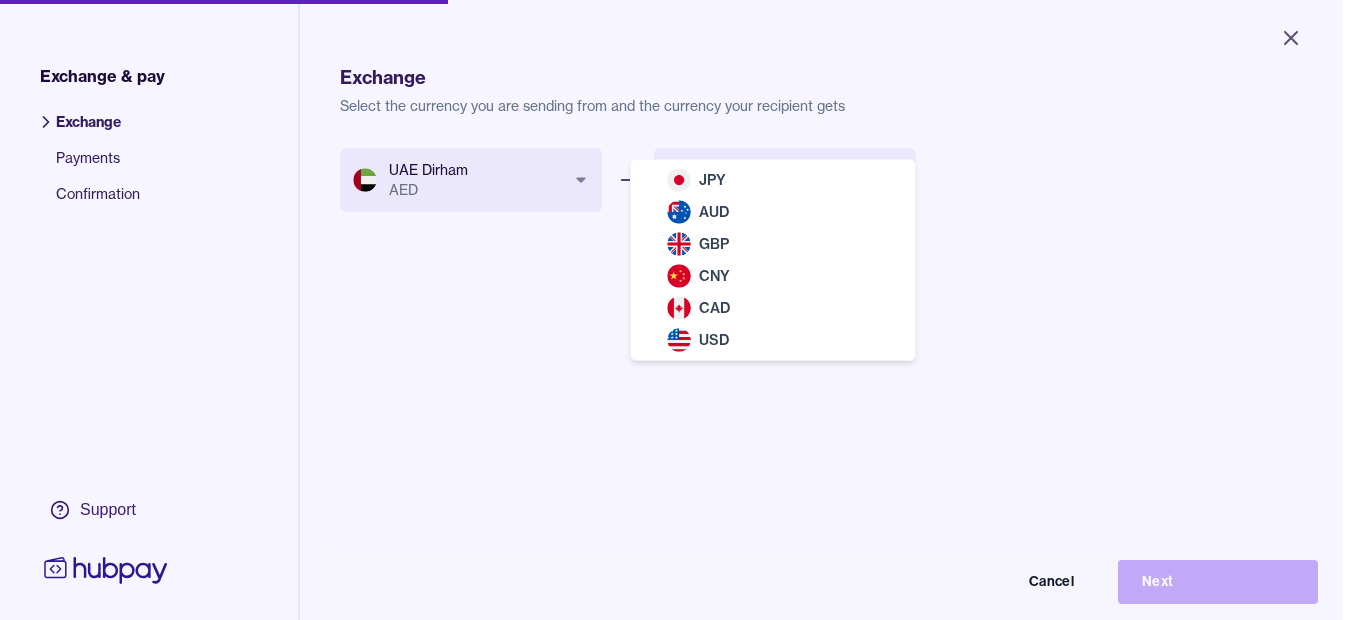 select on "***" 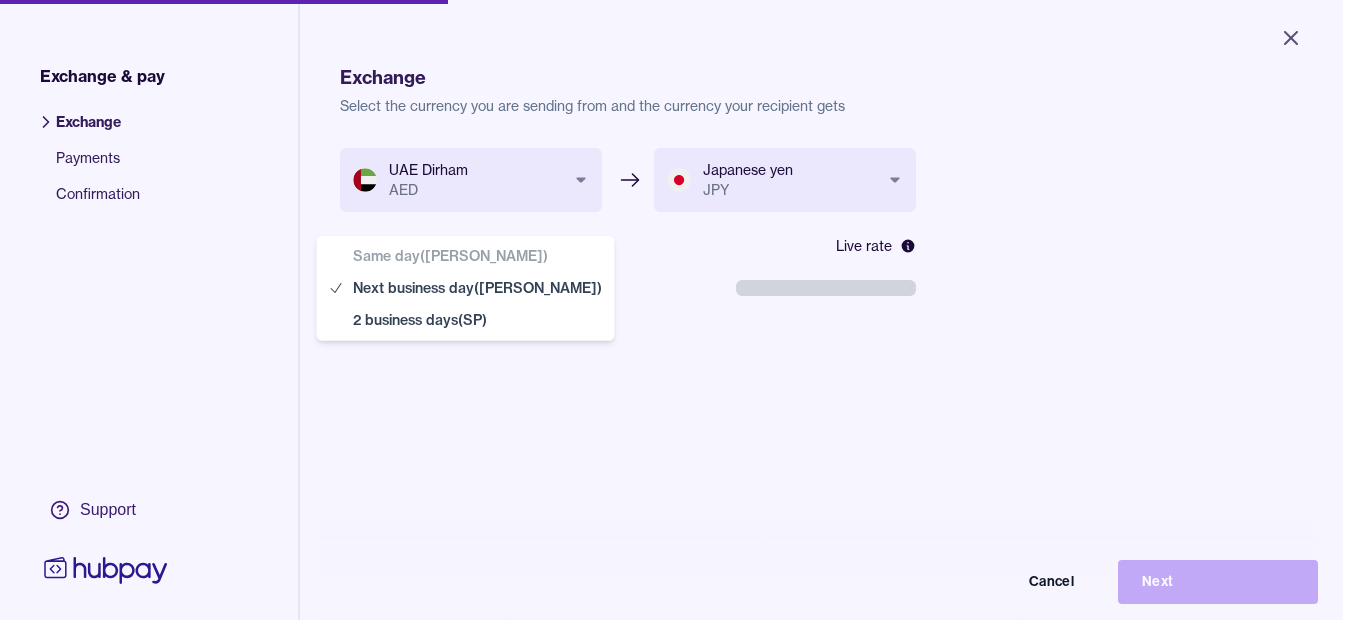 click on "**********" at bounding box center [671, 310] 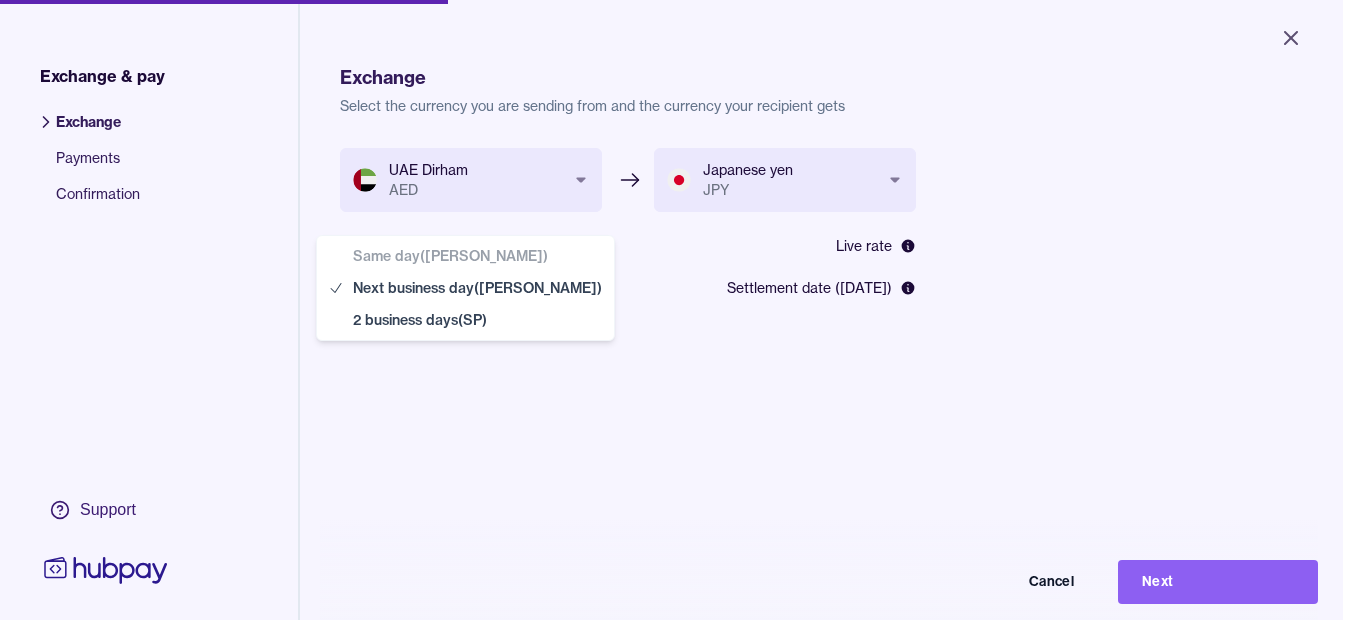 select on "**" 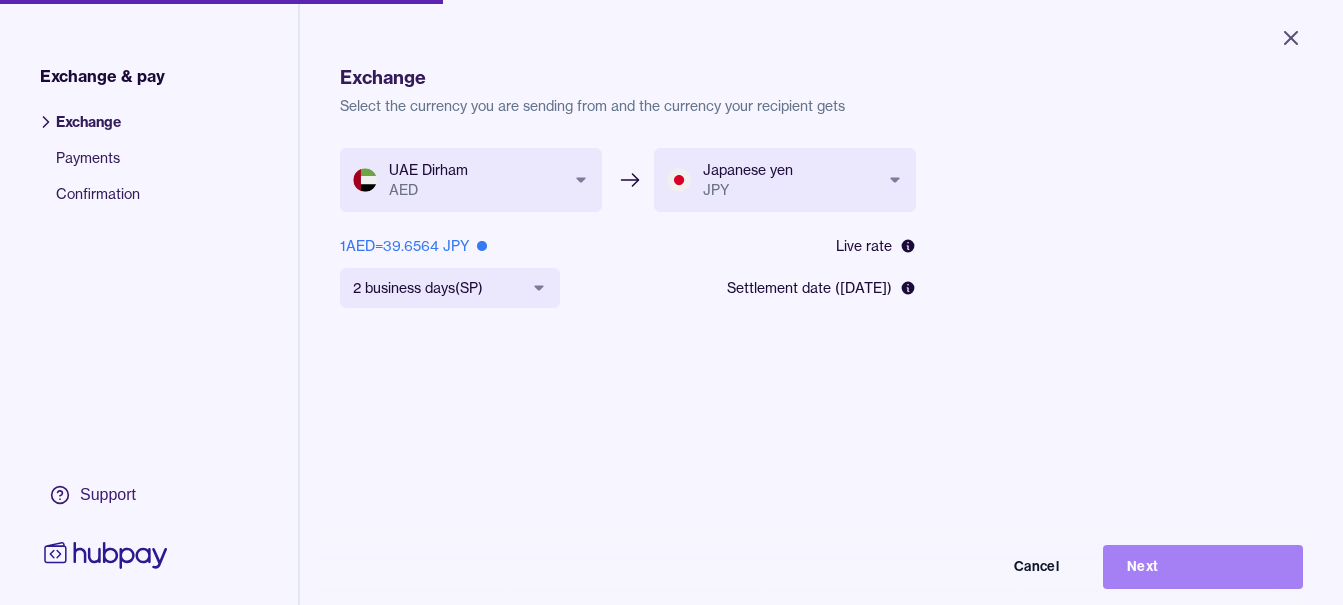 click on "Next" at bounding box center (1203, 567) 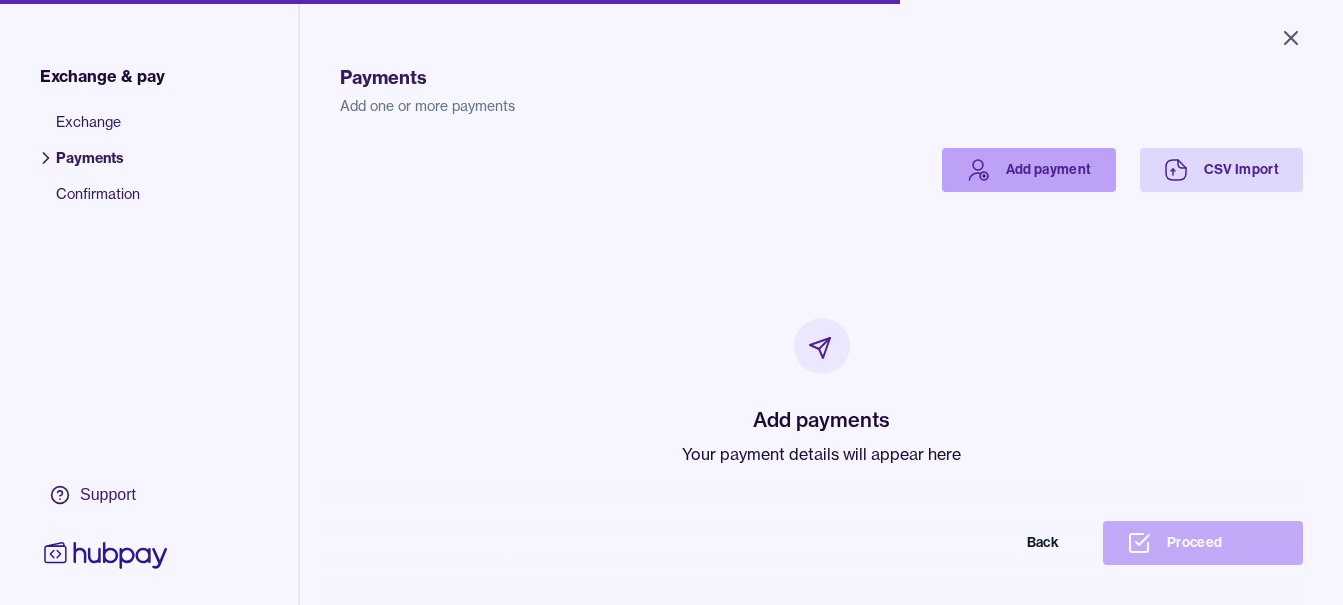 click on "Add payment" at bounding box center (1029, 170) 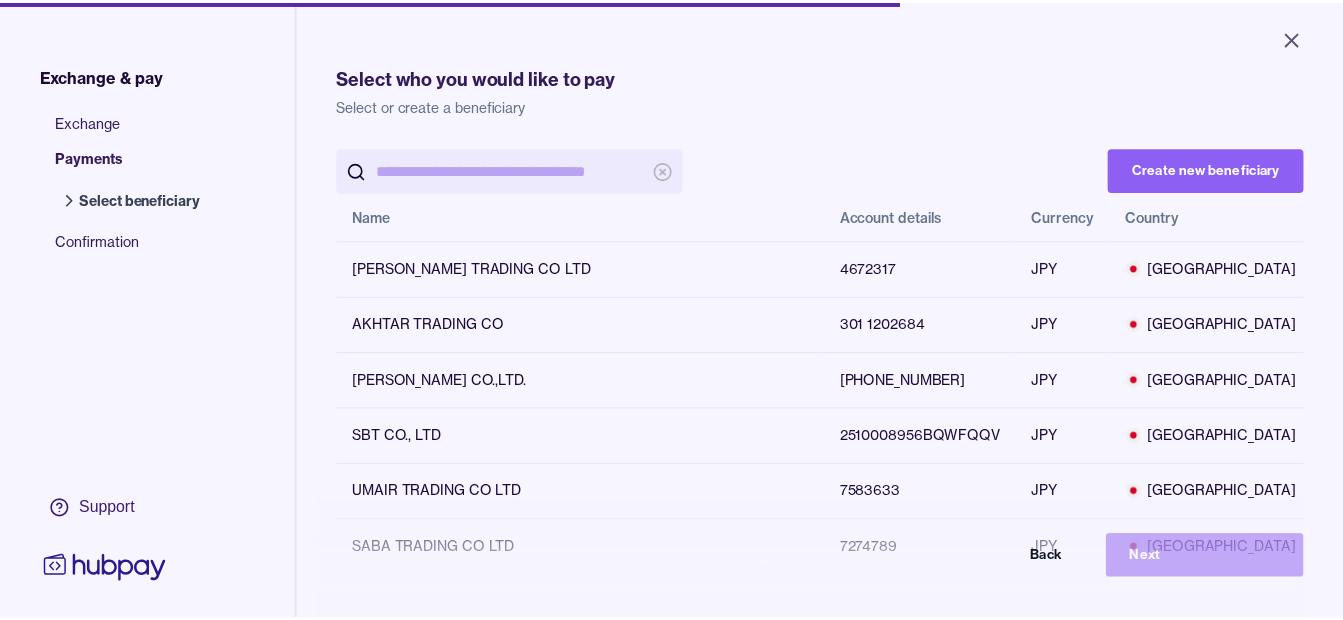 scroll, scrollTop: 0, scrollLeft: 0, axis: both 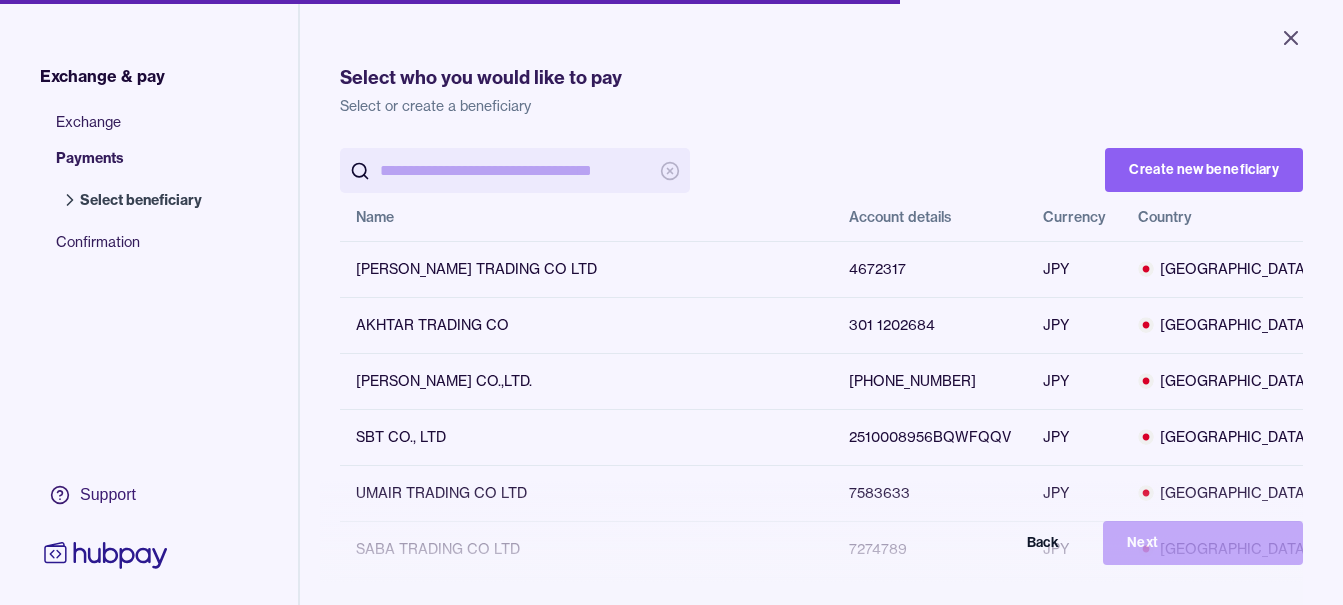 click at bounding box center [515, 170] 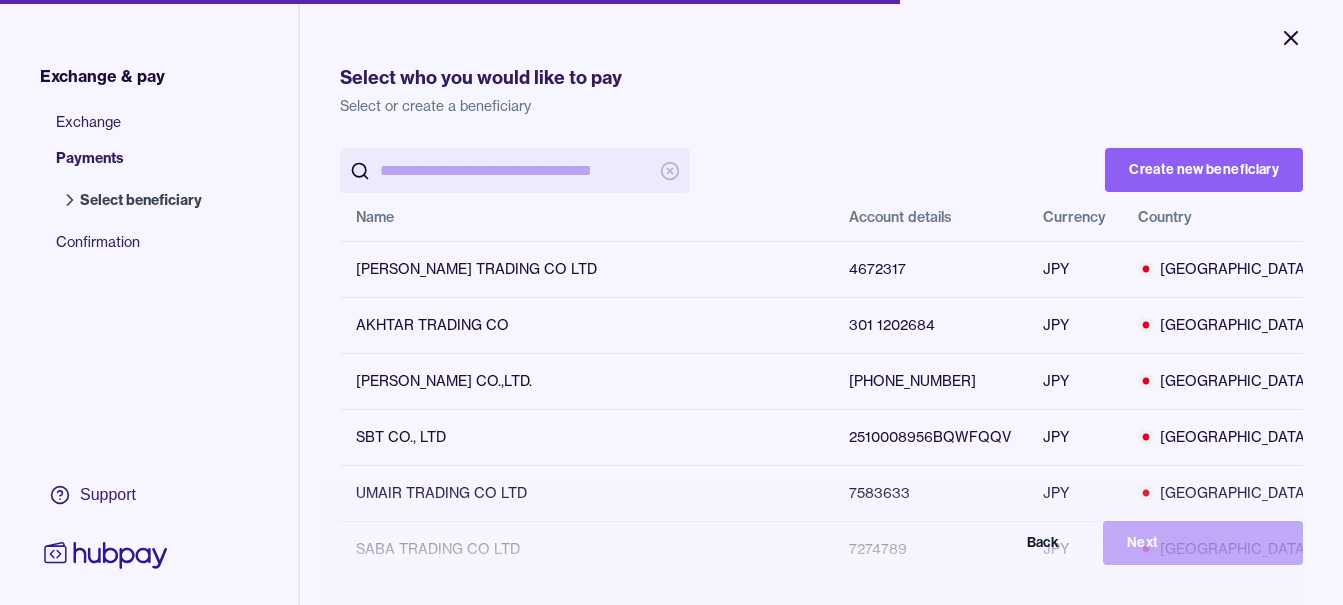 click 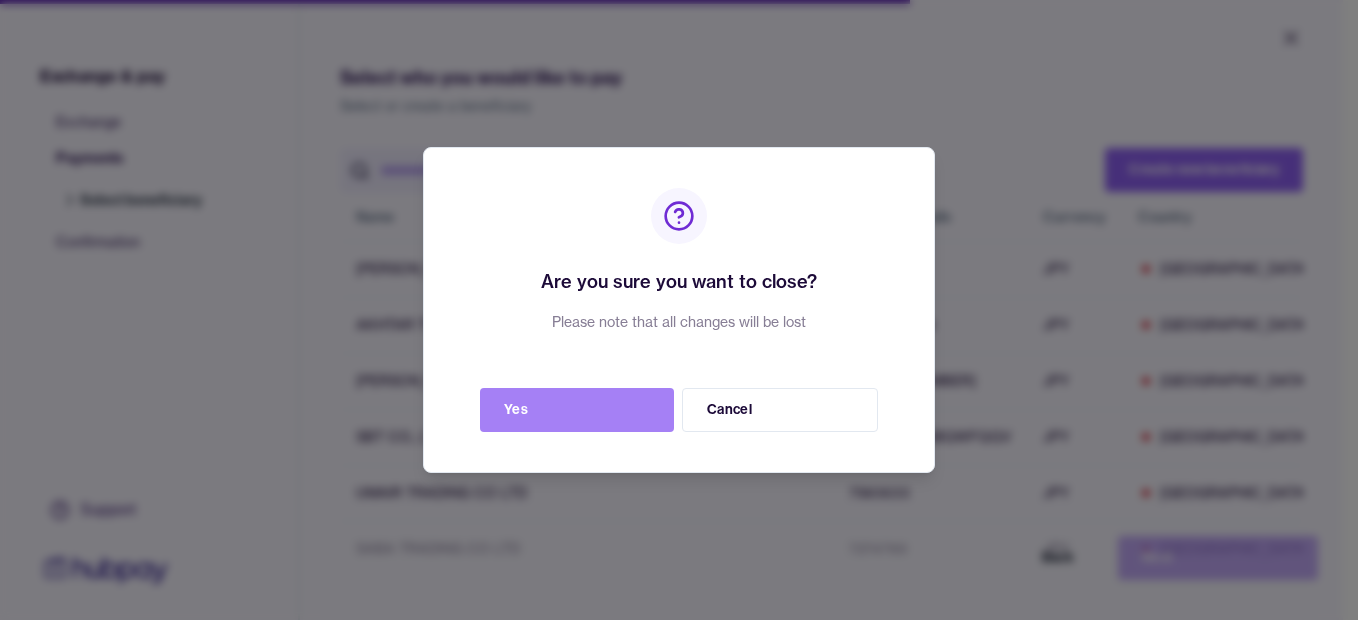 click on "Yes" at bounding box center (577, 410) 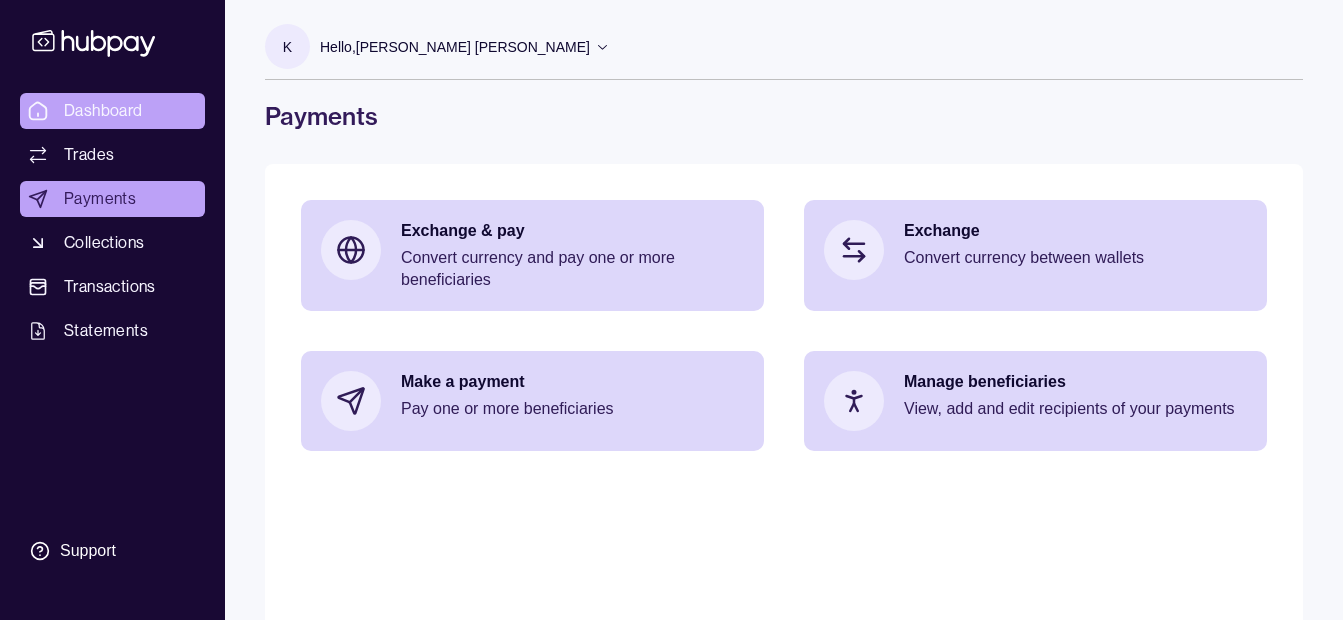 click on "Dashboard" at bounding box center [112, 111] 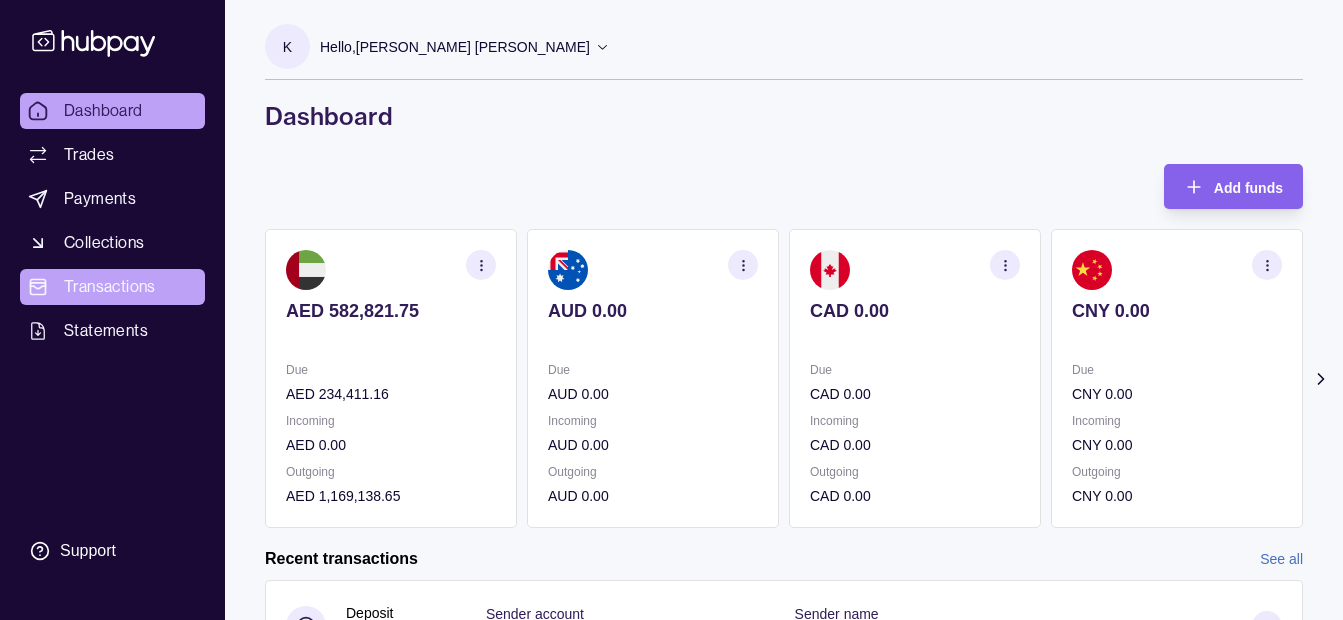 click on "Transactions" at bounding box center (110, 287) 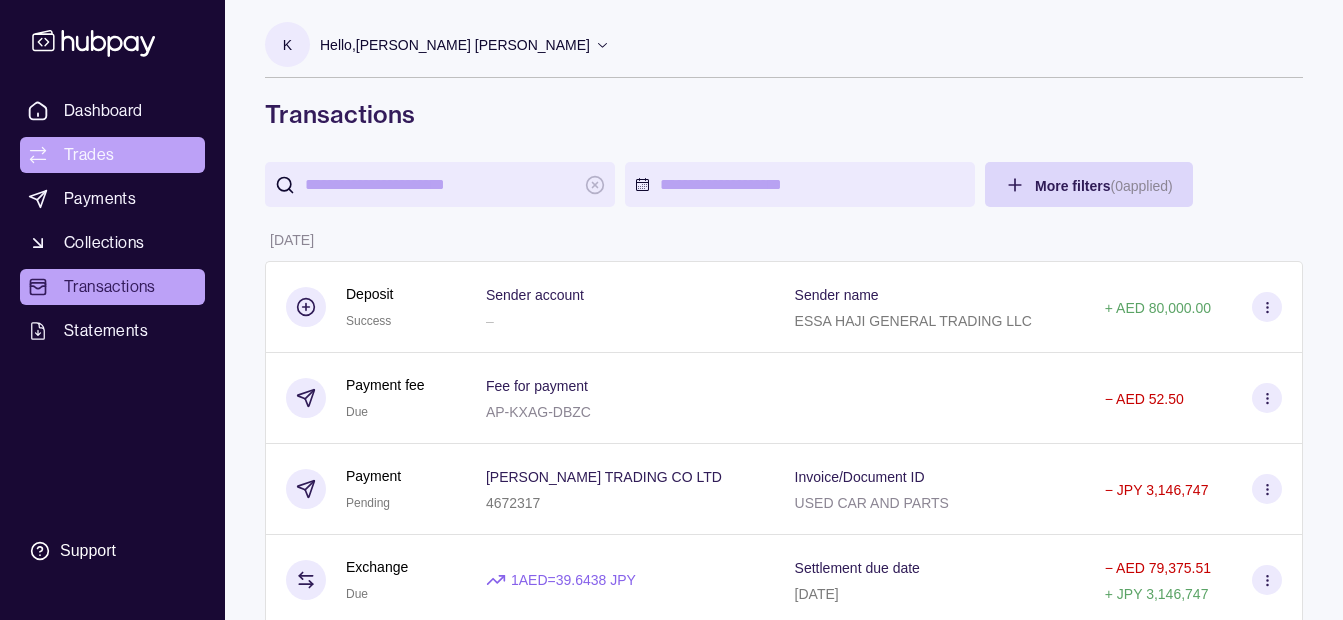 scroll, scrollTop: 0, scrollLeft: 0, axis: both 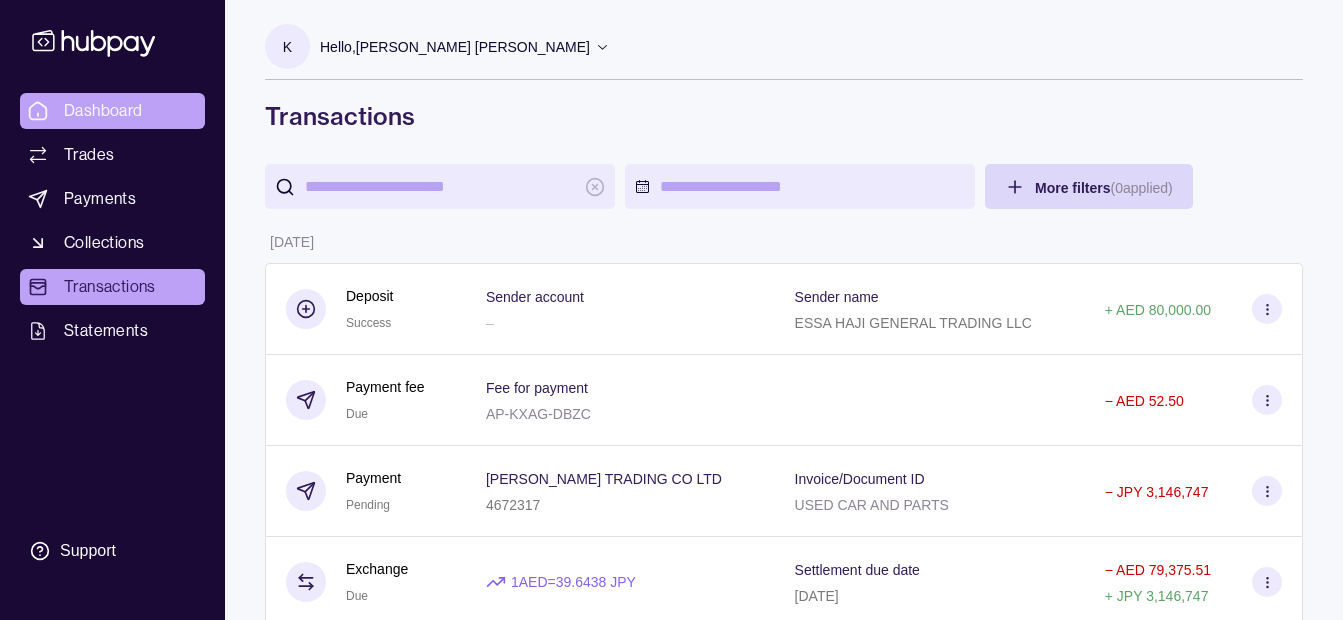 click on "Dashboard" at bounding box center (103, 111) 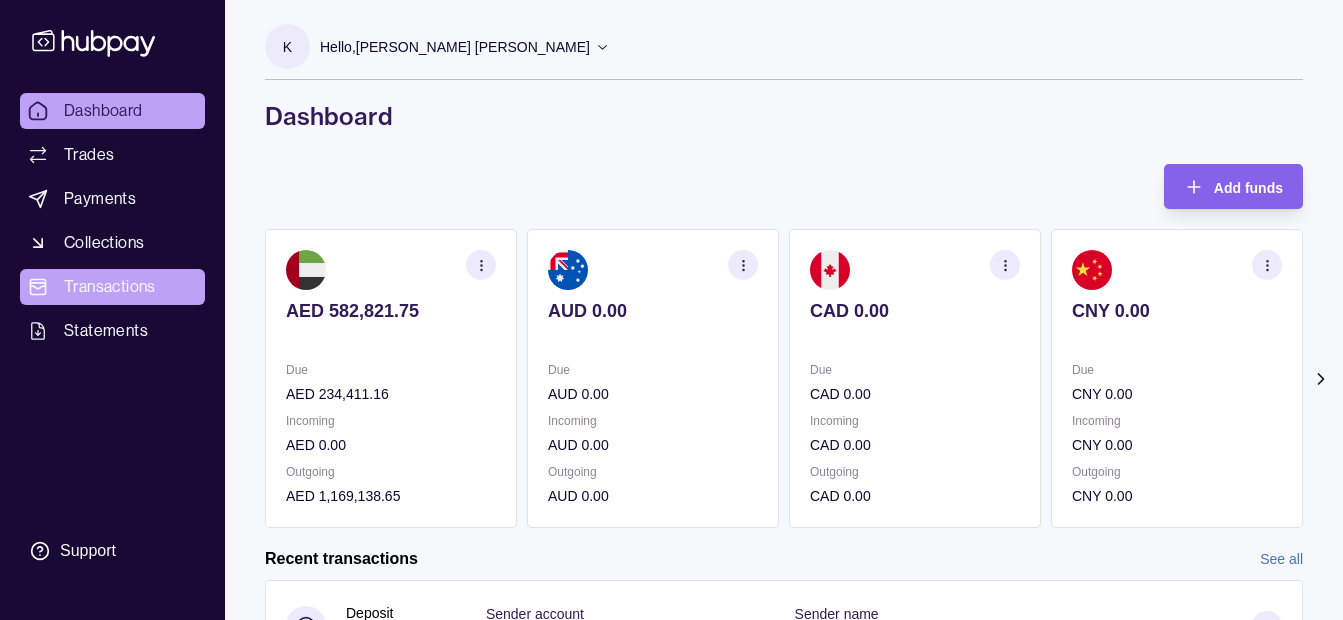 click on "Transactions" at bounding box center [110, 287] 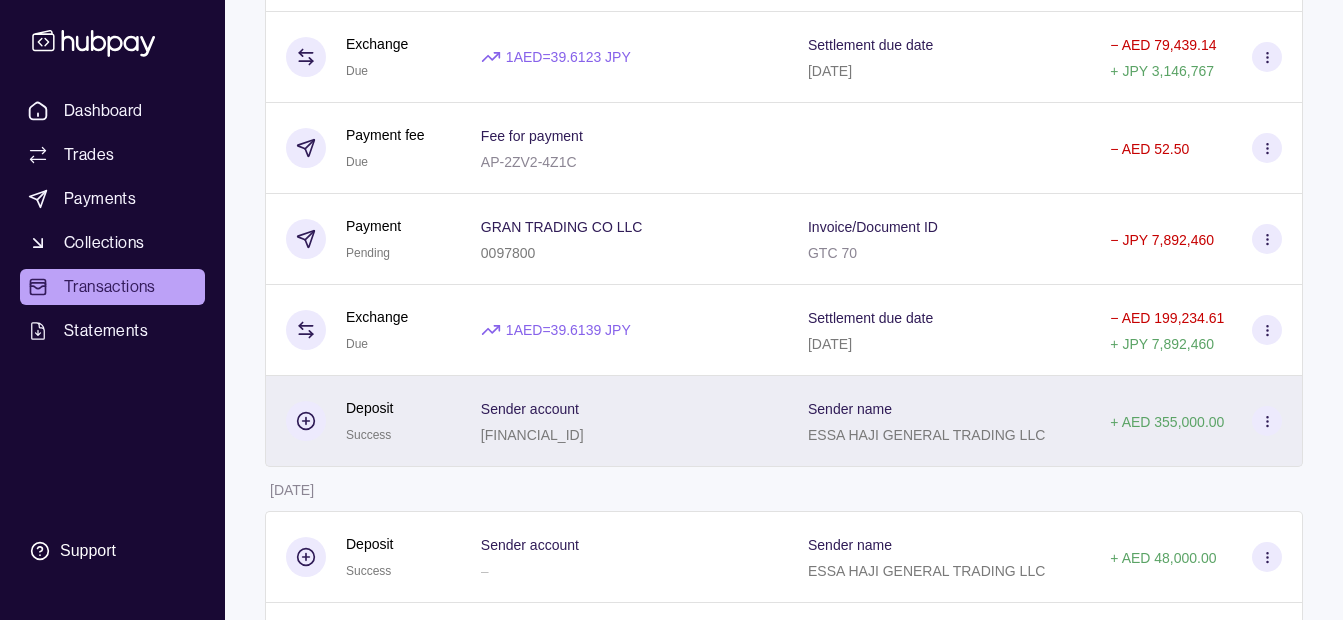 scroll, scrollTop: 1946, scrollLeft: 0, axis: vertical 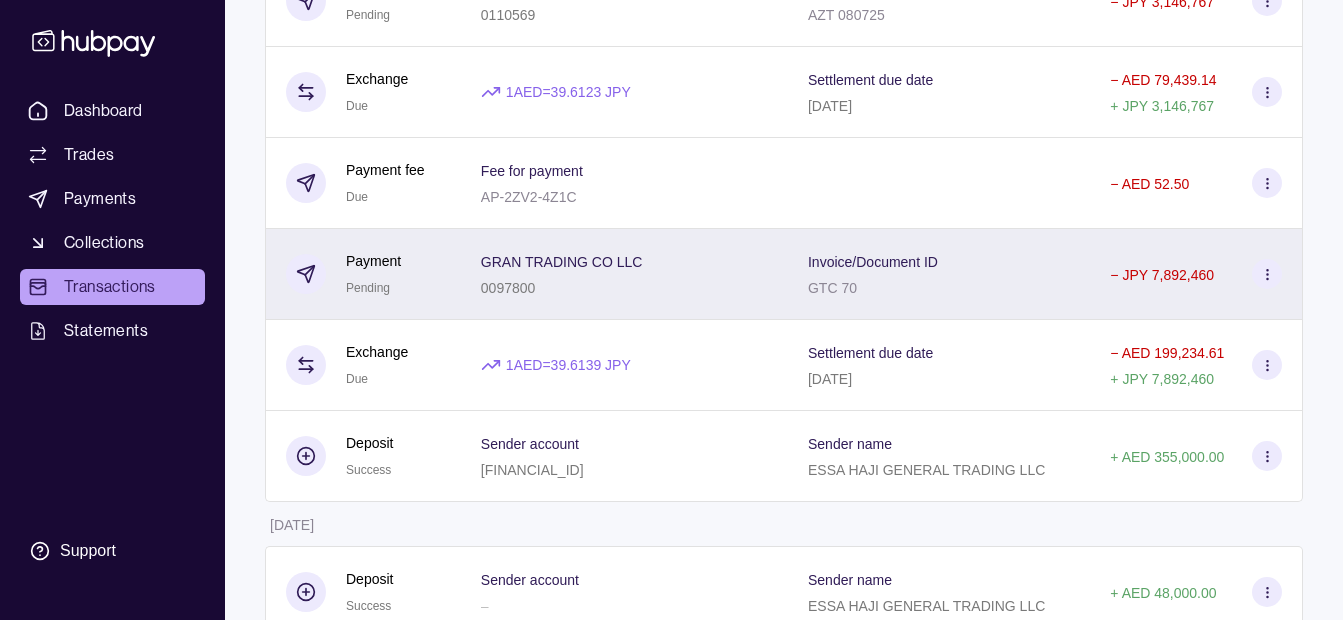 click on "0097800" at bounding box center [562, 287] 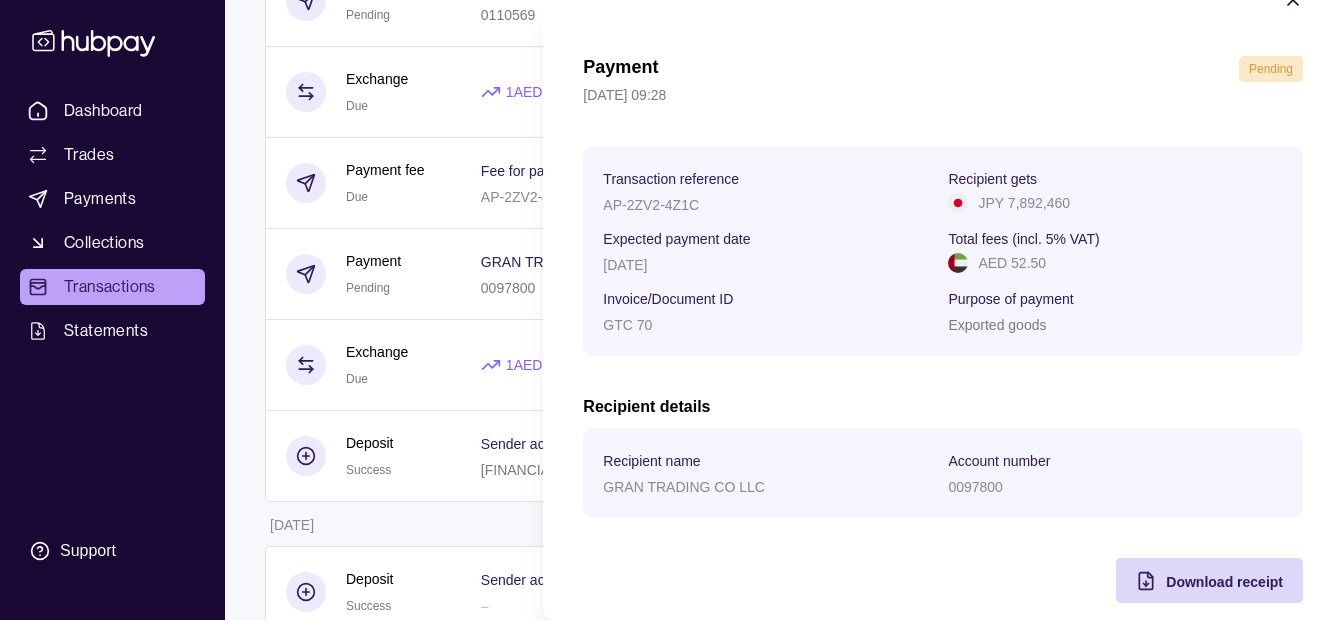 scroll, scrollTop: 73, scrollLeft: 0, axis: vertical 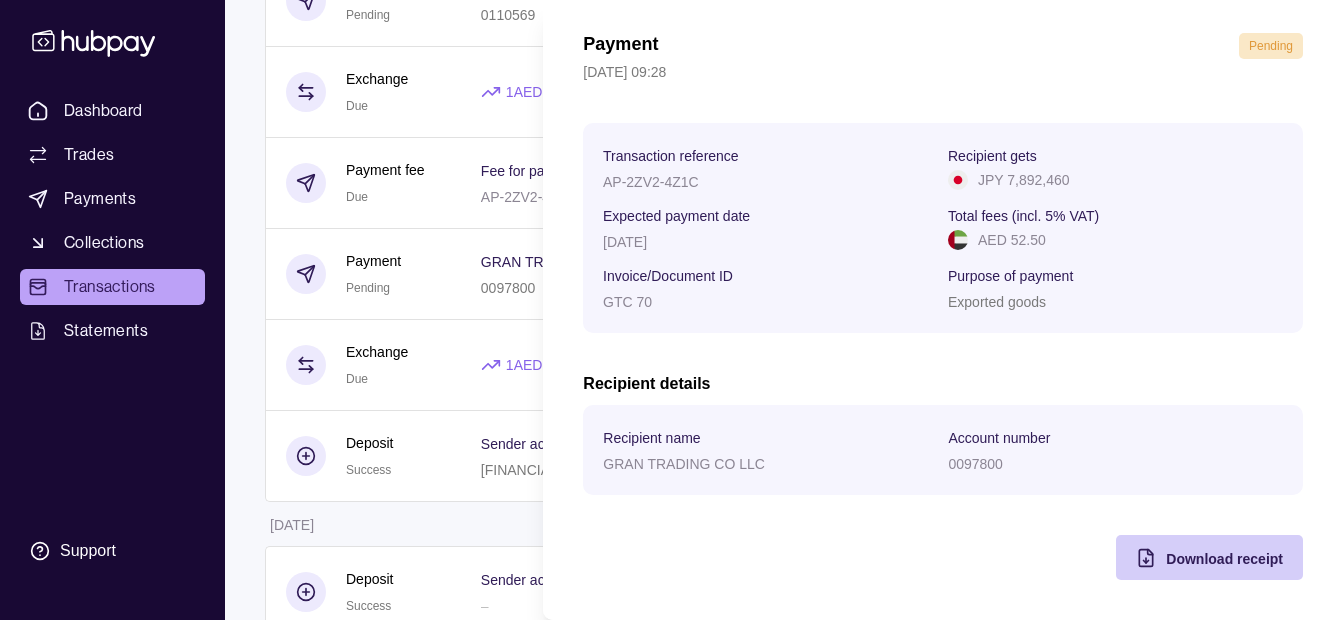 click on "Download receipt" at bounding box center (1224, 558) 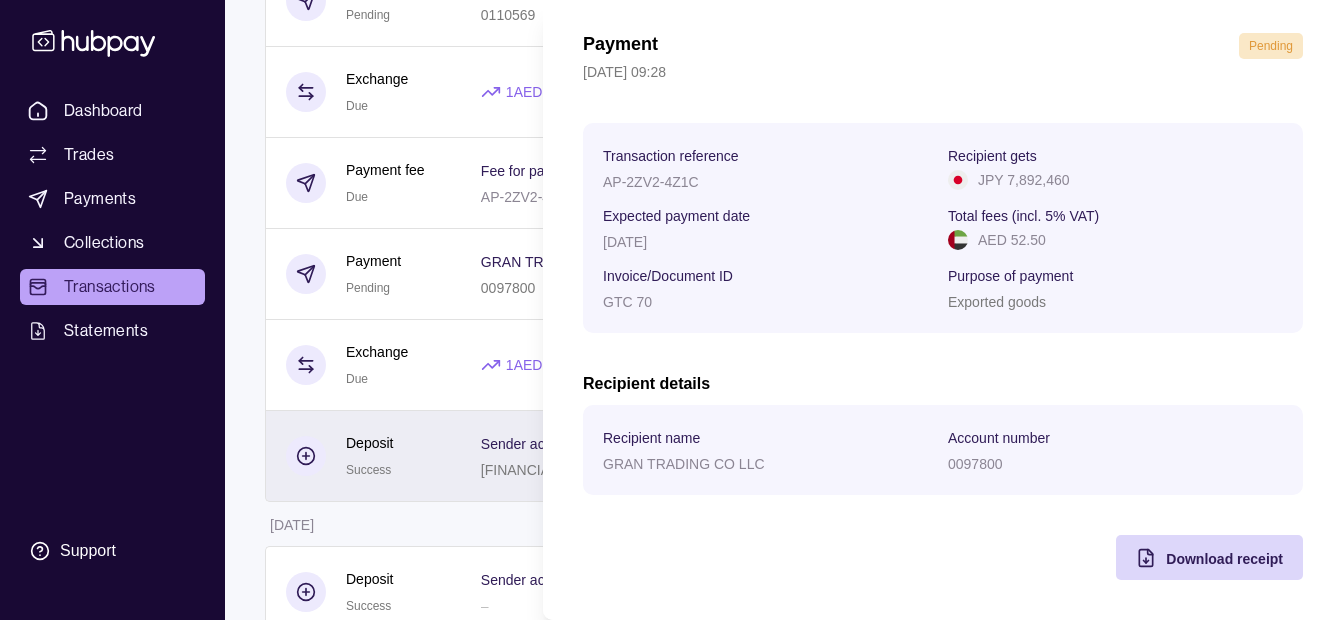 click on "Dashboard Trades Payments Collections Transactions Statements Support K Hello,  [PERSON_NAME] [PERSON_NAME]  [PERSON_NAME] GENERAL TRADING LLC Change account Account Terms and conditions Privacy policy Sign out Transactions More filters  ( 0  applied) Details Amount [DATE] Deposit Success Sender account – Sender name ESSA HAJI GENERAL TRADING LLC +   AED 80,000.00 Payment fee Due Fee for payment AP-KXAG-DBZC −   AED 52.50 Payment Pending [PERSON_NAME] TRADING CO LTD 4672317 Invoice/Document ID USED CAR AND PARTS −   JPY 3,146,747 Exchange Due 1  AED  =  39.6438   JPY Settlement due date [DATE] −   AED 79,375.51 +   JPY 3,146,747 Deposit Success Sender account [FINANCIAL_ID] Sender name ESSA HAJI GENERAL TRADING LLC +   AED 250,000.00 Payment fee Due Fee for payment AP-7SUF-OF3I −   AED 52.50 Payment Pending JAN TRADING COMPANY 7178533 Invoice/Document ID B1867 −   JPY 8,992,500 Exchange Due 1  AED  =  39.6422   JPY Settlement due date [DATE] −   AED 226,841.60 +   JPY 8,992,500 Deposit +" at bounding box center [671, 1071] 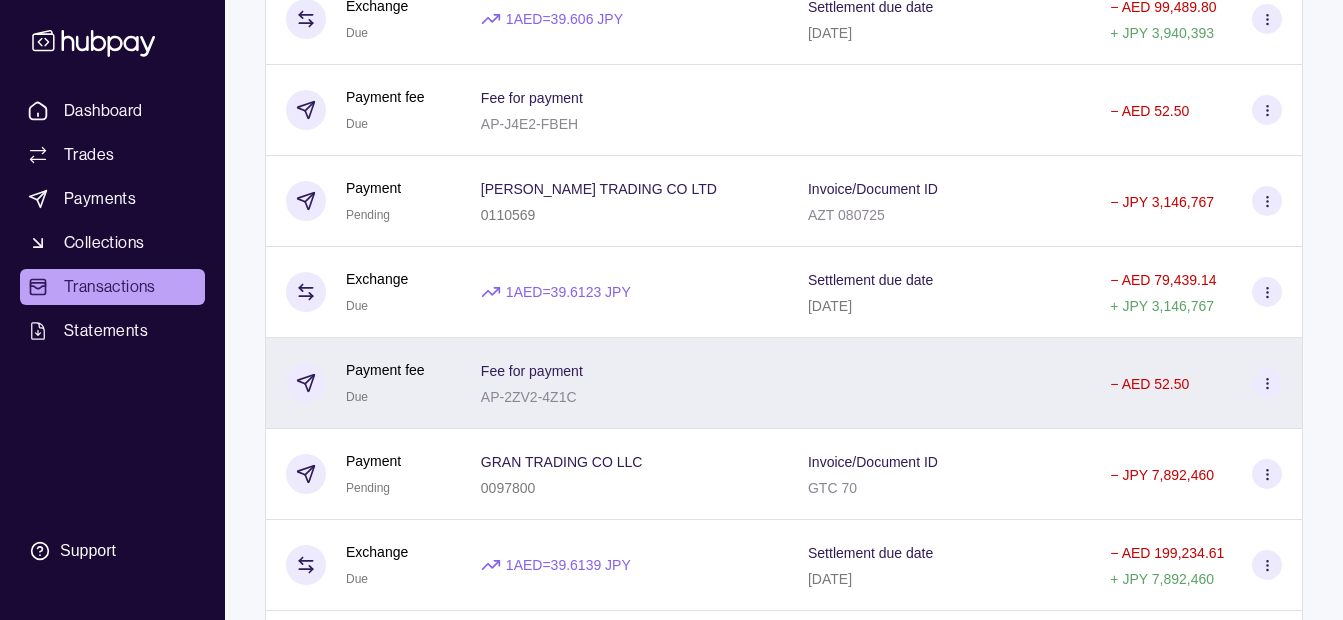 scroll, scrollTop: 1646, scrollLeft: 0, axis: vertical 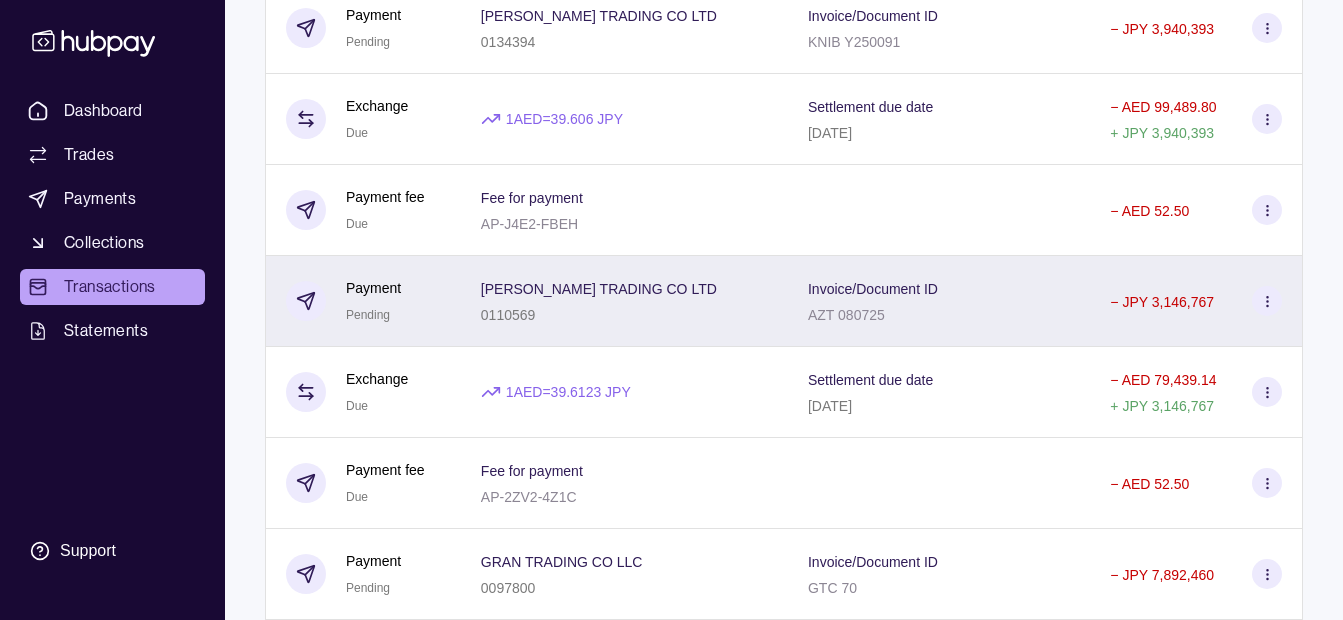 click on "[PERSON_NAME] TRADING CO LTD 0110569" at bounding box center [599, 301] 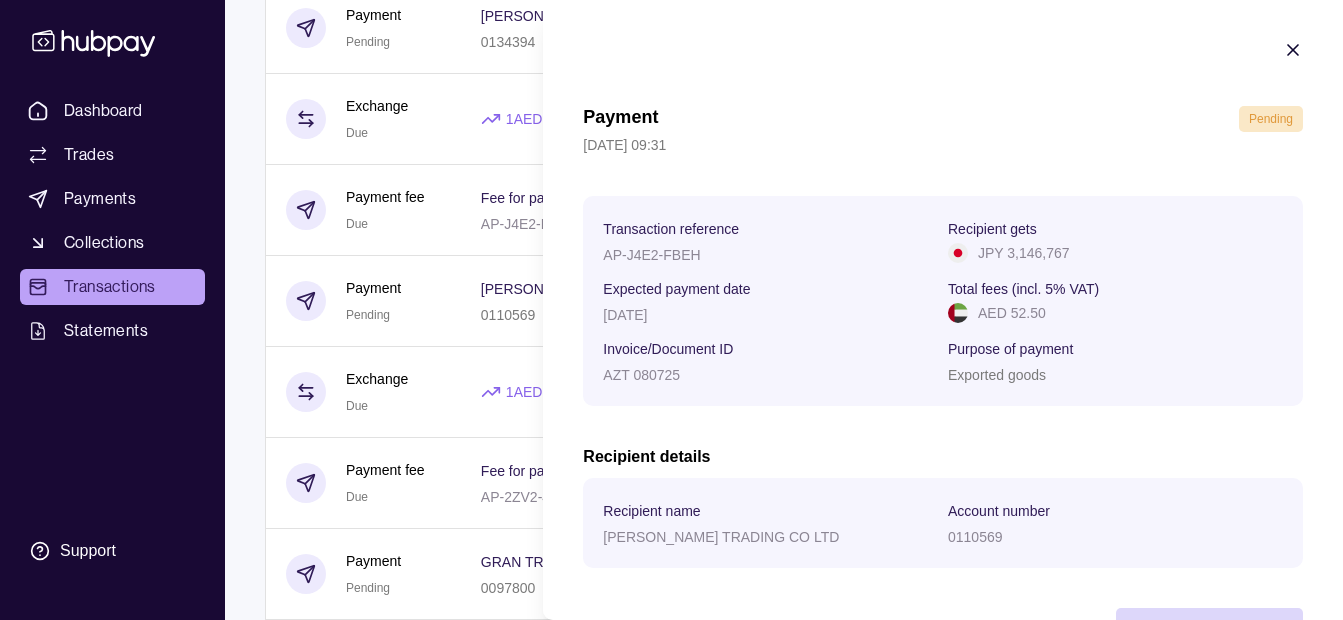 scroll, scrollTop: 73, scrollLeft: 0, axis: vertical 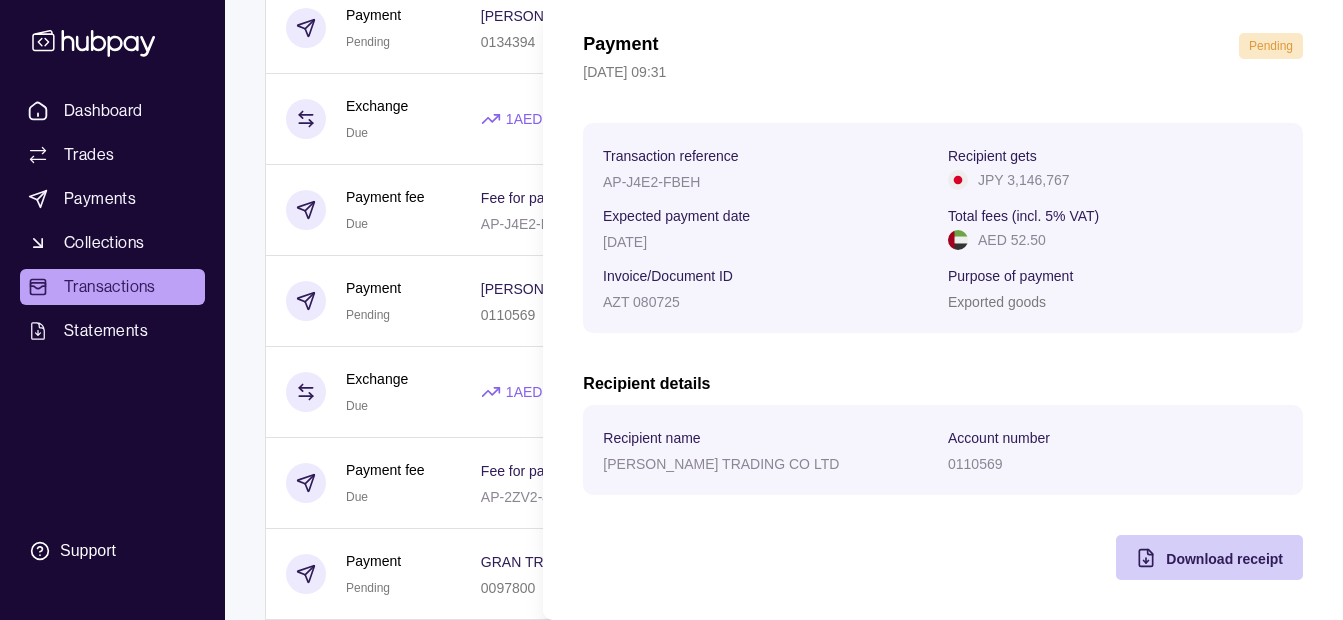 click on "Download receipt" at bounding box center (1224, 558) 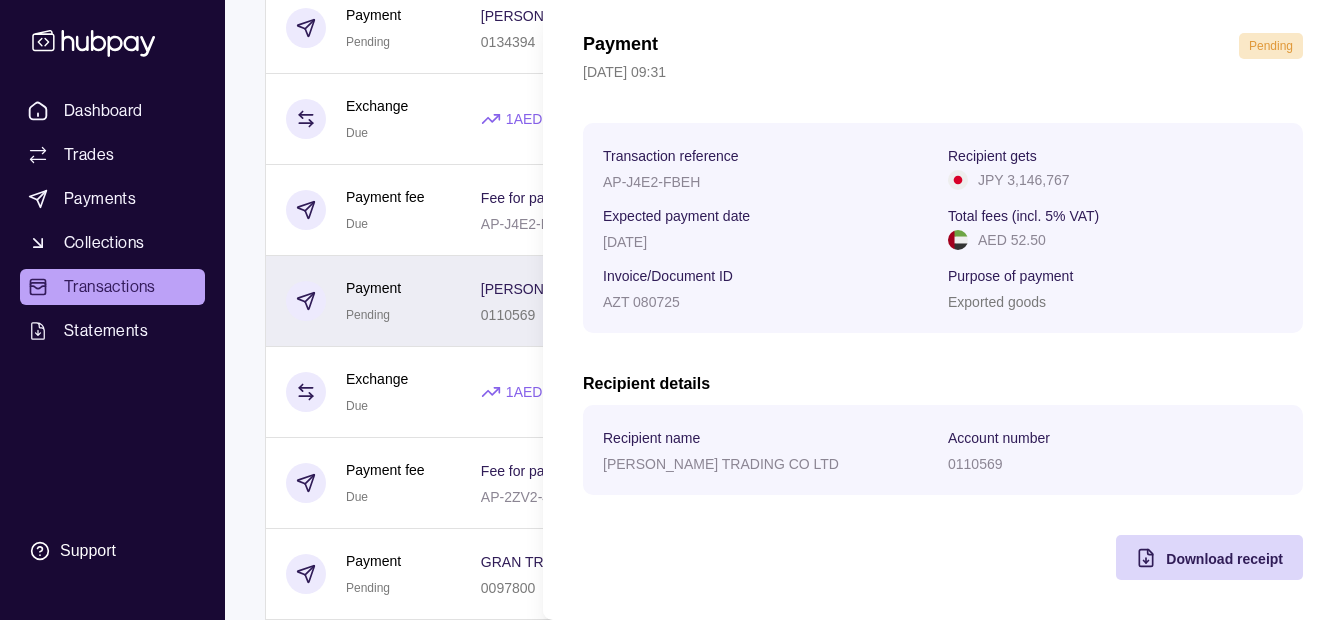 click on "Dashboard Trades Payments Collections Transactions Statements Support K Hello,  [PERSON_NAME] [PERSON_NAME]  [PERSON_NAME] GENERAL TRADING LLC Change account Account Terms and conditions Privacy policy Sign out Transactions More filters  ( 0  applied) Details Amount [DATE] Deposit Success Sender account – Sender name ESSA HAJI GENERAL TRADING LLC +   AED 80,000.00 Payment fee Due Fee for payment AP-KXAG-DBZC −   AED 52.50 Payment Pending [PERSON_NAME] TRADING CO LTD 4672317 Invoice/Document ID USED CAR AND PARTS −   JPY 3,146,747 Exchange Due 1  AED  =  39.6438   JPY Settlement due date [DATE] −   AED 79,375.51 +   JPY 3,146,747 Deposit Success Sender account [FINANCIAL_ID] Sender name ESSA HAJI GENERAL TRADING LLC +   AED 250,000.00 Payment fee Due Fee for payment AP-7SUF-OF3I −   AED 52.50 Payment Pending JAN TRADING COMPANY 7178533 Invoice/Document ID B1867 −   JPY 8,992,500 Exchange Due 1  AED  =  39.6422   JPY Settlement due date [DATE] −   AED 226,841.60 +   JPY 8,992,500 Deposit +" at bounding box center (671, 1371) 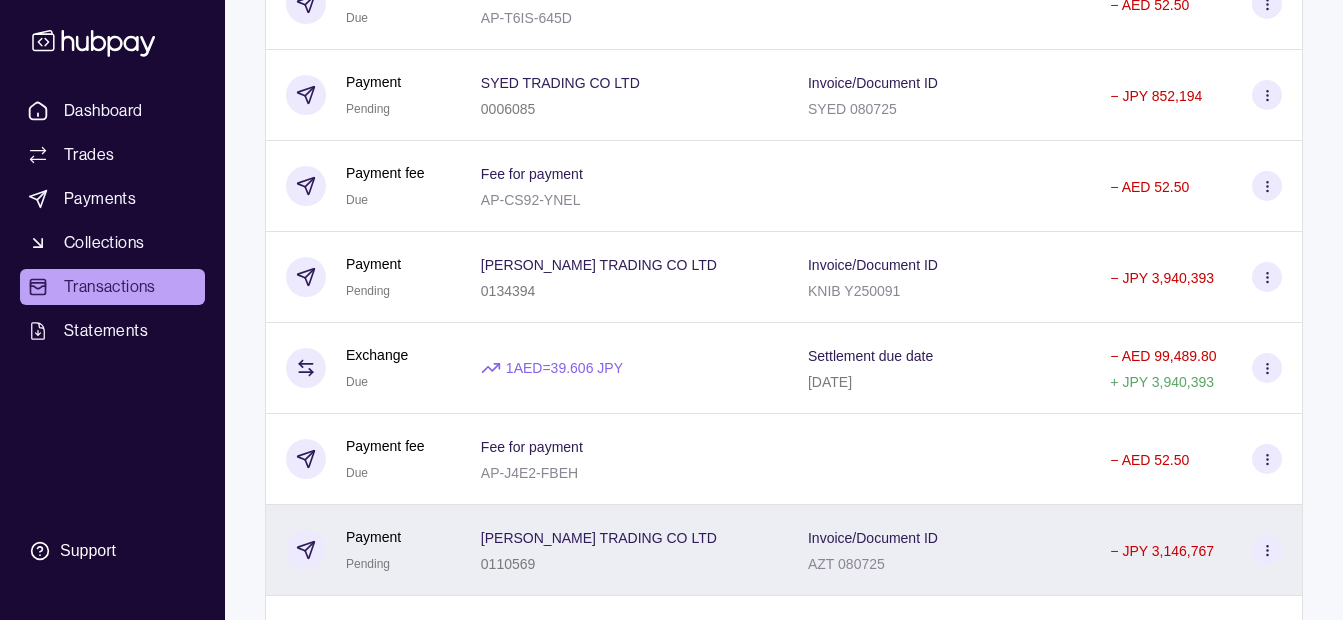 scroll, scrollTop: 1346, scrollLeft: 0, axis: vertical 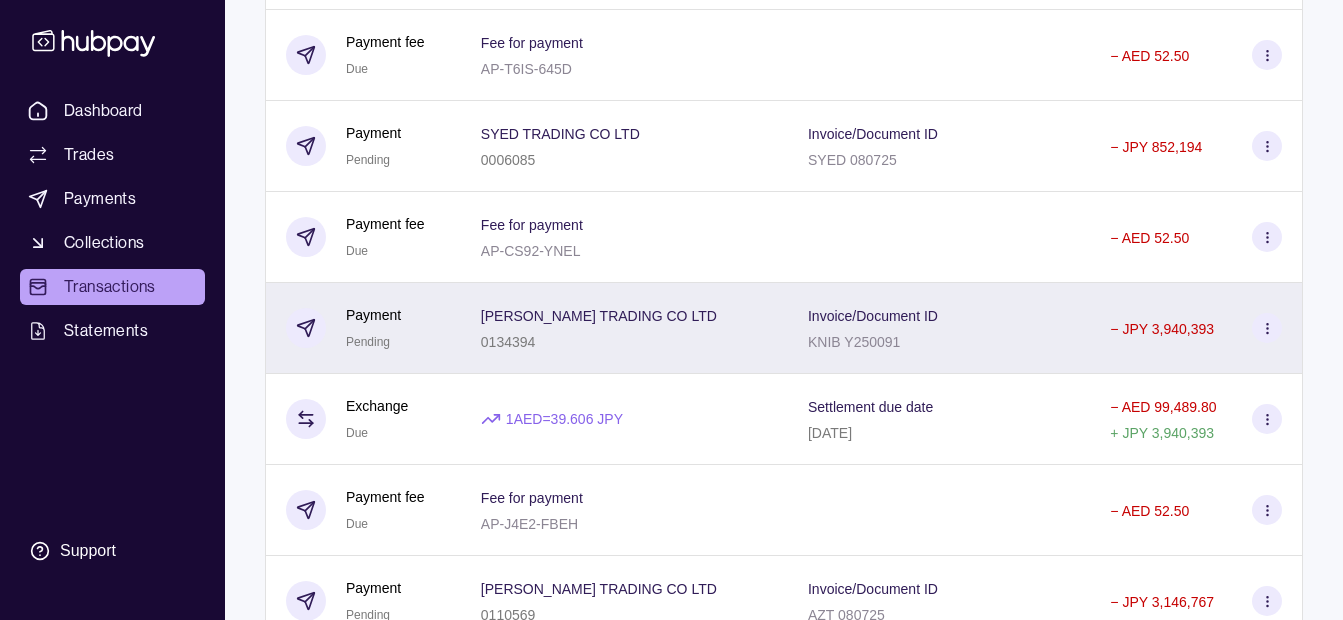 click on "[PERSON_NAME] TRADING CO LTD 0134394" at bounding box center [599, 328] 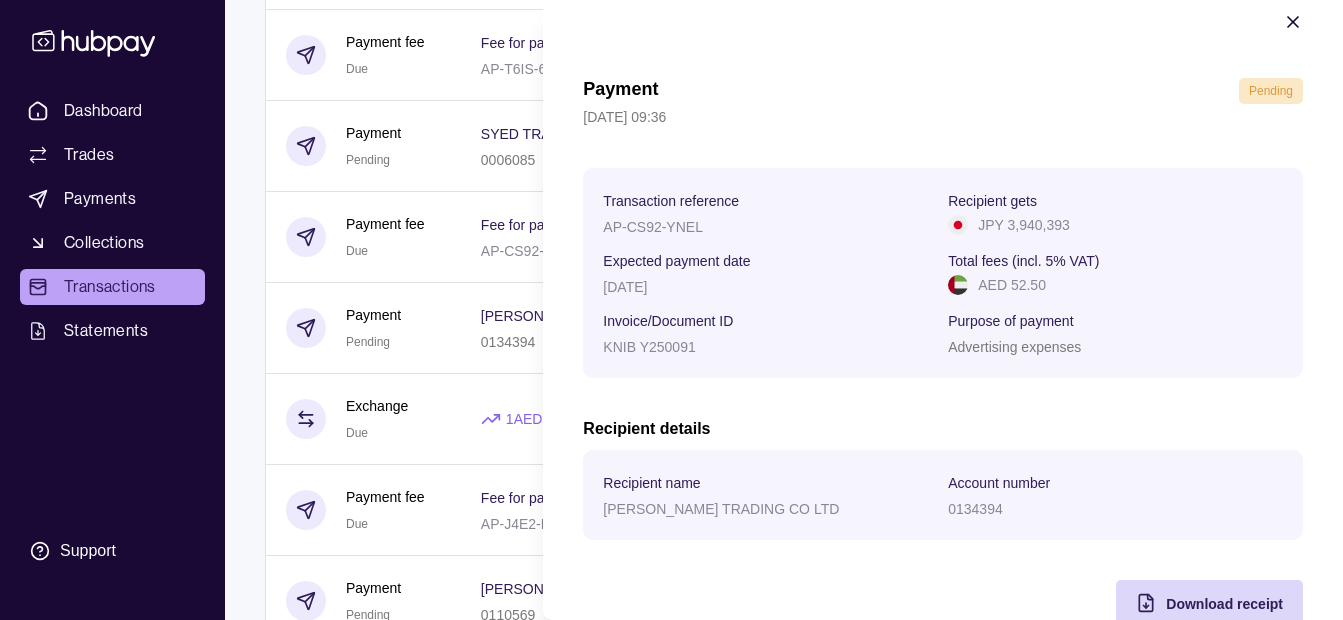 scroll, scrollTop: 73, scrollLeft: 0, axis: vertical 